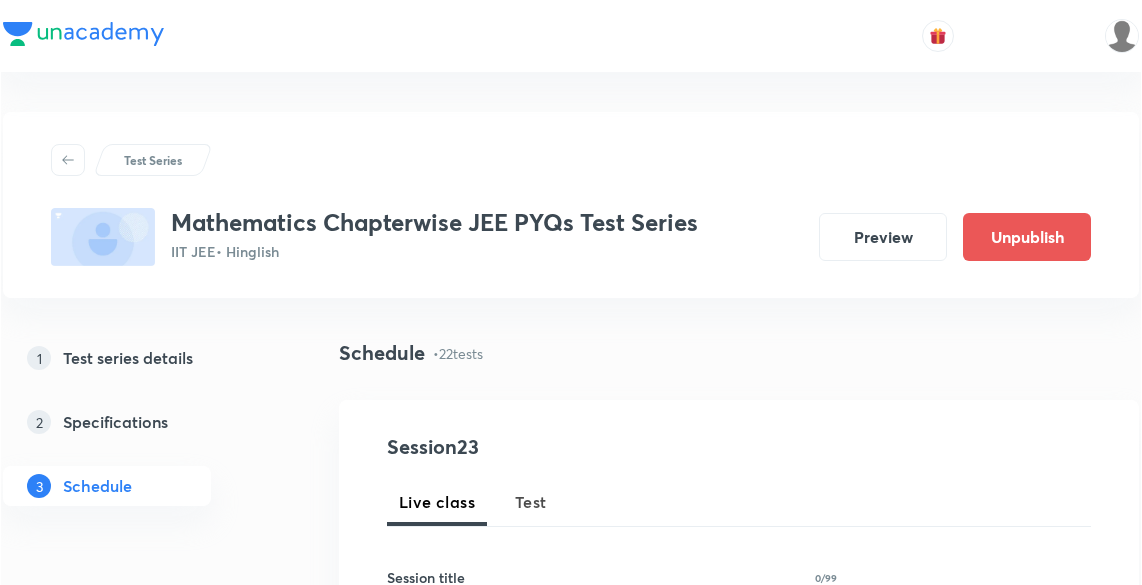 scroll, scrollTop: 1066, scrollLeft: 0, axis: vertical 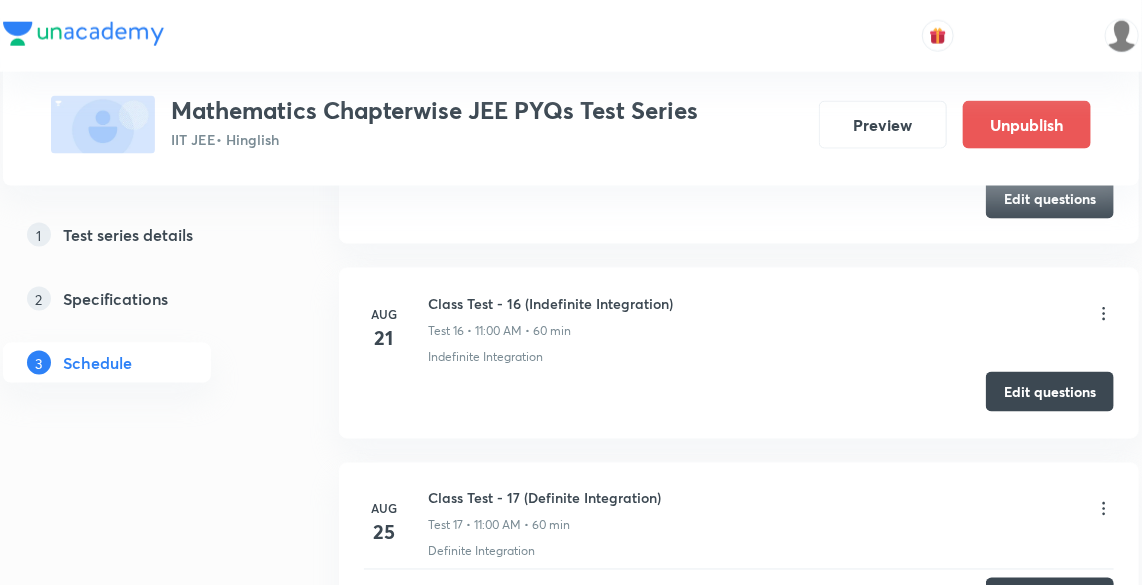 click on "Edit questions" at bounding box center [1050, 392] 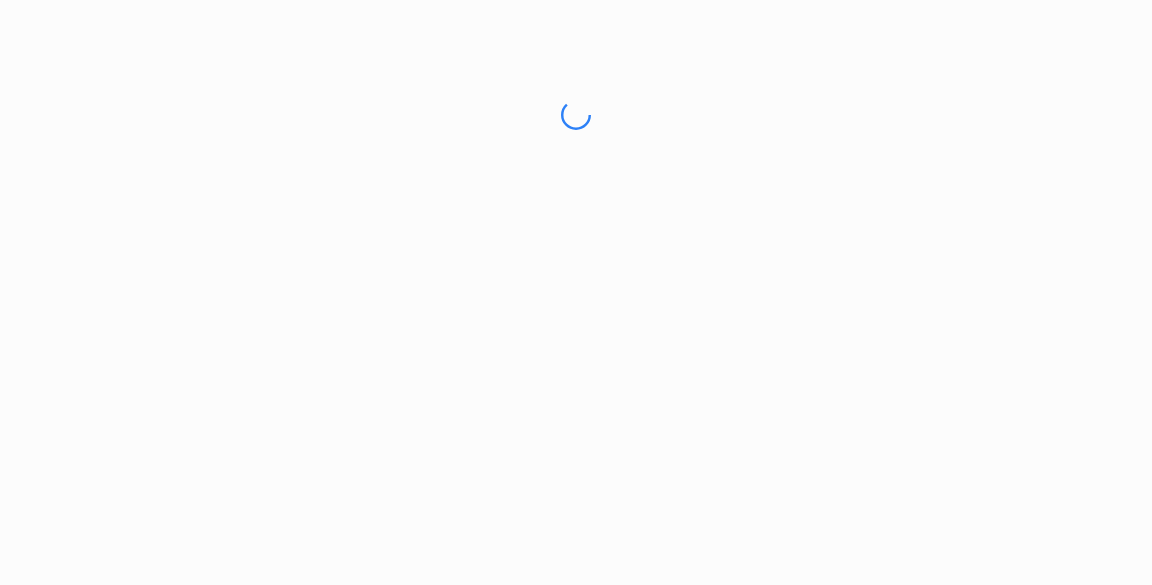 scroll, scrollTop: 0, scrollLeft: 0, axis: both 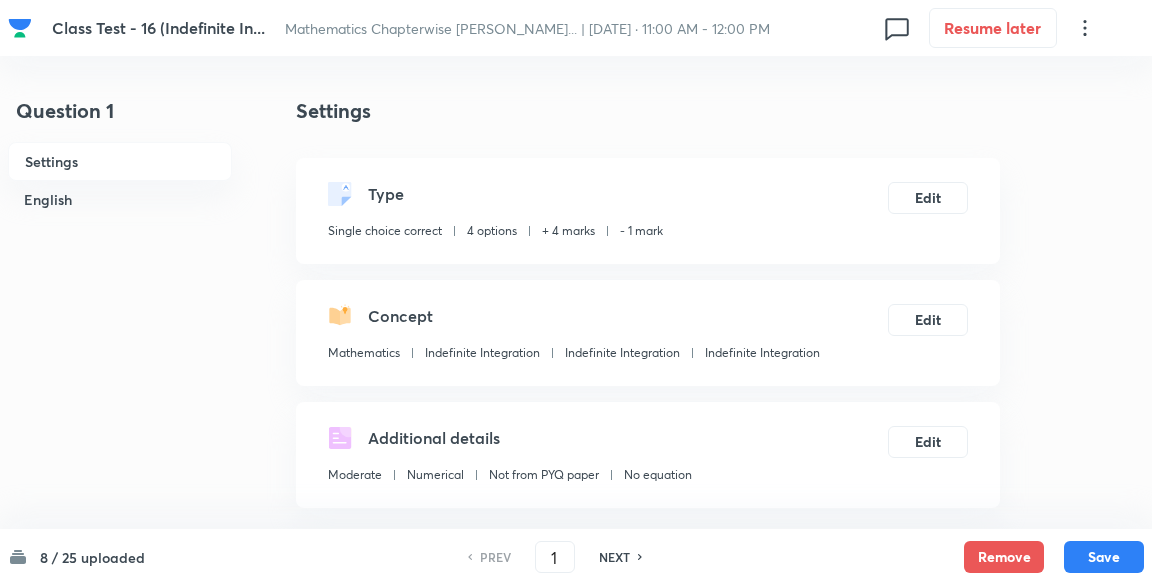 checkbox on "true" 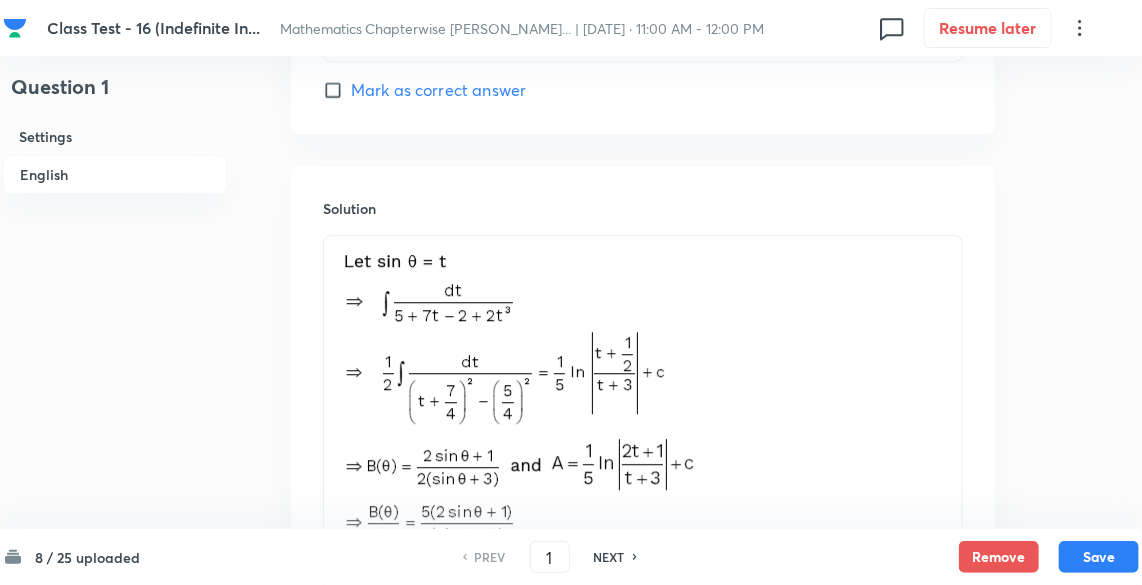 scroll, scrollTop: 2340, scrollLeft: 0, axis: vertical 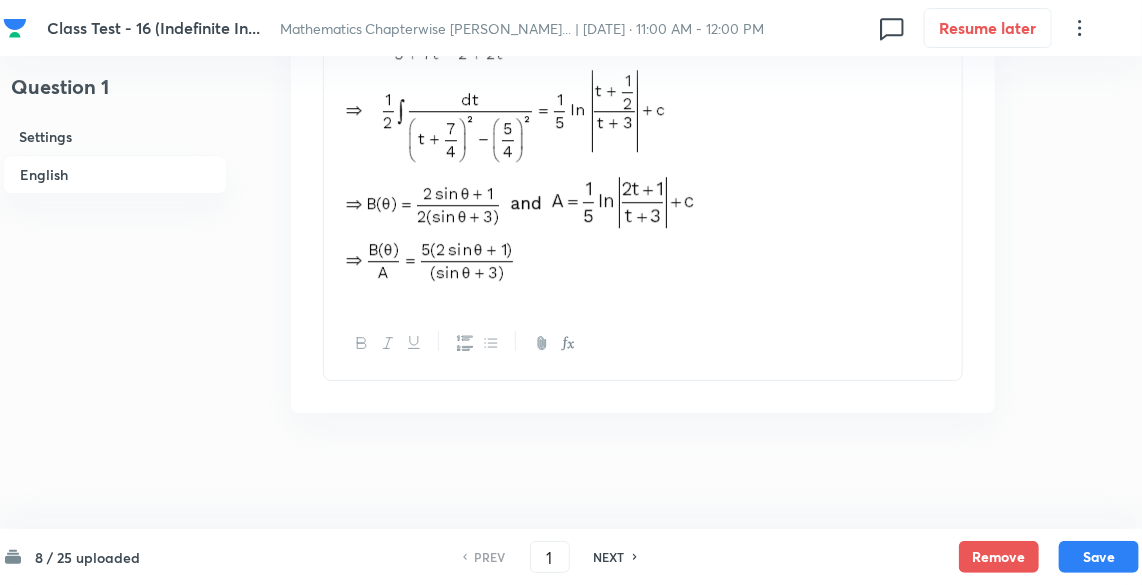 click on "NEXT" at bounding box center (609, 557) 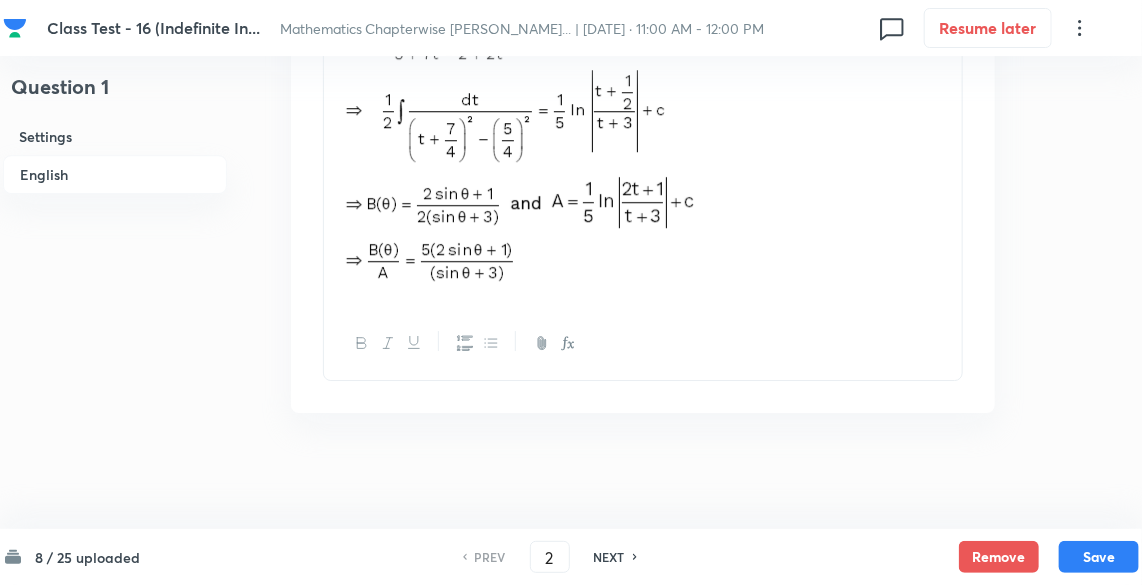 checkbox on "false" 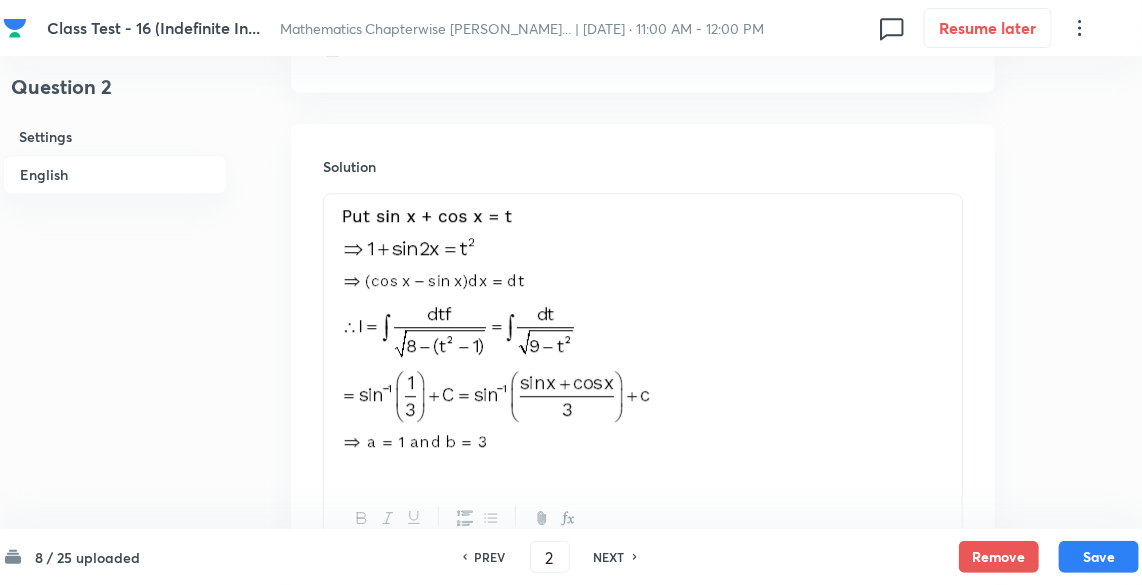 click on "NEXT" at bounding box center [609, 557] 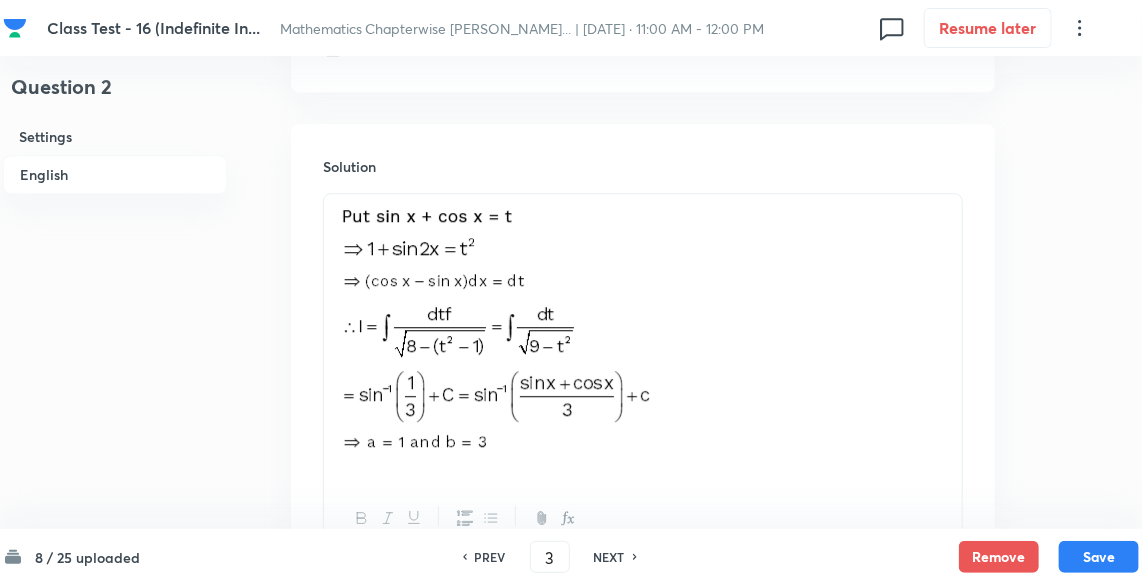 checkbox on "false" 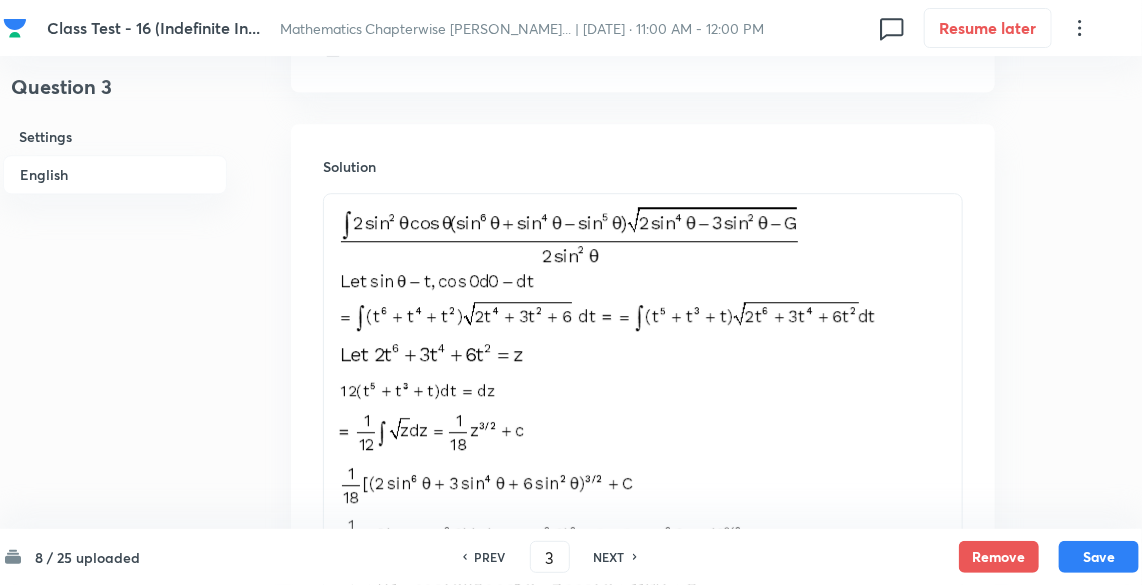 click on "NEXT" at bounding box center [609, 557] 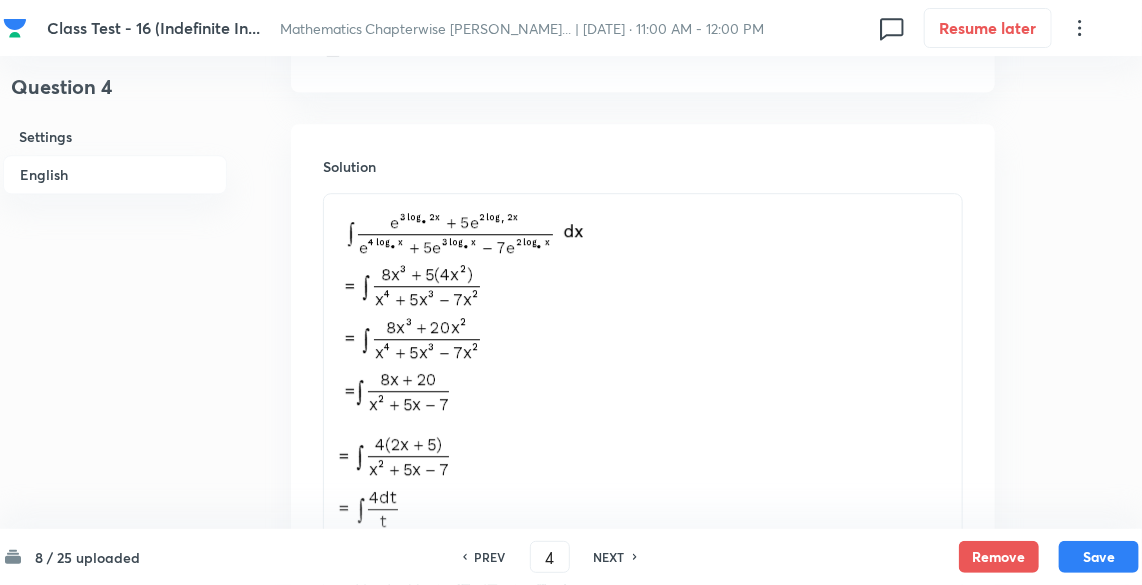click on "8 / 25 uploaded
PREV 4 ​ NEXT Remove Save" at bounding box center (571, 557) 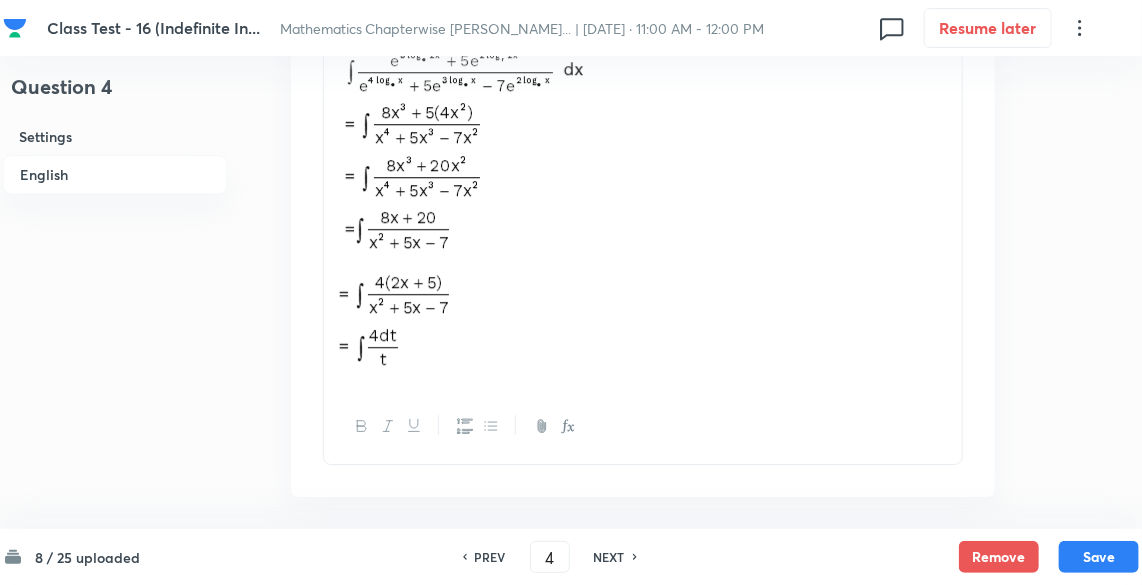 scroll, scrollTop: 2340, scrollLeft: 0, axis: vertical 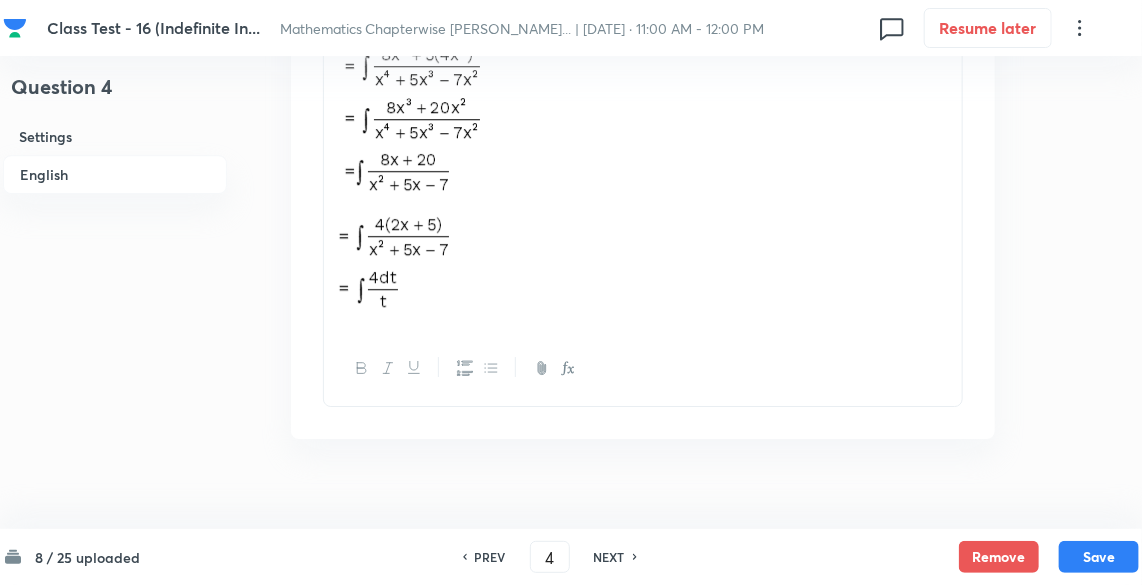 click on "8 / 25 uploaded
PREV 4 ​ NEXT Remove Save" at bounding box center [571, 557] 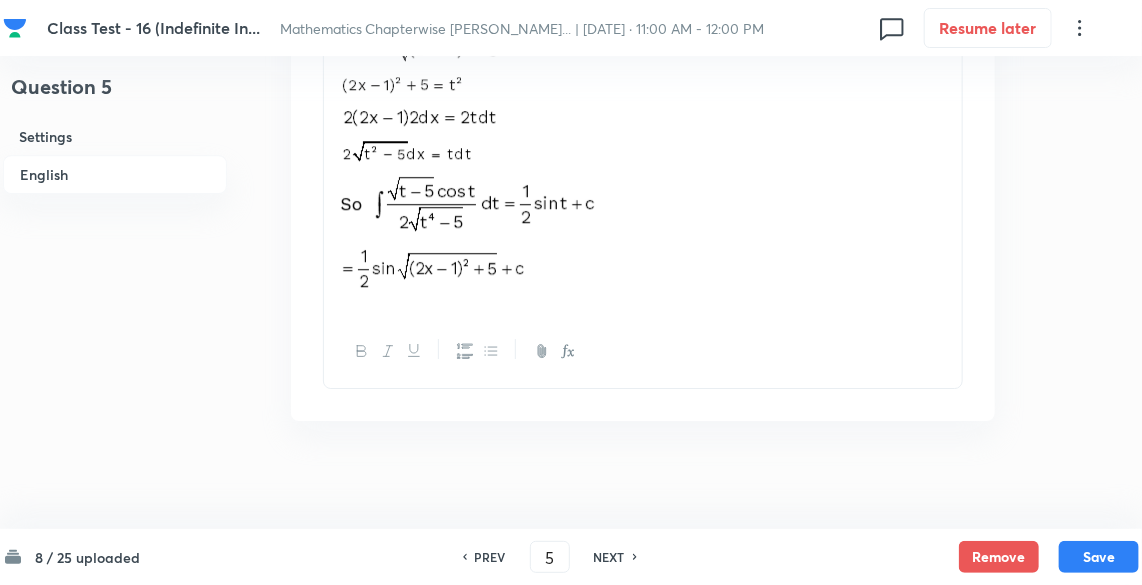 click on "NEXT" at bounding box center [609, 557] 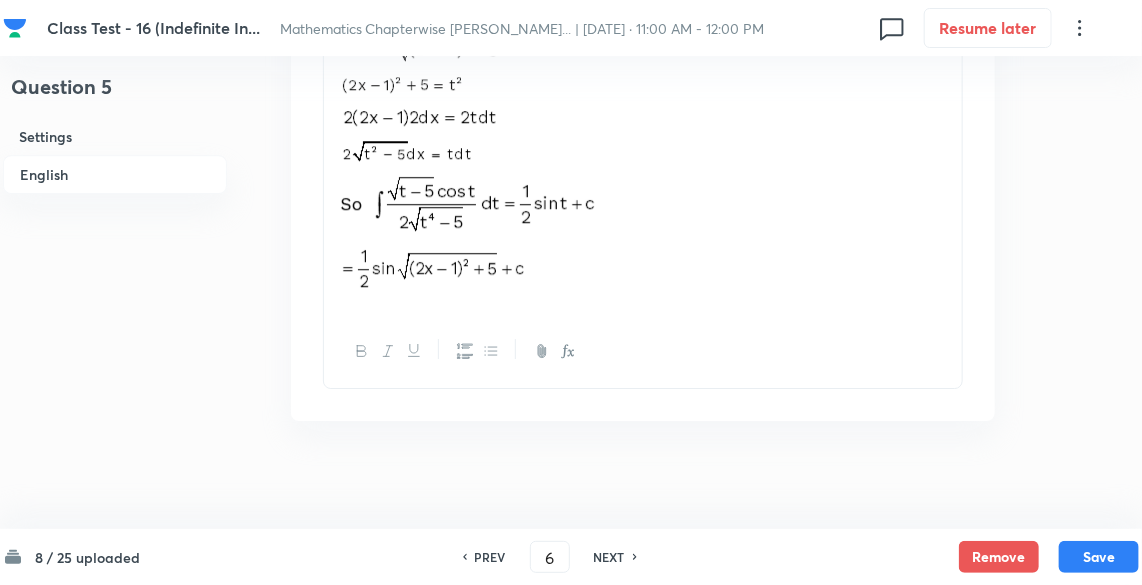 checkbox on "true" 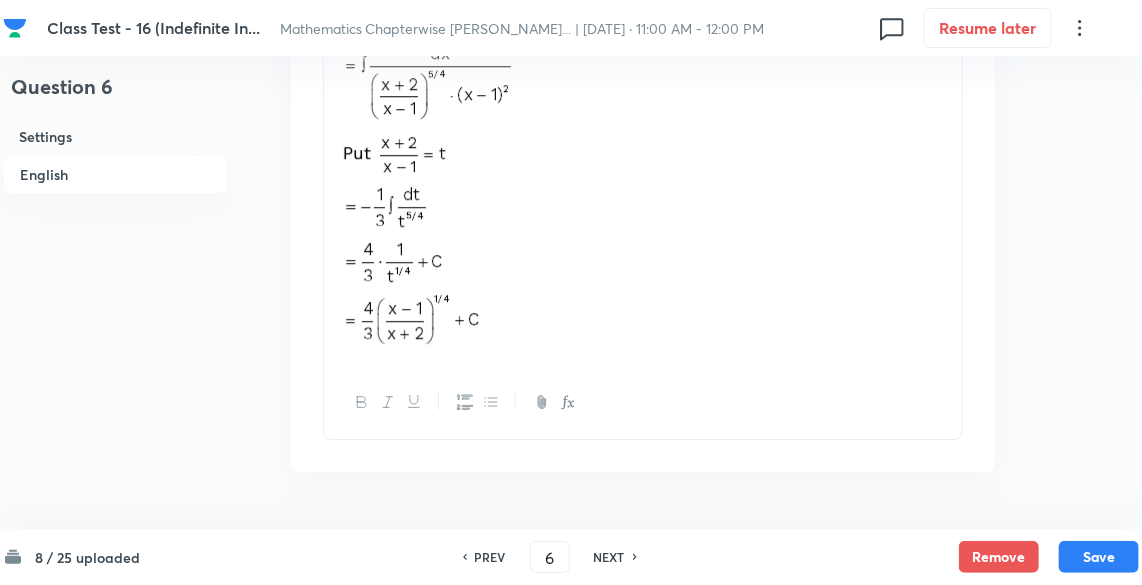 click on "NEXT" at bounding box center [609, 557] 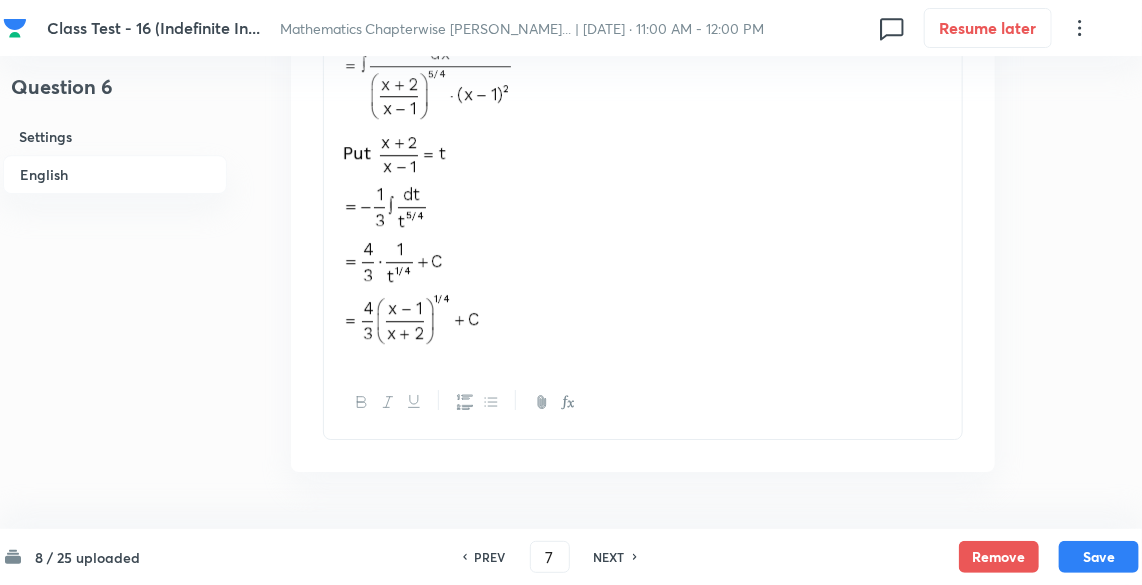checkbox on "true" 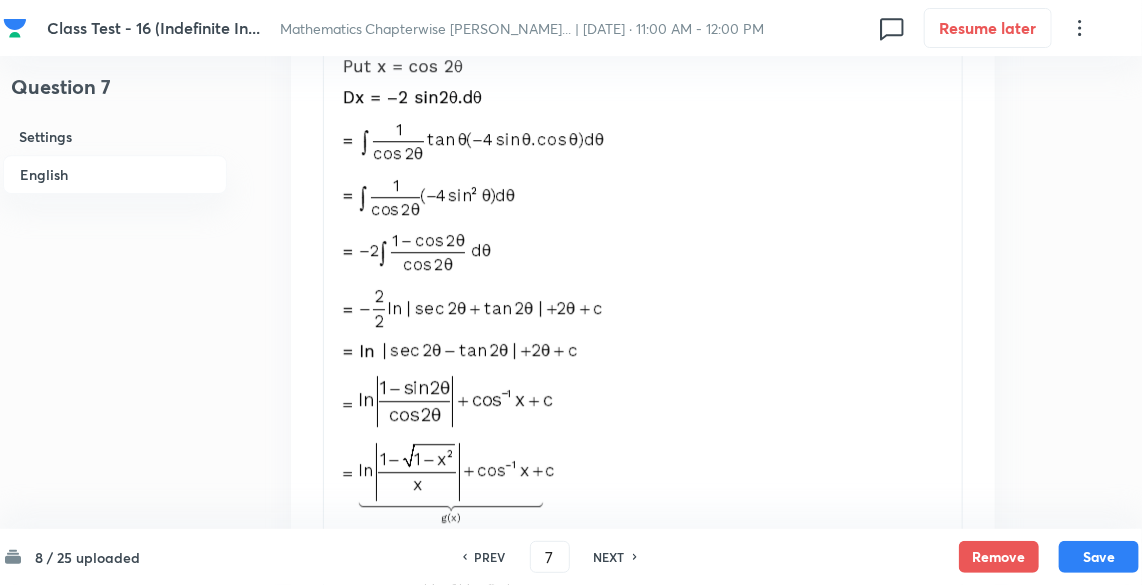 click on "NEXT" at bounding box center (609, 557) 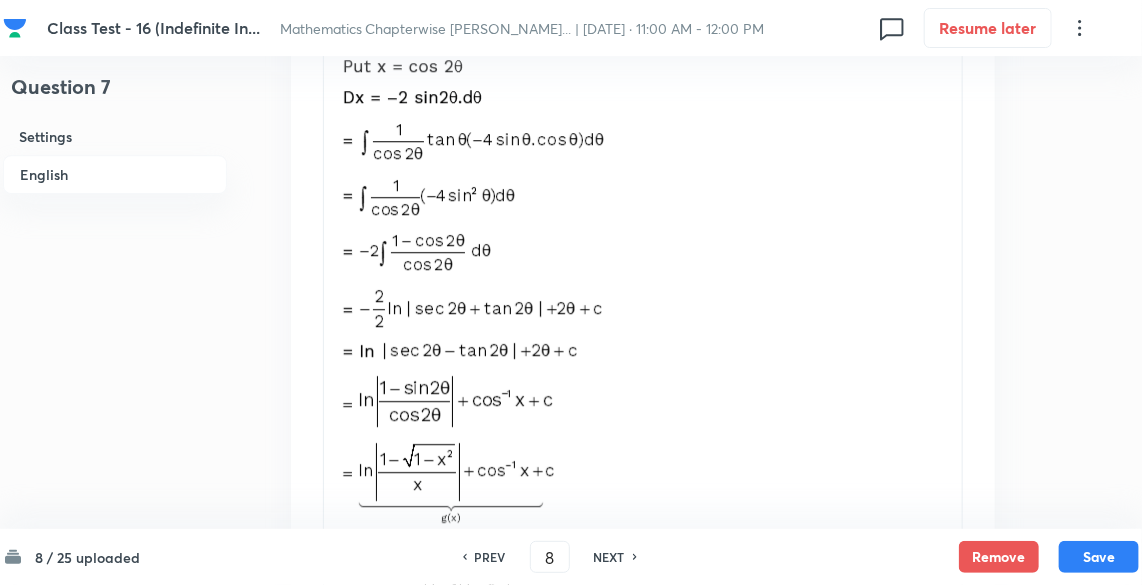 checkbox on "false" 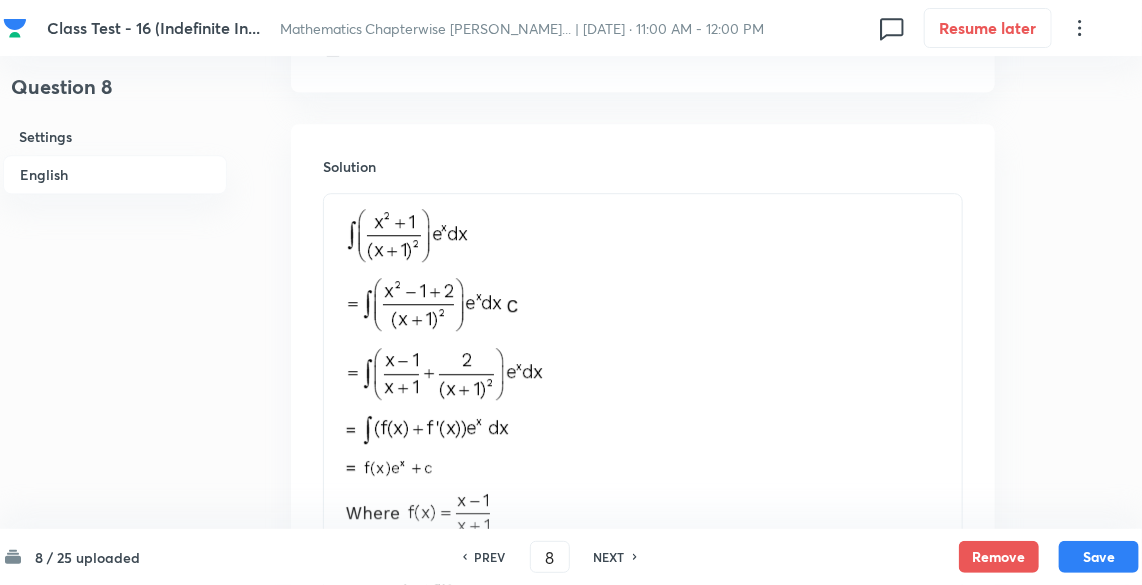 scroll, scrollTop: 2340, scrollLeft: 0, axis: vertical 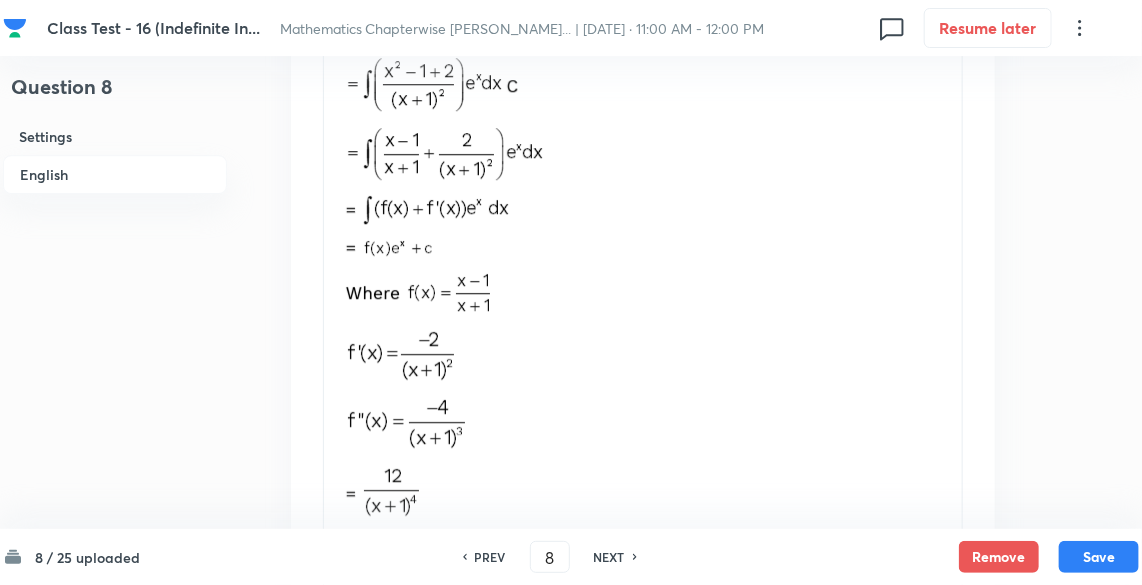 click on "NEXT" at bounding box center [609, 557] 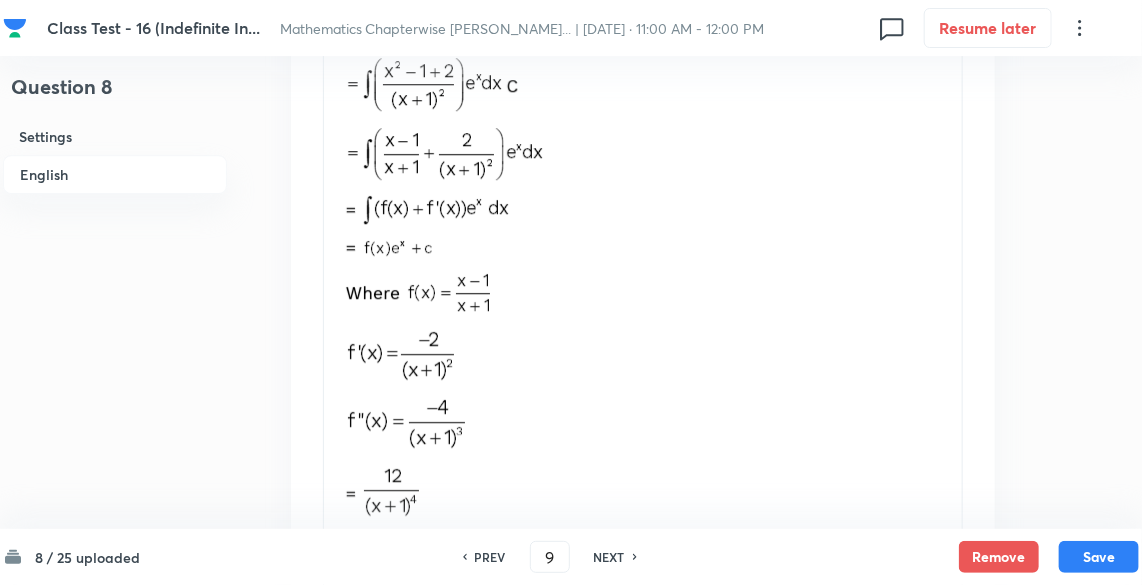 scroll, scrollTop: 0, scrollLeft: 0, axis: both 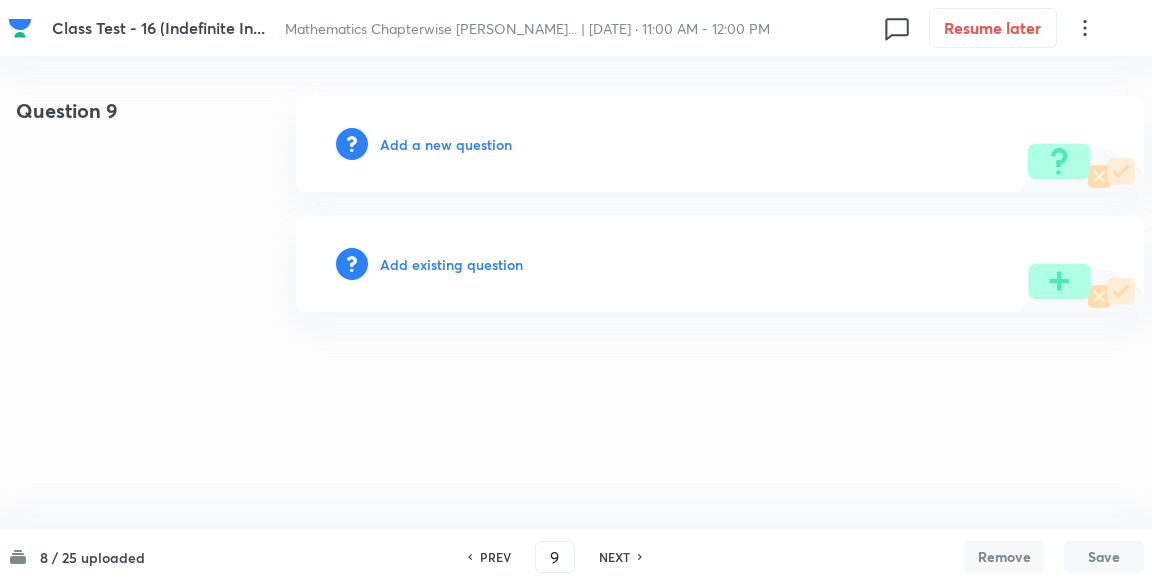 click on "PREV" at bounding box center (495, 557) 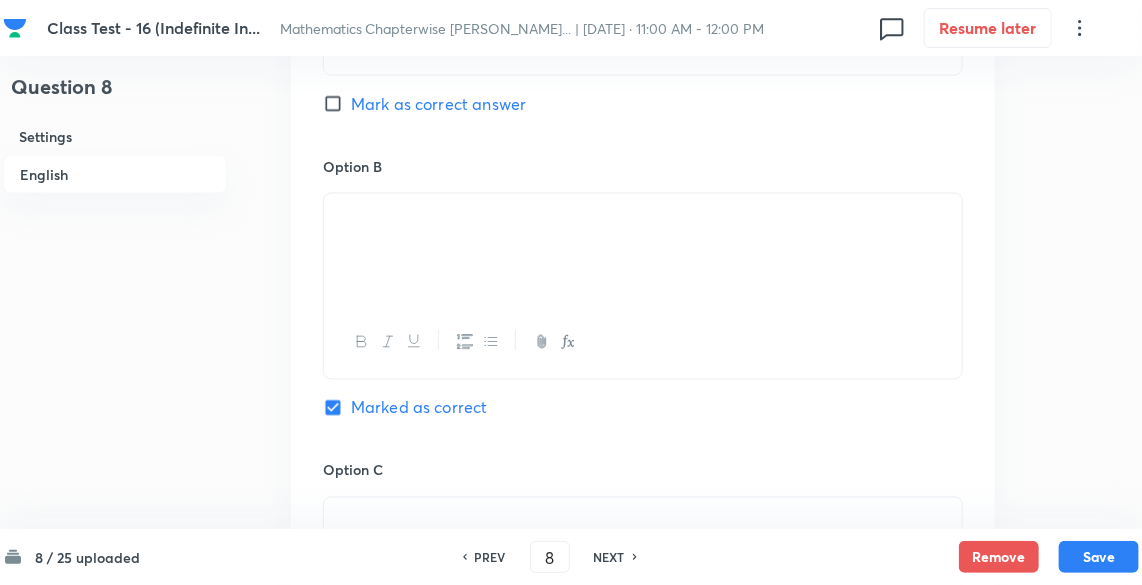 scroll, scrollTop: 1280, scrollLeft: 0, axis: vertical 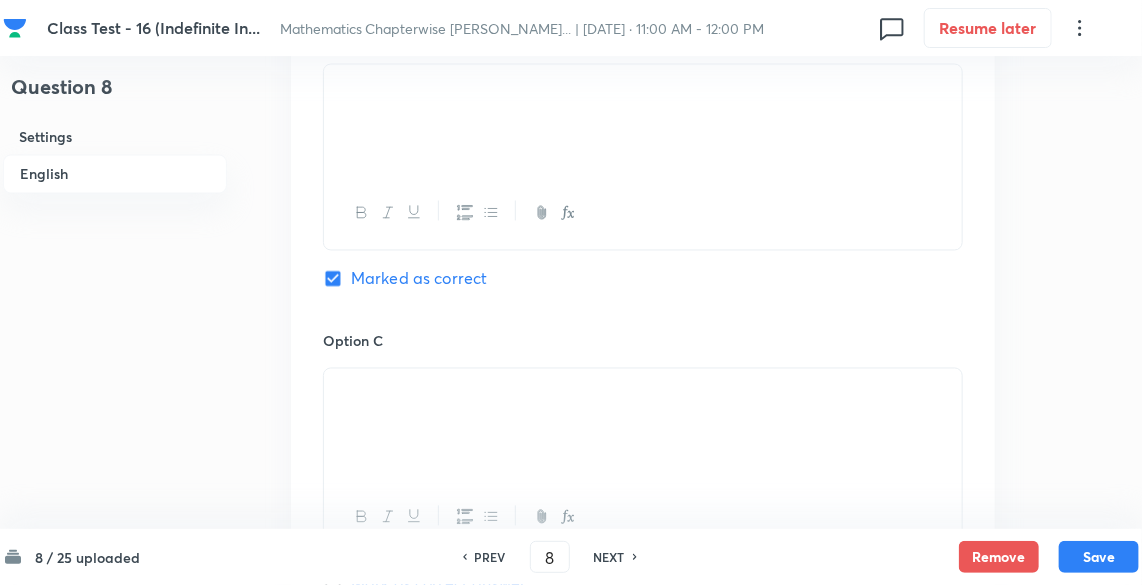 click on "NEXT" at bounding box center [609, 557] 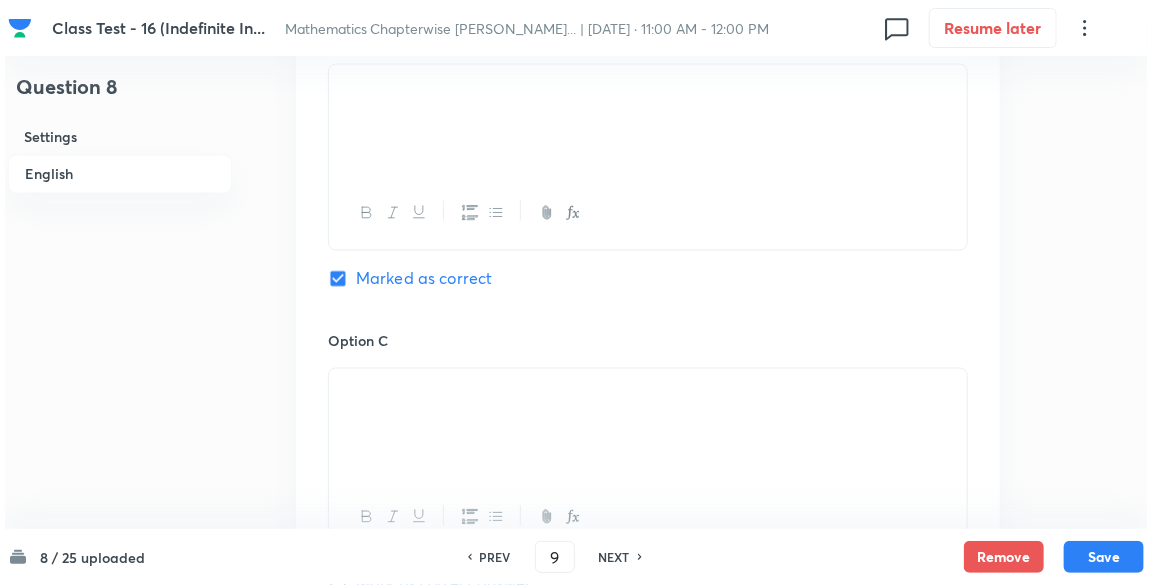 scroll, scrollTop: 0, scrollLeft: 0, axis: both 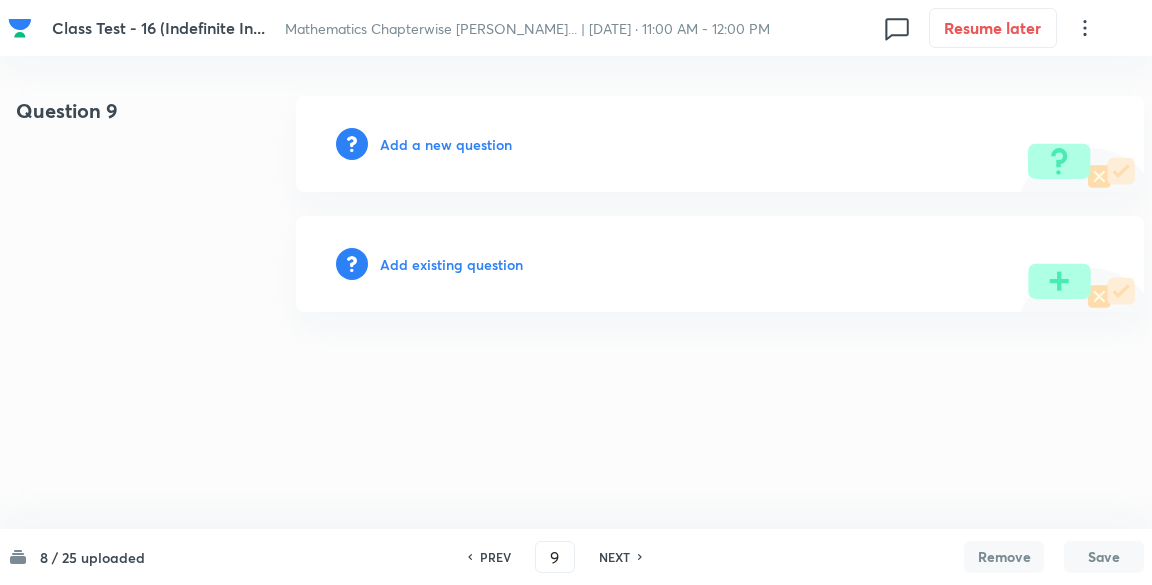 click on "Add a new question" at bounding box center (446, 144) 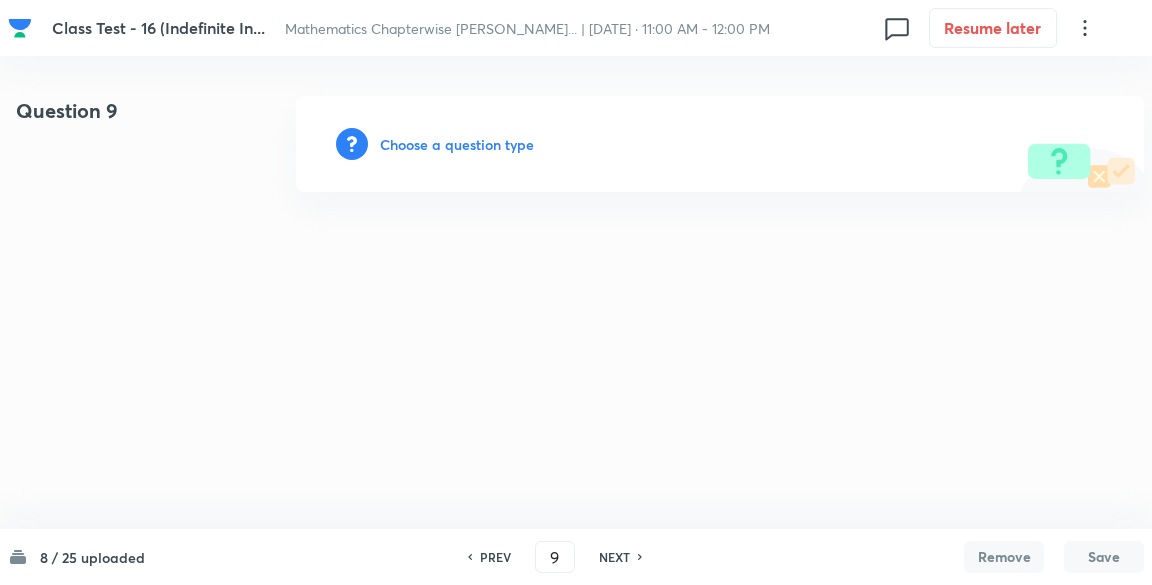 click on "Choose a question type" at bounding box center (457, 144) 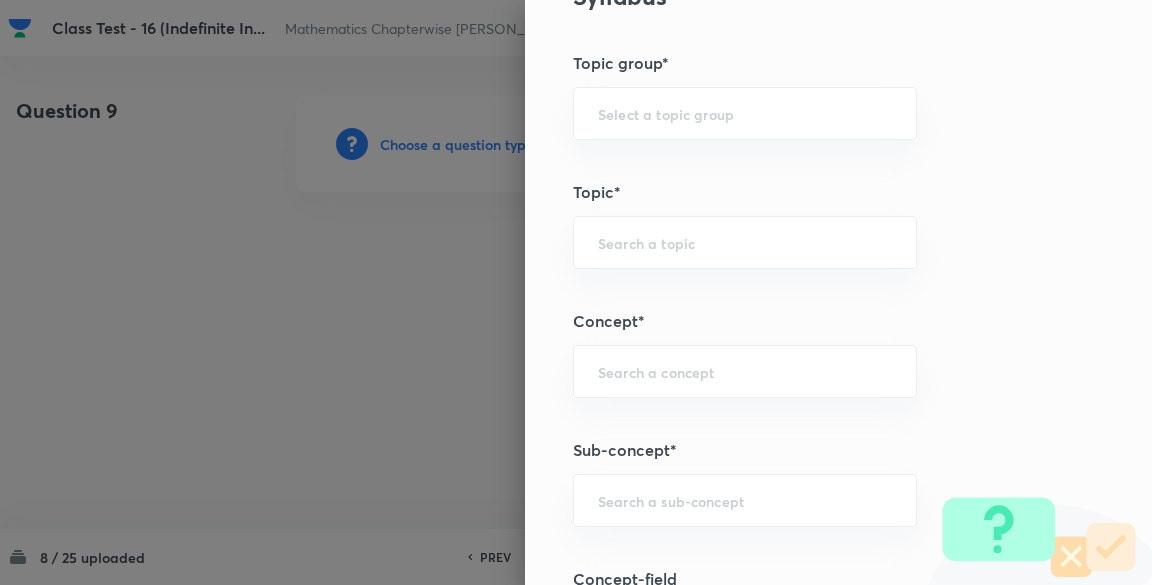 scroll, scrollTop: 1280, scrollLeft: 0, axis: vertical 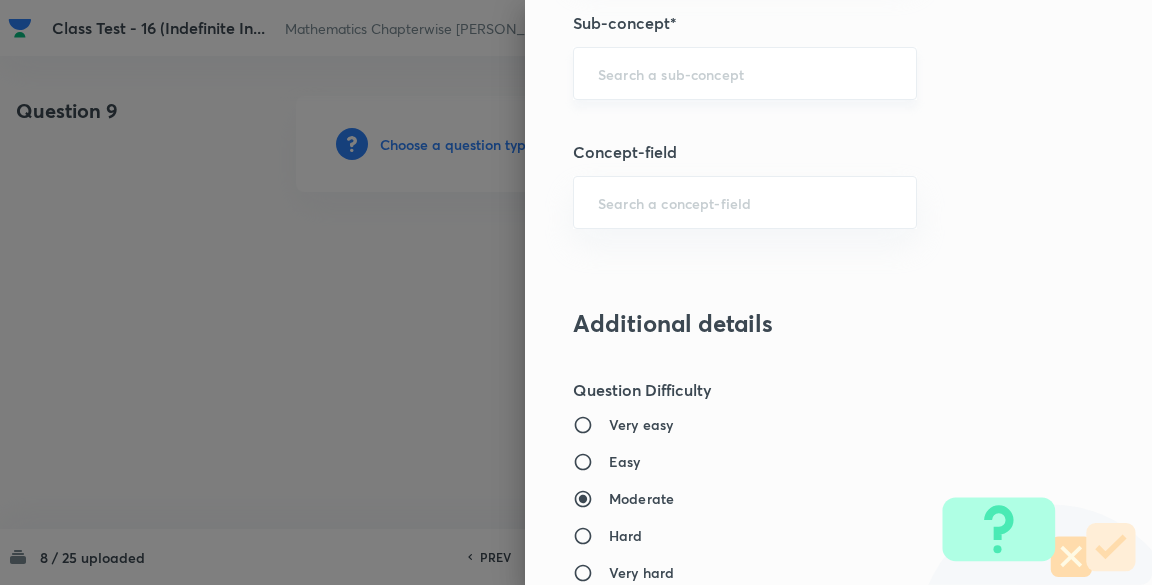 click on "​" at bounding box center [745, 73] 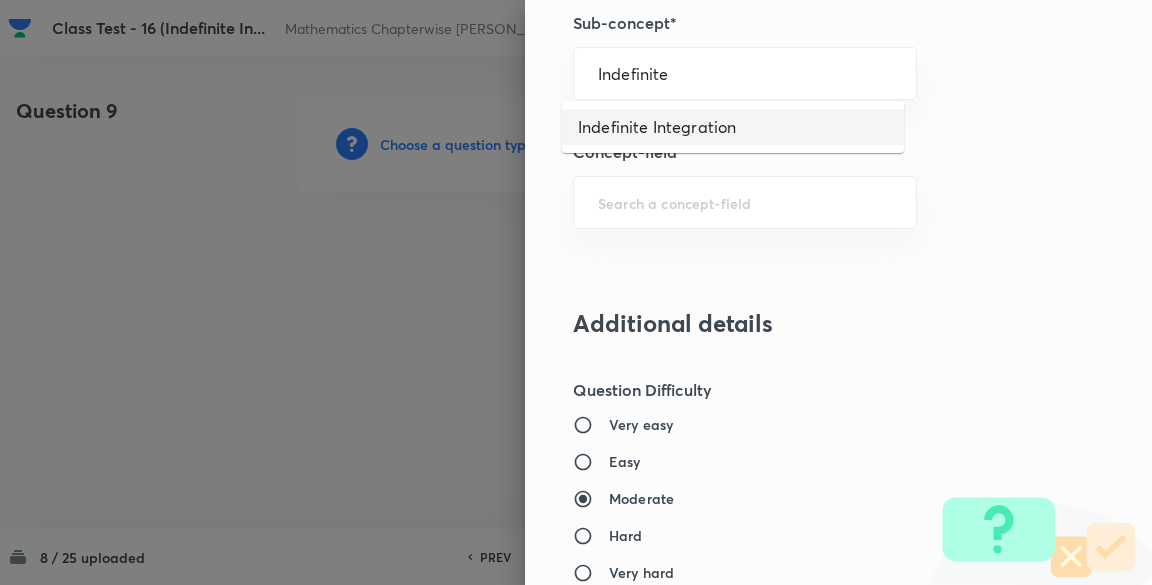 click on "Indefinite Integration" at bounding box center (733, 127) 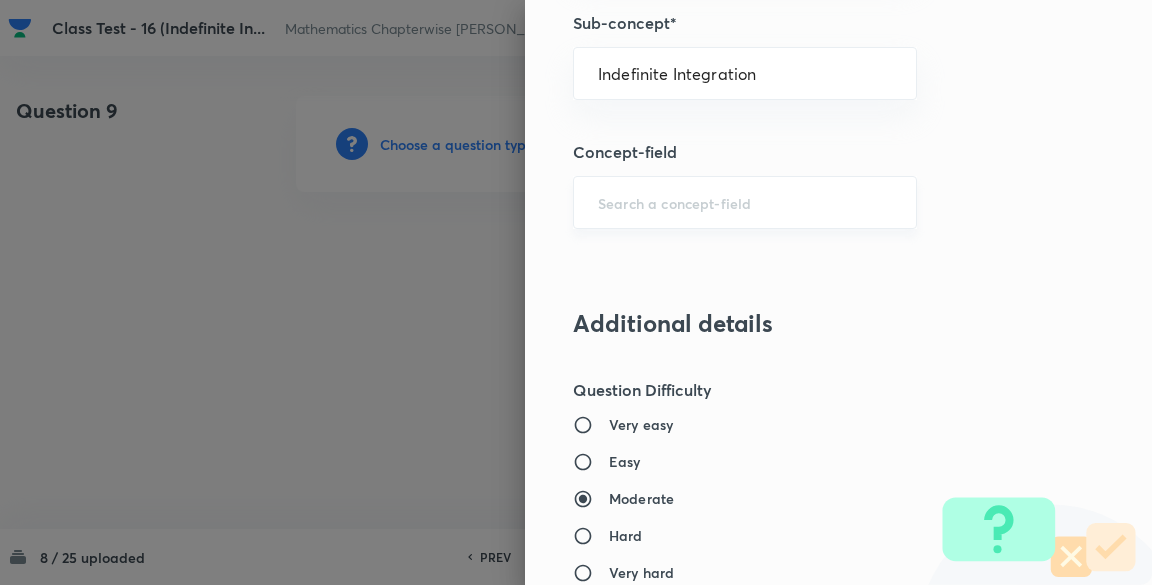 type on "Mathematics" 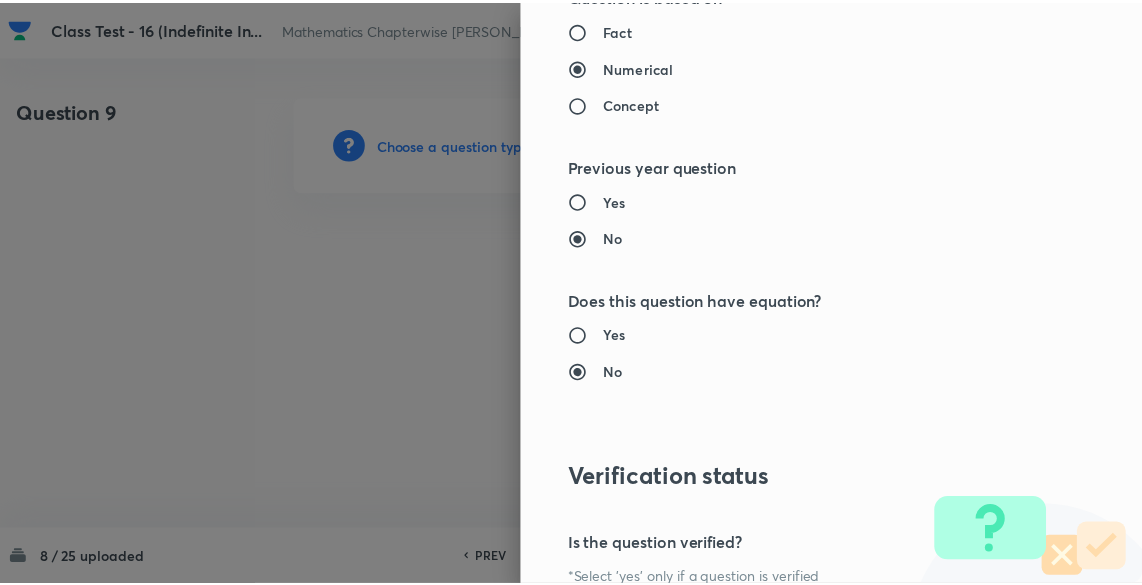 scroll, scrollTop: 2137, scrollLeft: 0, axis: vertical 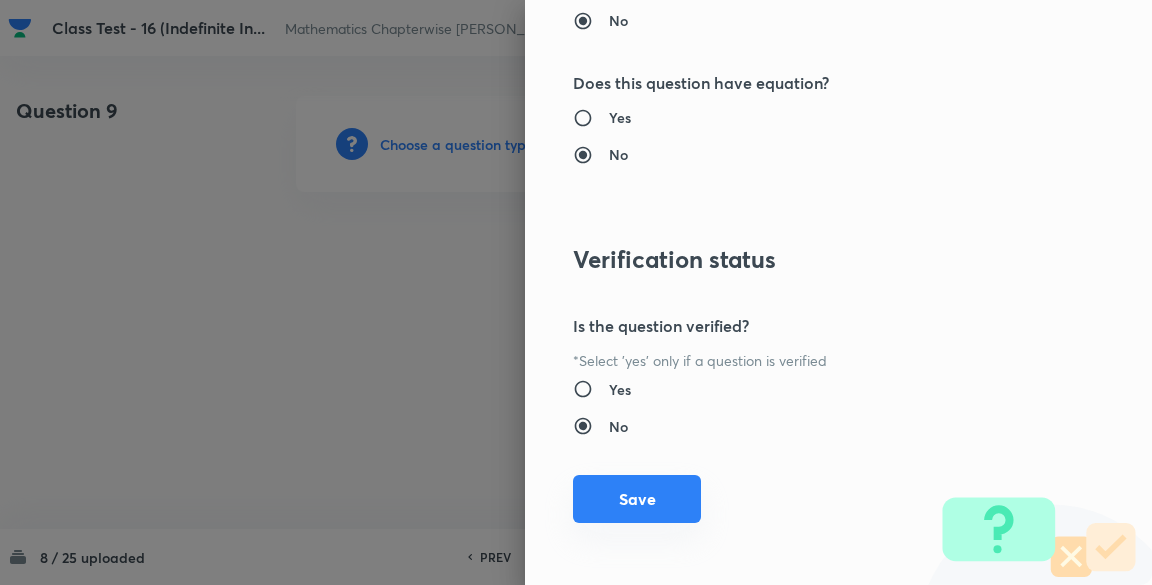 click on "Save" at bounding box center (637, 499) 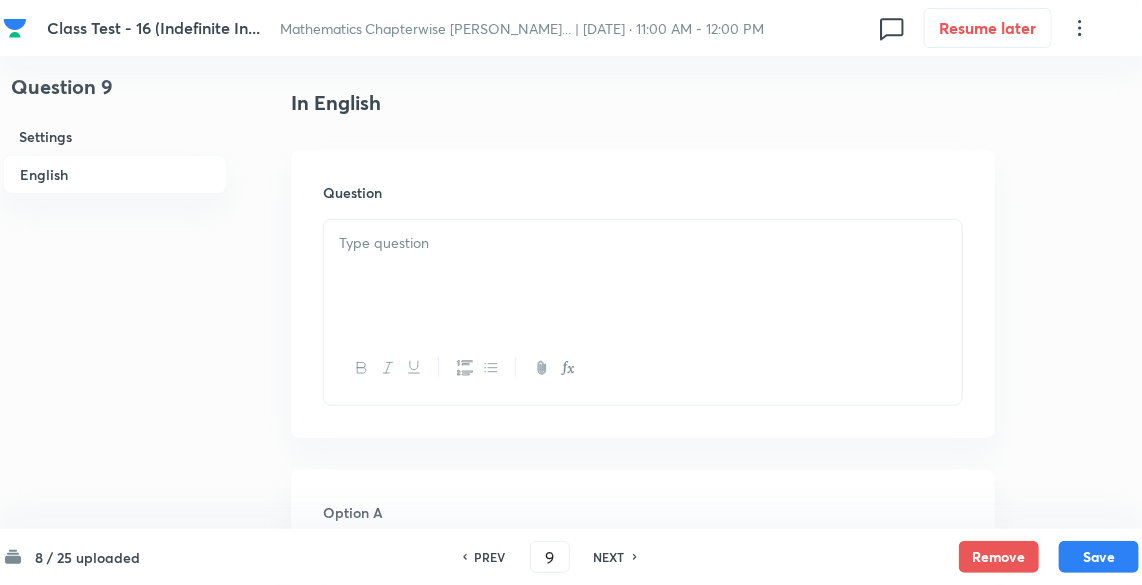 scroll, scrollTop: 640, scrollLeft: 0, axis: vertical 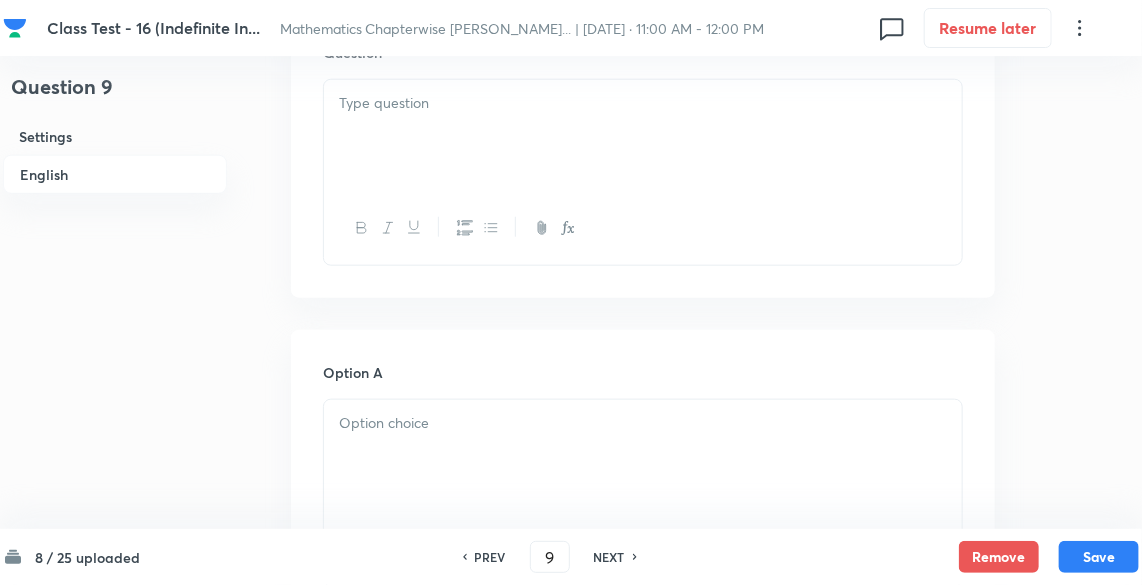 click at bounding box center [643, 136] 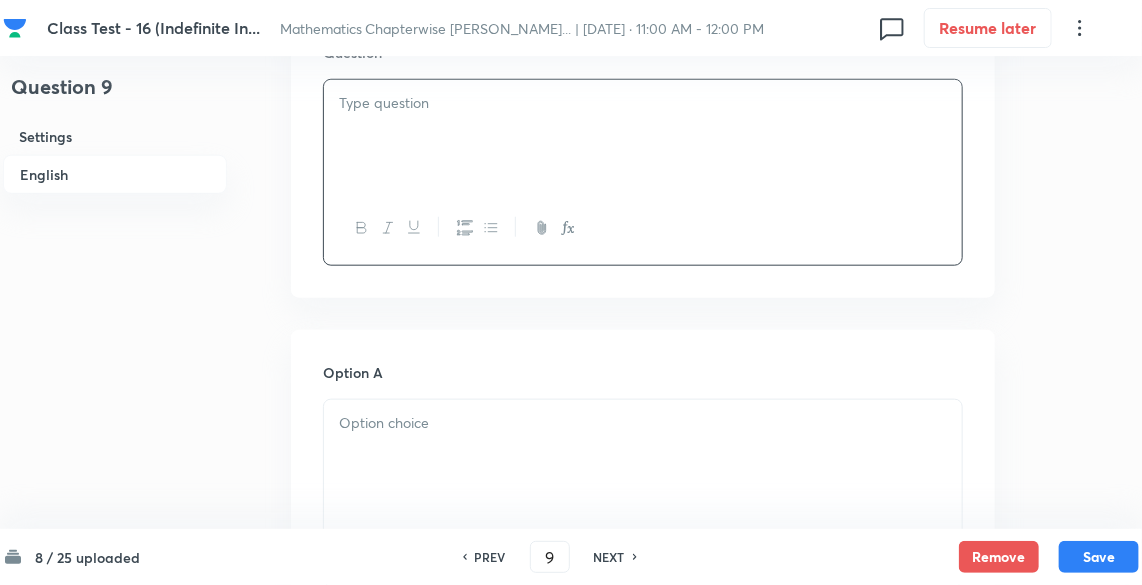 scroll, scrollTop: 426, scrollLeft: 0, axis: vertical 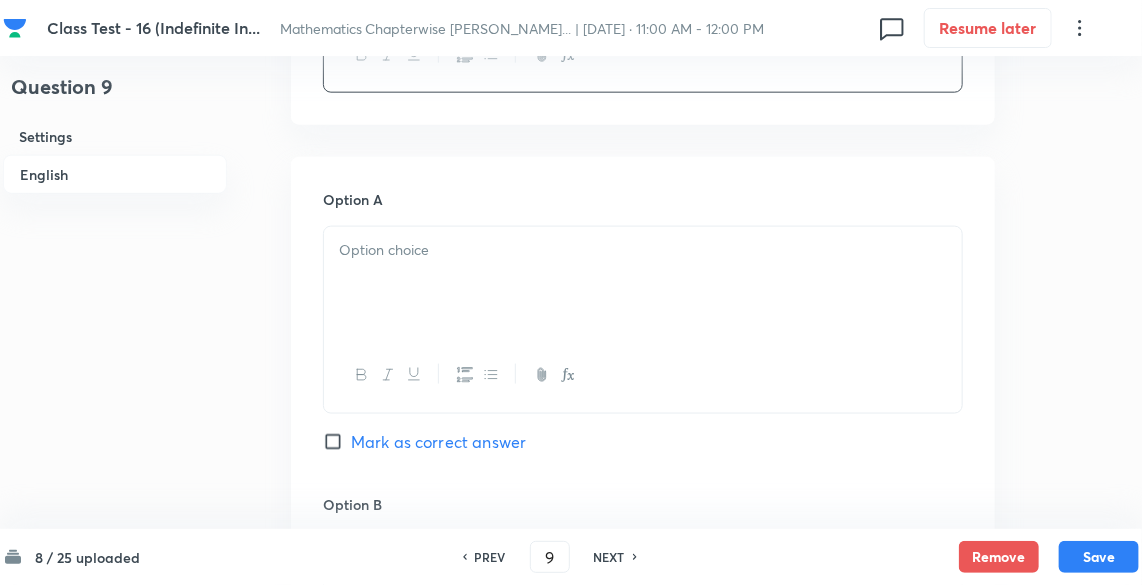 click at bounding box center [643, 283] 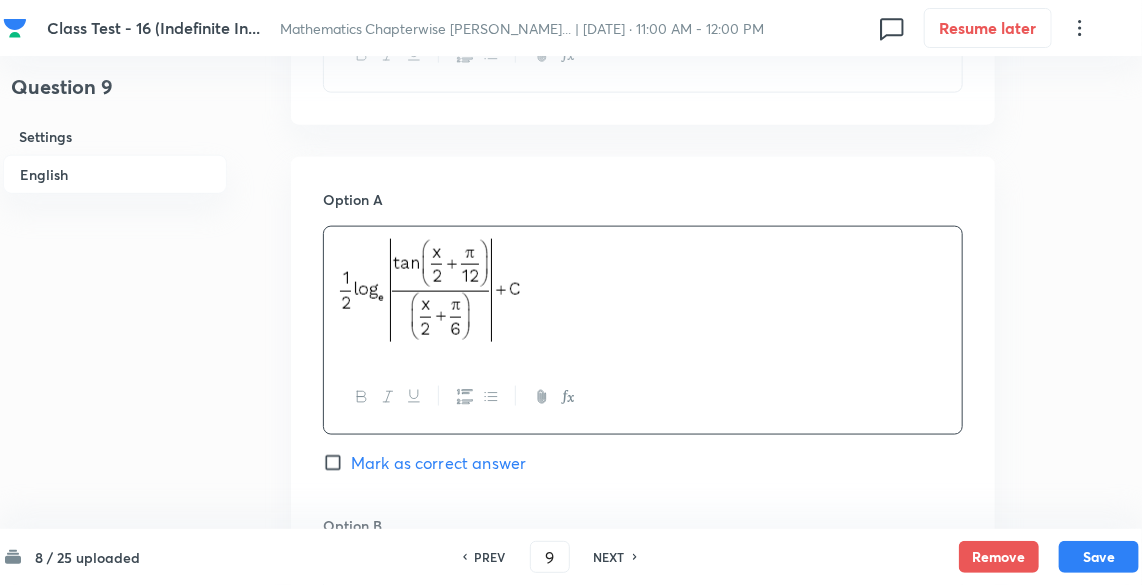 click on "Mark as correct answer" at bounding box center [337, 463] 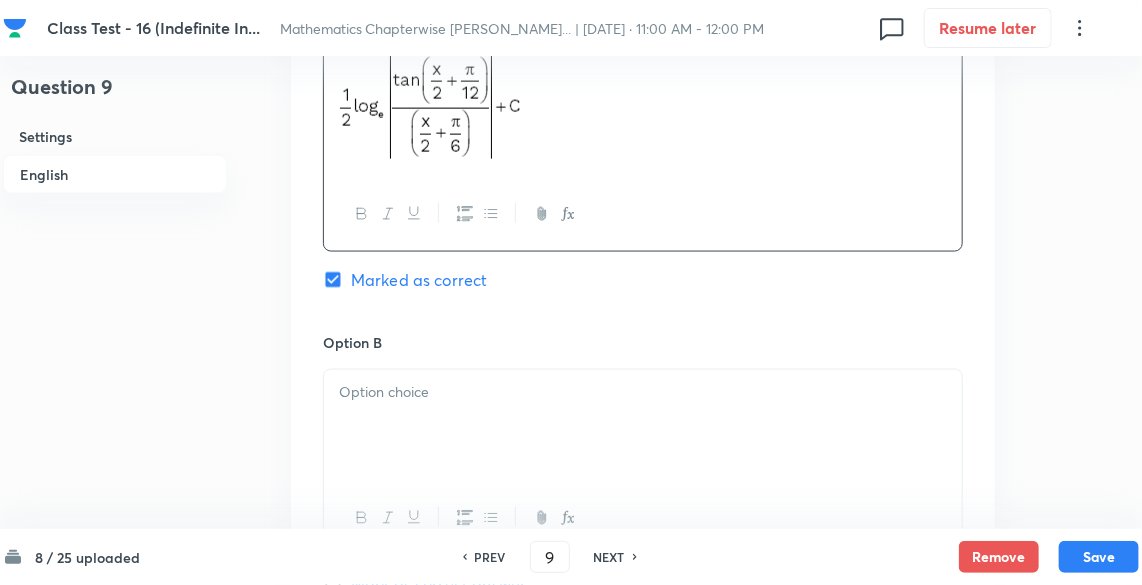 scroll, scrollTop: 1066, scrollLeft: 0, axis: vertical 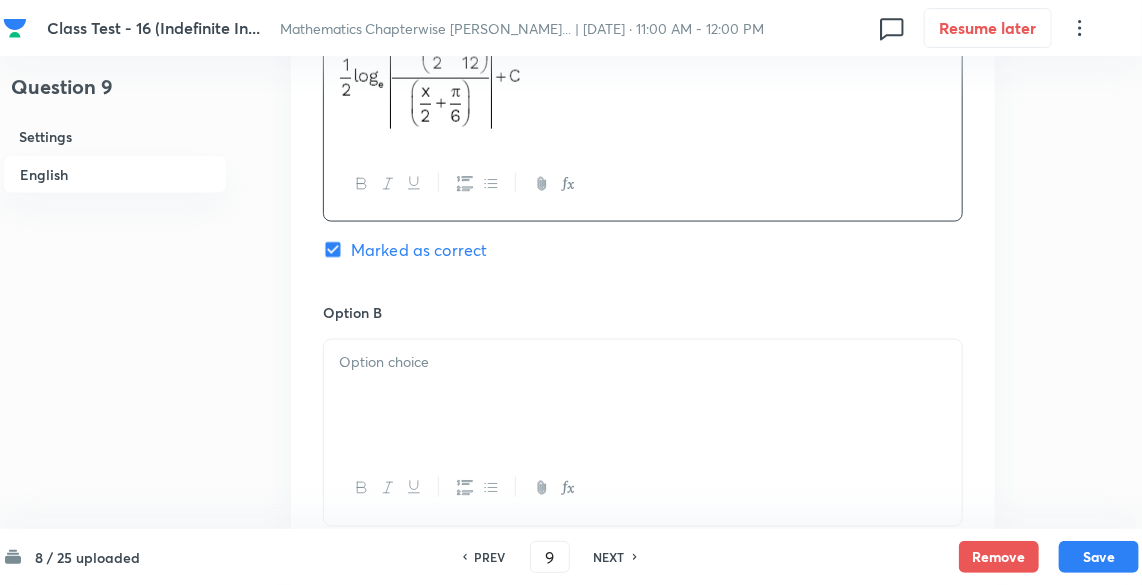 click at bounding box center (643, 363) 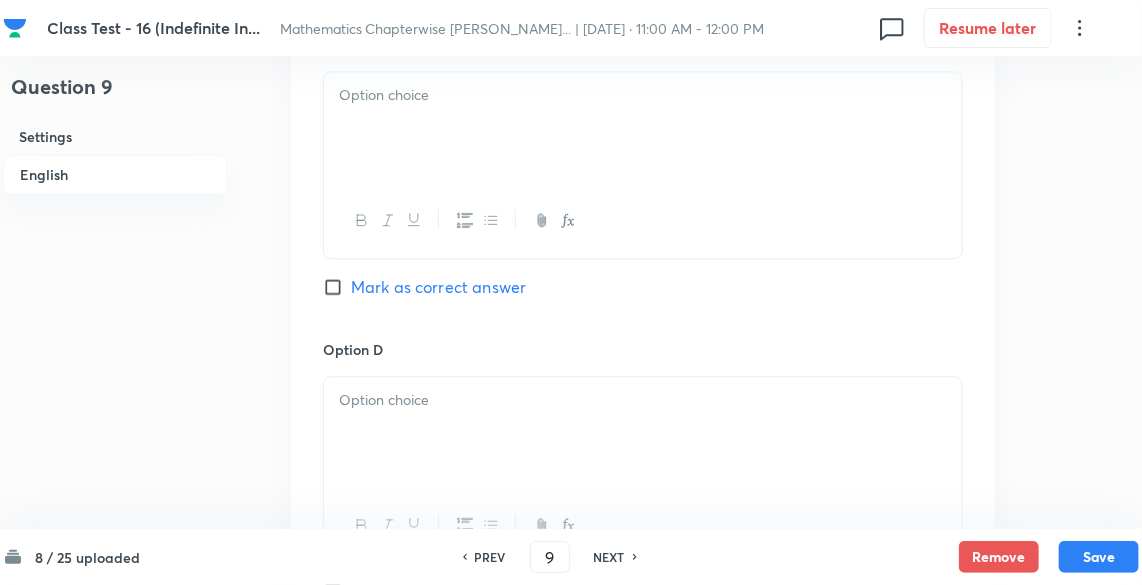 scroll, scrollTop: 1493, scrollLeft: 0, axis: vertical 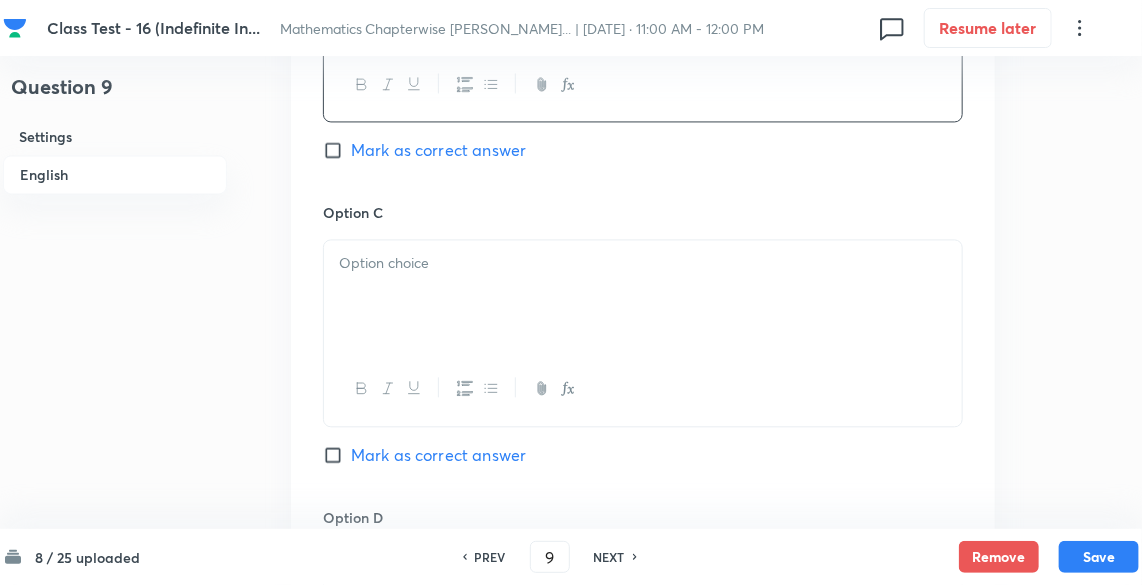 click at bounding box center (643, 263) 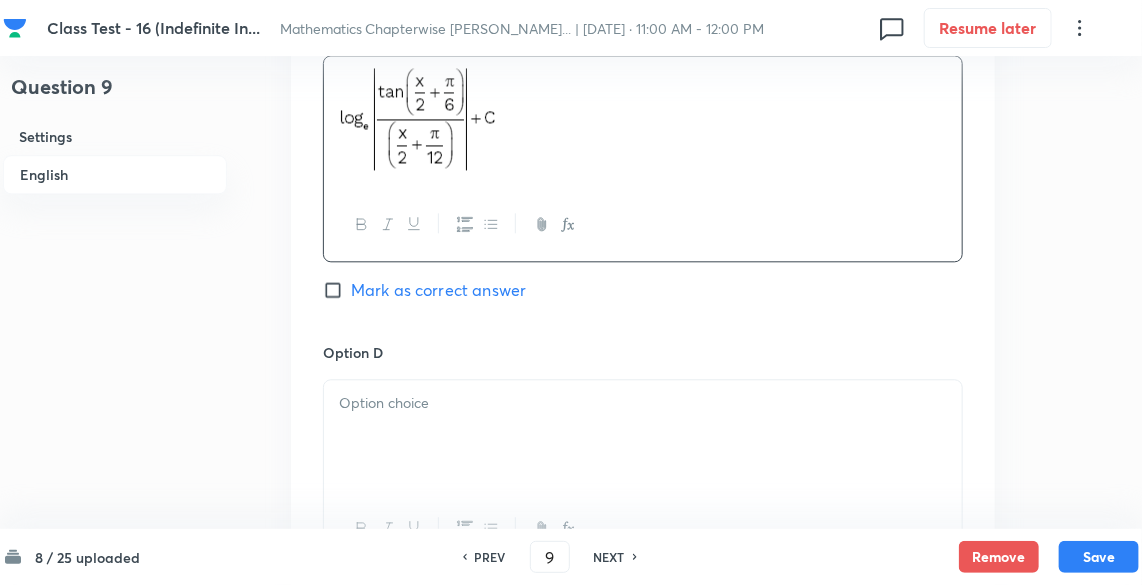 scroll, scrollTop: 1706, scrollLeft: 0, axis: vertical 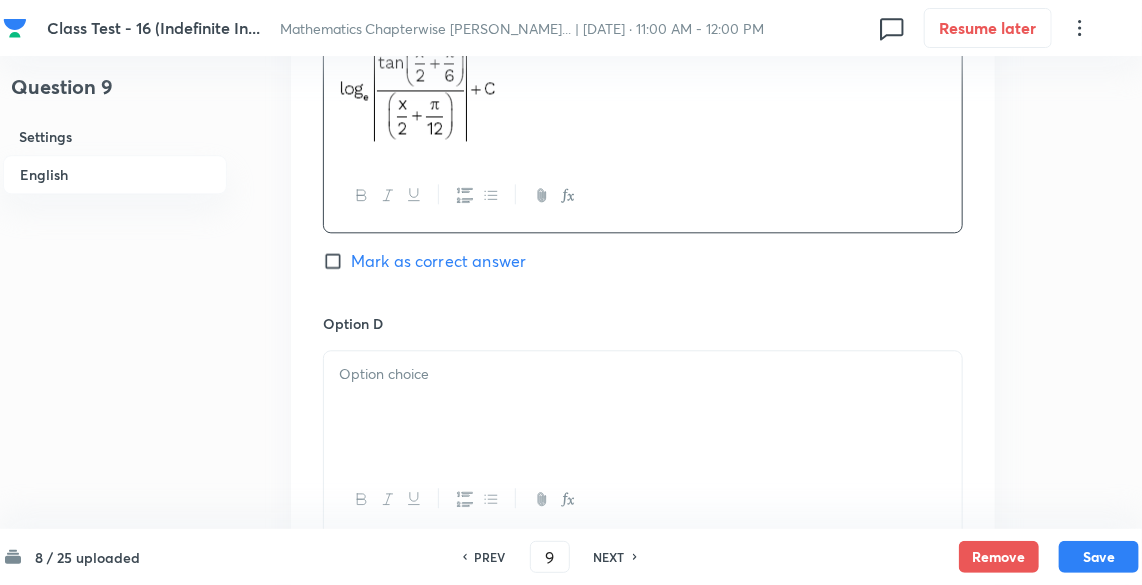click at bounding box center (643, 407) 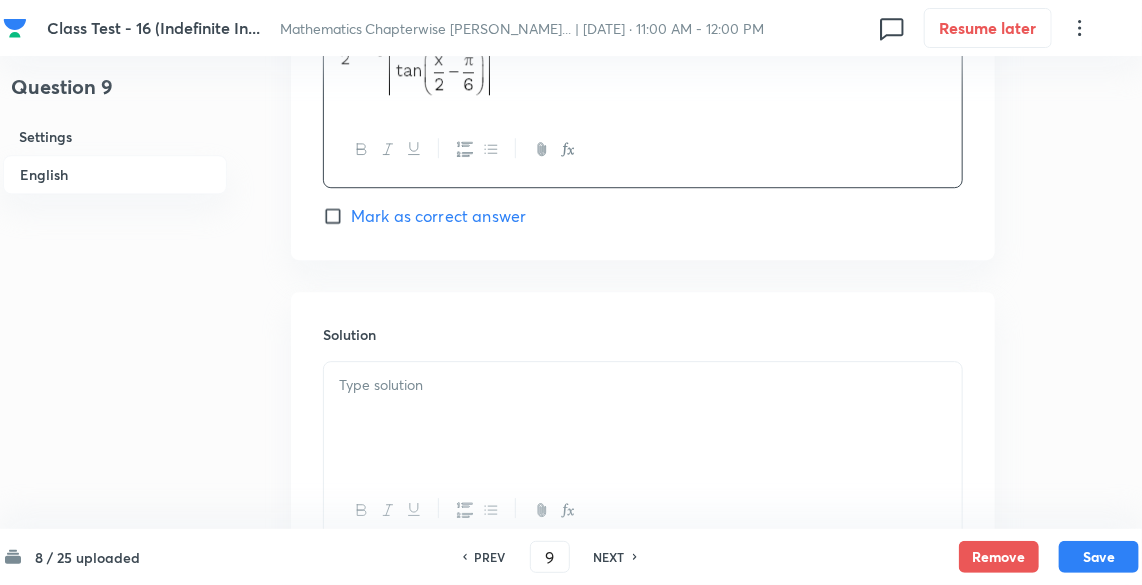 scroll, scrollTop: 2133, scrollLeft: 0, axis: vertical 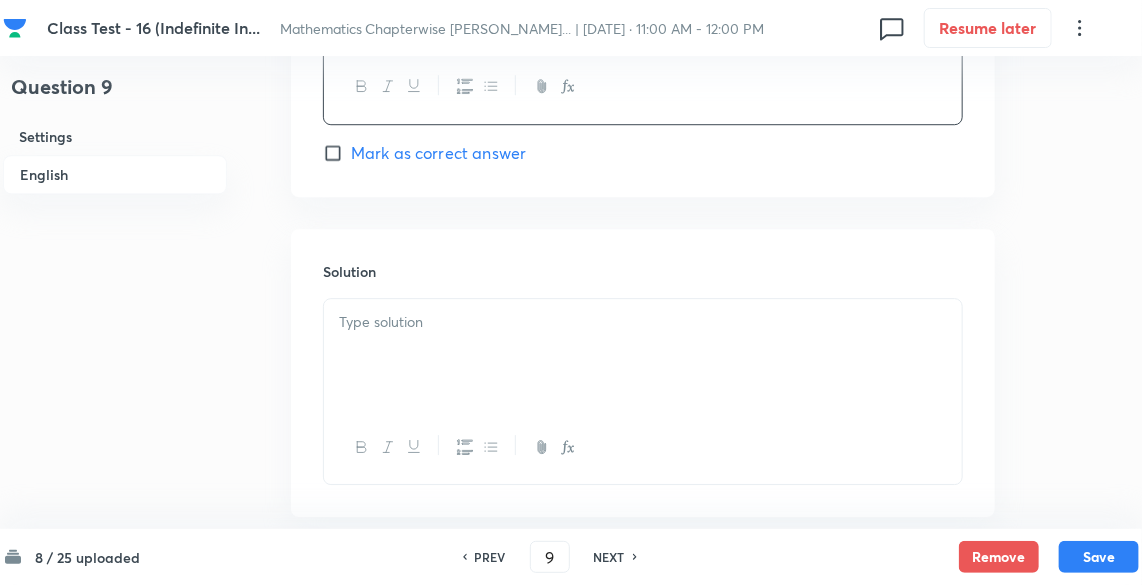 click at bounding box center (643, 322) 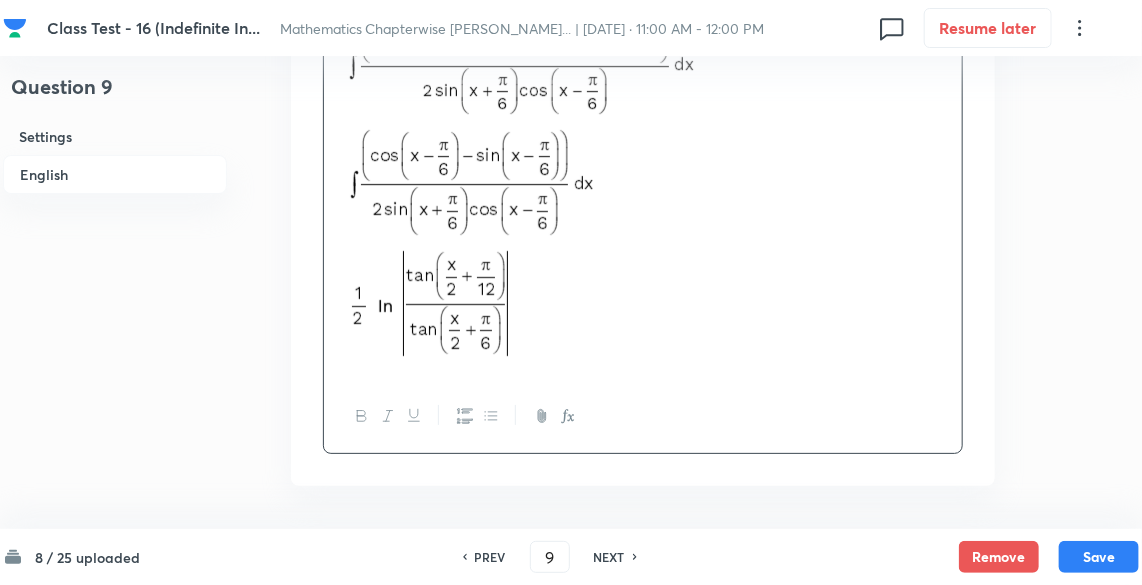 scroll, scrollTop: 2846, scrollLeft: 0, axis: vertical 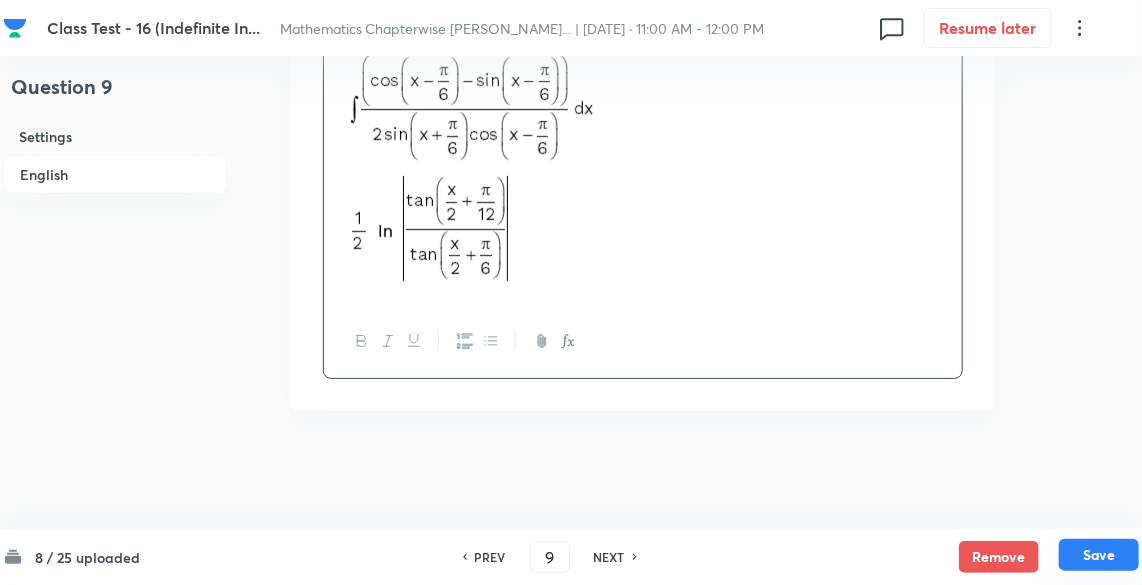 click on "Save" at bounding box center [1099, 555] 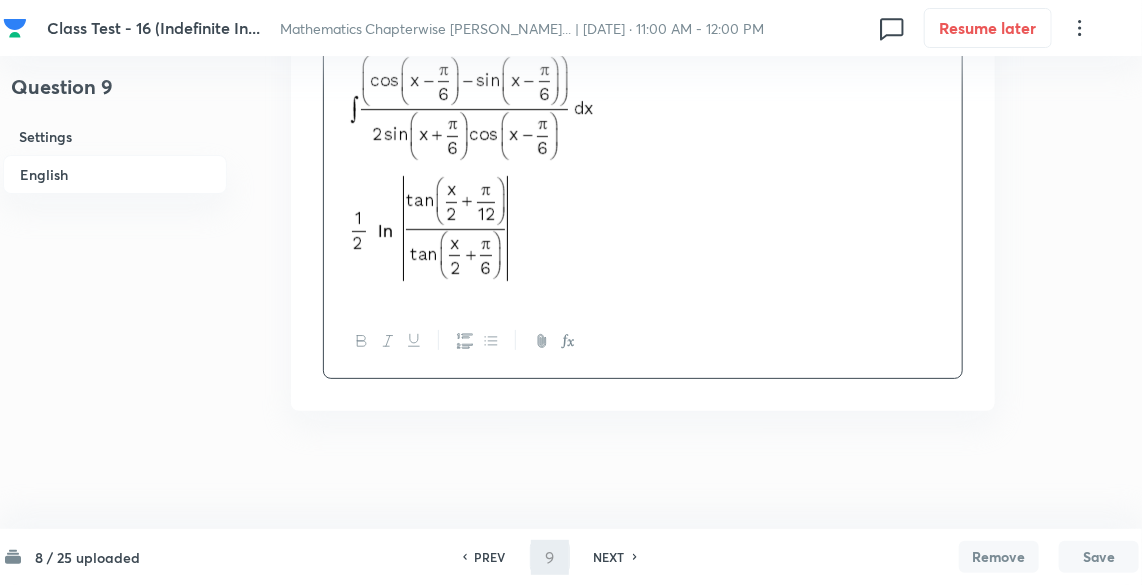 type on "10" 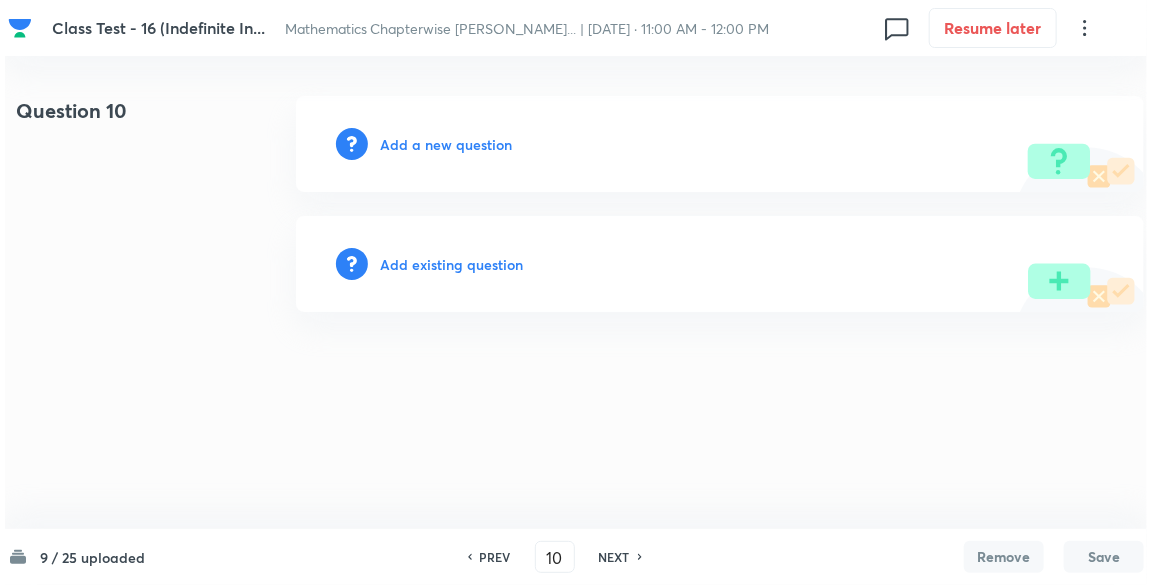 scroll, scrollTop: 0, scrollLeft: 0, axis: both 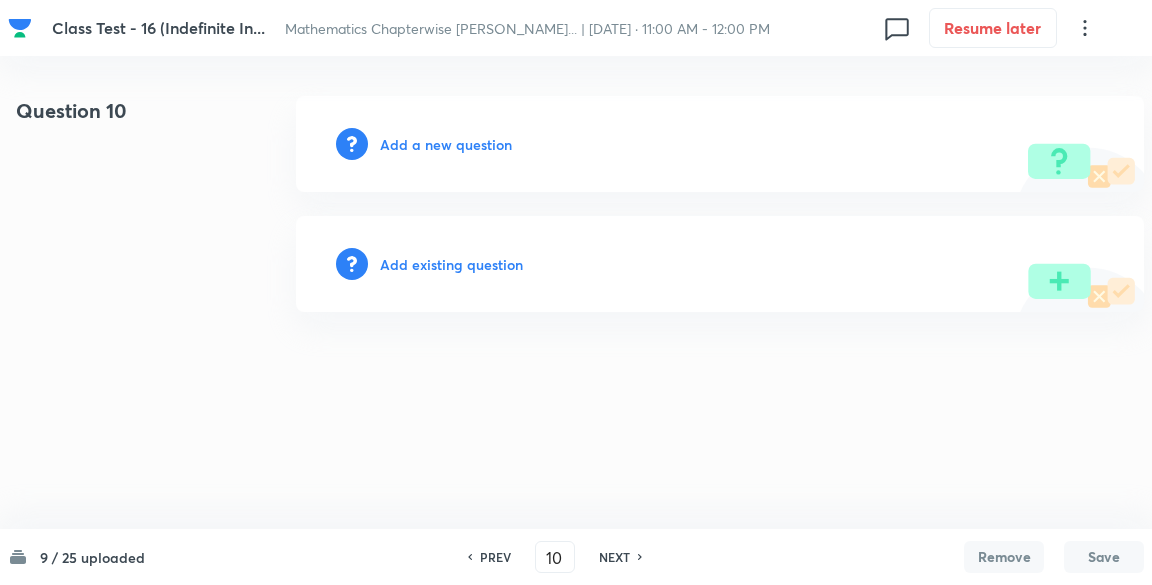 click on "Add a new question" at bounding box center (446, 144) 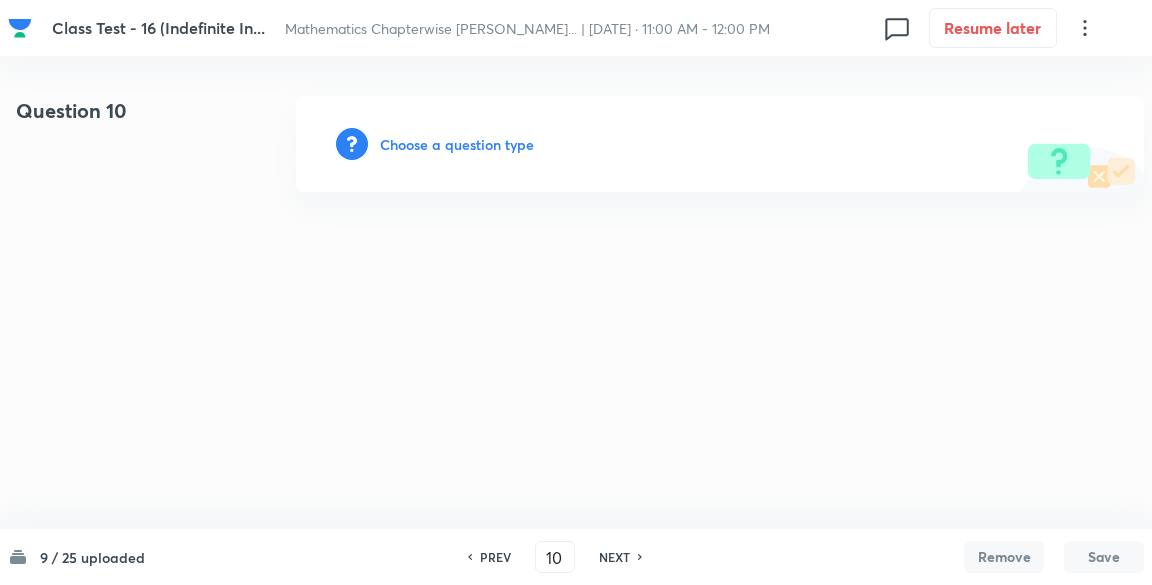 click on "Choose a question type" at bounding box center (457, 144) 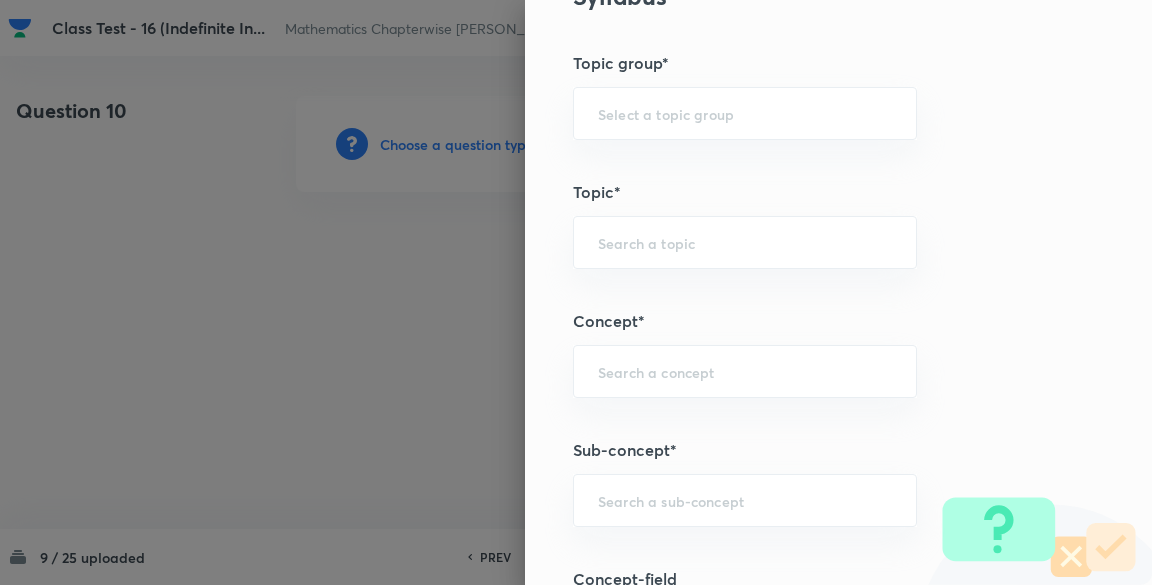 scroll, scrollTop: 1066, scrollLeft: 0, axis: vertical 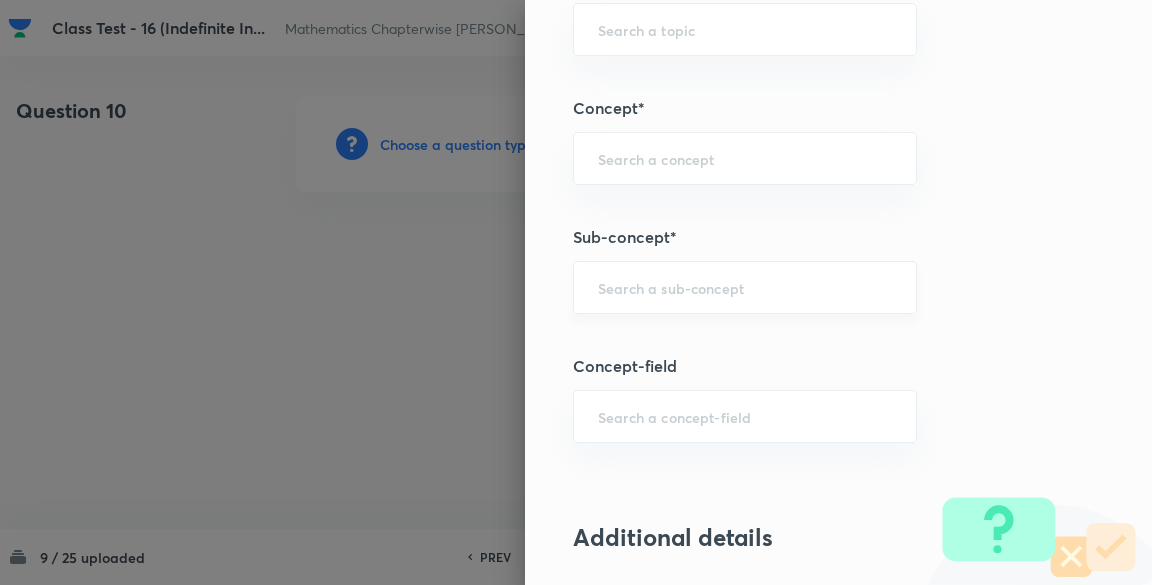click on "​" at bounding box center [745, 287] 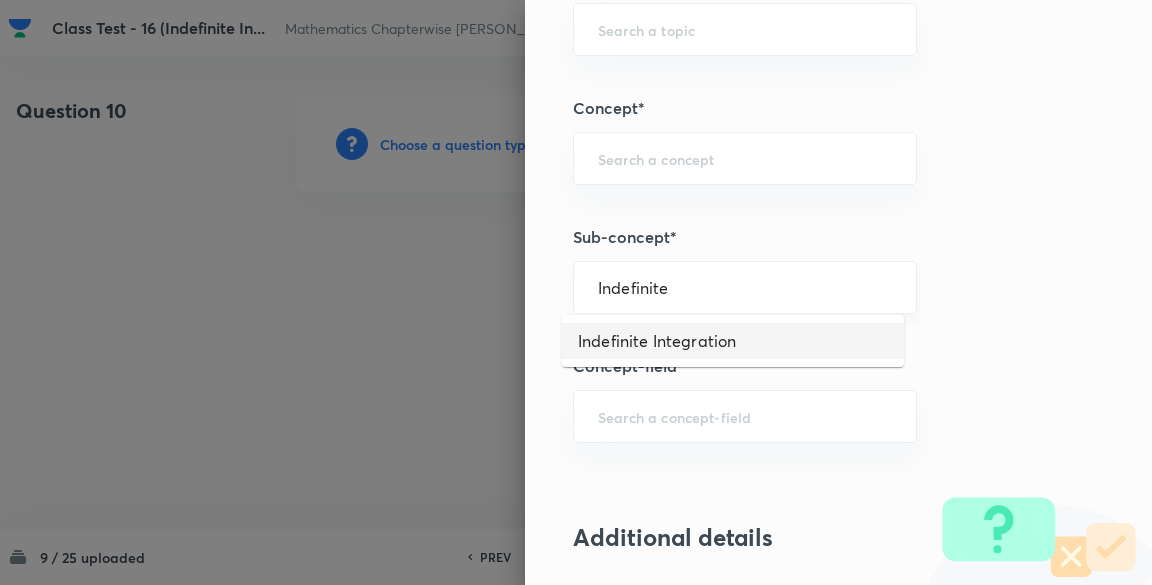 type on "Indefinite Integration" 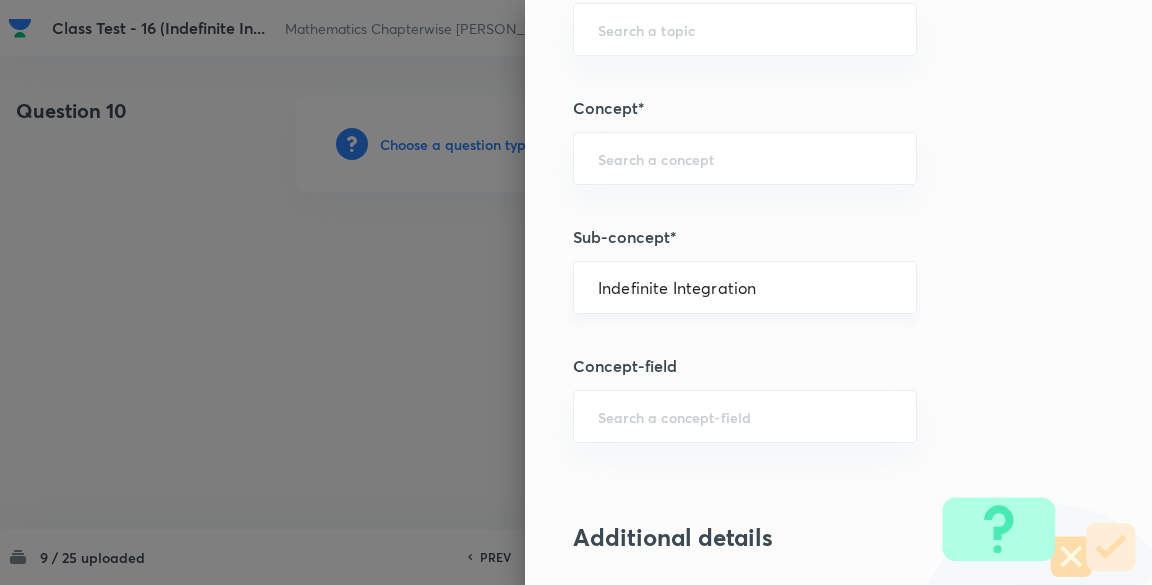type on "Mathematics" 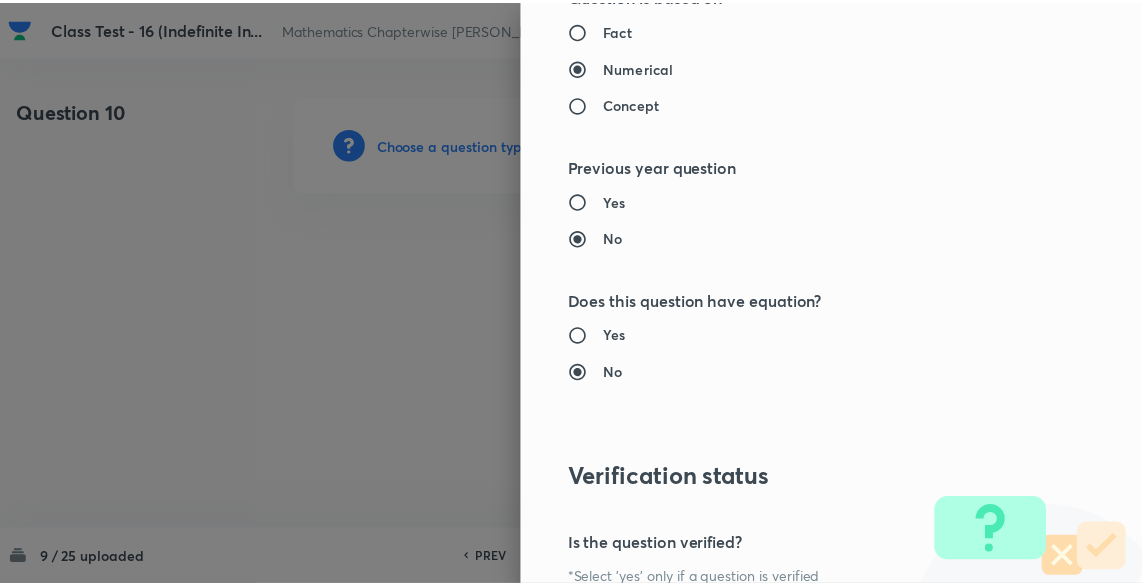 scroll, scrollTop: 2137, scrollLeft: 0, axis: vertical 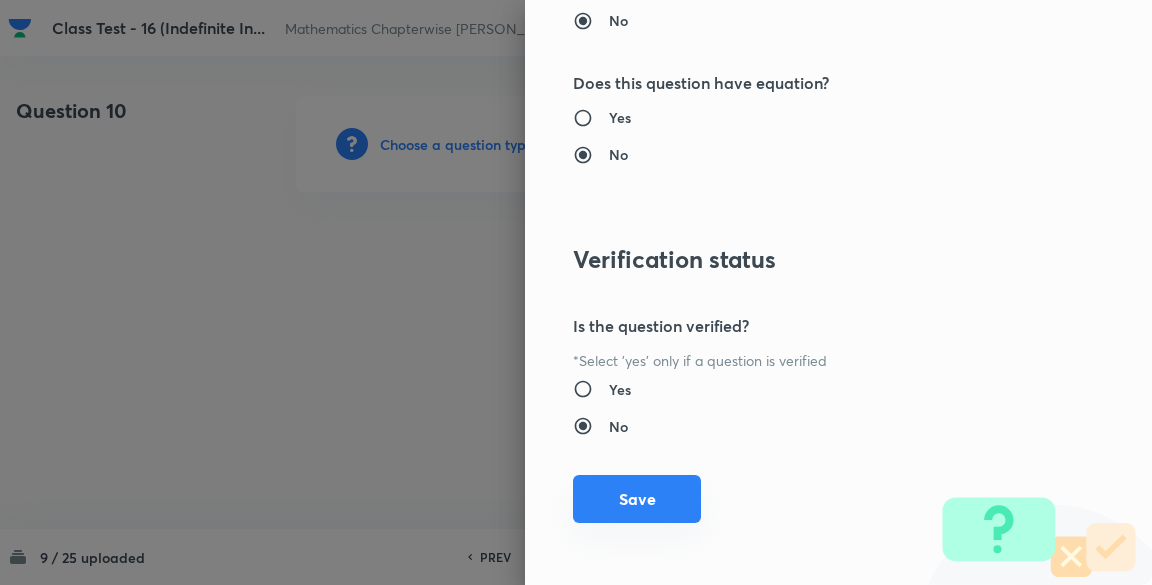 click on "Save" at bounding box center [637, 499] 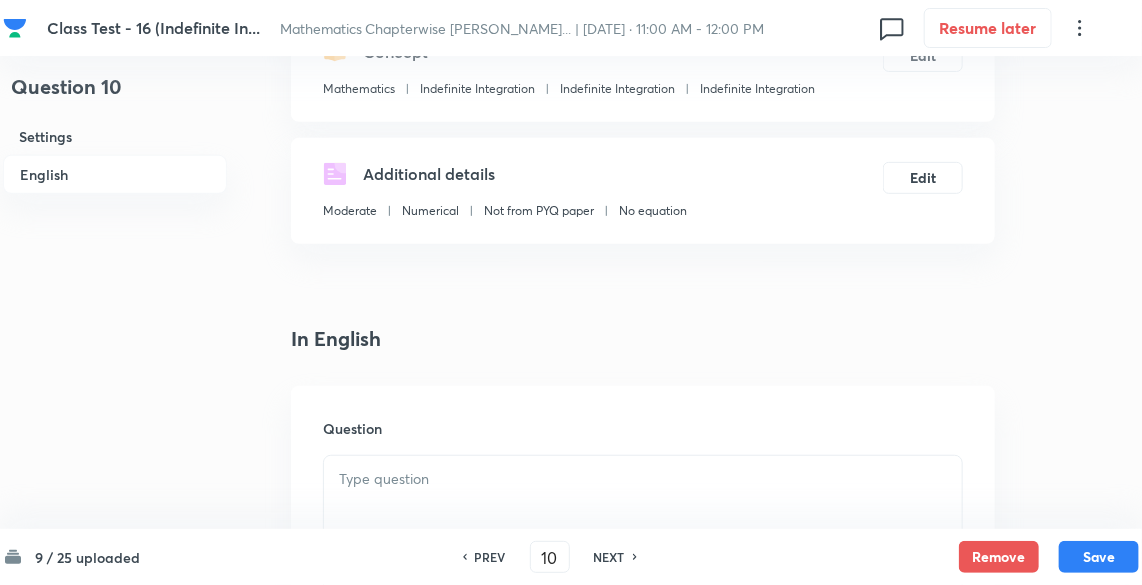 scroll, scrollTop: 426, scrollLeft: 0, axis: vertical 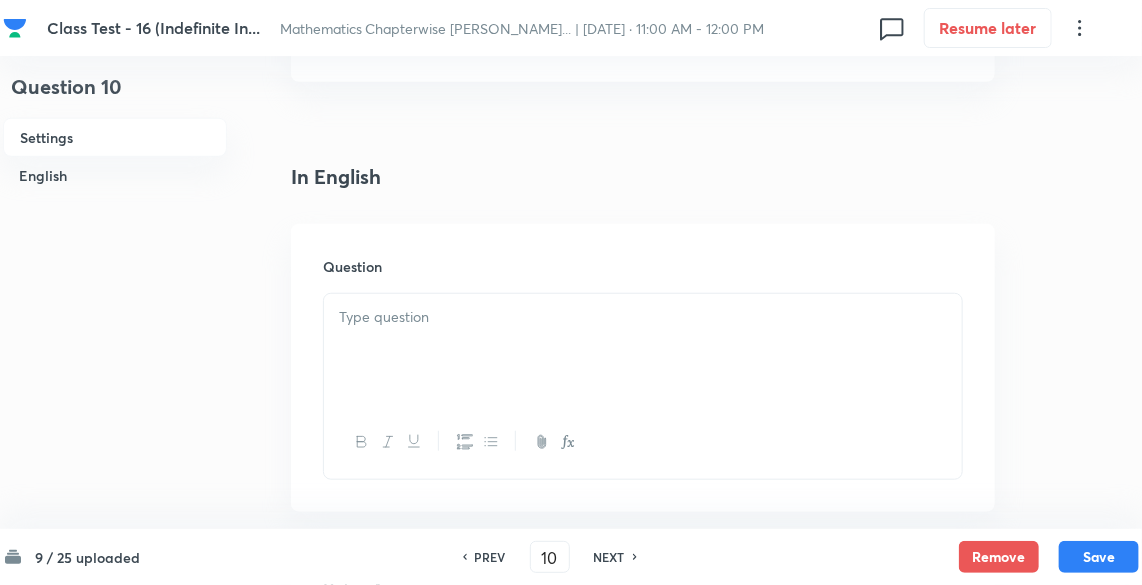 click at bounding box center (643, 350) 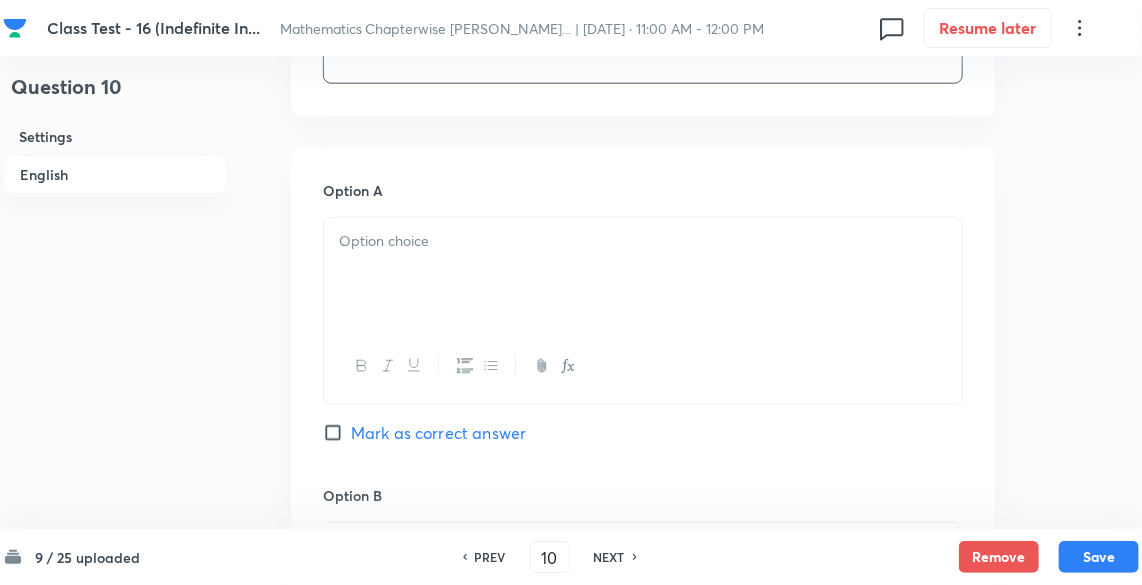 scroll, scrollTop: 853, scrollLeft: 0, axis: vertical 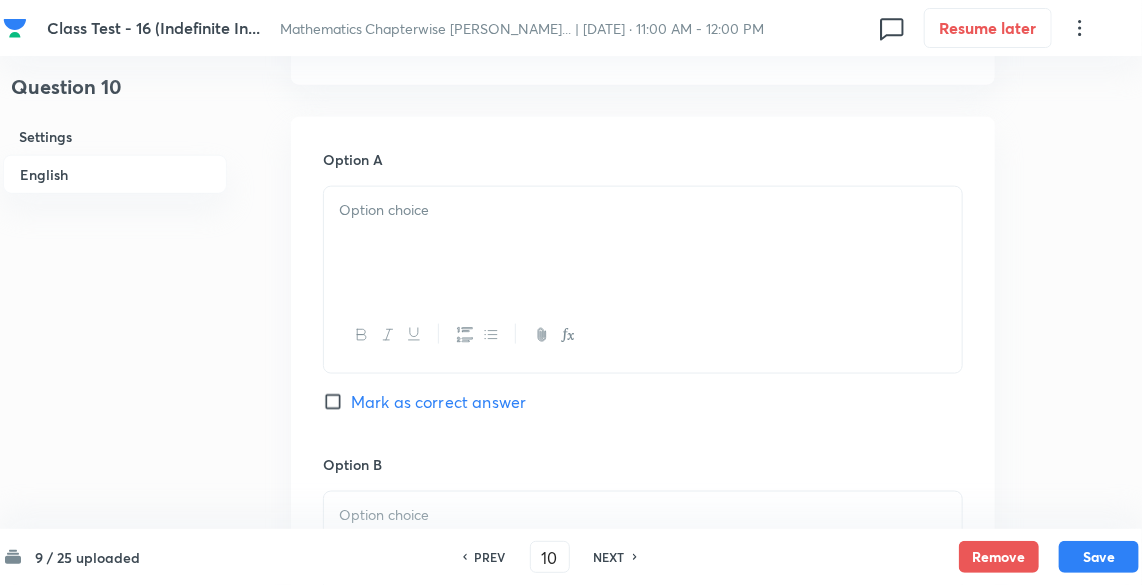 click at bounding box center [643, 210] 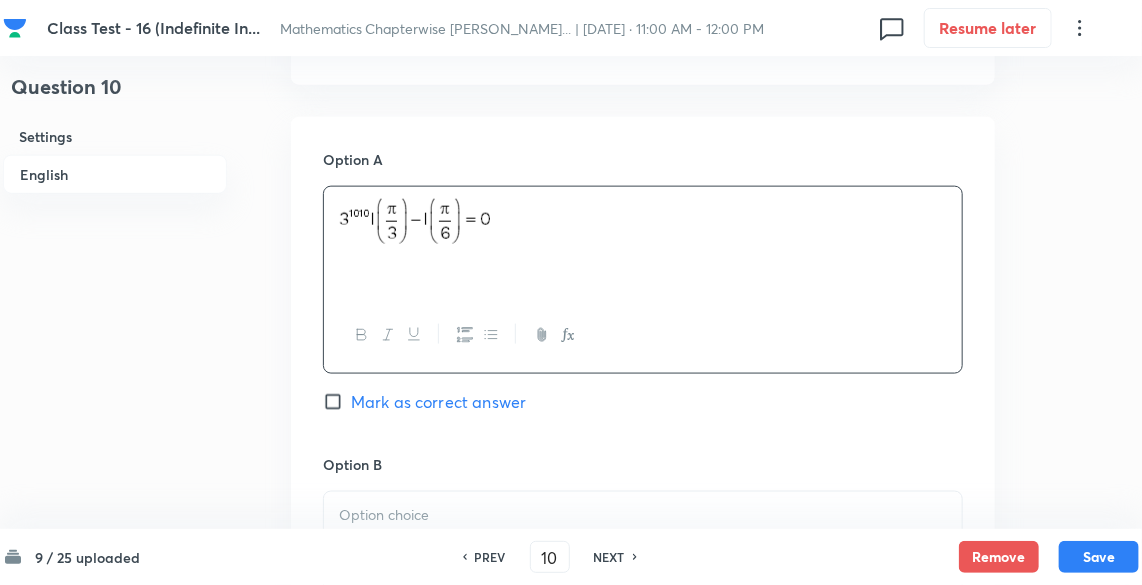 click on "Mark as correct answer" at bounding box center (337, 402) 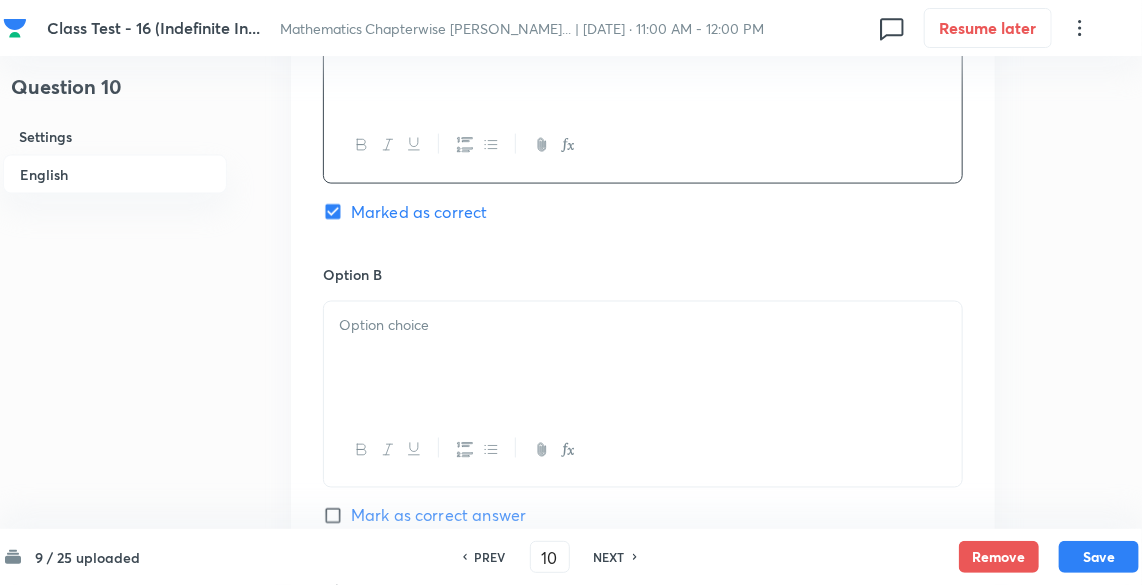 scroll, scrollTop: 1066, scrollLeft: 0, axis: vertical 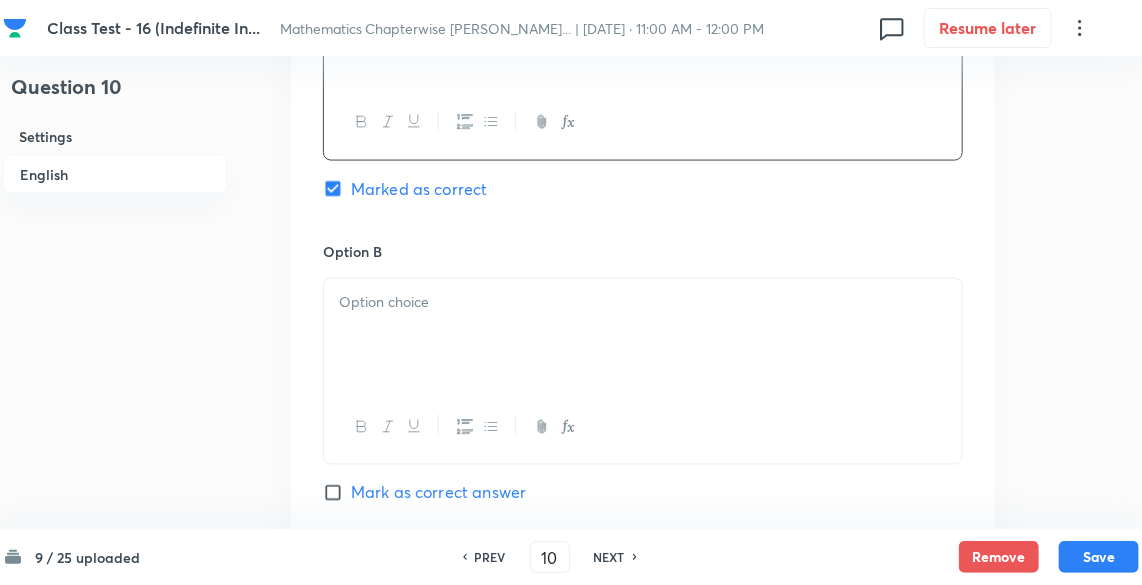 click at bounding box center (643, 335) 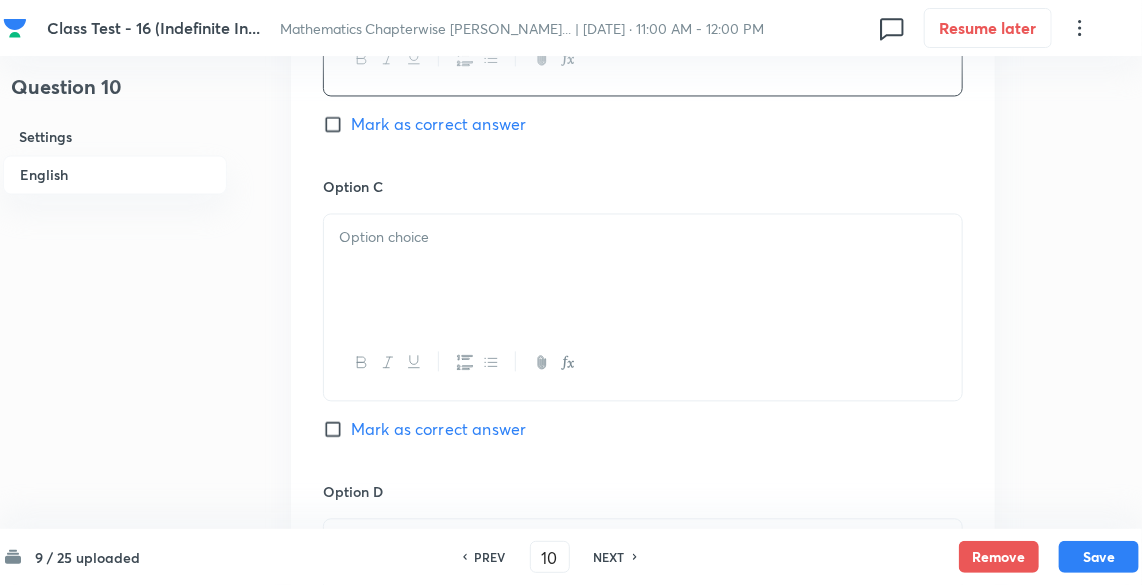 scroll, scrollTop: 1493, scrollLeft: 0, axis: vertical 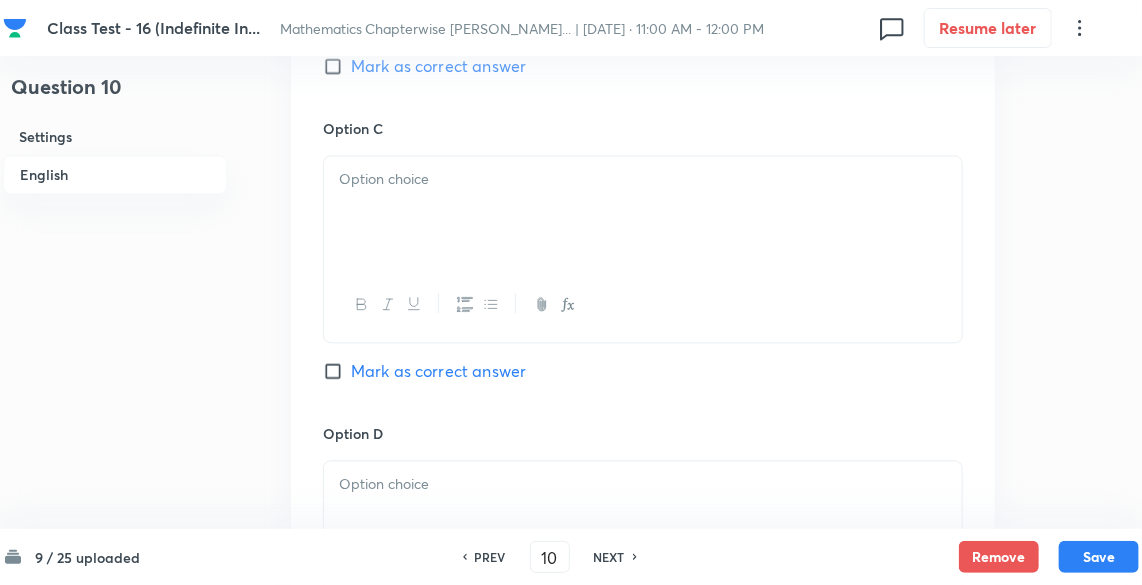 click at bounding box center [643, 212] 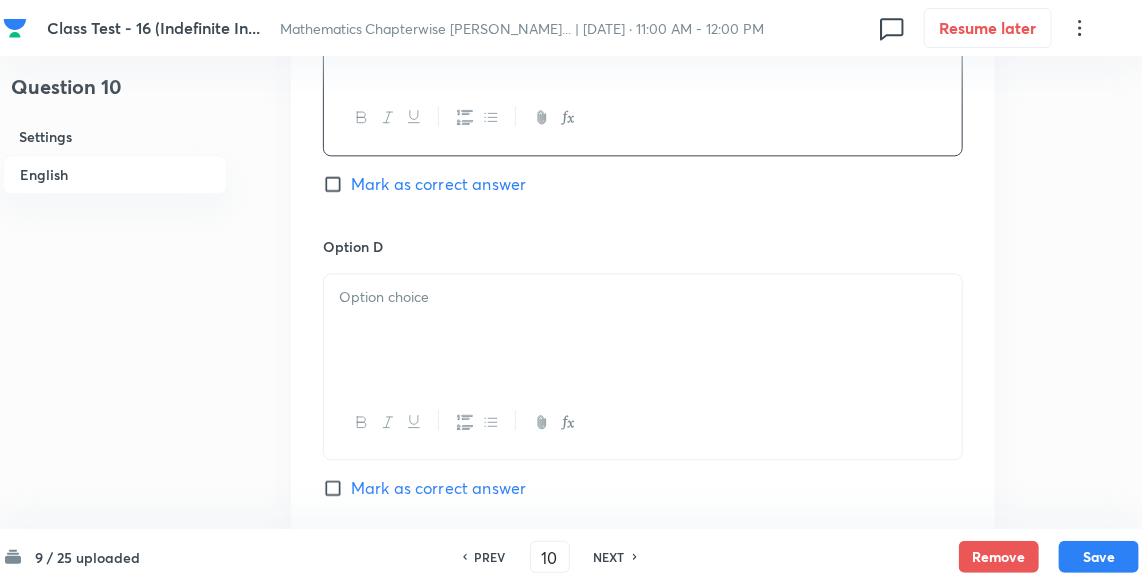 scroll, scrollTop: 1706, scrollLeft: 0, axis: vertical 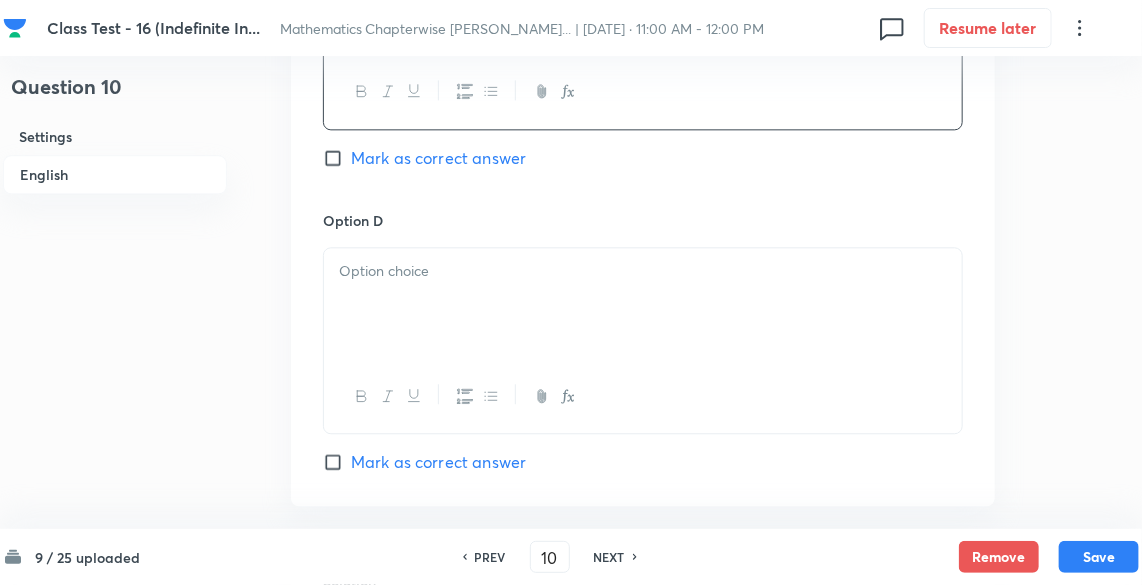click at bounding box center [643, 304] 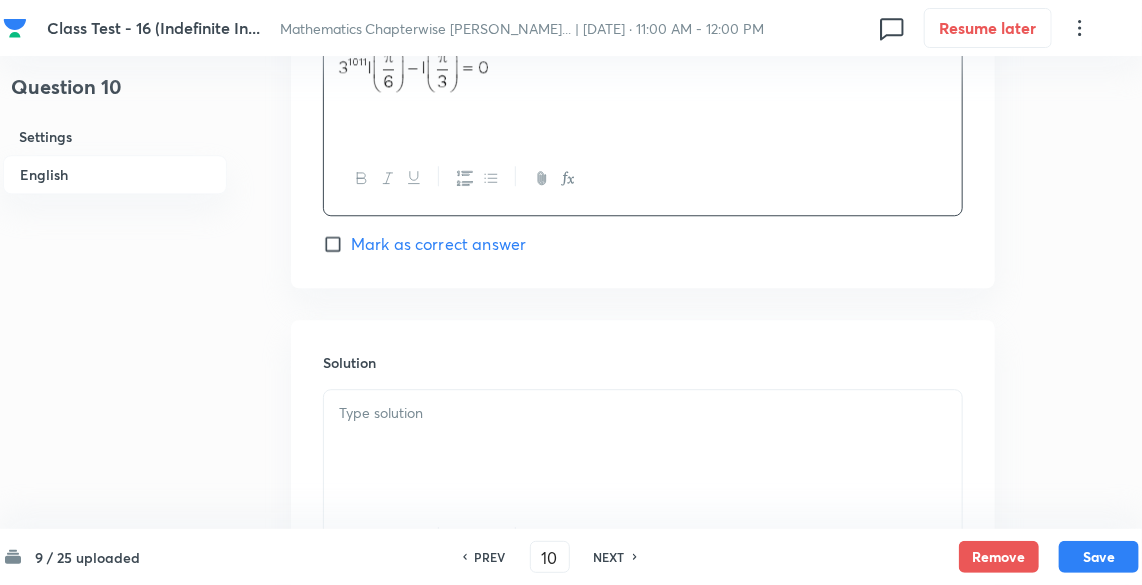 scroll, scrollTop: 2120, scrollLeft: 0, axis: vertical 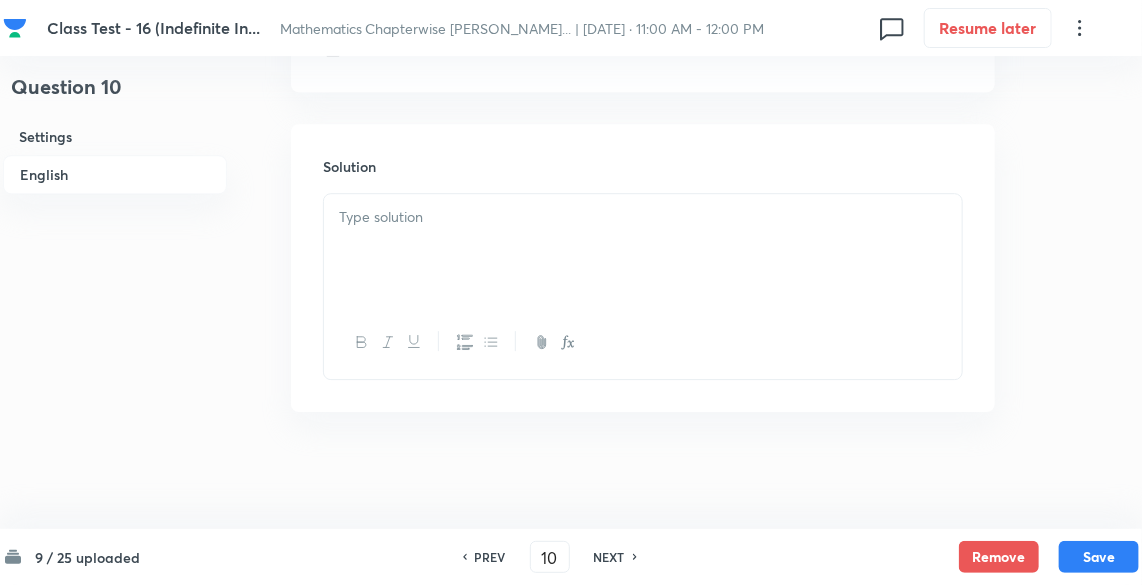 click at bounding box center [643, 250] 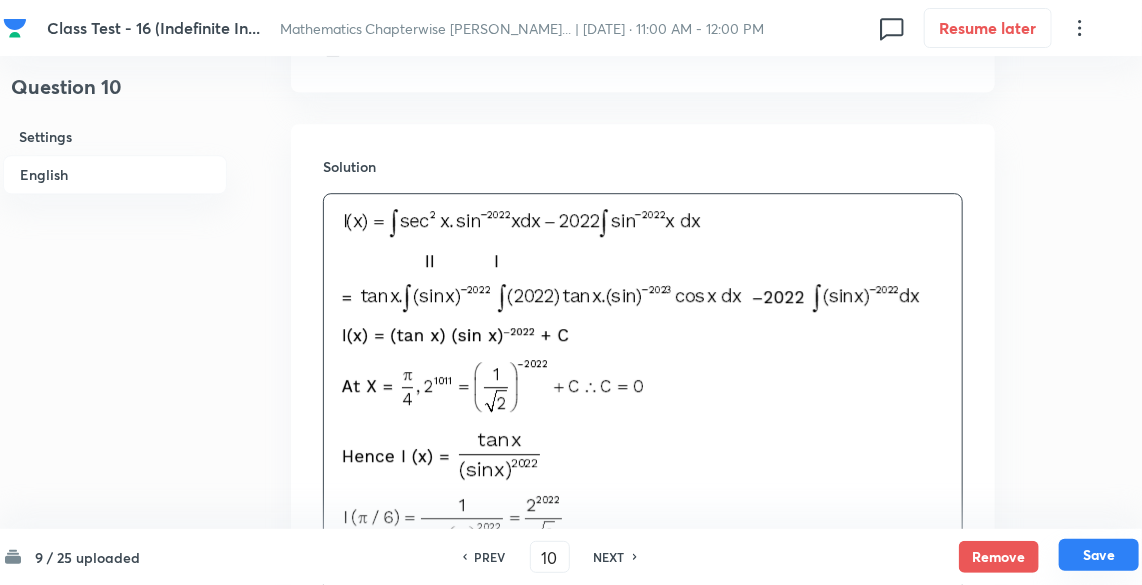 click on "Save" at bounding box center [1099, 555] 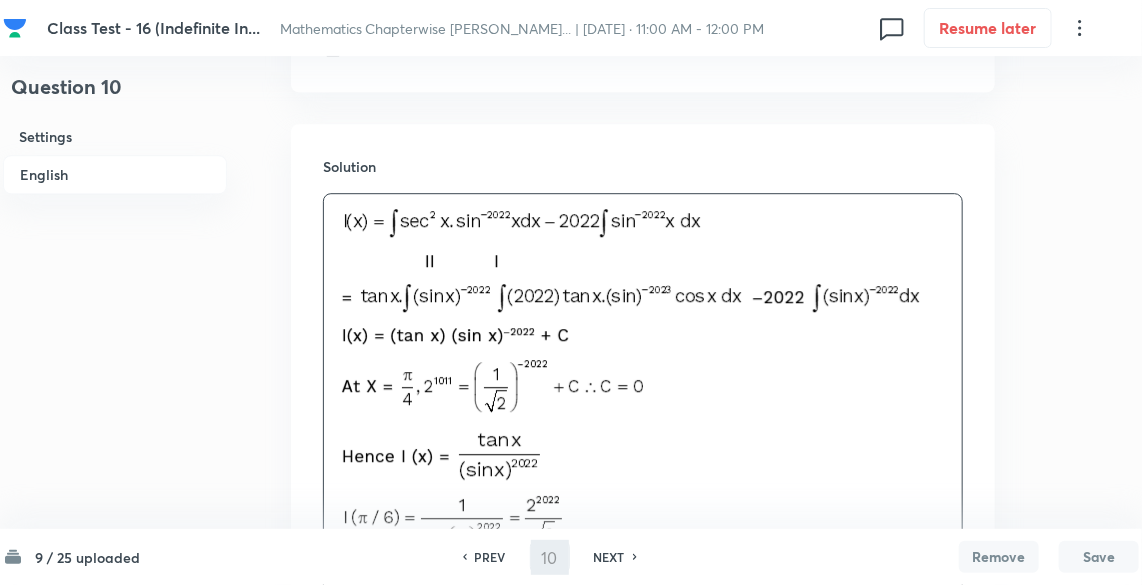 type on "11" 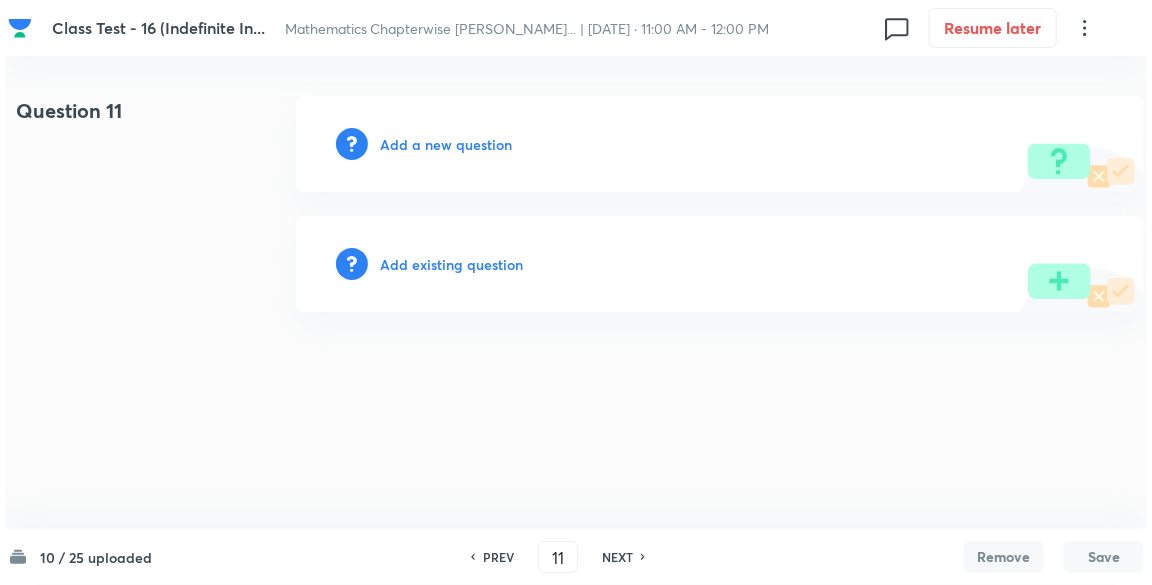 scroll, scrollTop: 0, scrollLeft: 0, axis: both 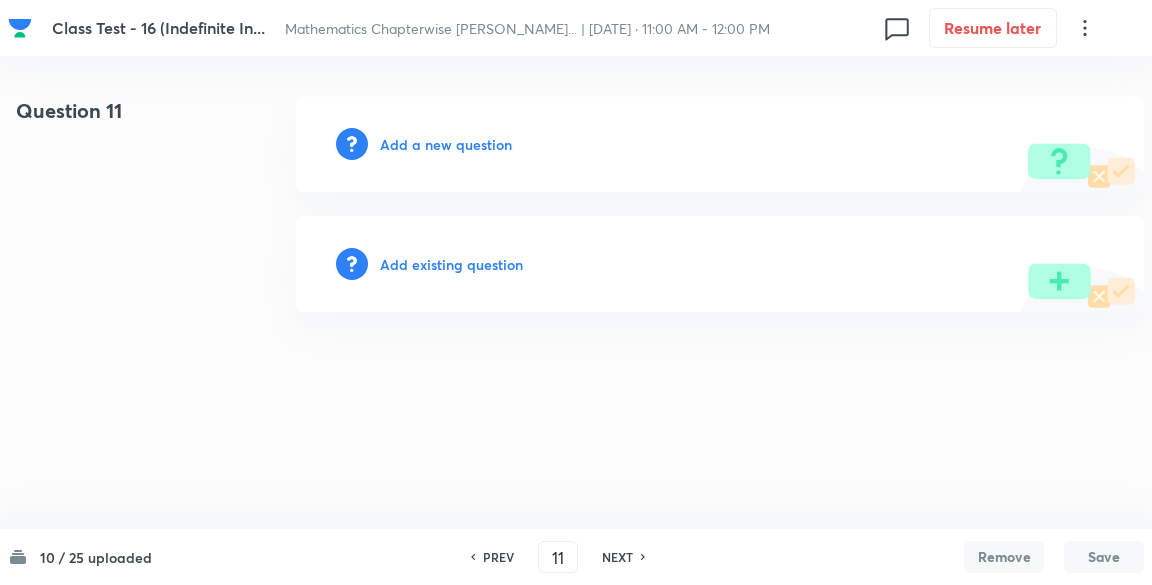 click on "Add a new question" at bounding box center (446, 144) 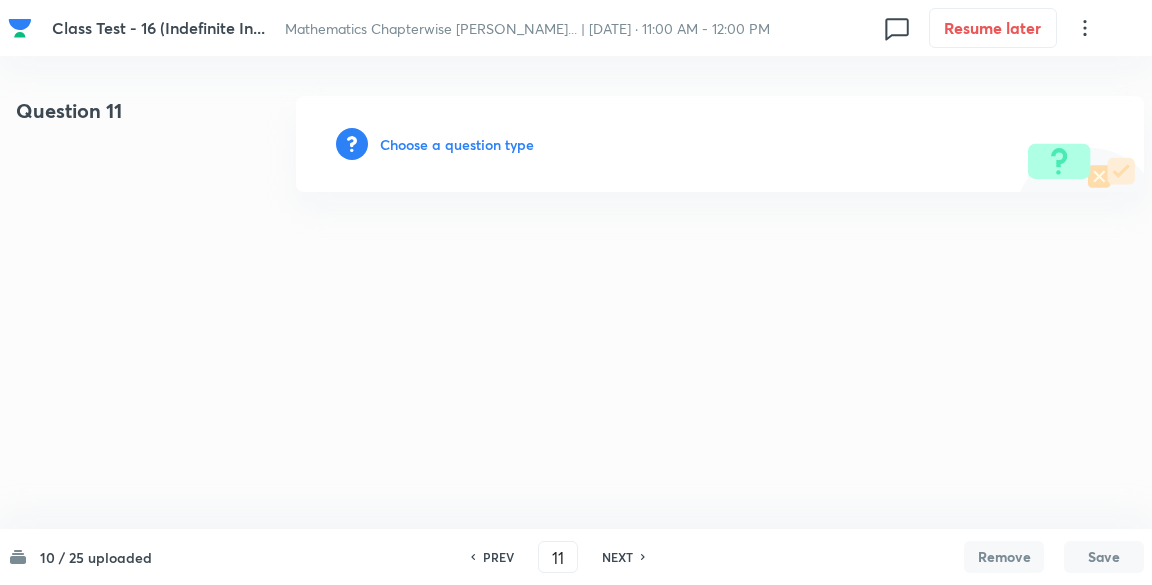 click on "Choose a question type" at bounding box center (457, 144) 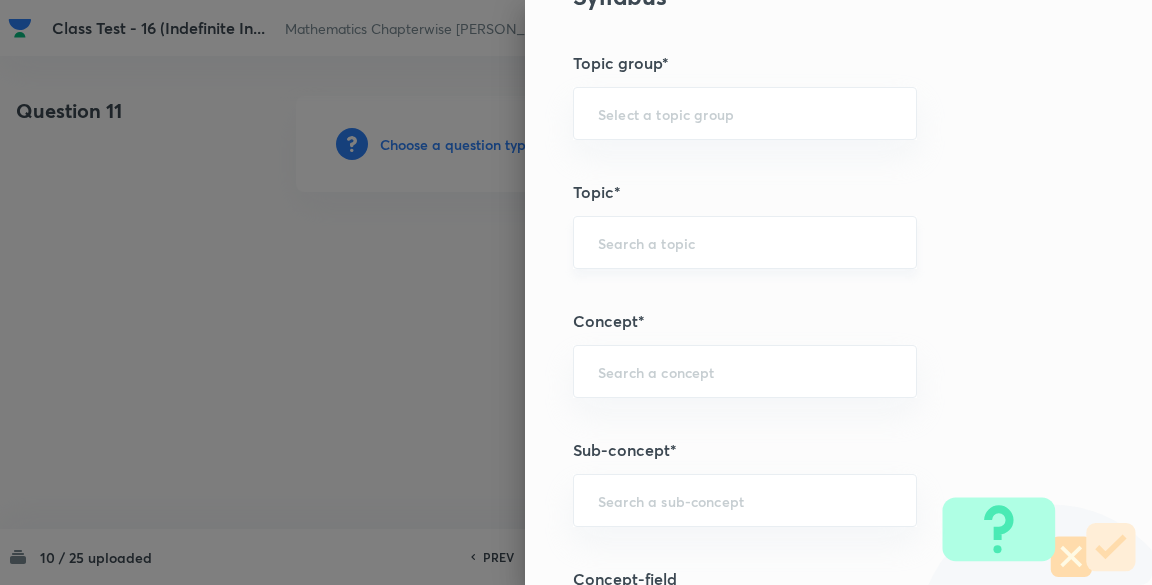 scroll, scrollTop: 1066, scrollLeft: 0, axis: vertical 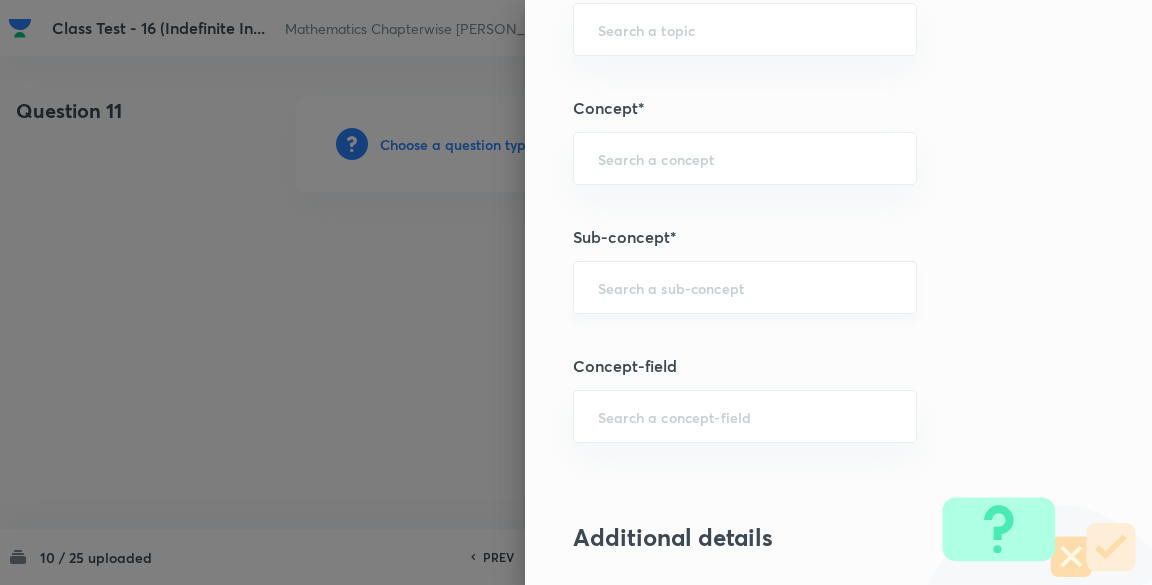 click at bounding box center [745, 287] 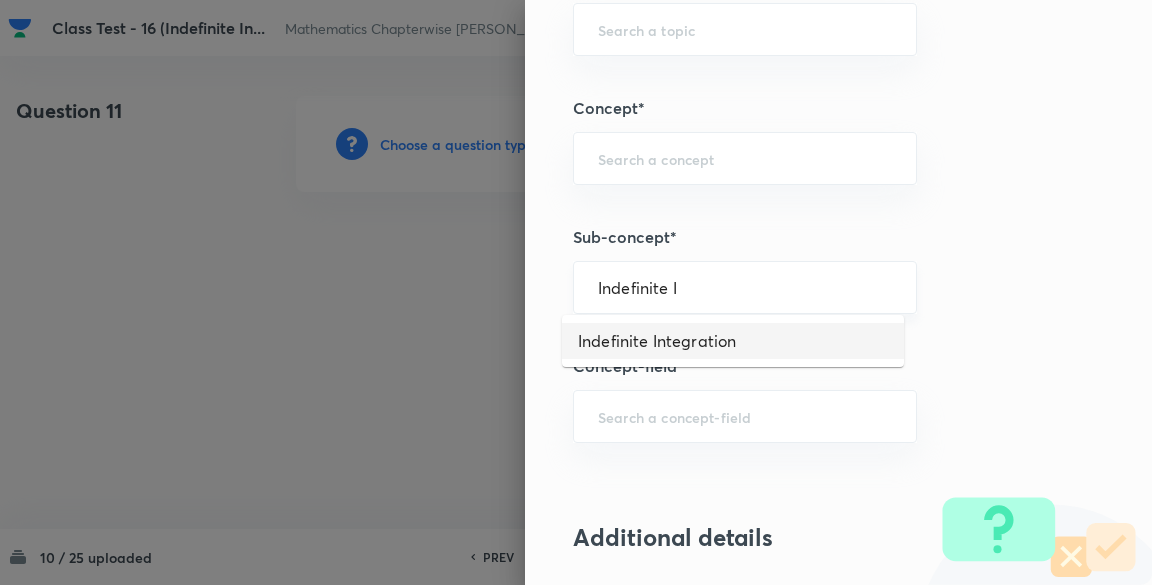 type on "Indefinite Integration" 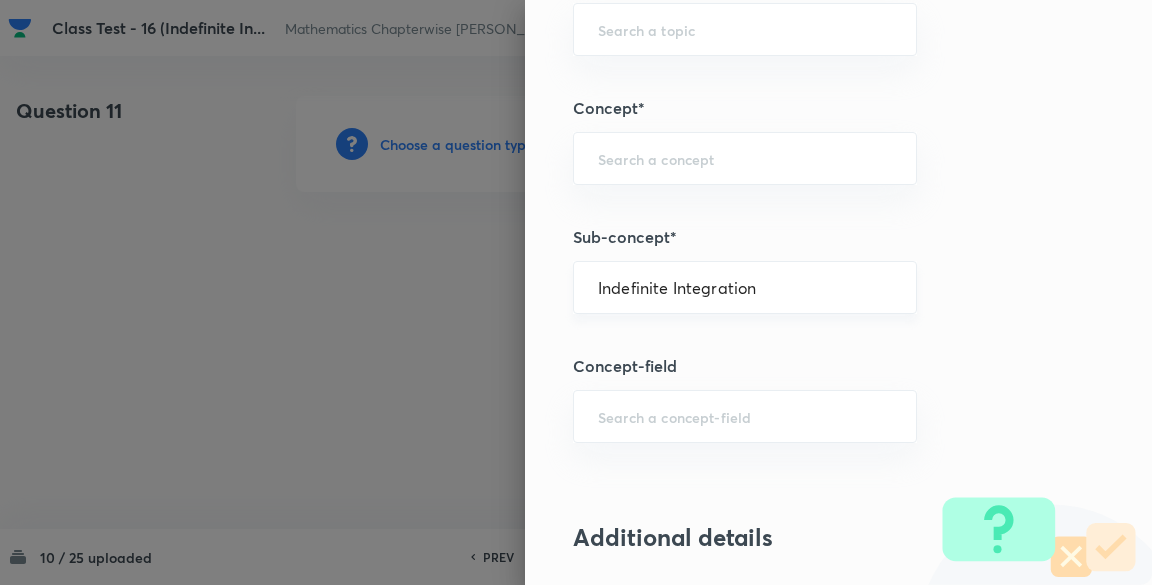 type on "Mathematics" 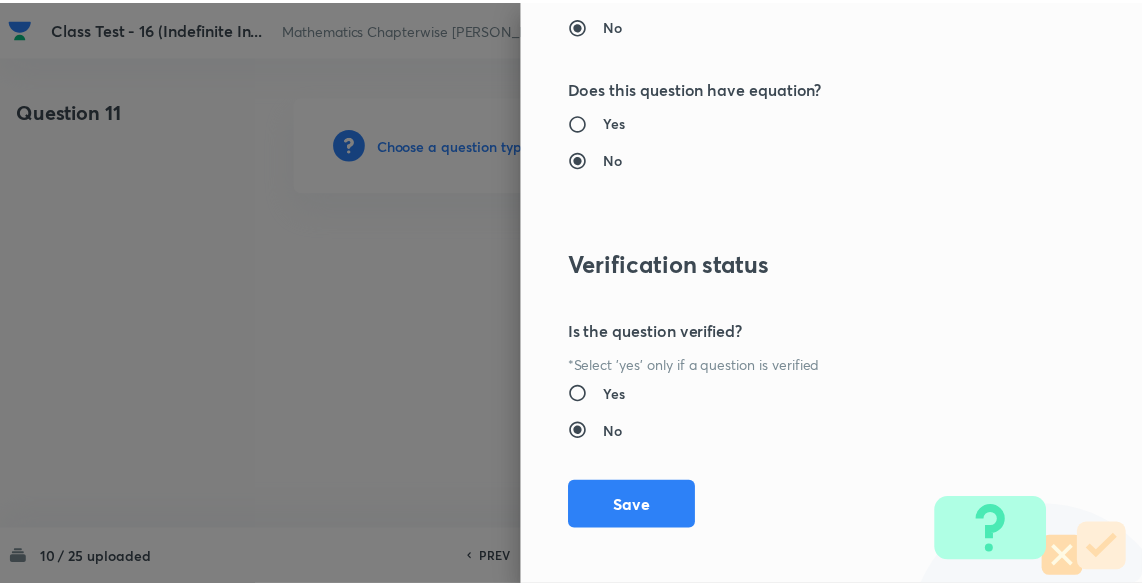 scroll, scrollTop: 2137, scrollLeft: 0, axis: vertical 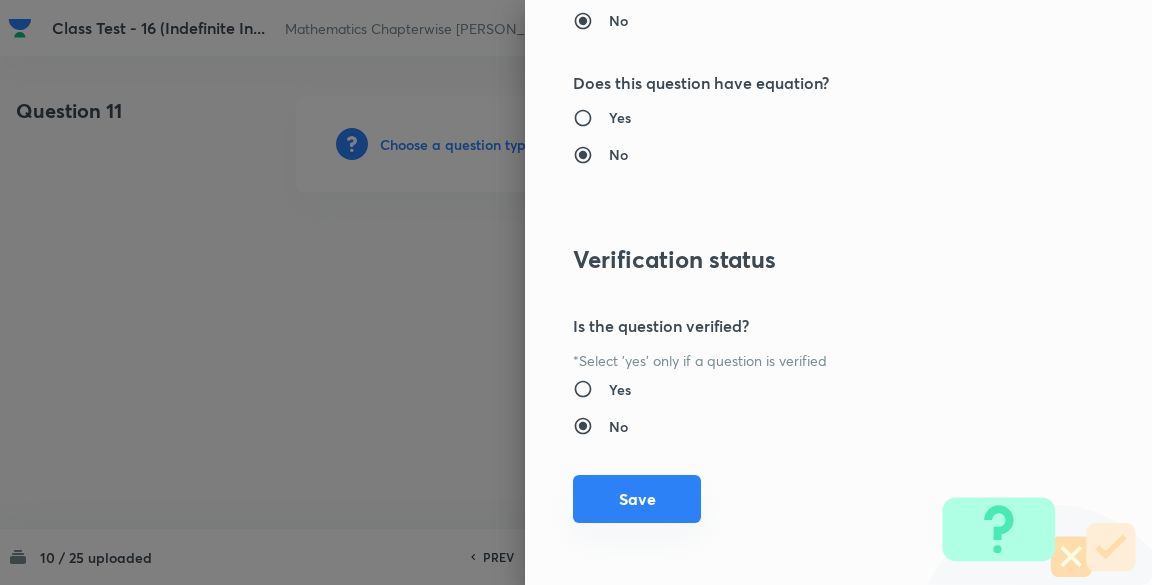 click on "Save" at bounding box center [637, 499] 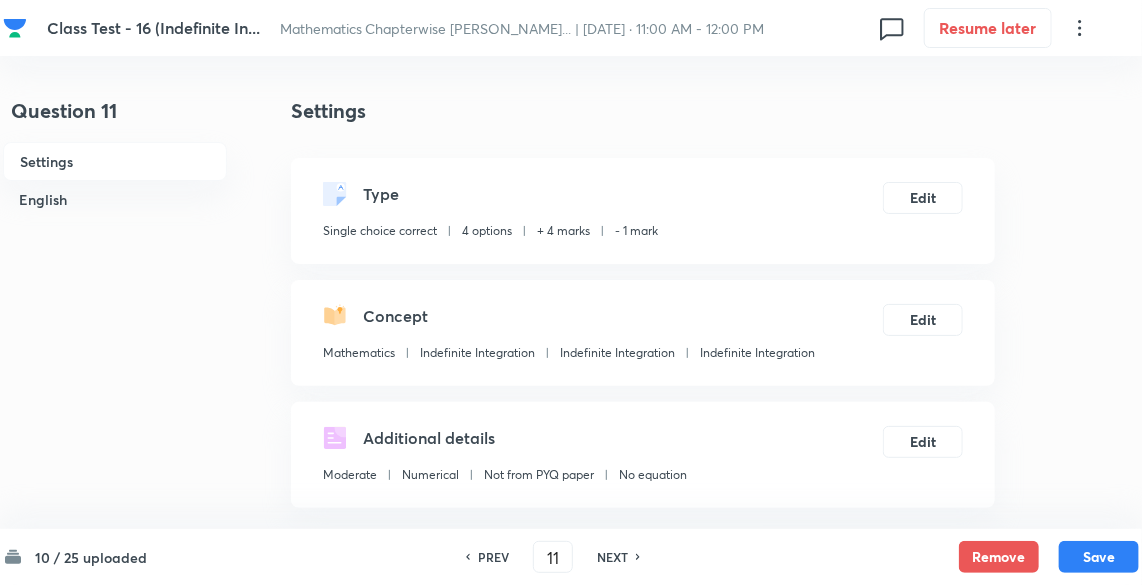 scroll, scrollTop: 426, scrollLeft: 0, axis: vertical 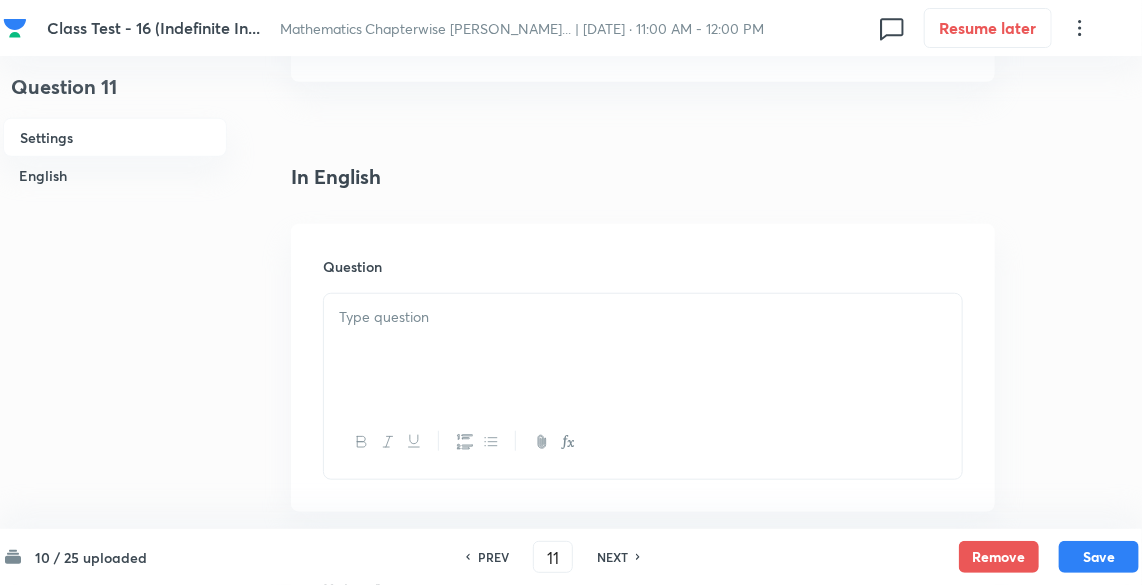 click at bounding box center [643, 350] 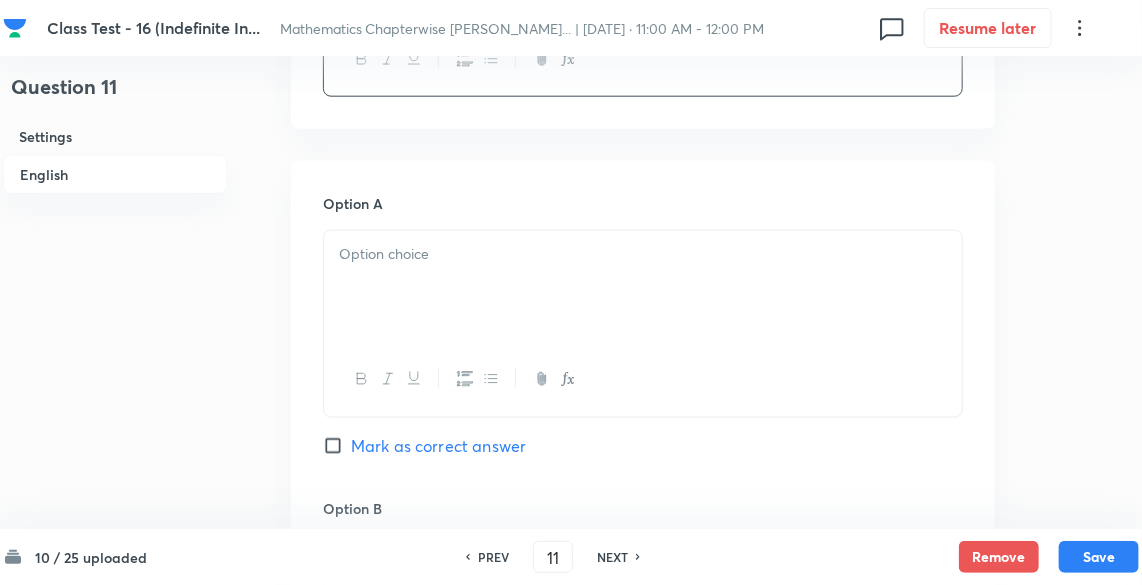 scroll, scrollTop: 853, scrollLeft: 0, axis: vertical 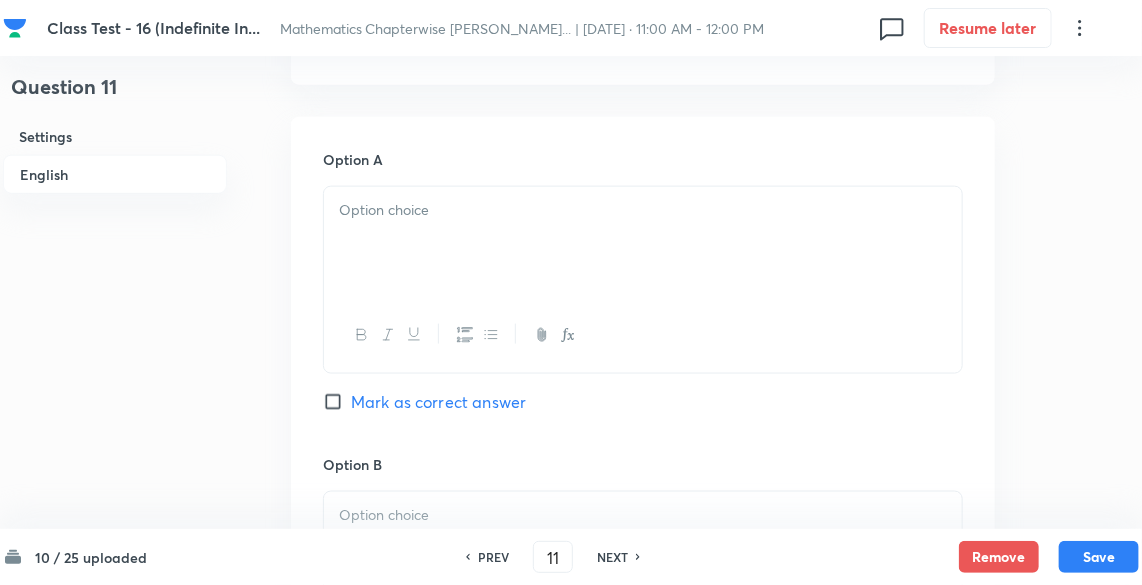 click at bounding box center [643, 243] 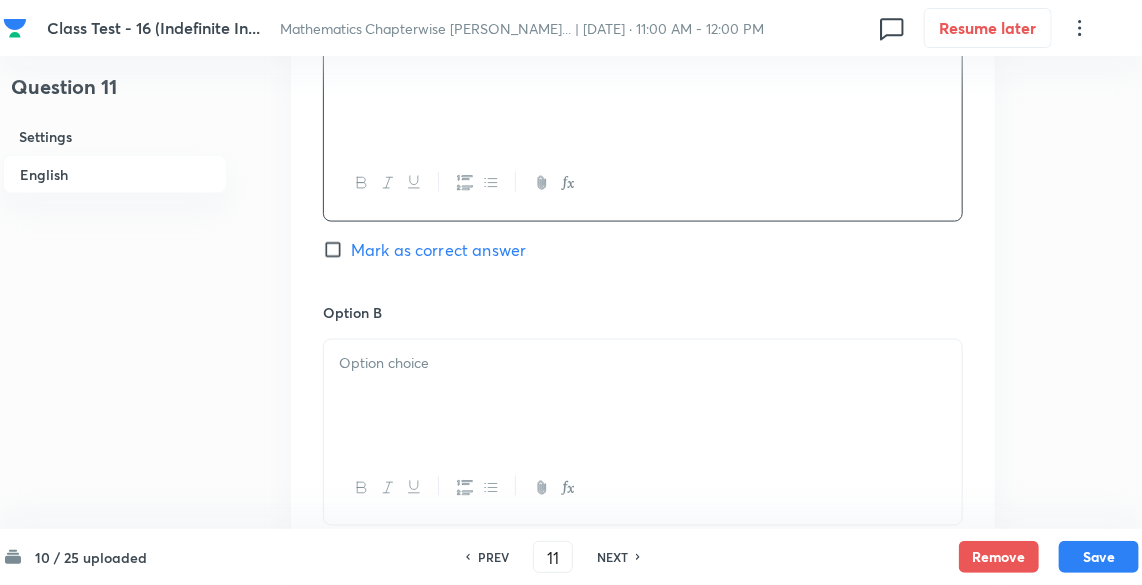 scroll, scrollTop: 1066, scrollLeft: 0, axis: vertical 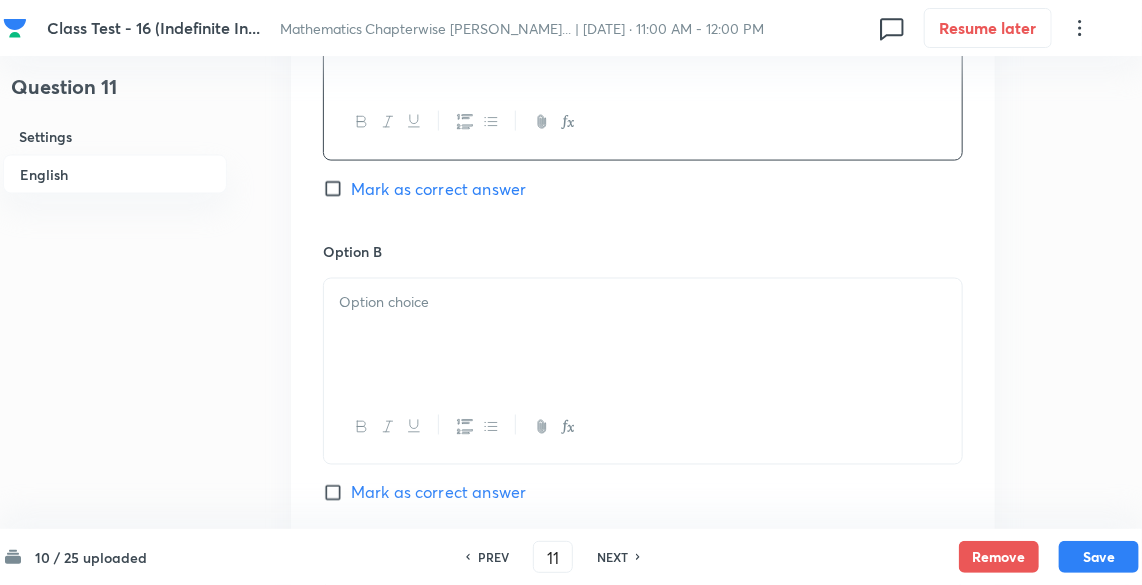 click at bounding box center [643, 335] 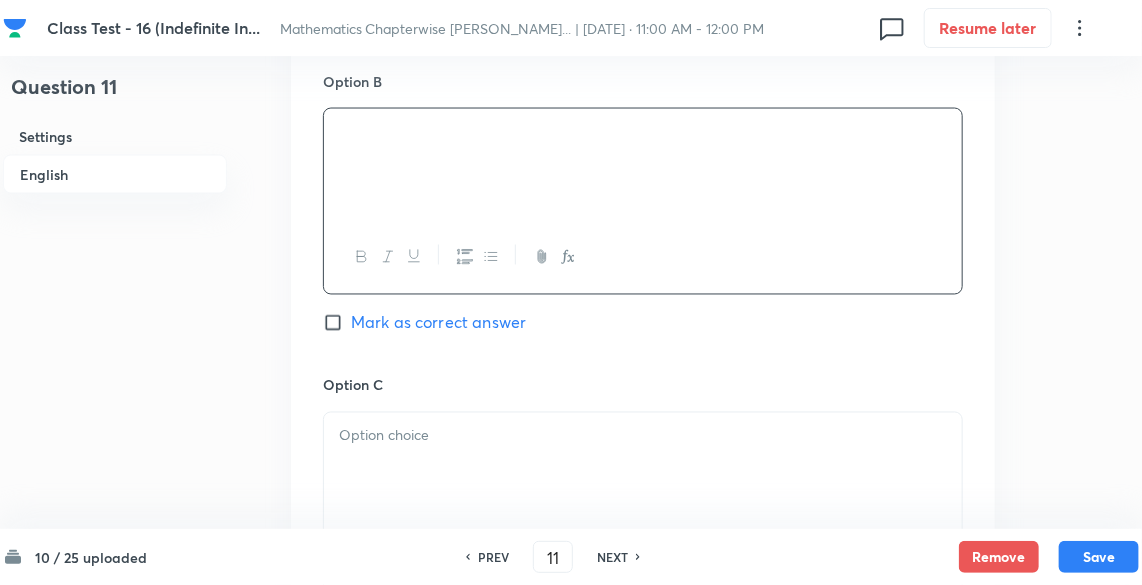scroll, scrollTop: 1280, scrollLeft: 0, axis: vertical 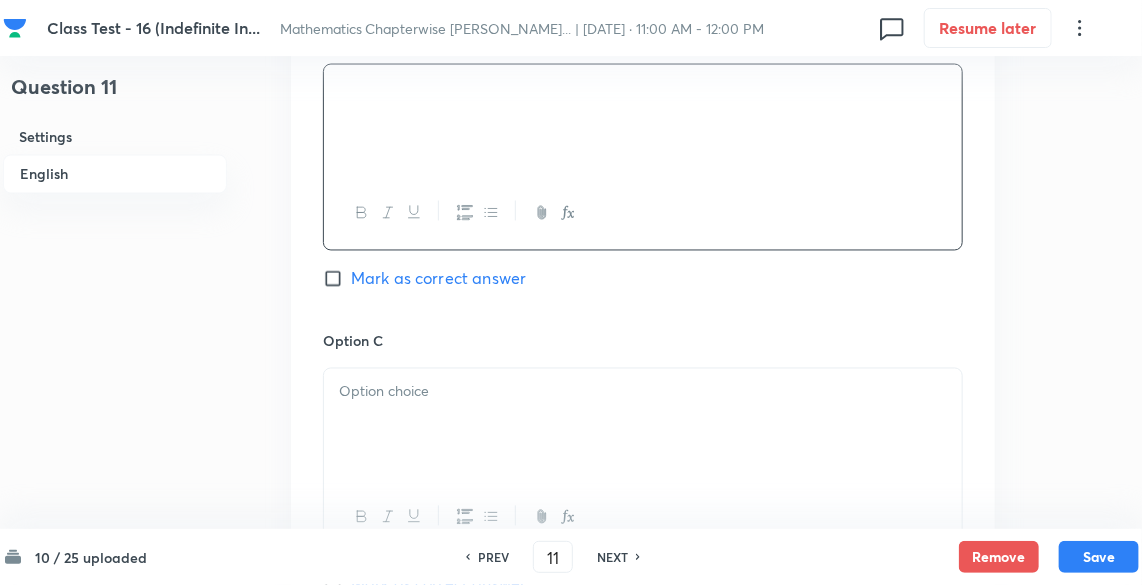 click at bounding box center [643, 392] 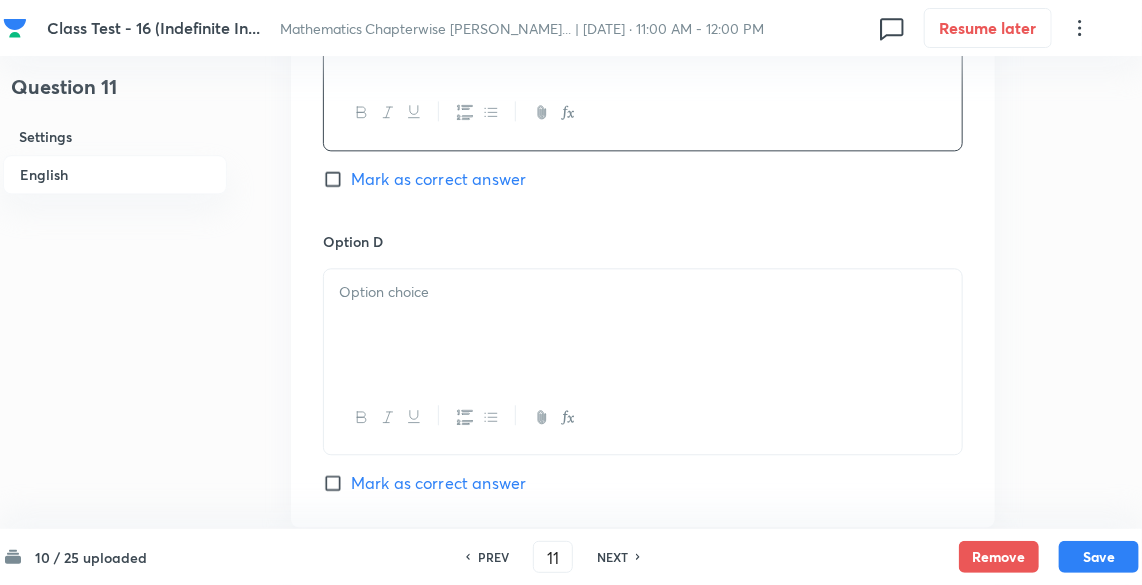 scroll, scrollTop: 1706, scrollLeft: 0, axis: vertical 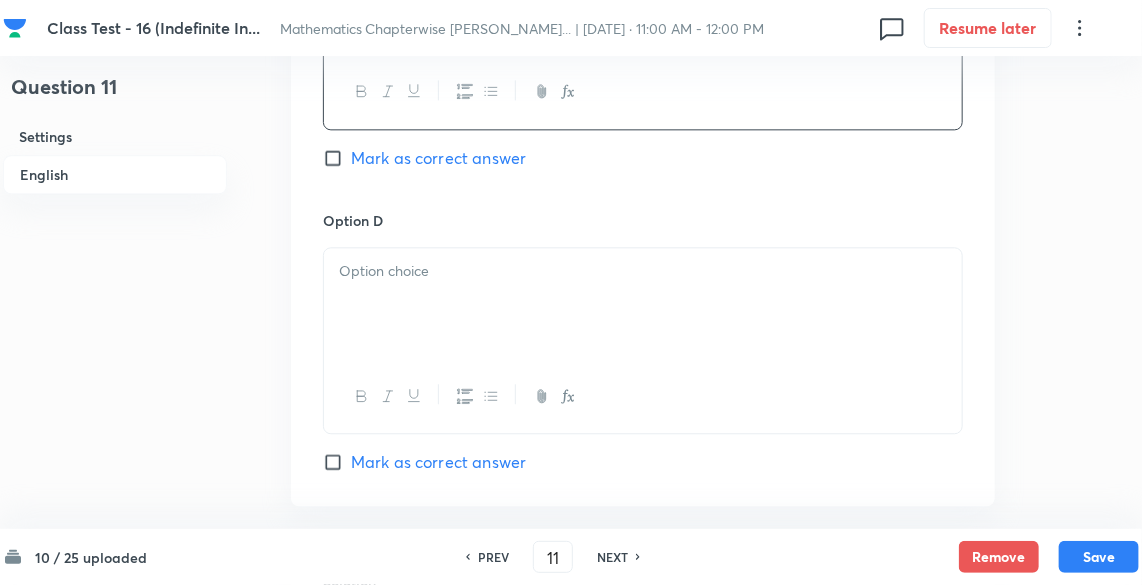 click at bounding box center [643, 304] 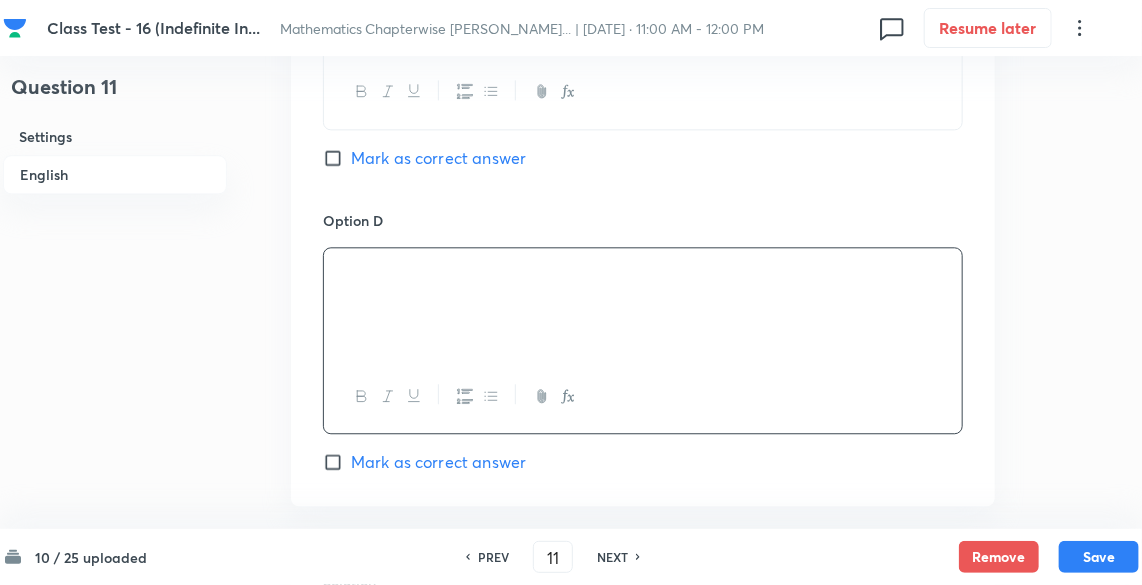 click on "Mark as correct answer" at bounding box center [438, 462] 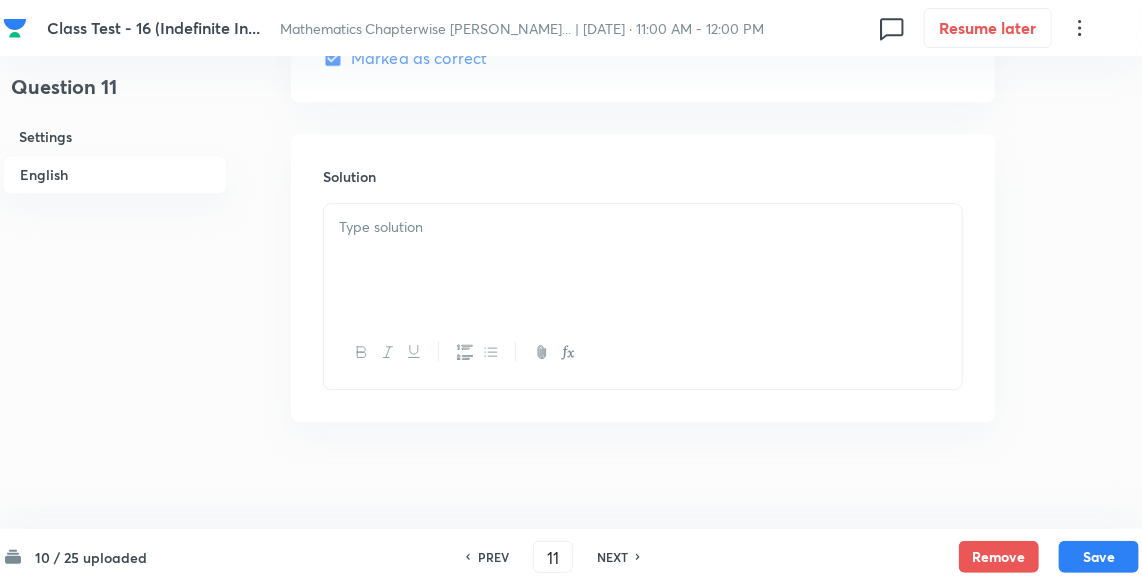 scroll, scrollTop: 2120, scrollLeft: 0, axis: vertical 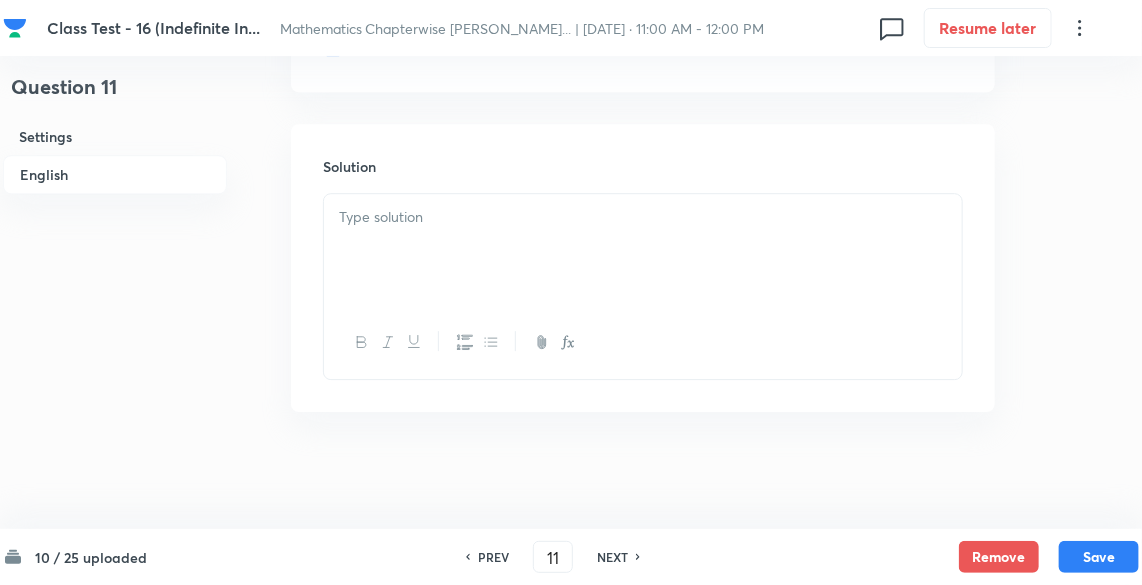 click at bounding box center (643, 250) 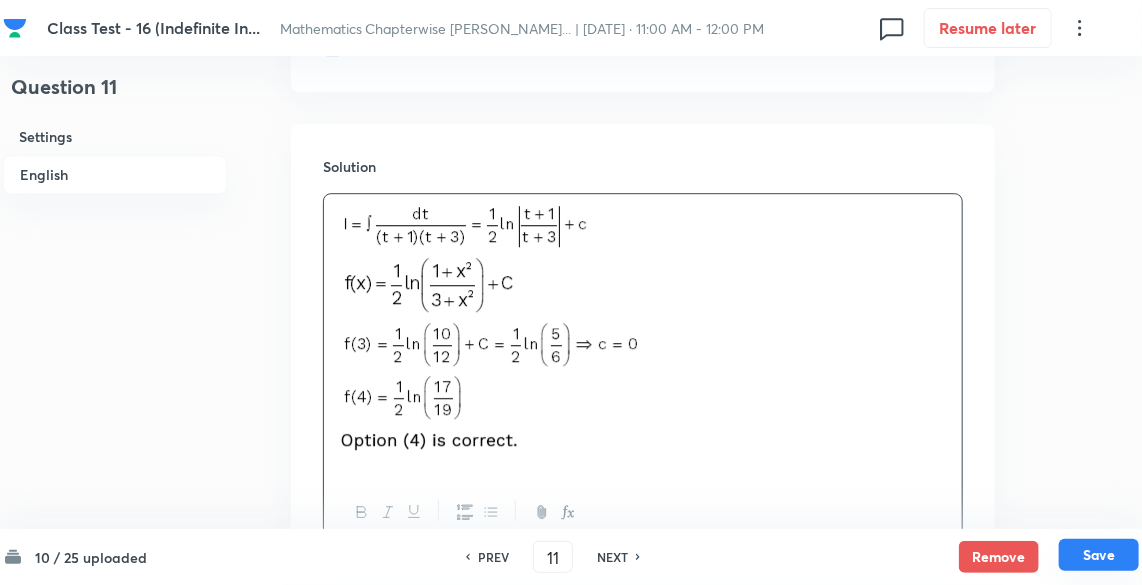 click on "Save" at bounding box center (1099, 555) 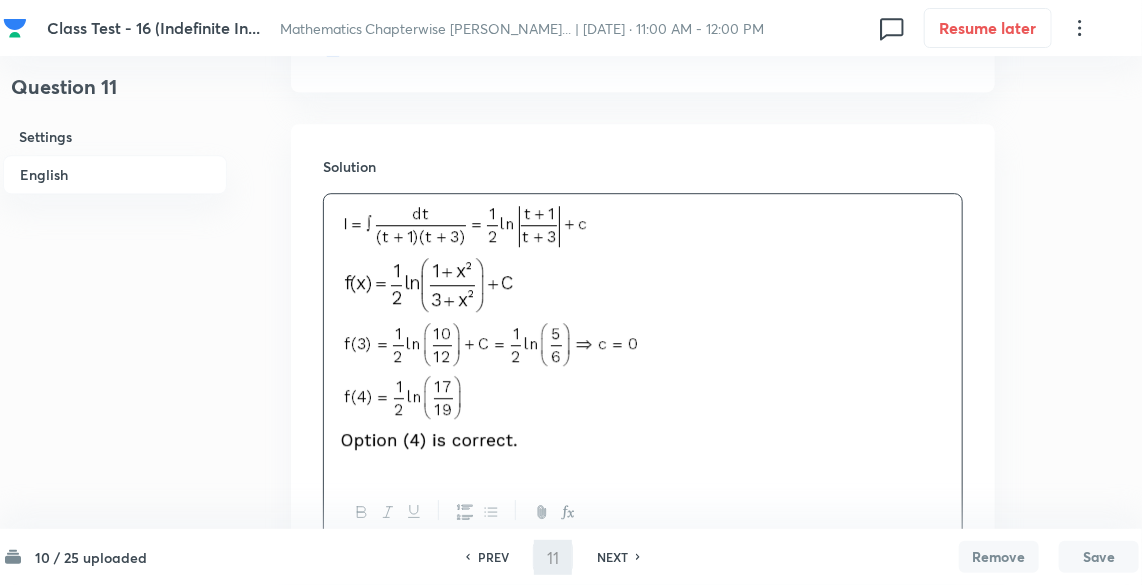 type on "12" 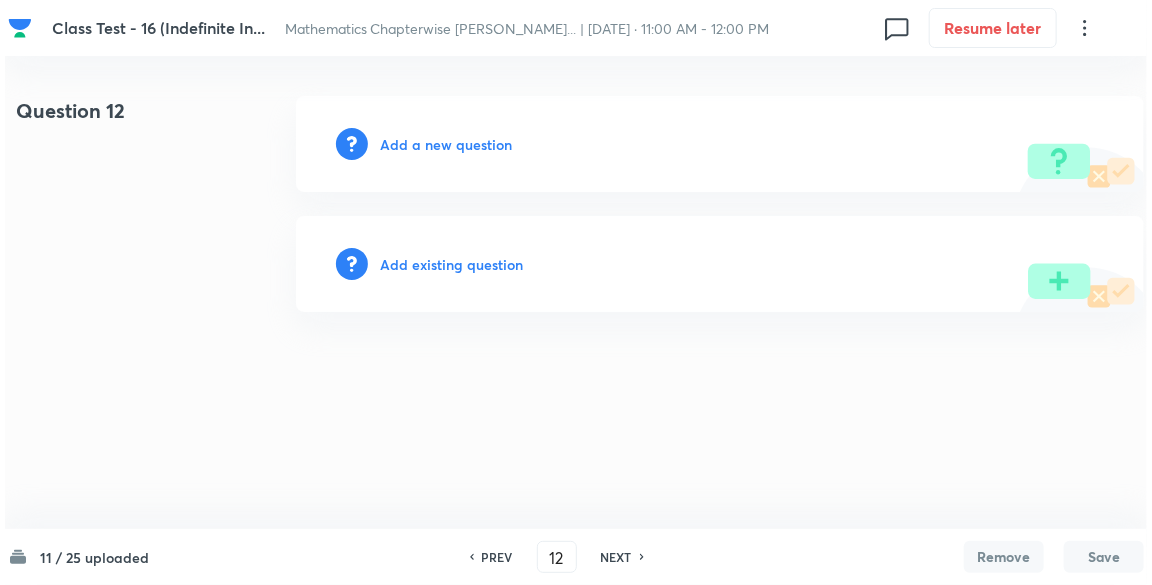 scroll, scrollTop: 0, scrollLeft: 0, axis: both 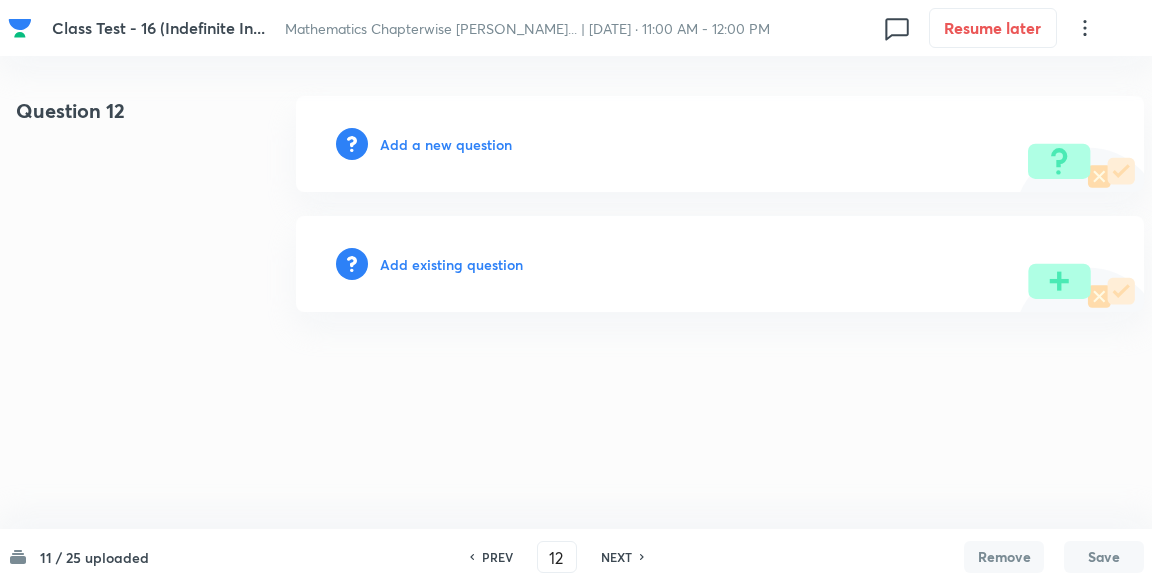 type 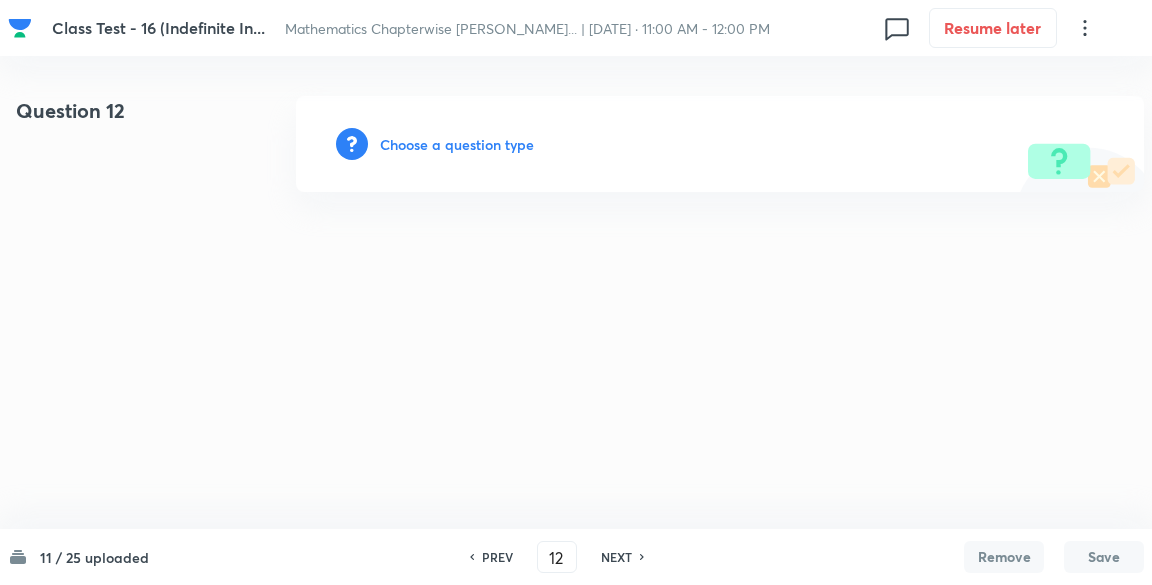 click on "Choose a question type" at bounding box center [457, 144] 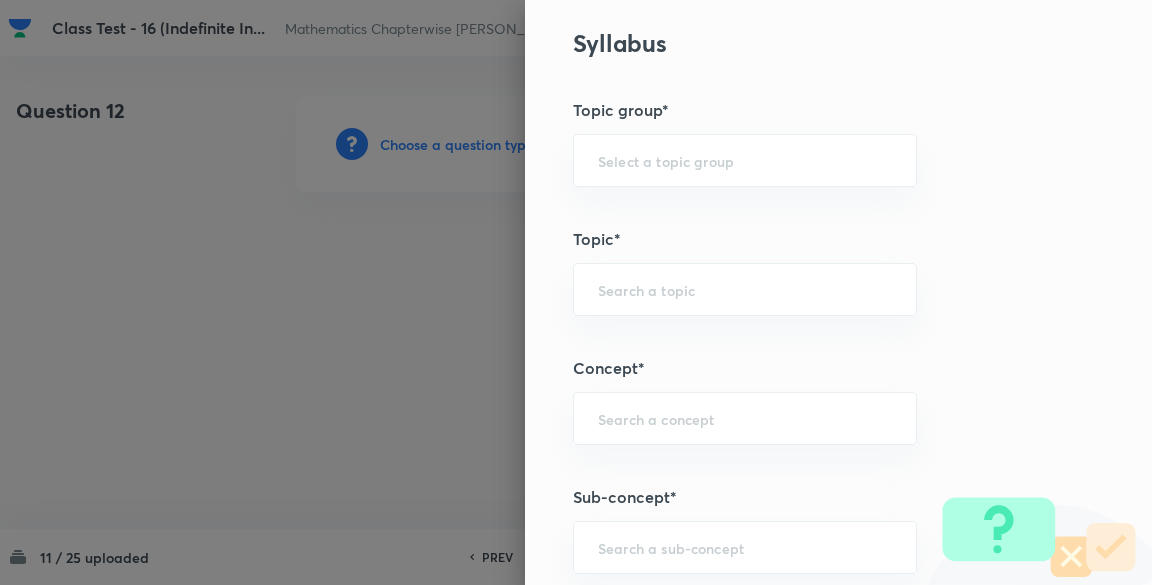 scroll, scrollTop: 853, scrollLeft: 0, axis: vertical 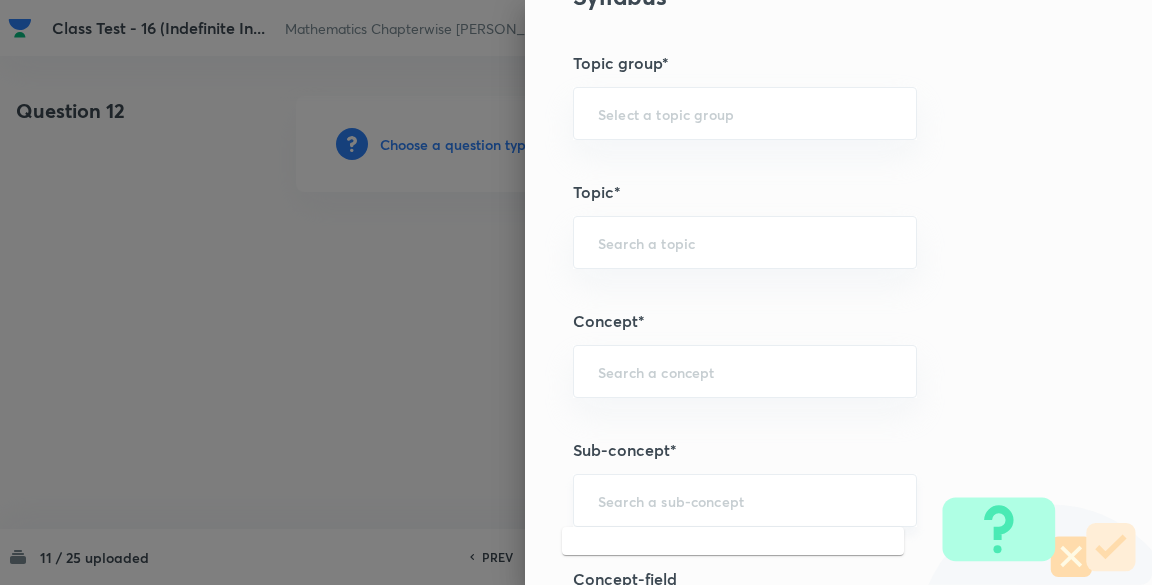 click at bounding box center (745, 500) 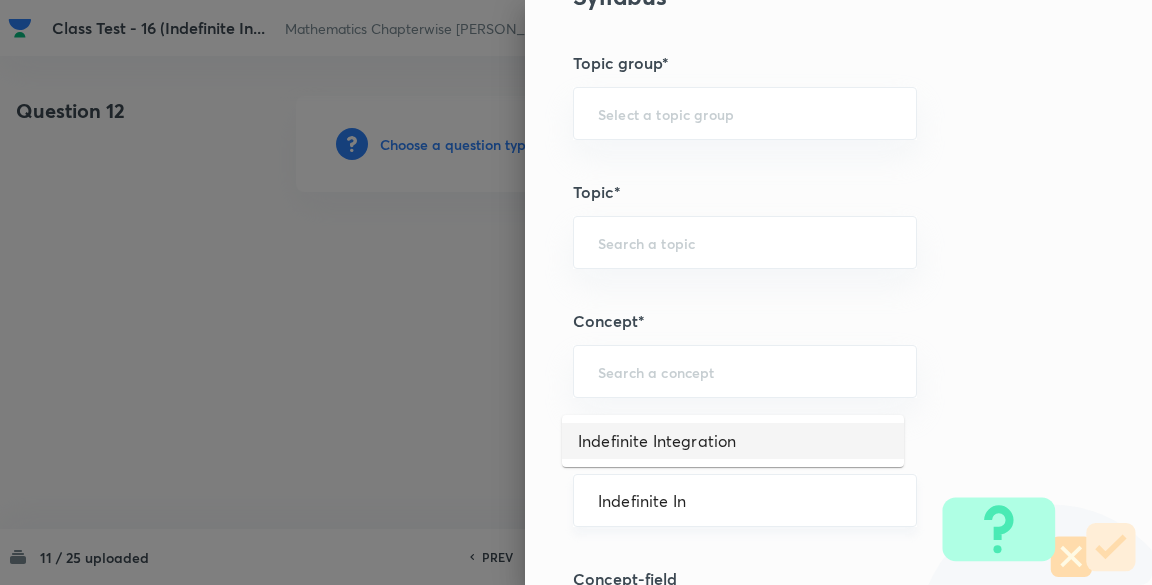 type on "Indefinite Integration" 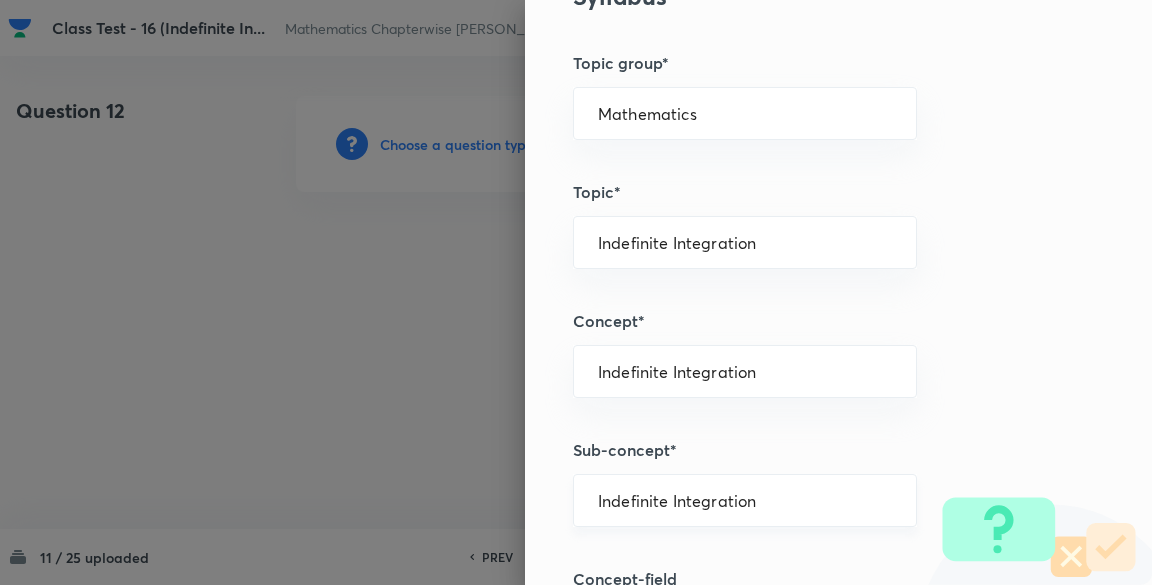 type on "Mathematics" 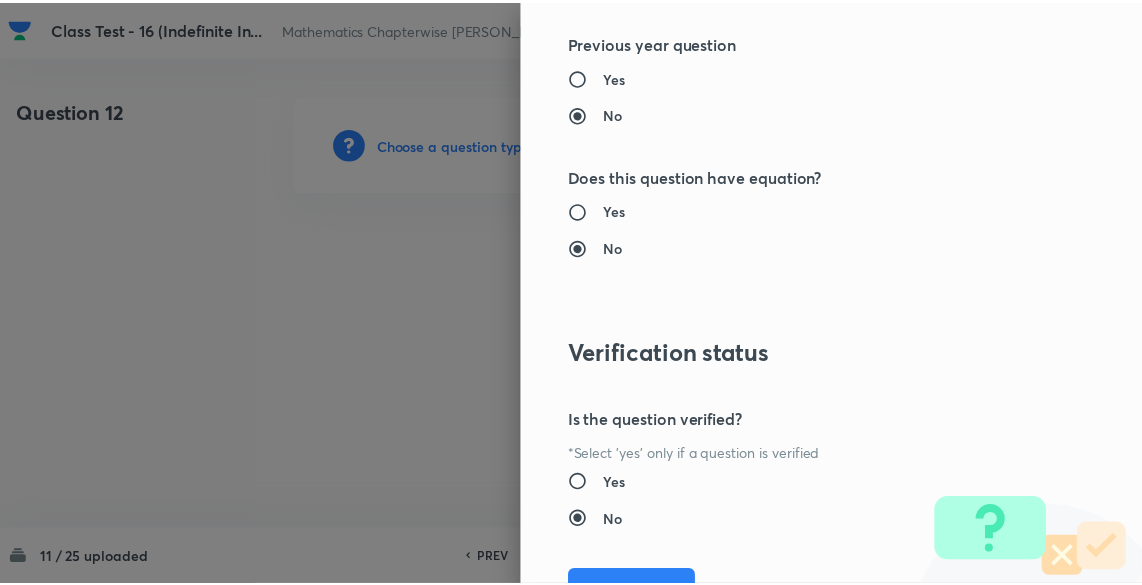 scroll, scrollTop: 2137, scrollLeft: 0, axis: vertical 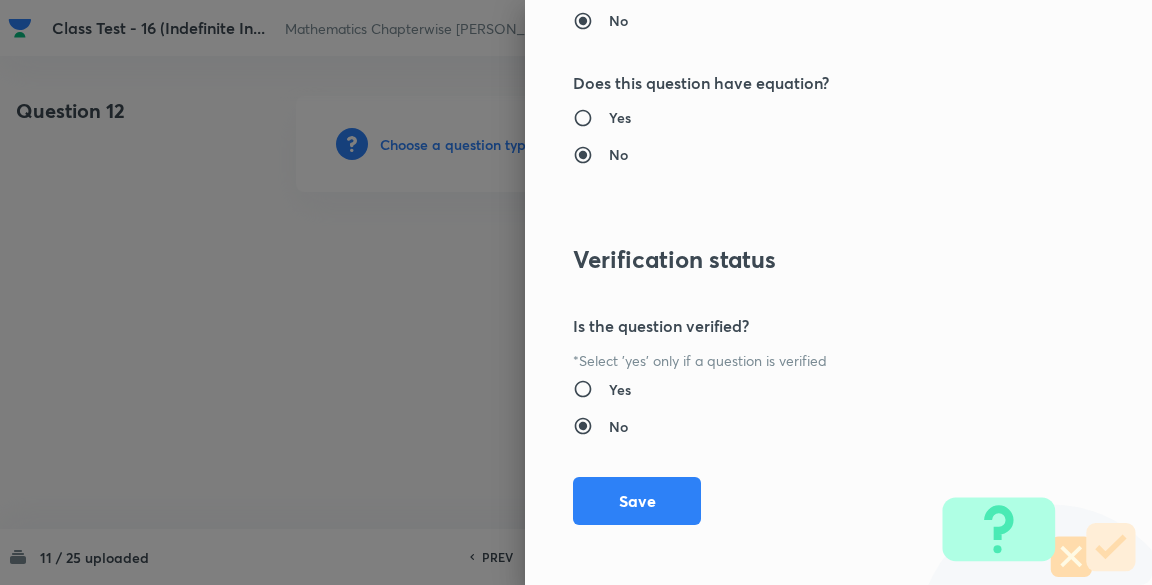 click on "Save" at bounding box center [637, 501] 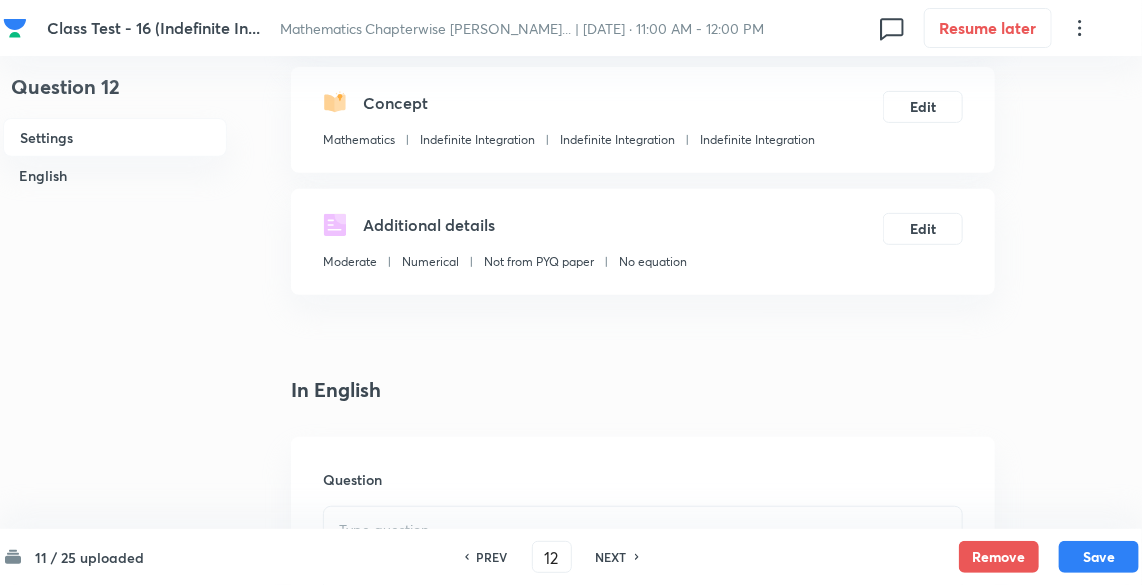scroll, scrollTop: 426, scrollLeft: 0, axis: vertical 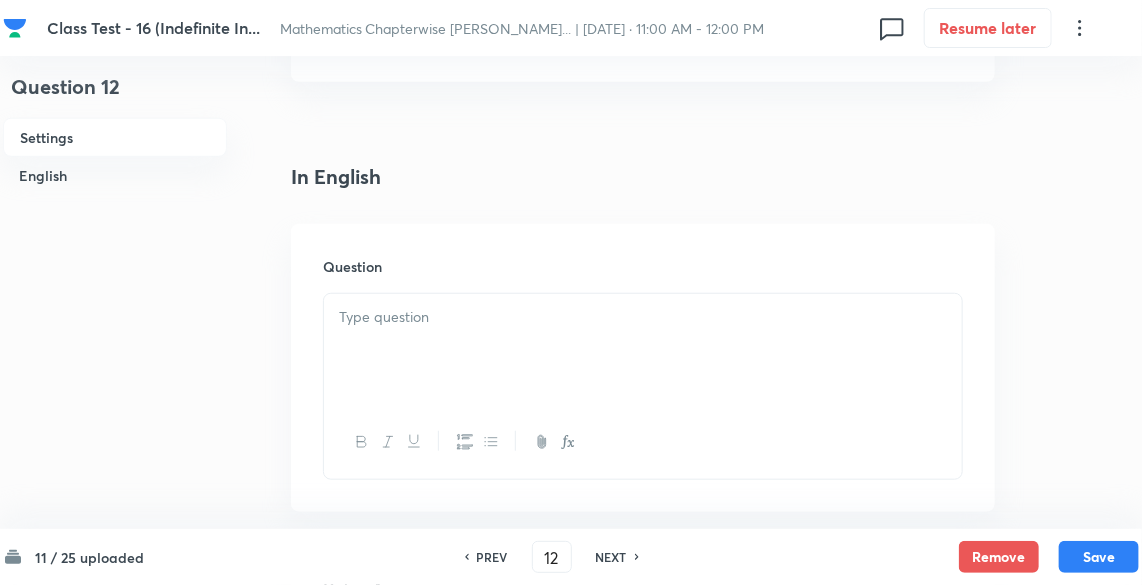 click at bounding box center [643, 317] 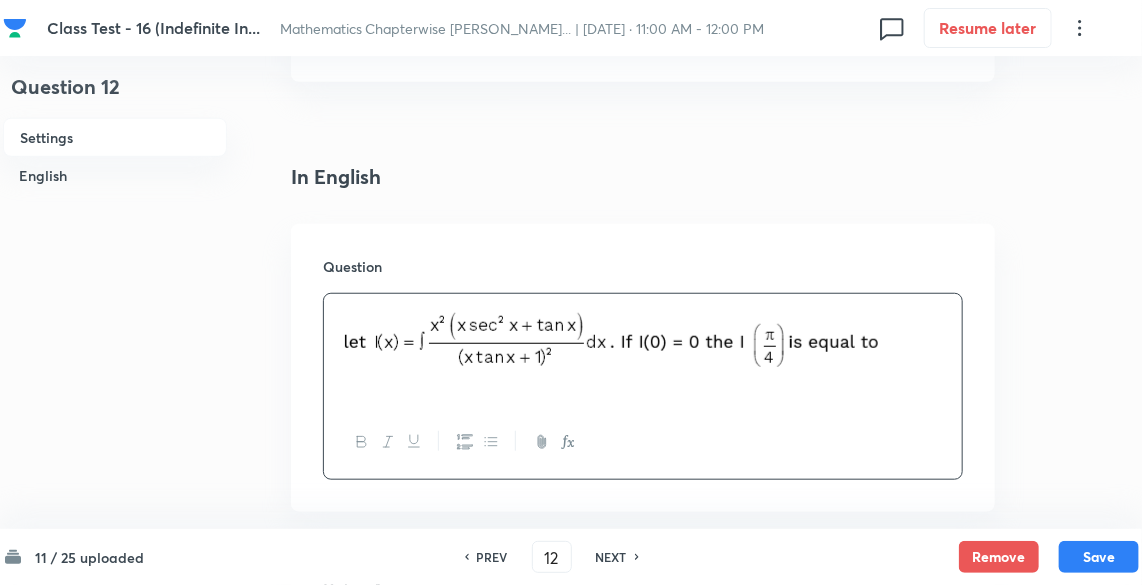 scroll, scrollTop: 640, scrollLeft: 0, axis: vertical 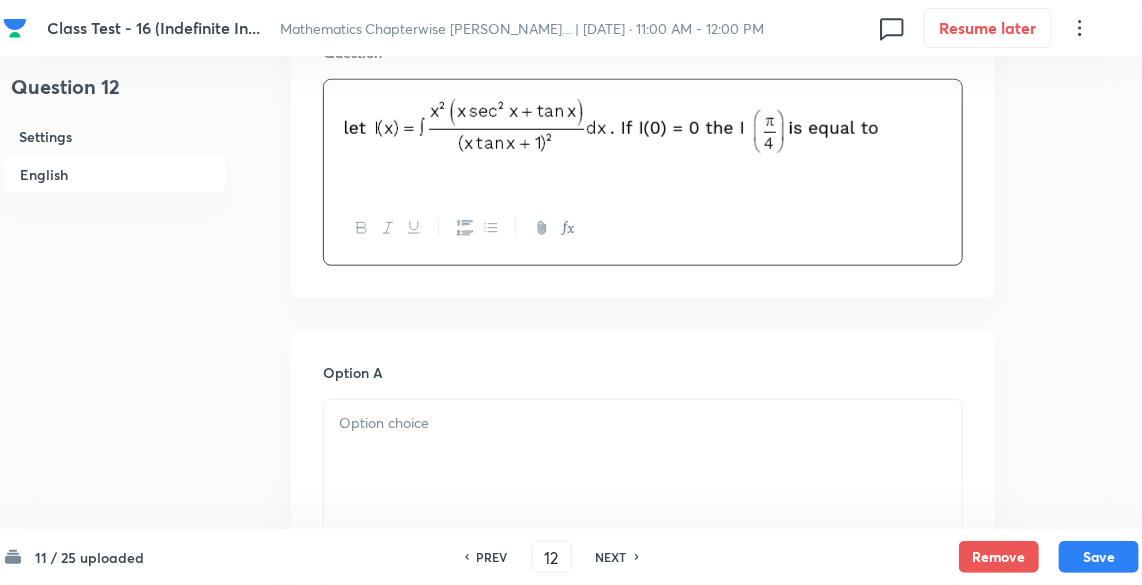 click at bounding box center [643, 423] 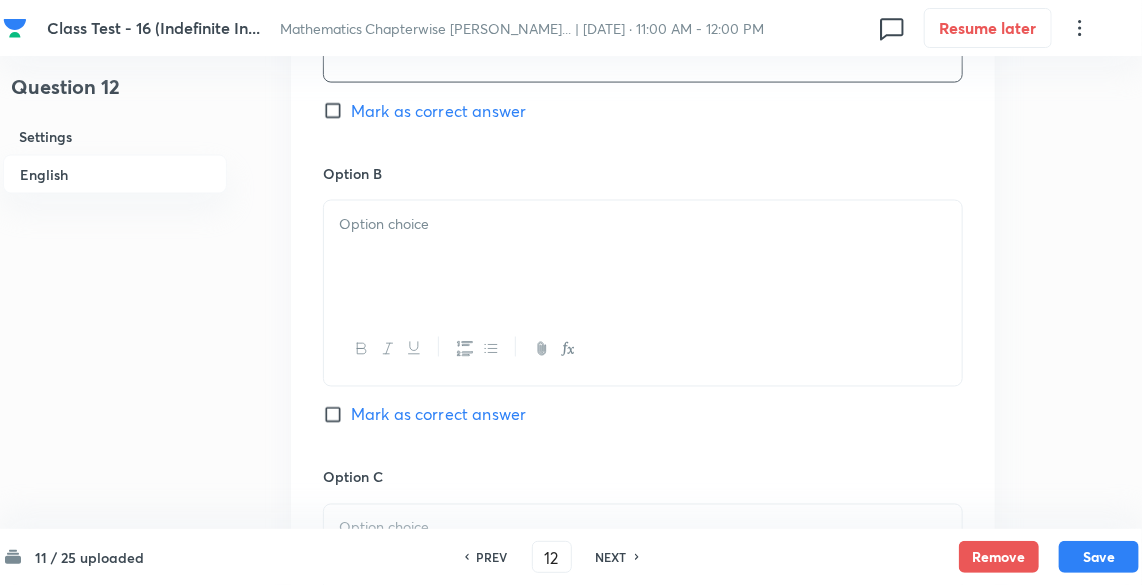 scroll, scrollTop: 1280, scrollLeft: 0, axis: vertical 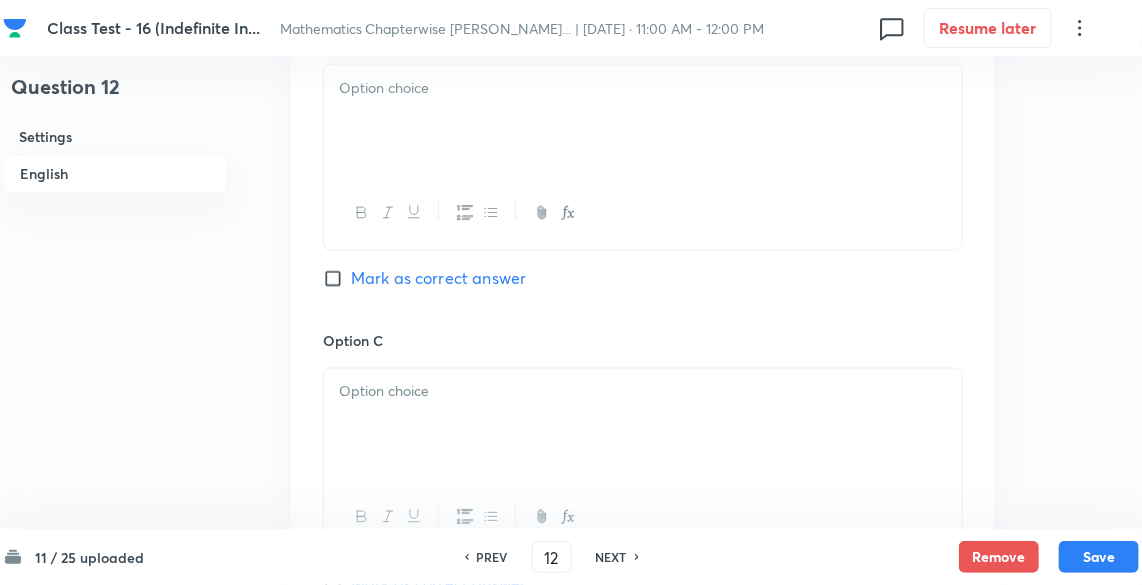 click at bounding box center [643, 121] 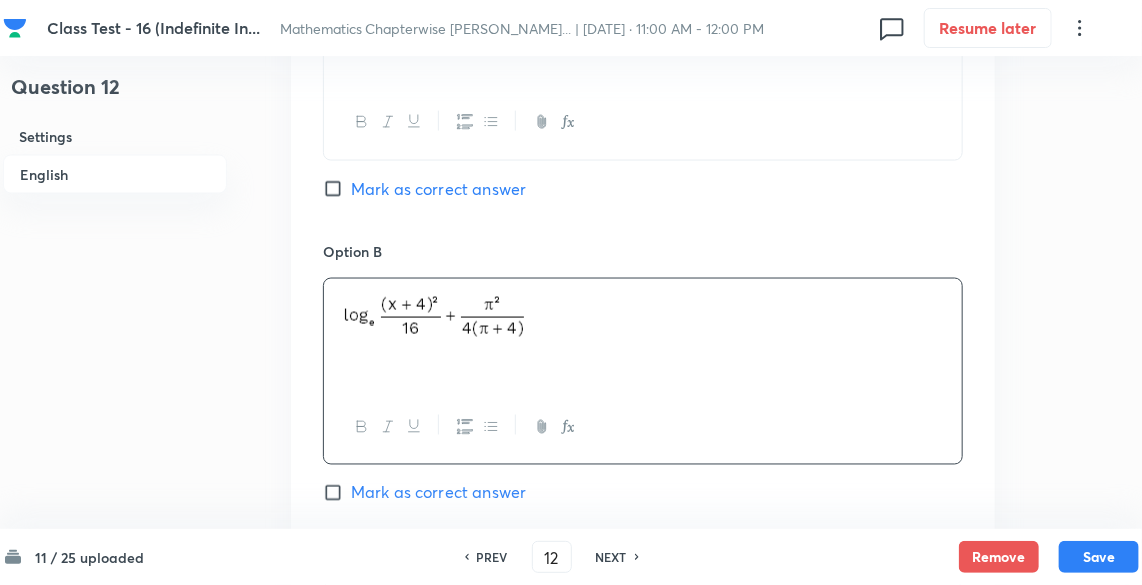 scroll, scrollTop: 1280, scrollLeft: 0, axis: vertical 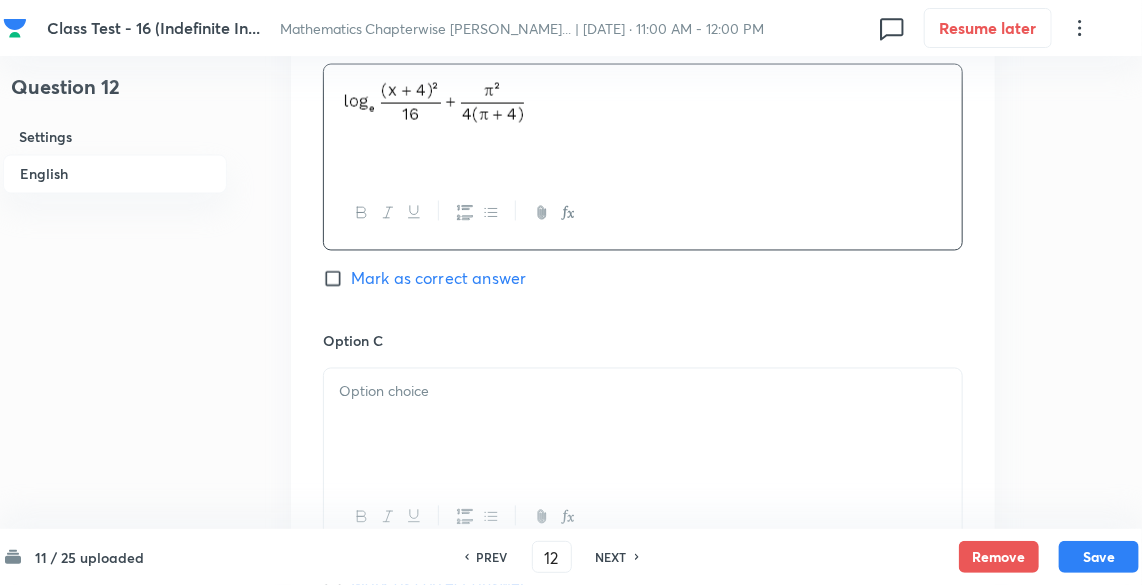 click at bounding box center [643, 425] 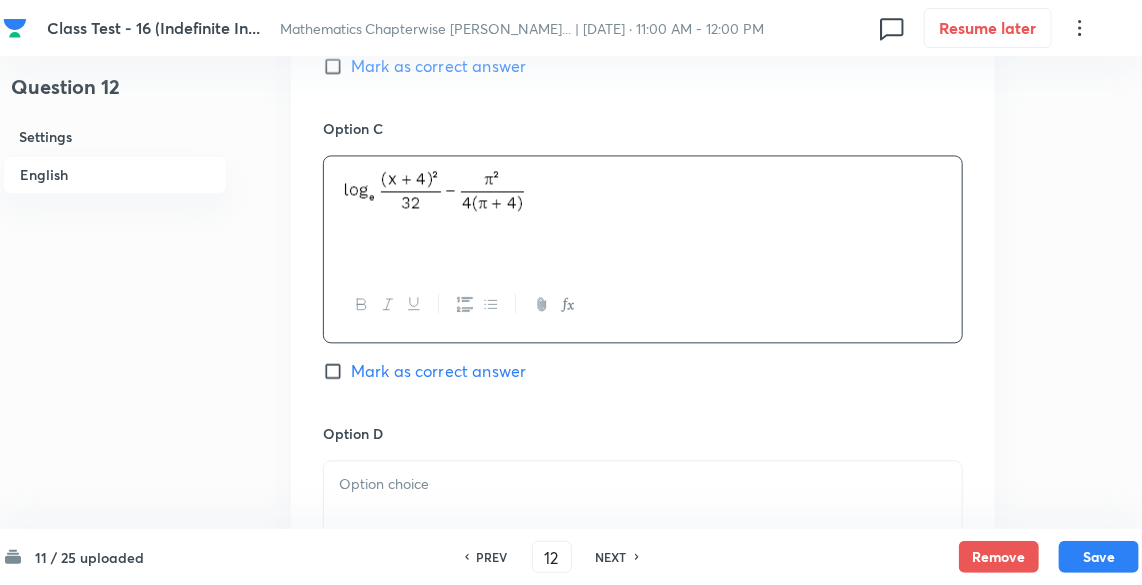 click on "Mark as correct answer" at bounding box center [438, 371] 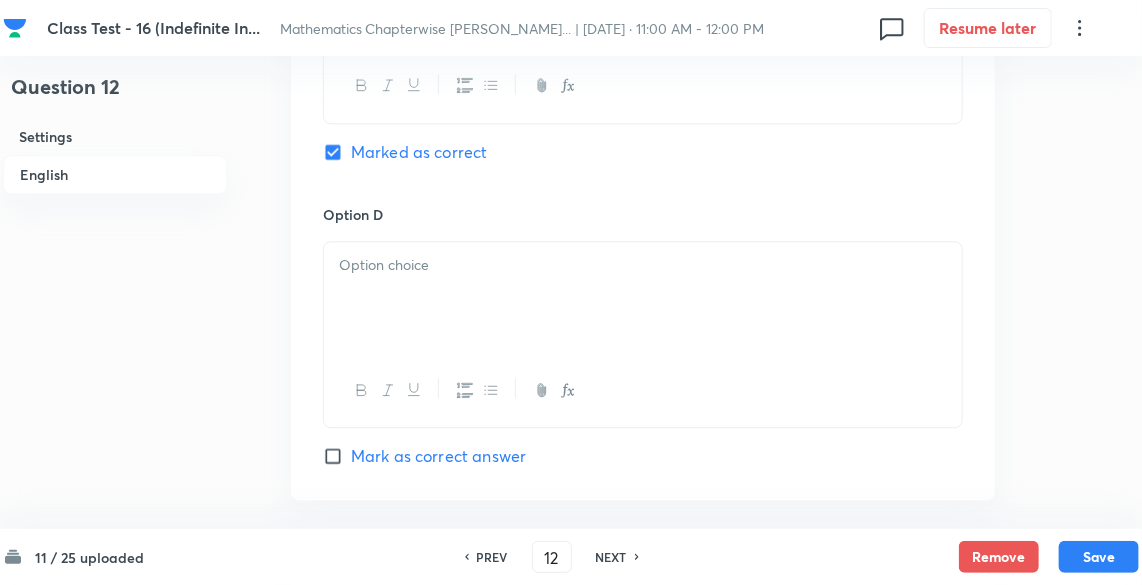 scroll, scrollTop: 1920, scrollLeft: 0, axis: vertical 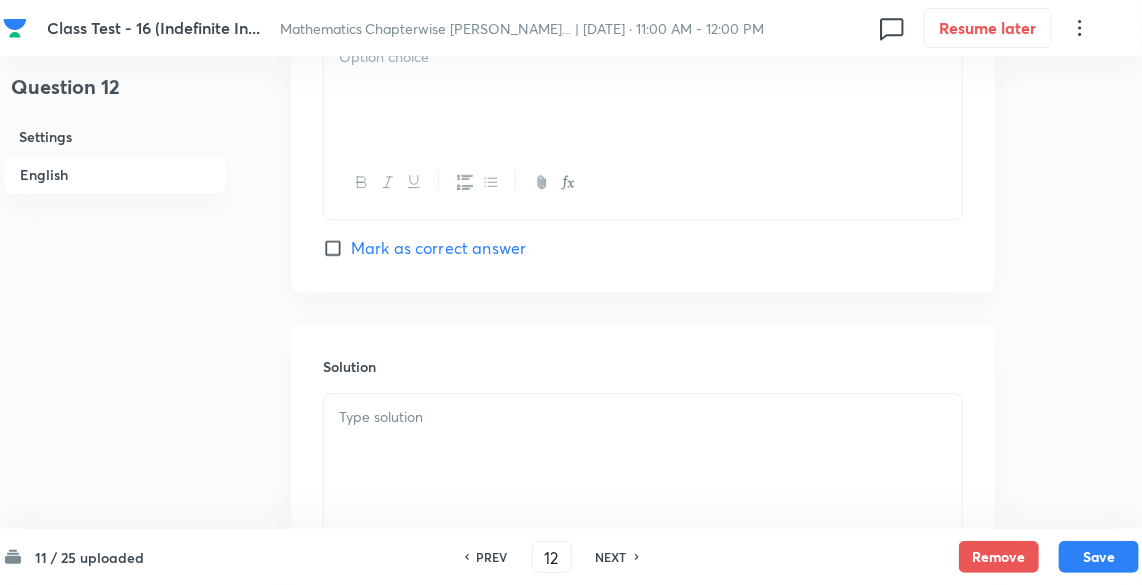 click at bounding box center [643, 90] 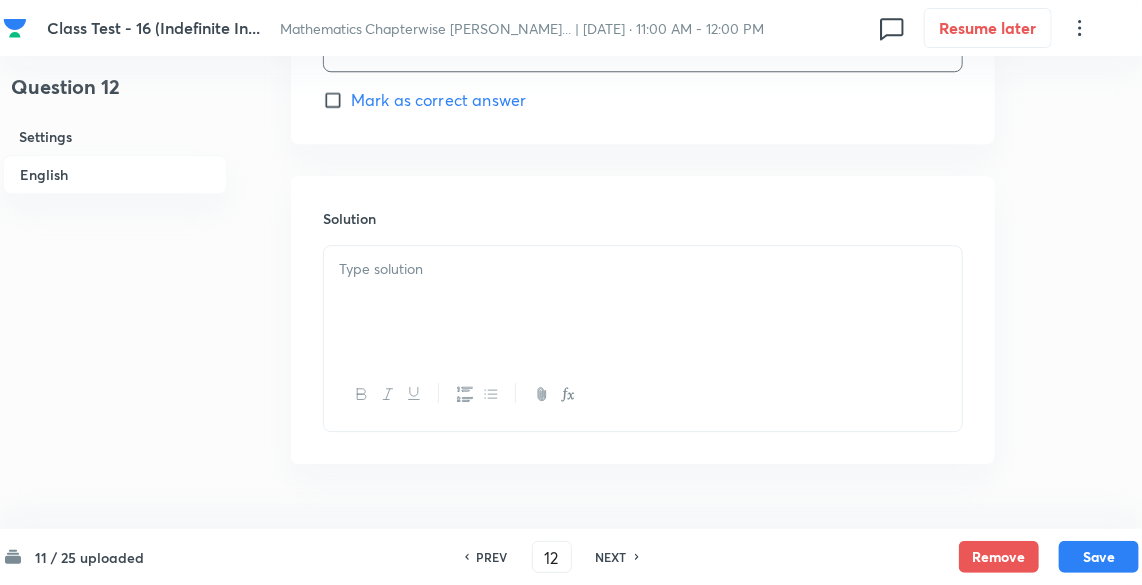 scroll, scrollTop: 2120, scrollLeft: 0, axis: vertical 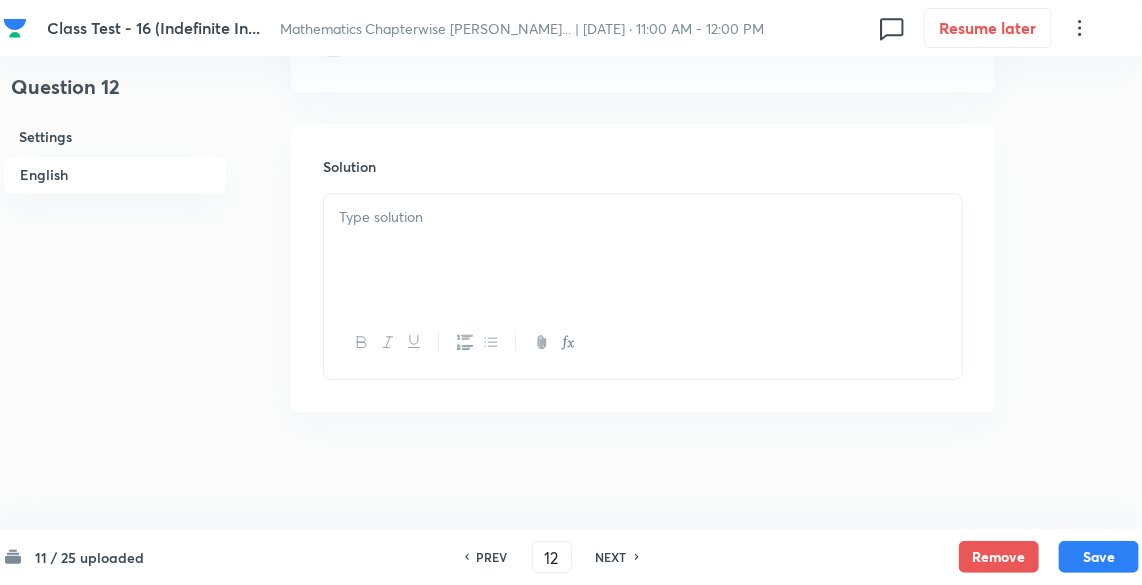 click at bounding box center [643, 250] 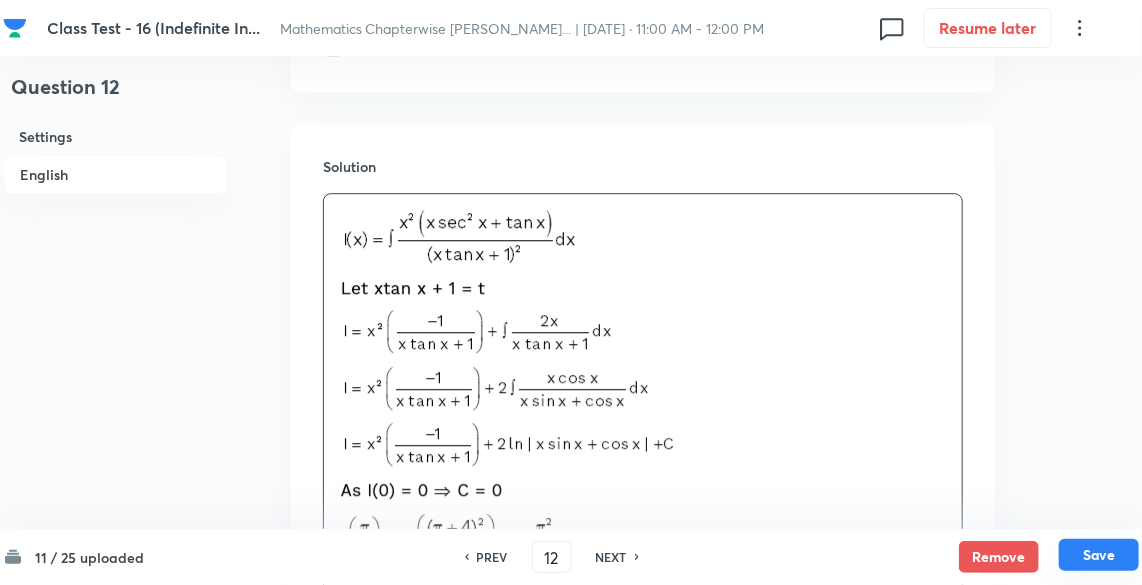 click on "Save" at bounding box center (1099, 555) 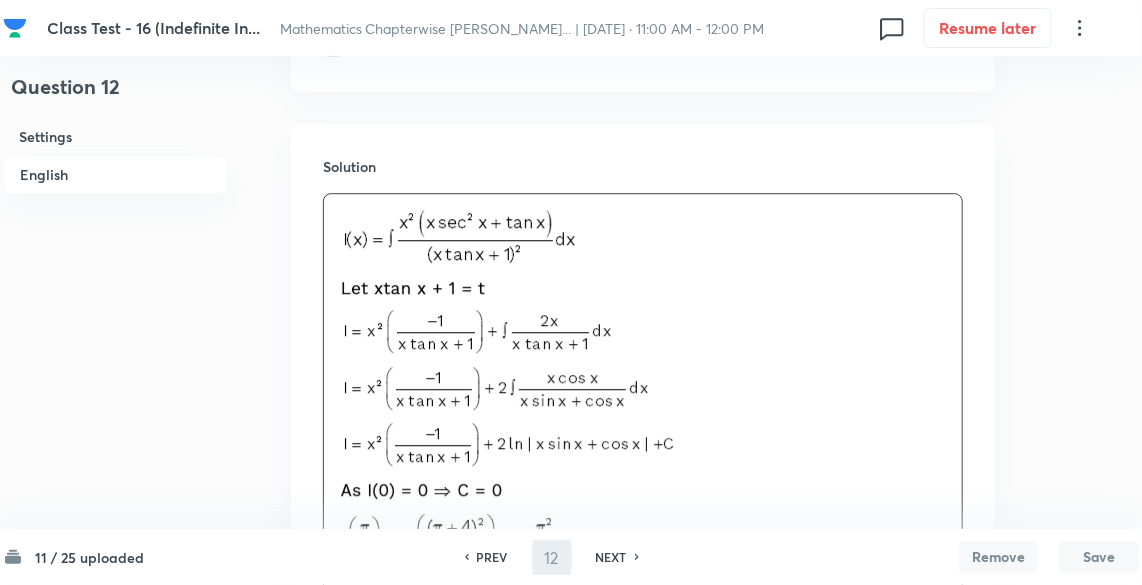 type on "13" 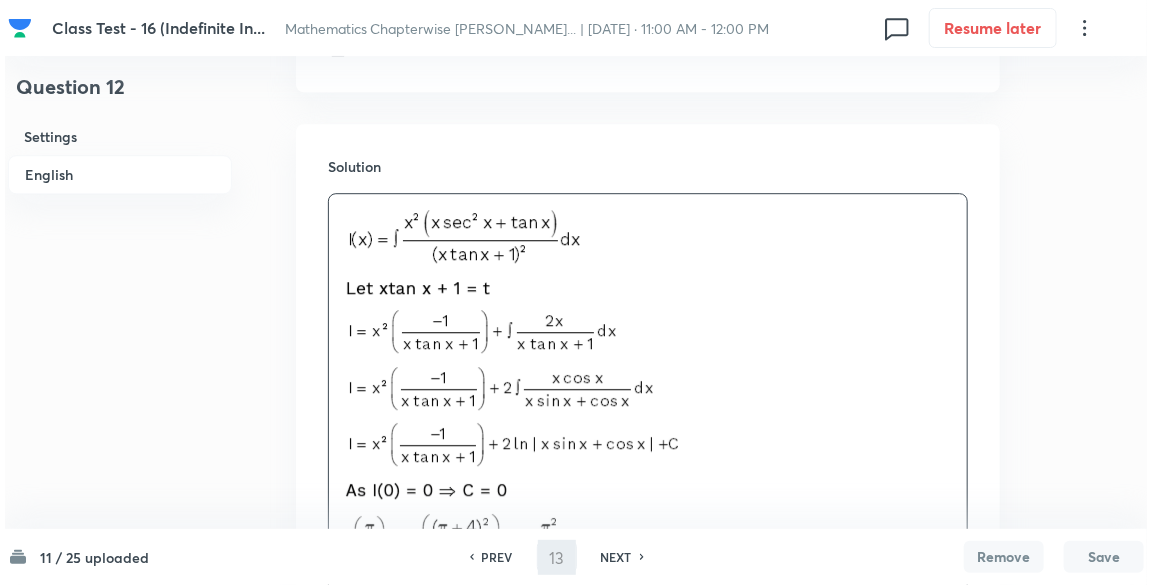 scroll, scrollTop: 0, scrollLeft: 0, axis: both 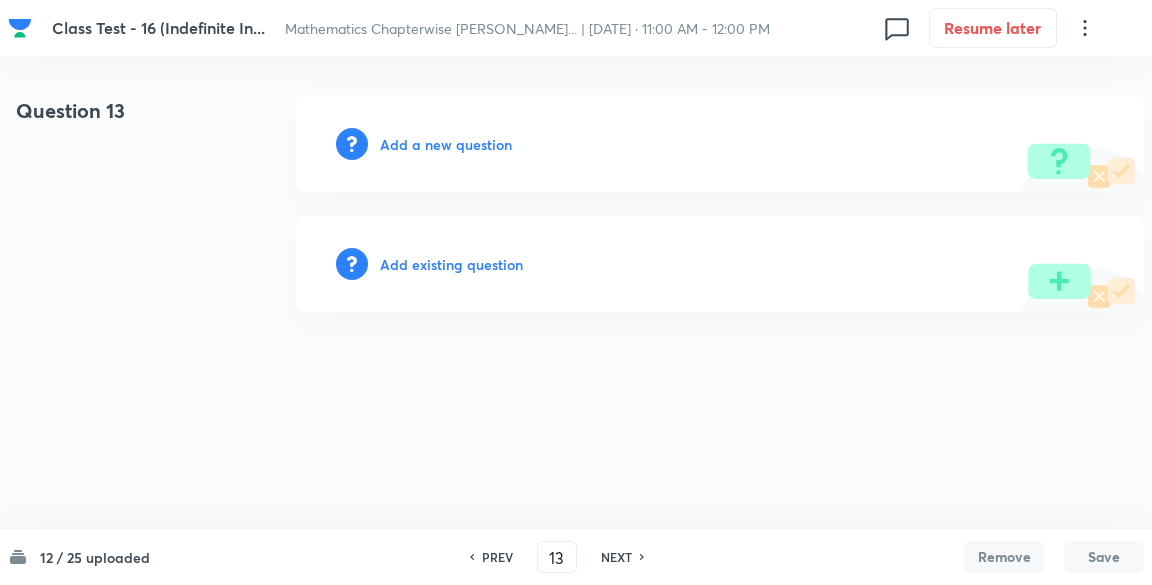 click on "Add a new question" at bounding box center (720, 144) 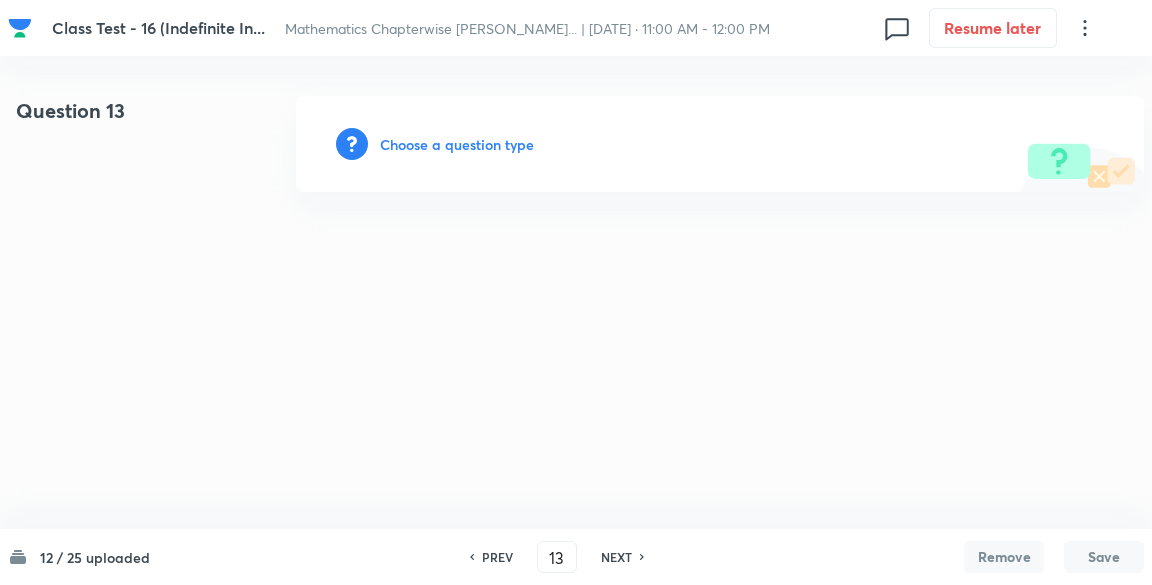 click on "Choose a question type" at bounding box center (457, 144) 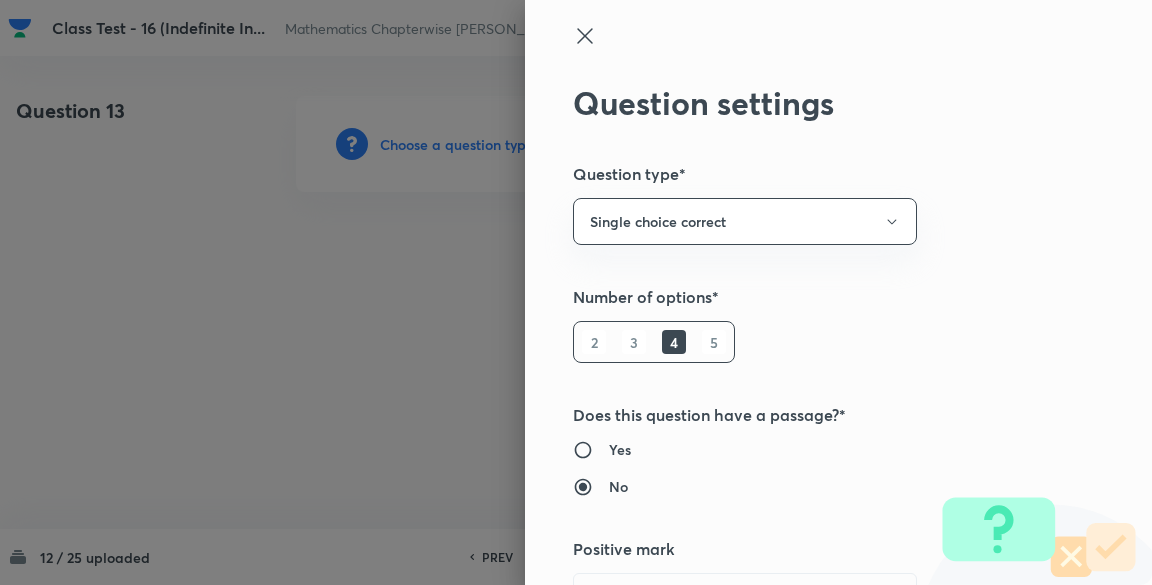 type 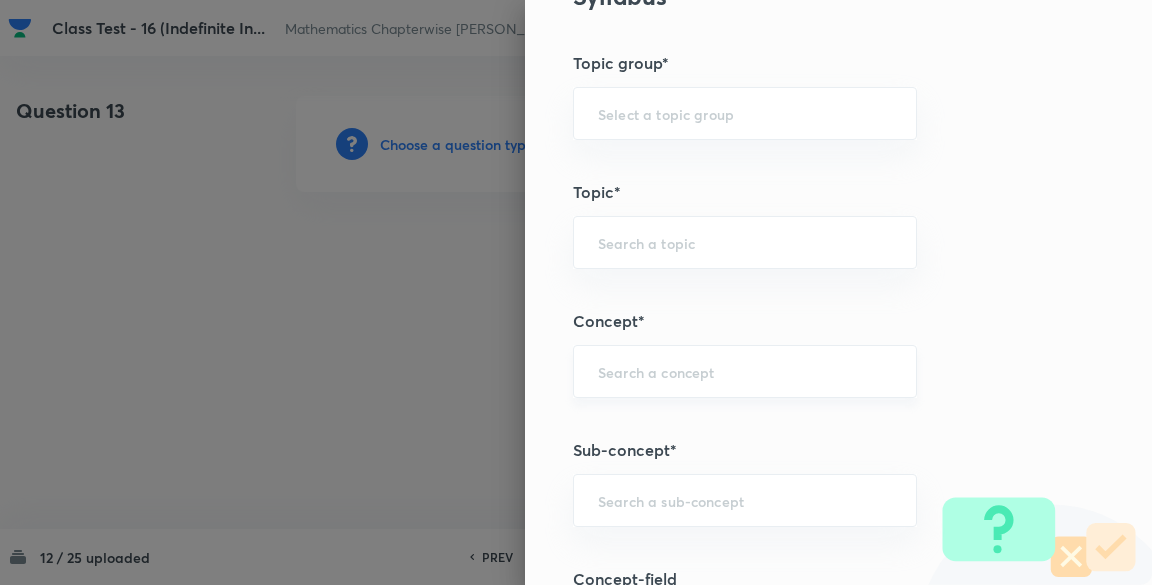 scroll, scrollTop: 1066, scrollLeft: 0, axis: vertical 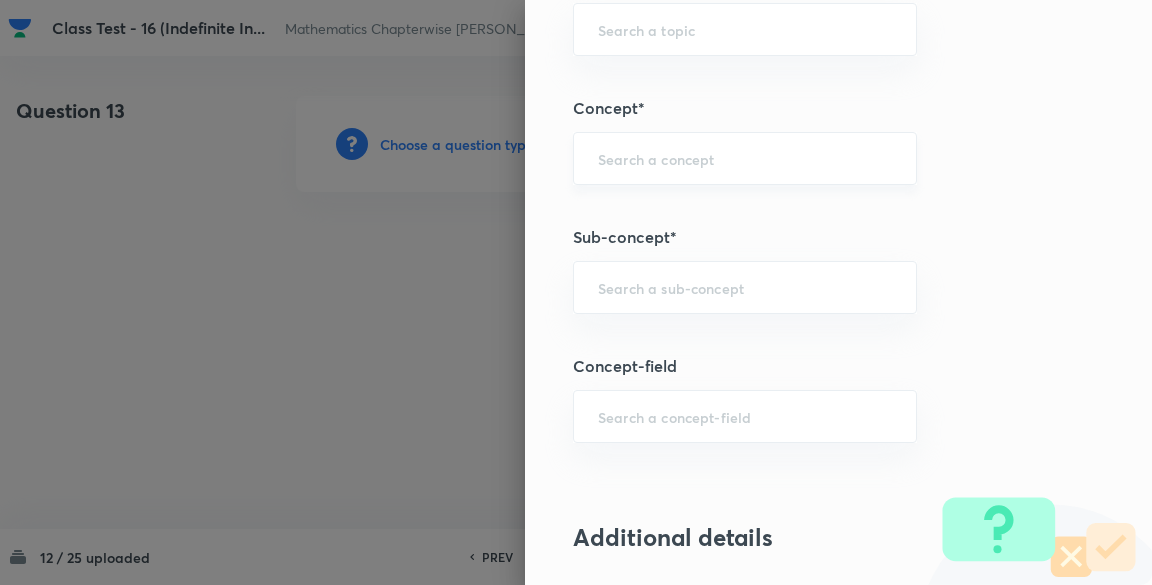click on "​" at bounding box center (745, 158) 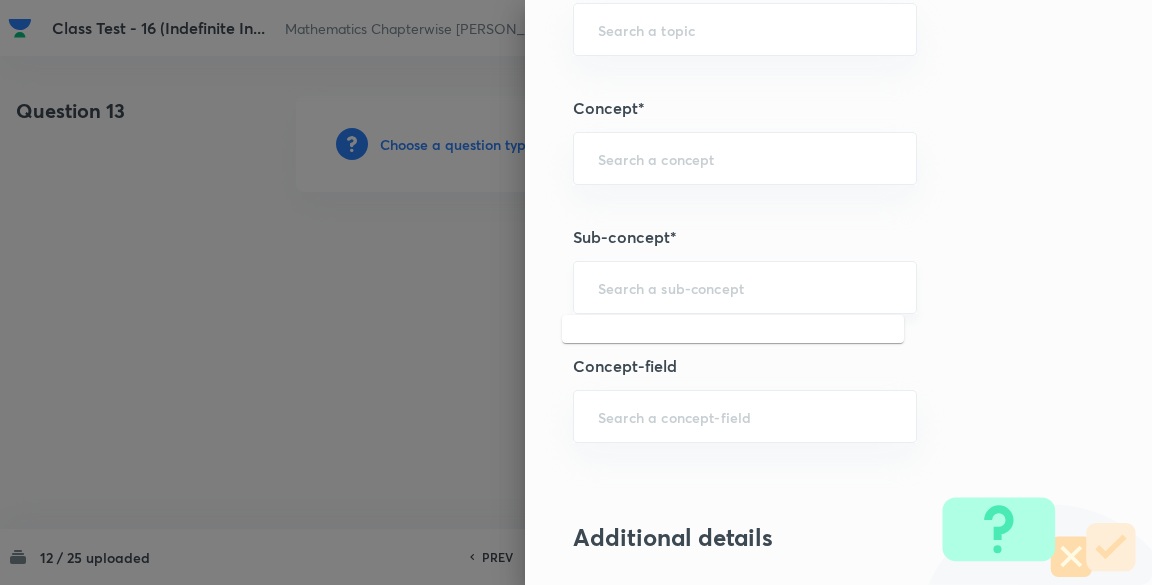 click at bounding box center [745, 287] 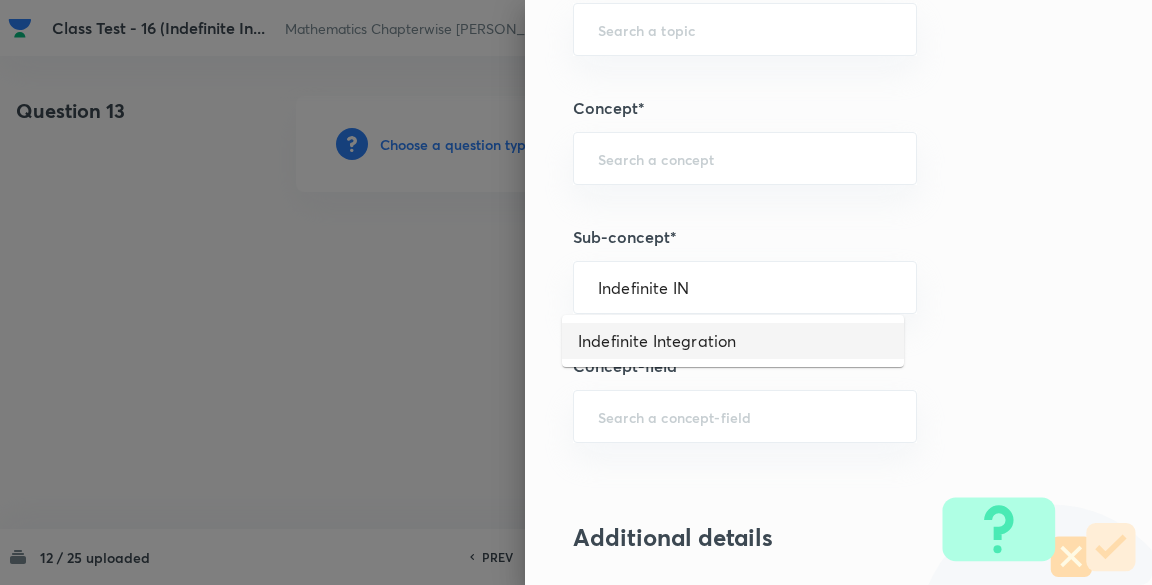 type on "Indefinite Integration" 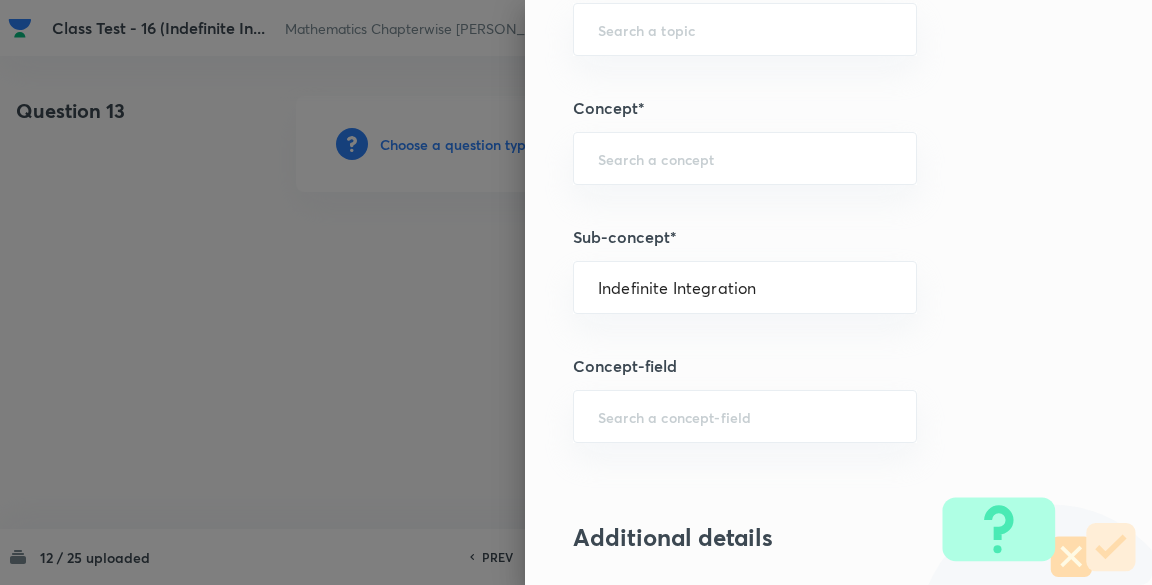 type on "Mathematics" 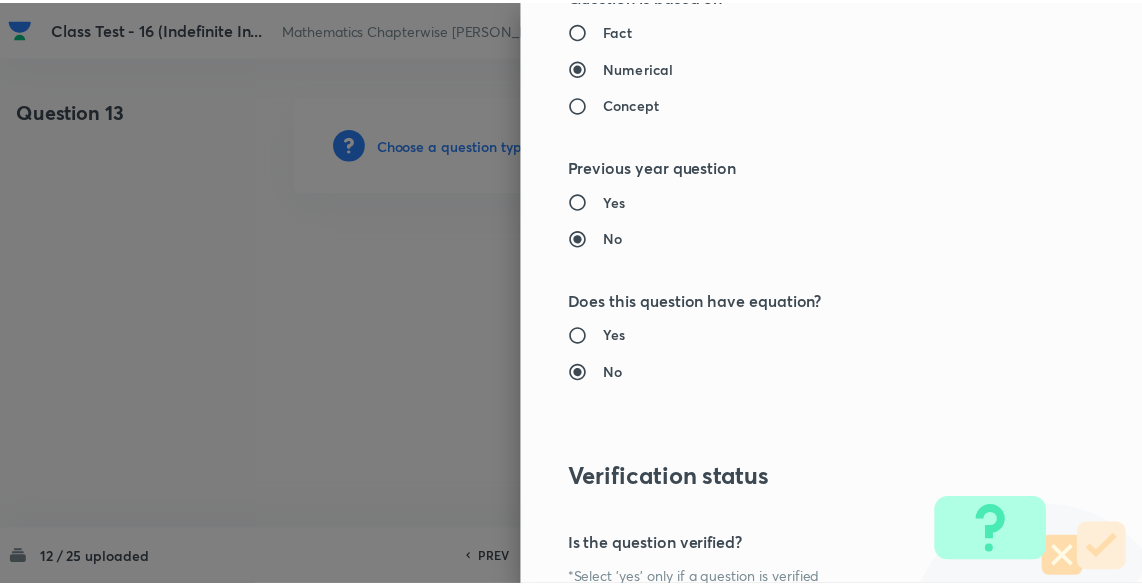 scroll, scrollTop: 2137, scrollLeft: 0, axis: vertical 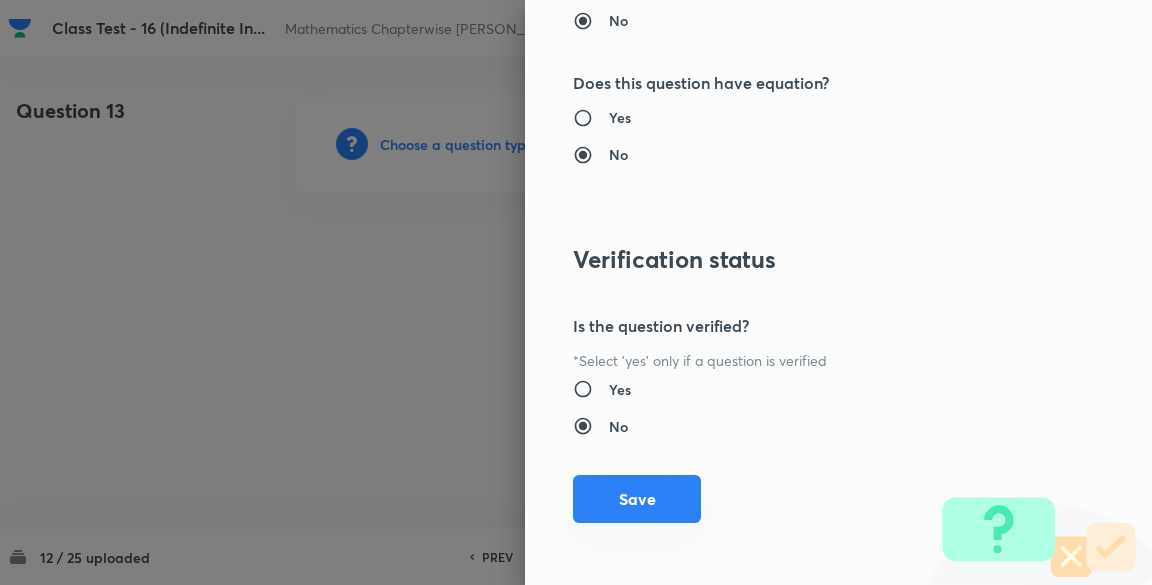 click on "Save" at bounding box center (637, 499) 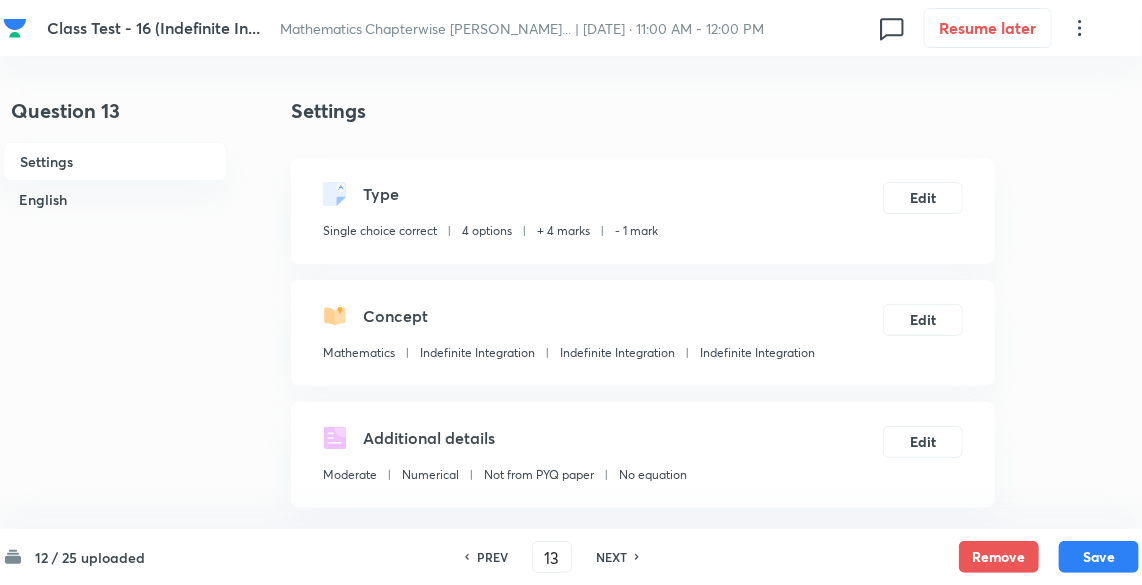 scroll, scrollTop: 426, scrollLeft: 0, axis: vertical 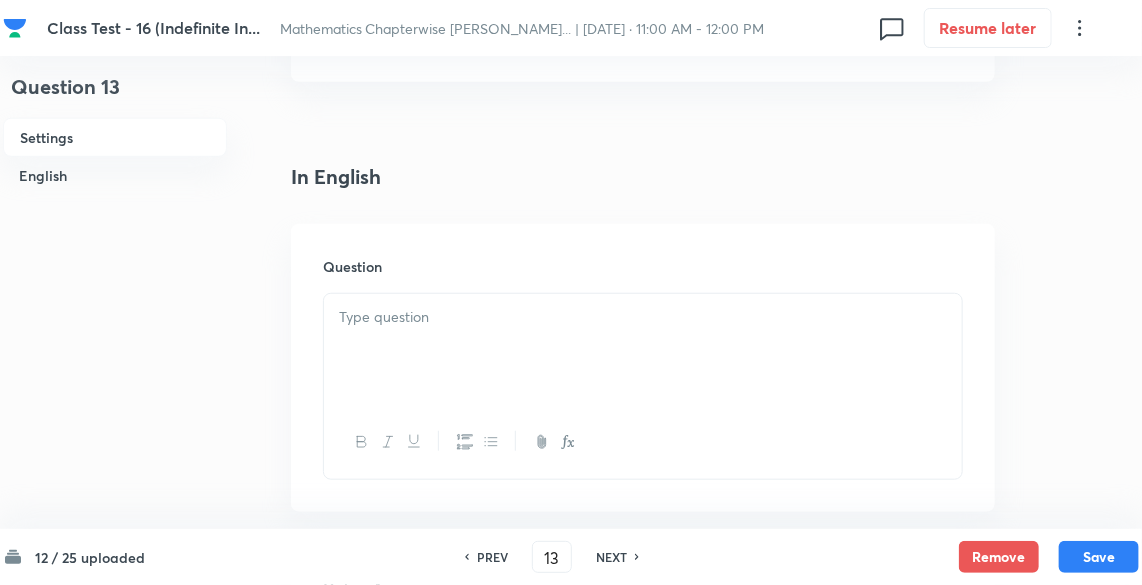 click at bounding box center [643, 350] 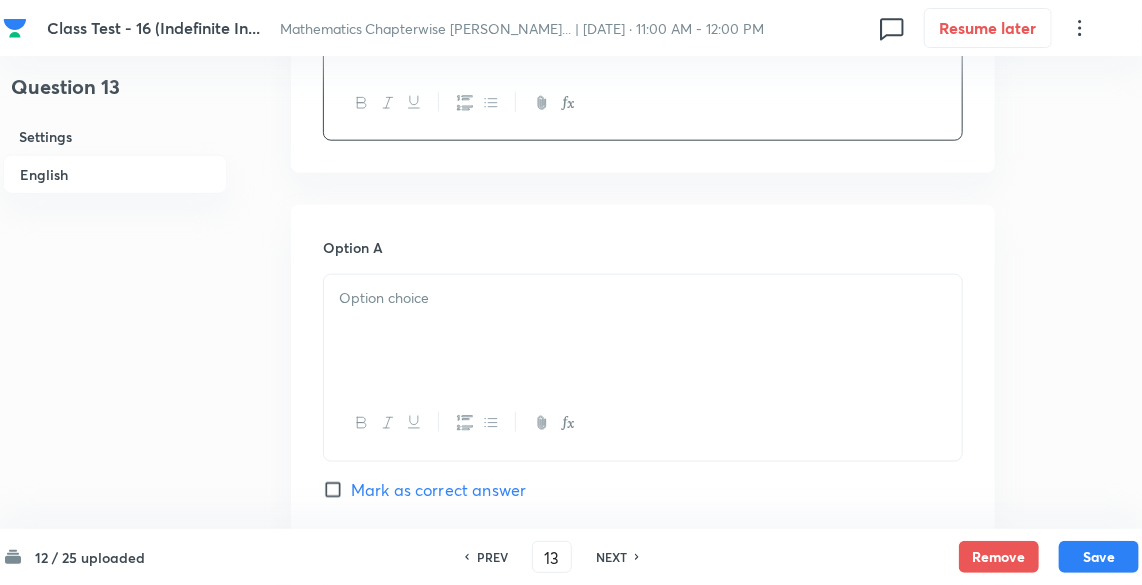 scroll, scrollTop: 853, scrollLeft: 0, axis: vertical 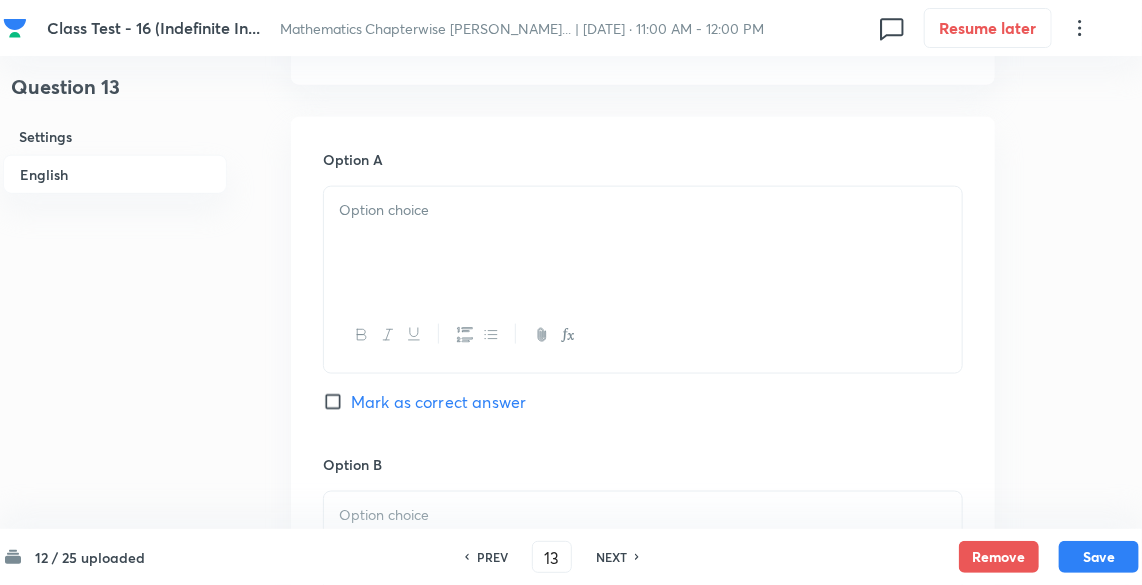 click at bounding box center [643, 210] 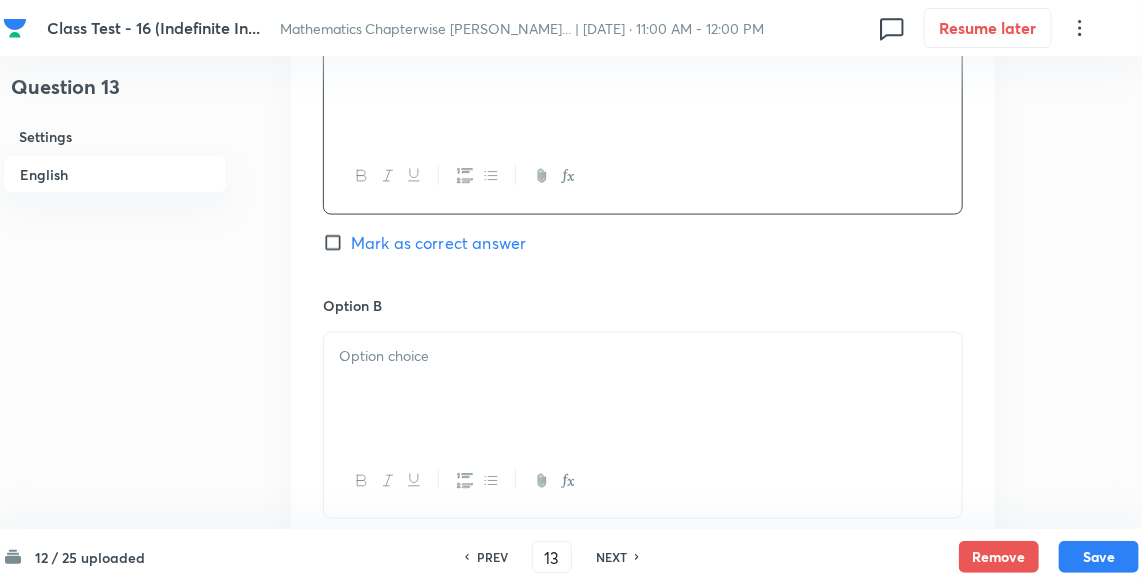 scroll, scrollTop: 1066, scrollLeft: 0, axis: vertical 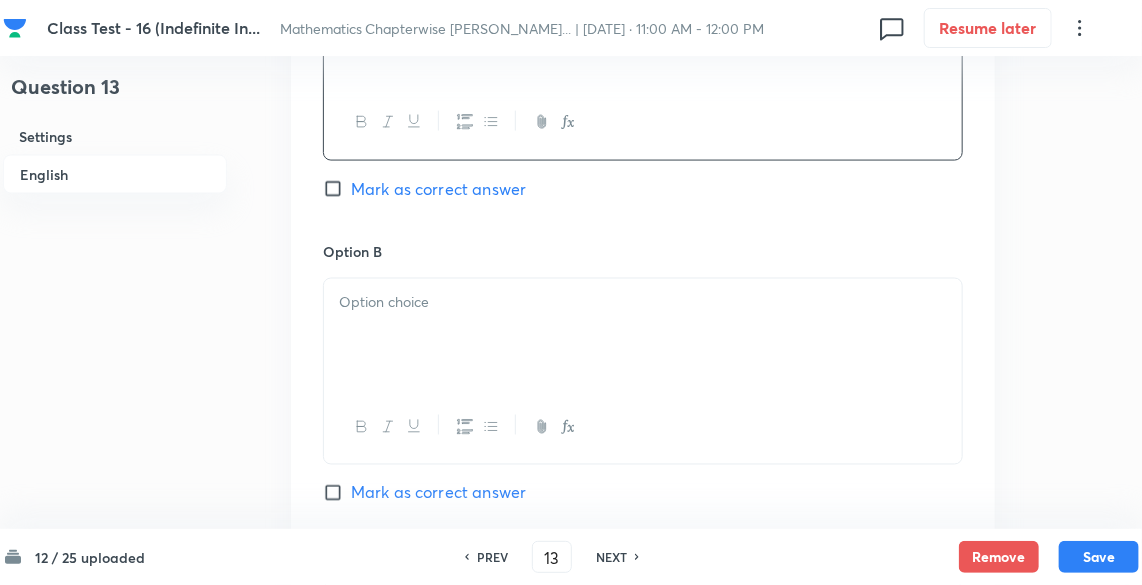 click at bounding box center [643, 302] 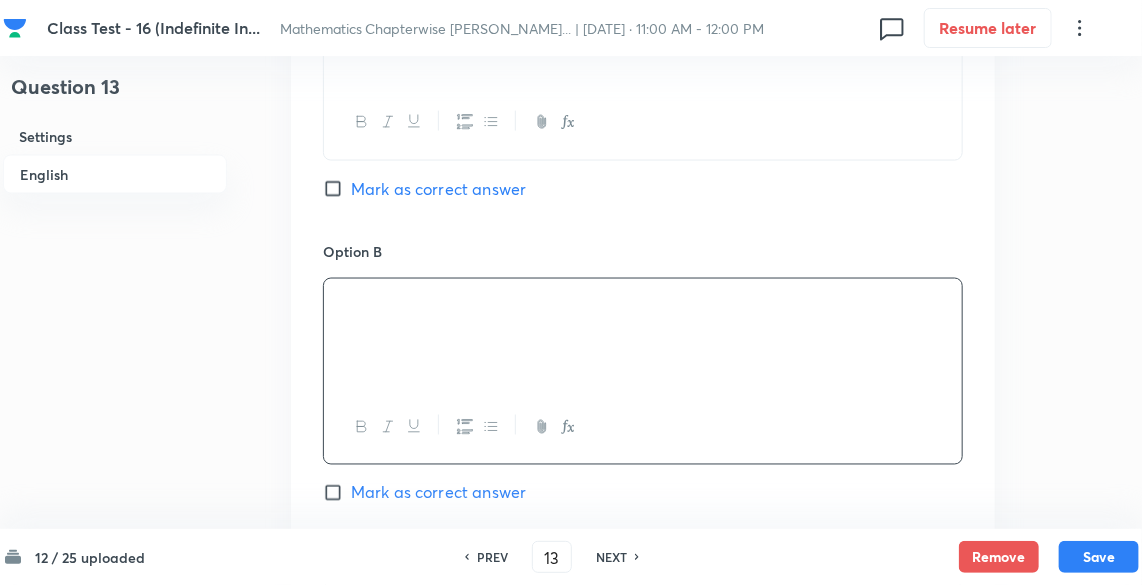click on "Mark as correct answer" at bounding box center [337, 493] 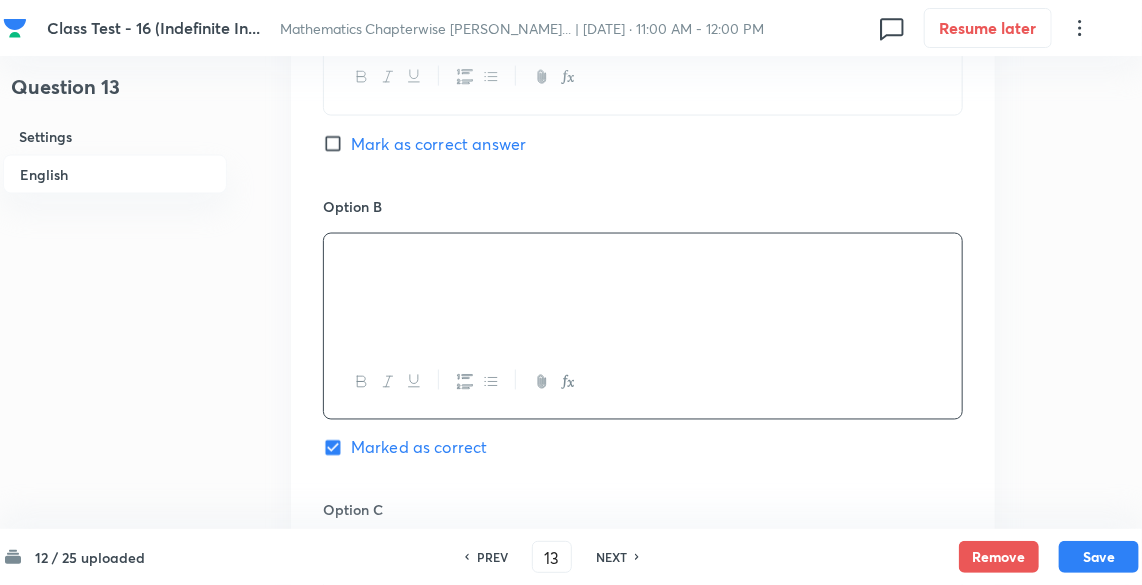 scroll, scrollTop: 1280, scrollLeft: 0, axis: vertical 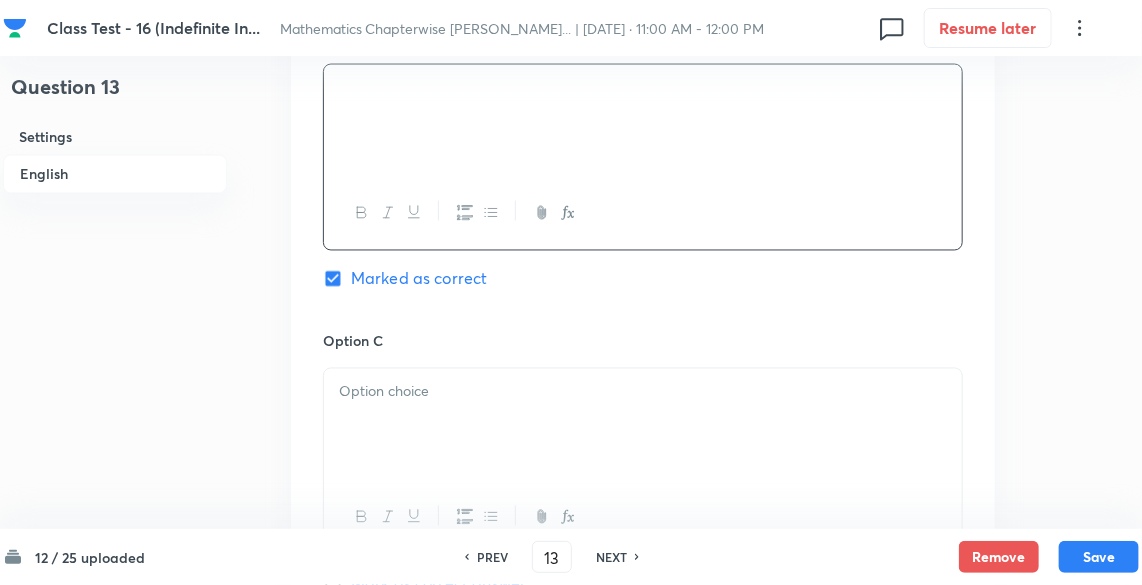 click at bounding box center (643, 392) 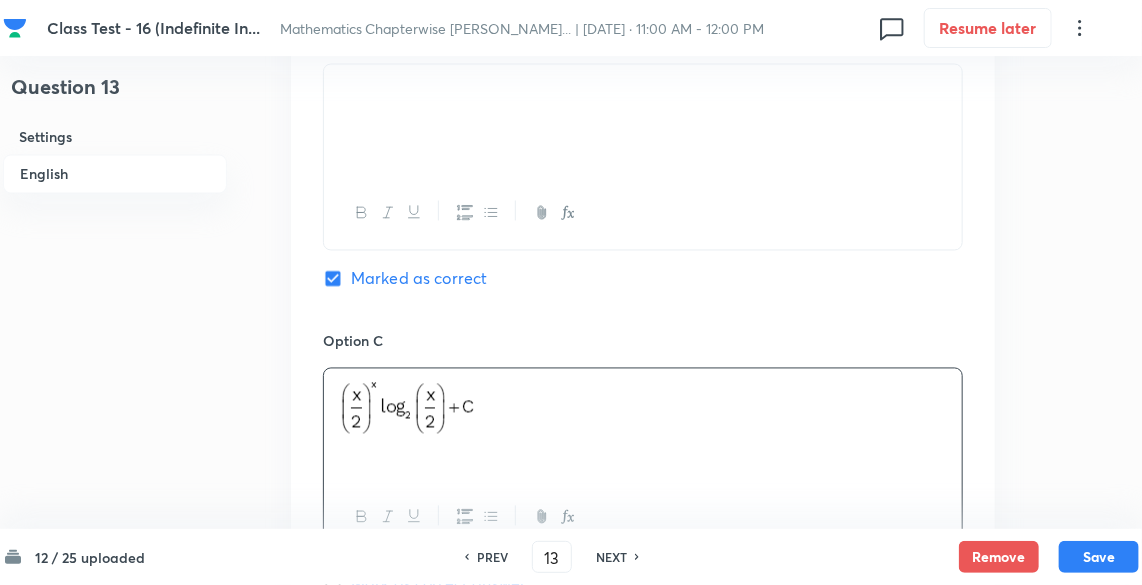 scroll, scrollTop: 1493, scrollLeft: 0, axis: vertical 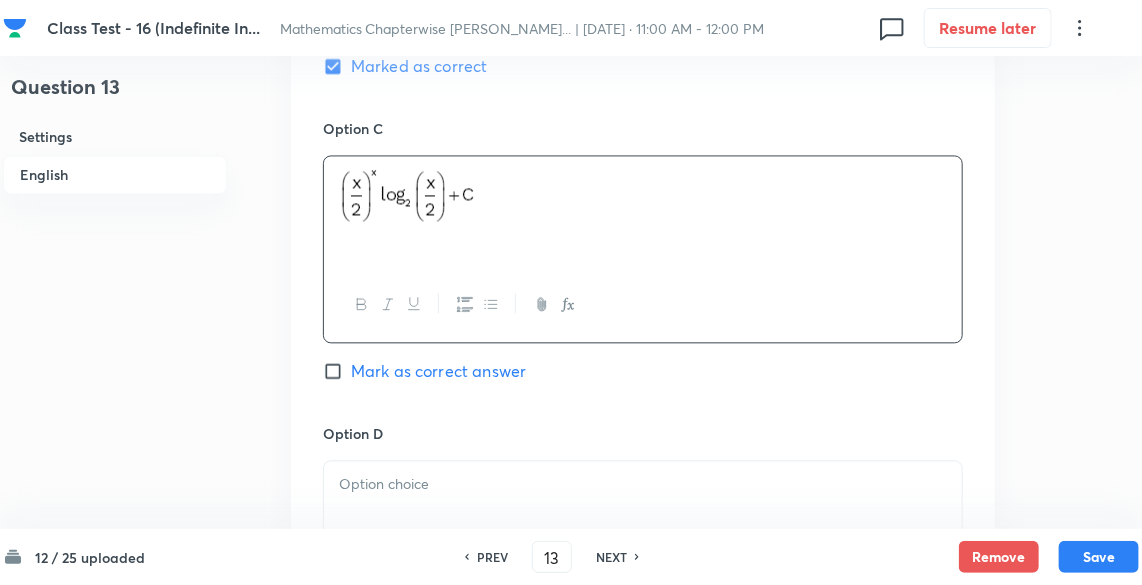 click at bounding box center (643, 484) 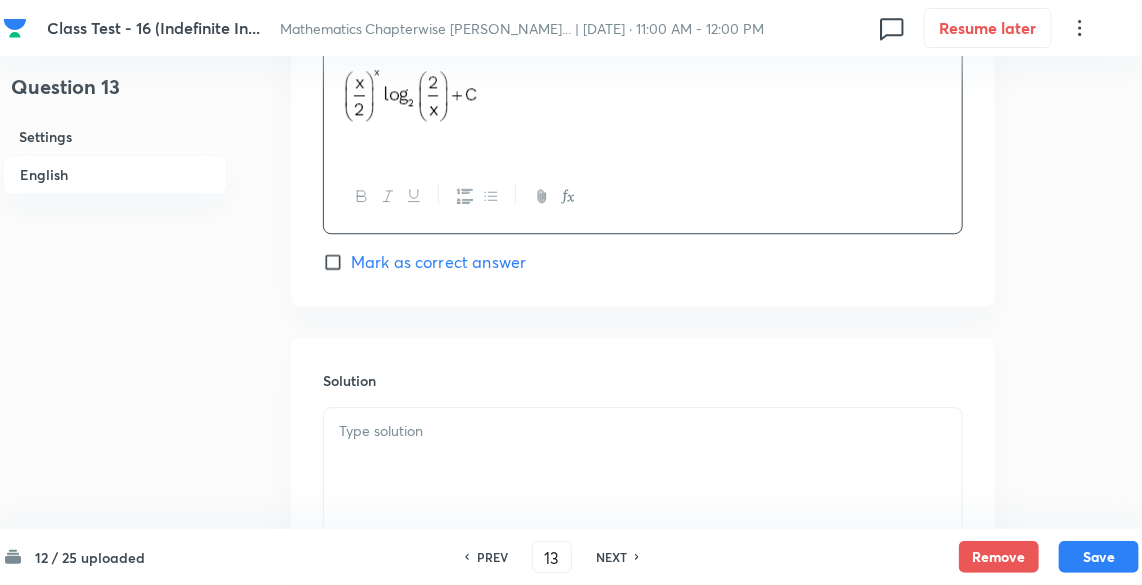 scroll, scrollTop: 2120, scrollLeft: 0, axis: vertical 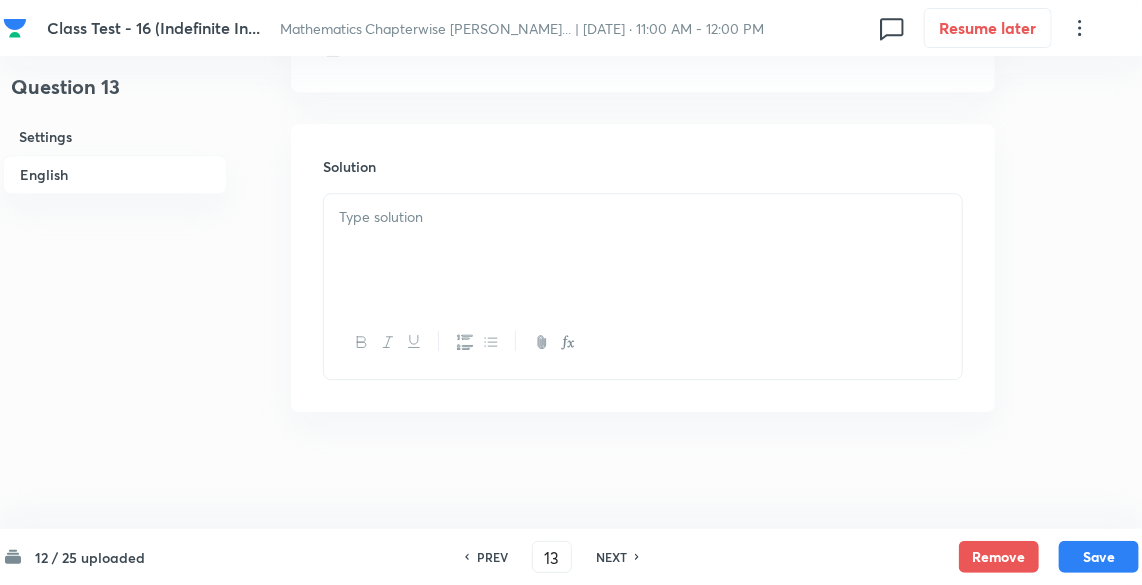 click at bounding box center (643, 250) 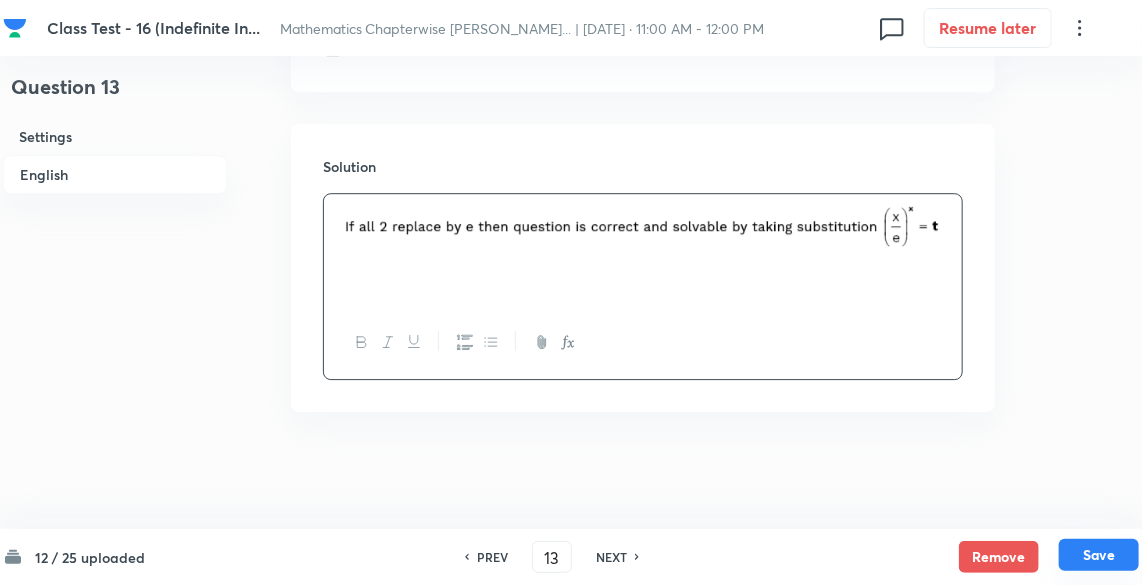 drag, startPoint x: 1086, startPoint y: 557, endPoint x: 1069, endPoint y: 539, distance: 24.758837 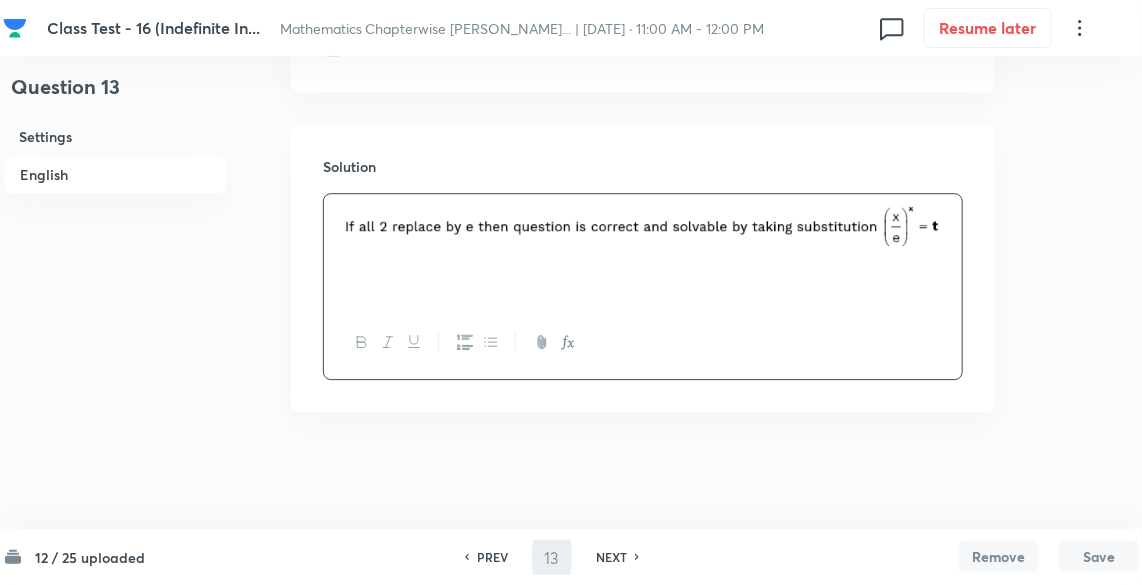 type on "14" 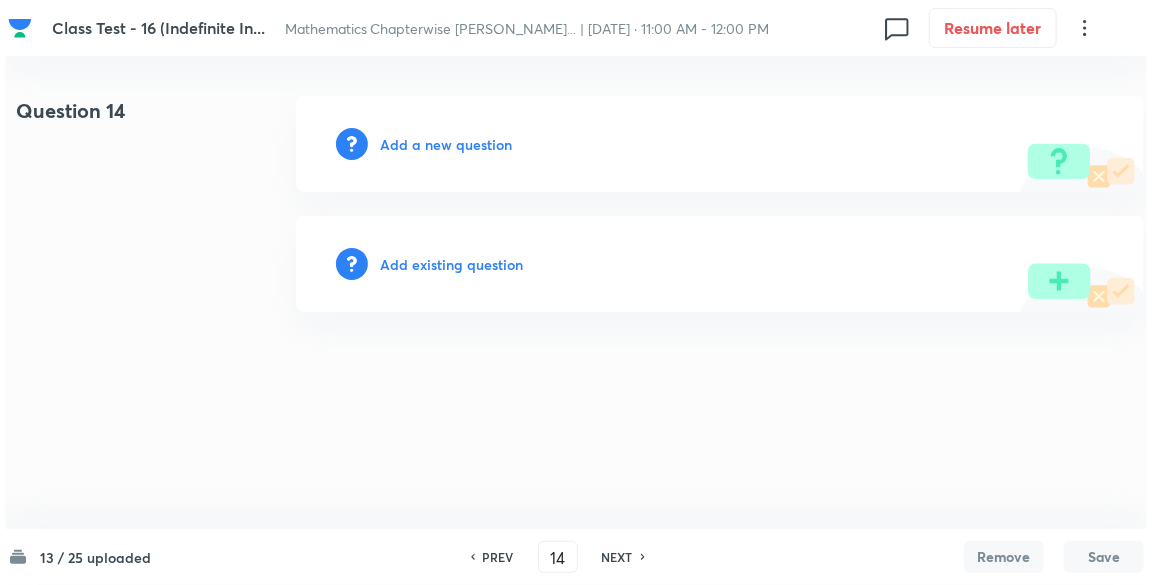 scroll, scrollTop: 0, scrollLeft: 0, axis: both 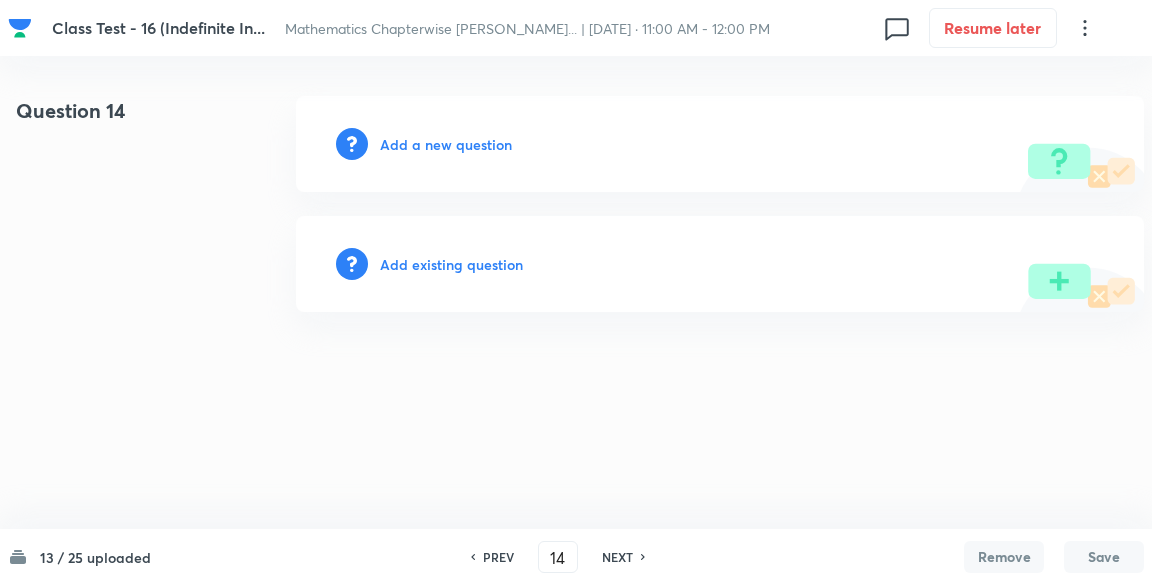 click on "Add a new question" at bounding box center (446, 144) 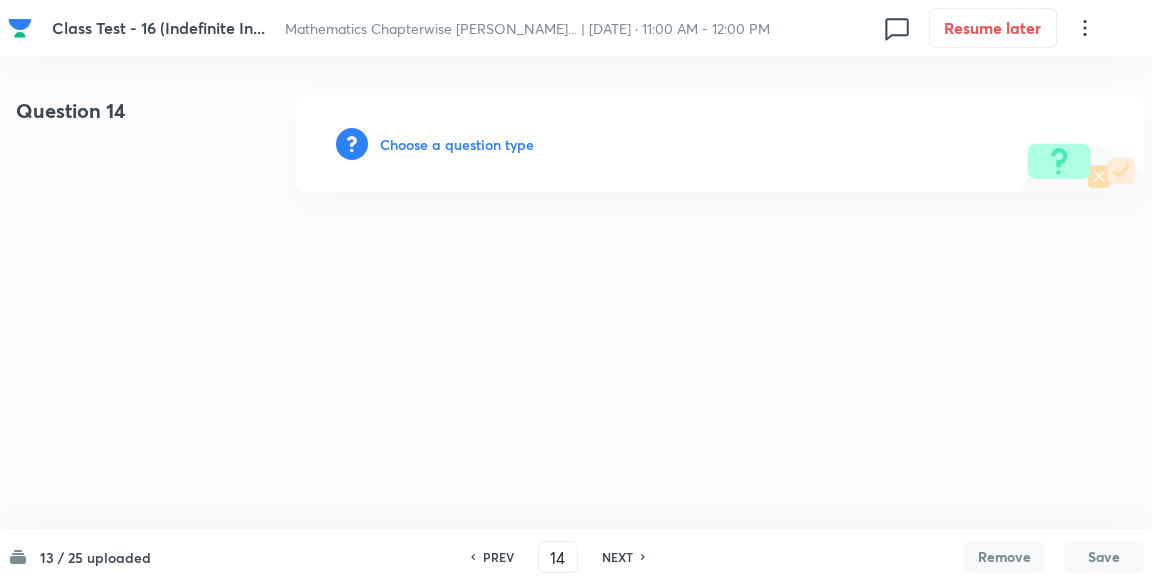 click on "Choose a question type" at bounding box center [457, 144] 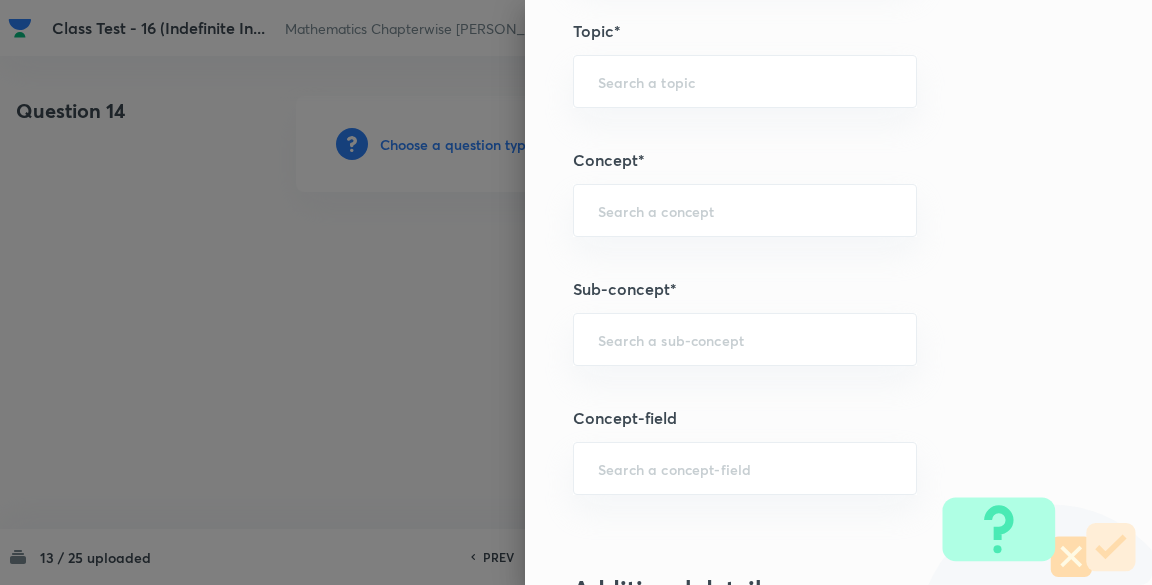 scroll, scrollTop: 1066, scrollLeft: 0, axis: vertical 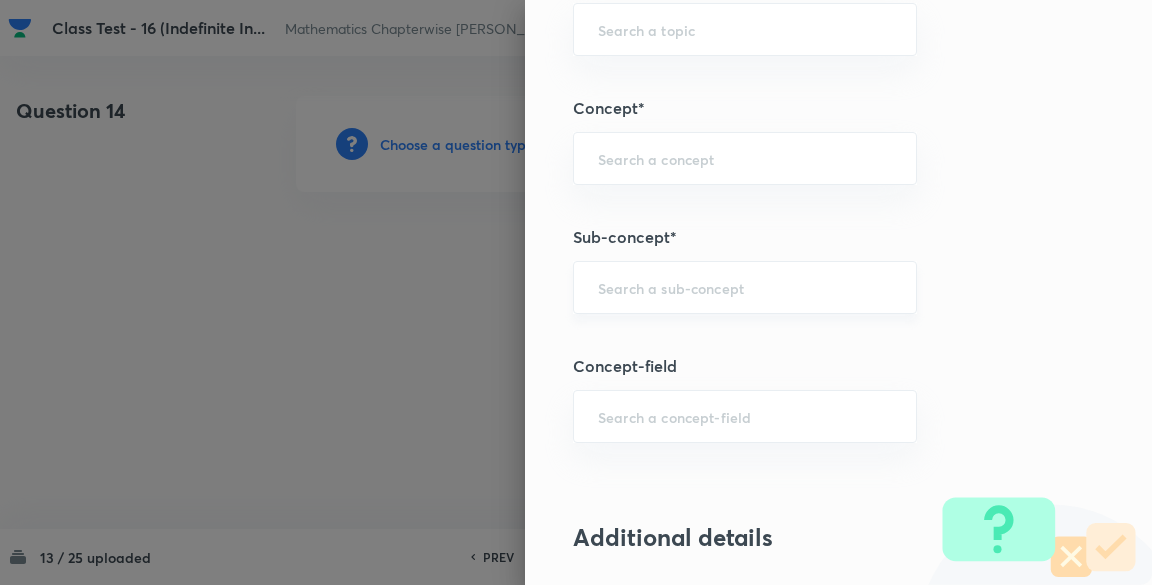 click at bounding box center (745, 287) 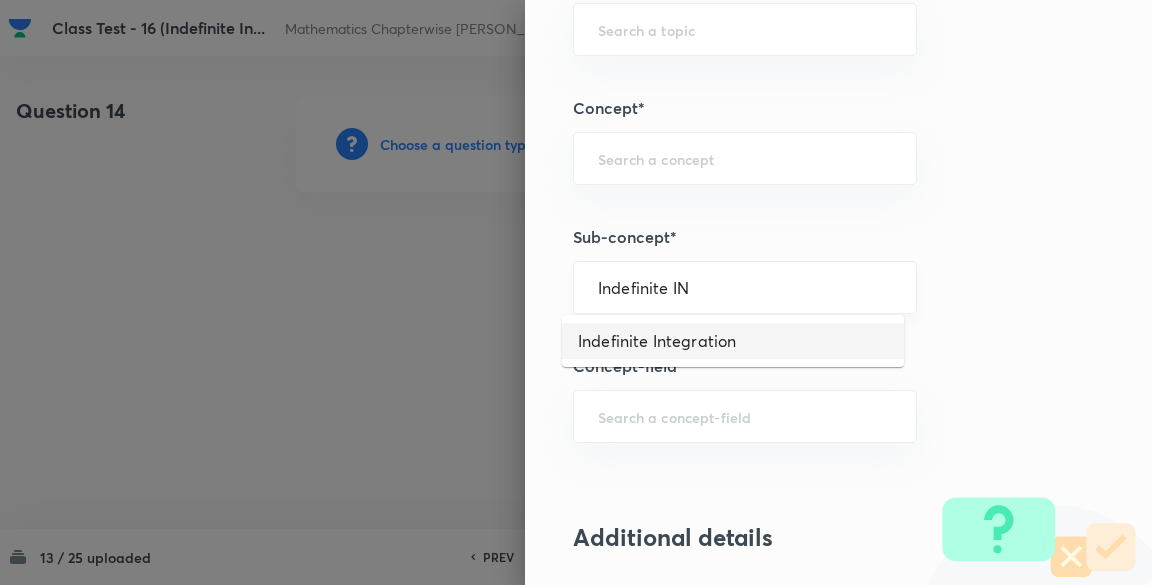 type on "Indefinite Integration" 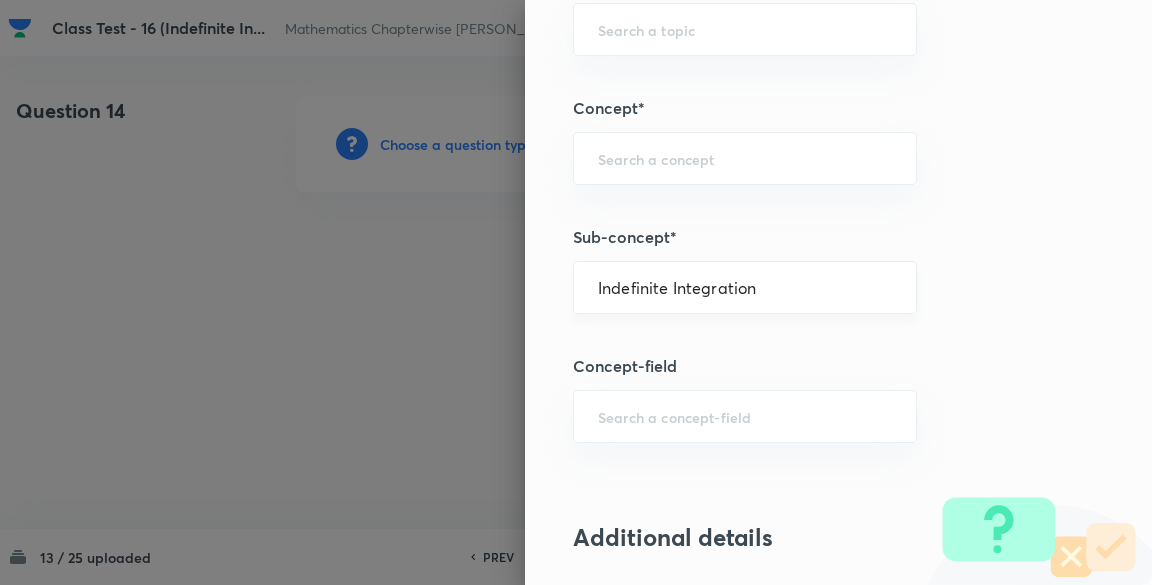 type on "Mathematics" 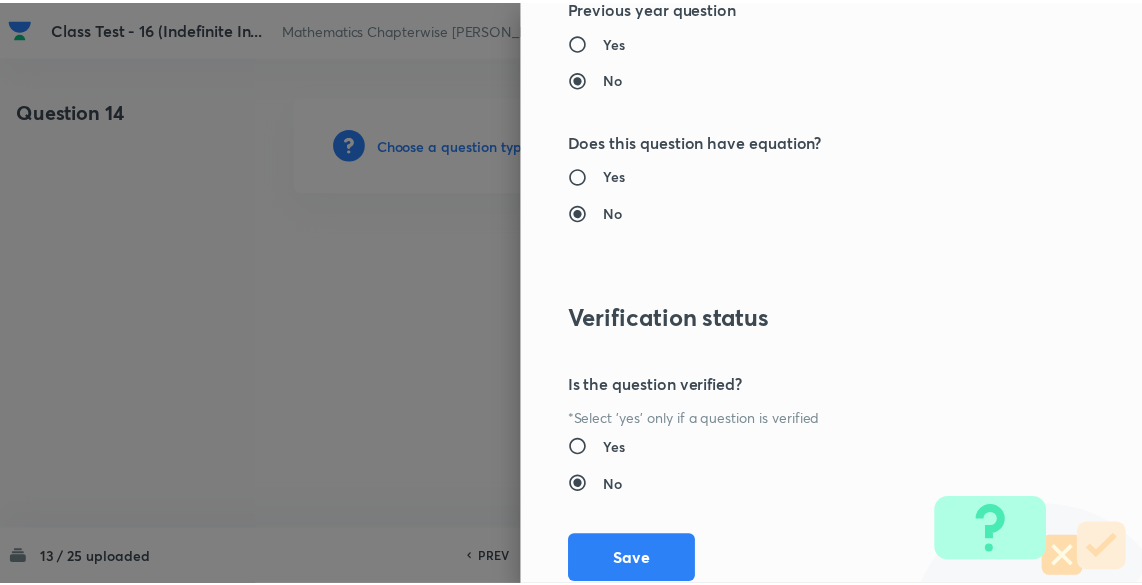 scroll, scrollTop: 2137, scrollLeft: 0, axis: vertical 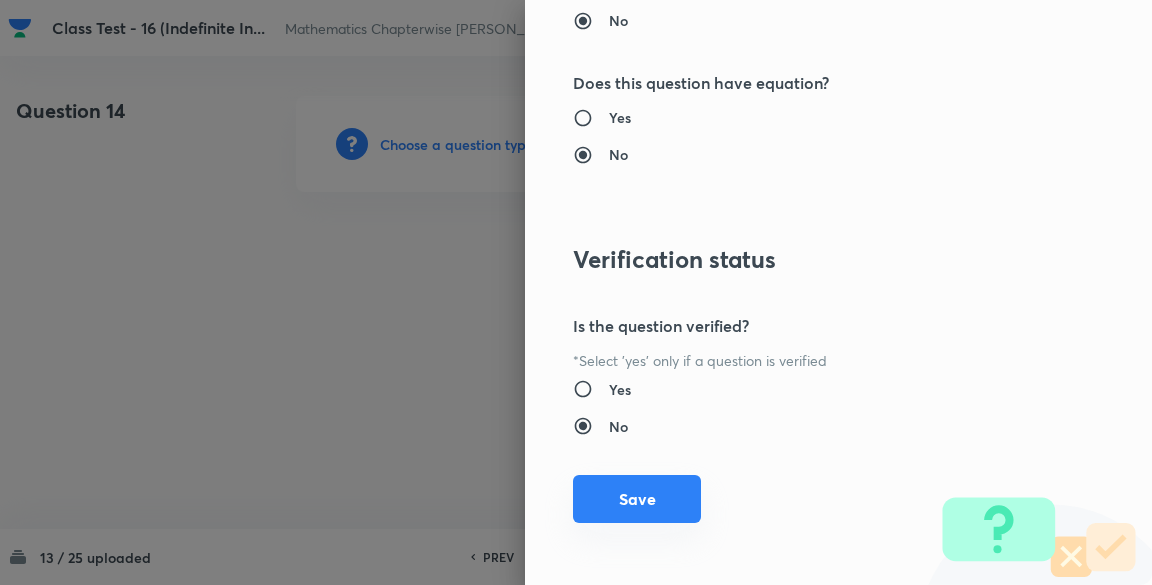 click on "Save" at bounding box center [637, 499] 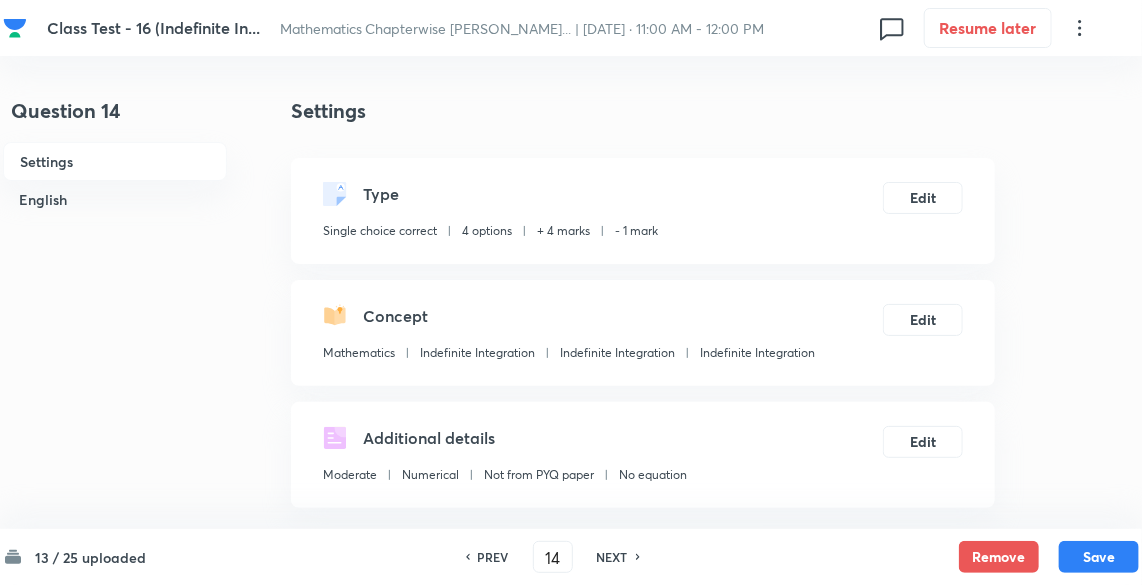 scroll, scrollTop: 426, scrollLeft: 0, axis: vertical 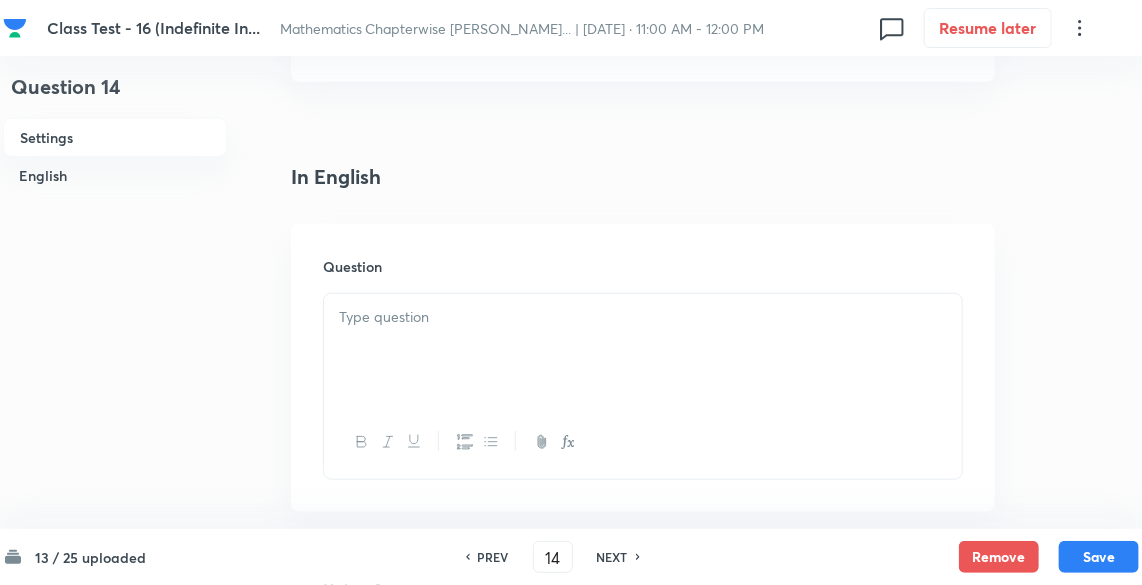 click at bounding box center (643, 317) 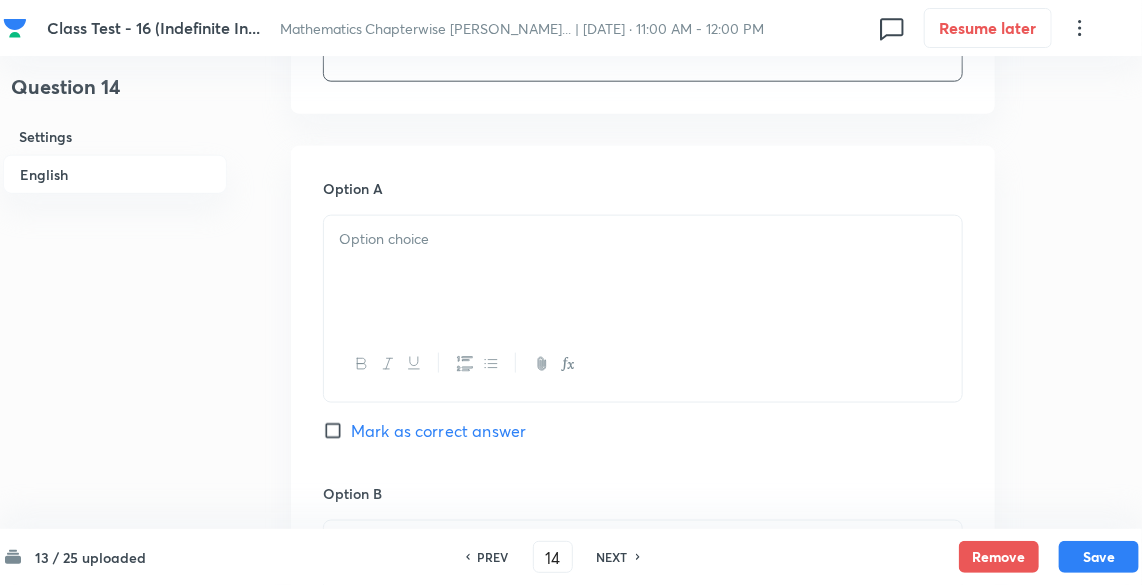 scroll, scrollTop: 853, scrollLeft: 0, axis: vertical 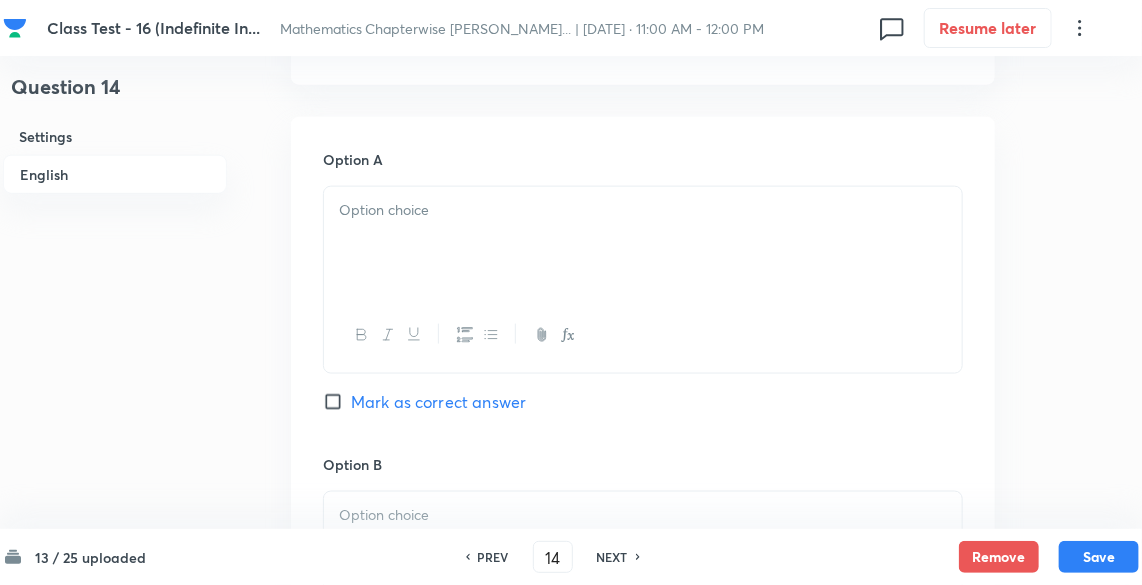 click at bounding box center [643, 243] 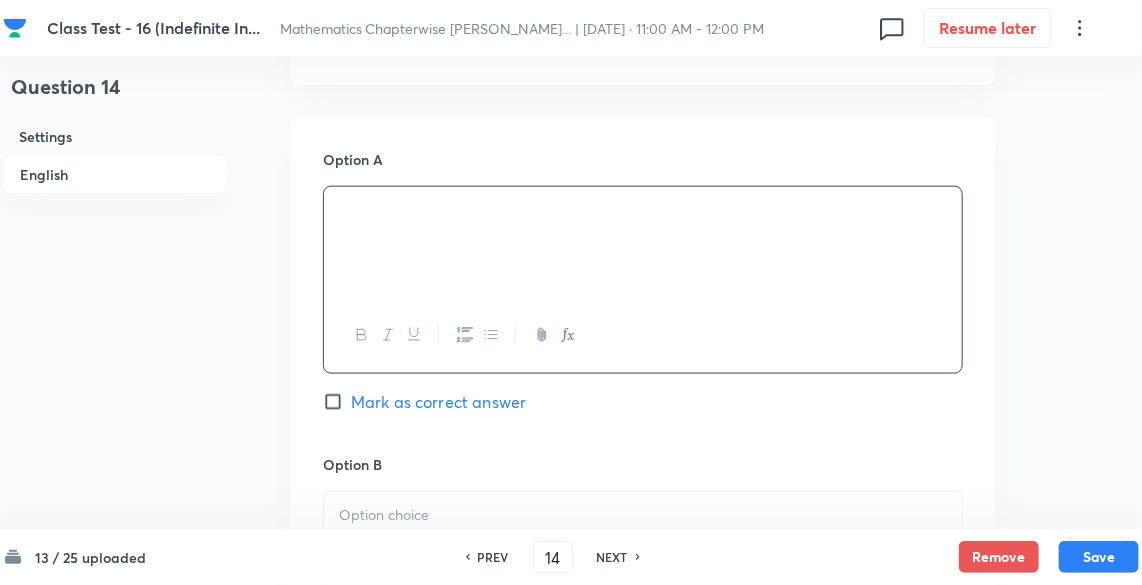 scroll, scrollTop: 1066, scrollLeft: 0, axis: vertical 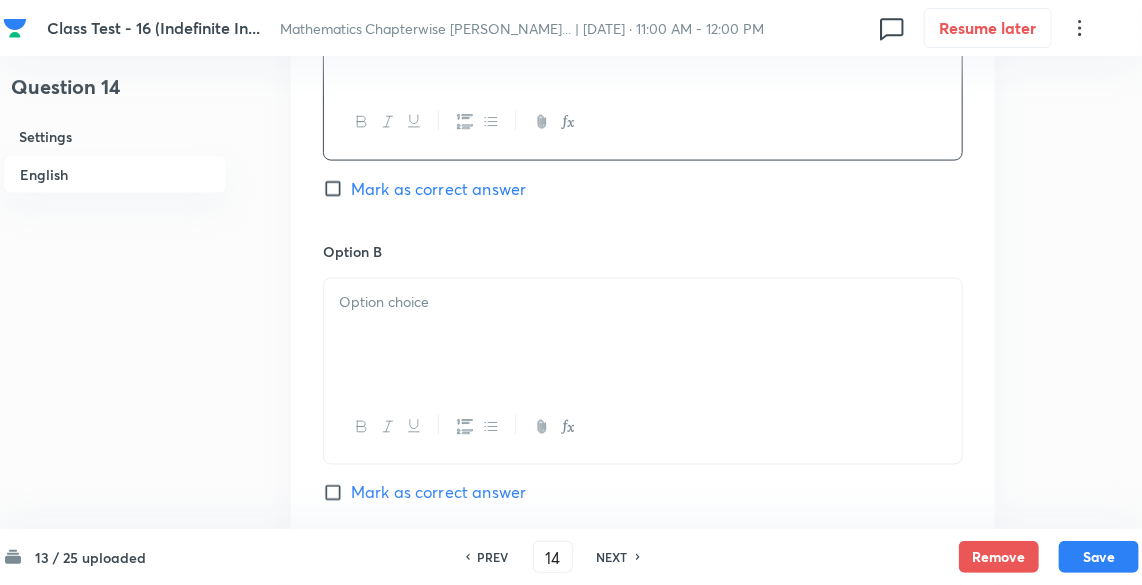 click at bounding box center [643, 335] 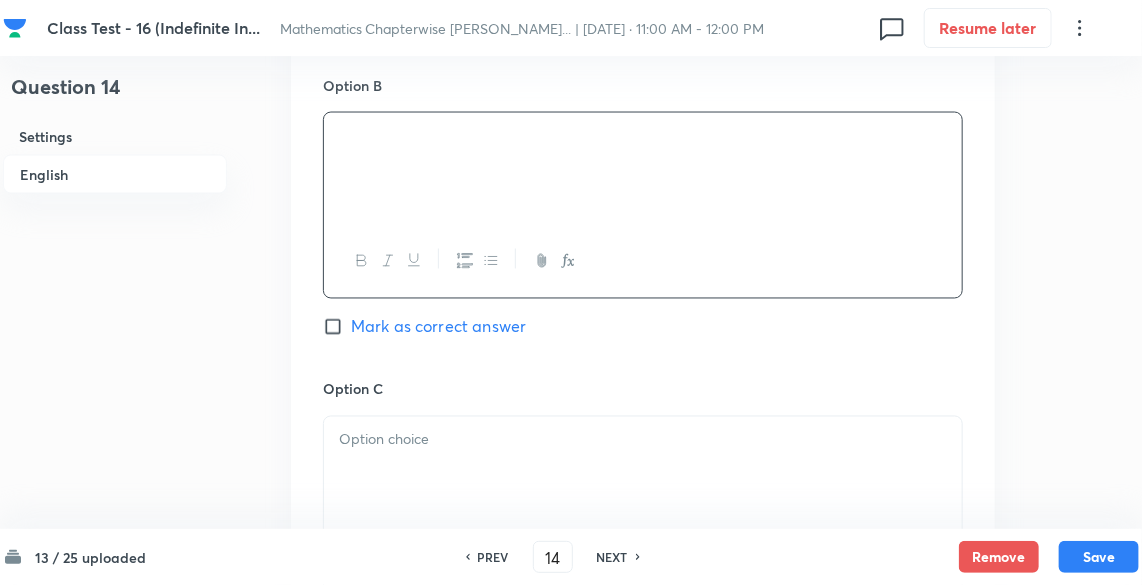 scroll, scrollTop: 1280, scrollLeft: 0, axis: vertical 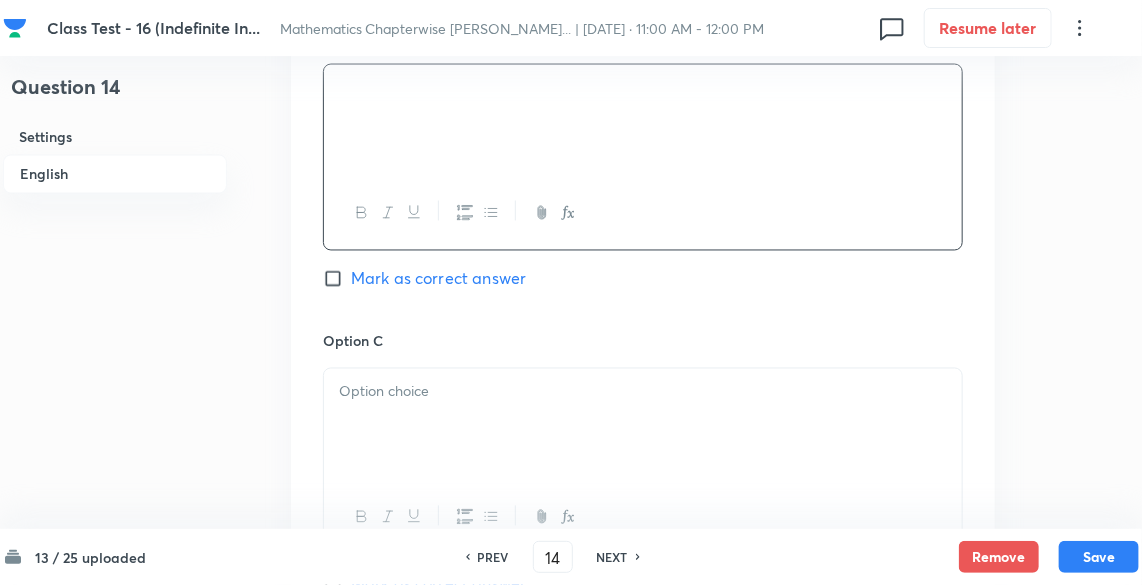 click at bounding box center (643, 392) 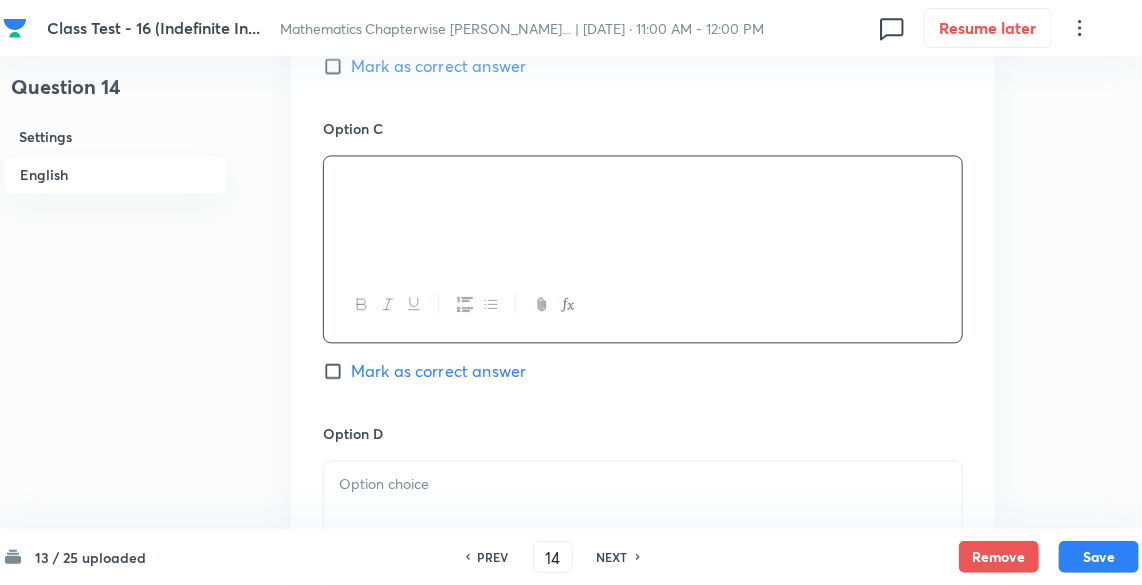 click on "Mark as correct answer" at bounding box center [438, 371] 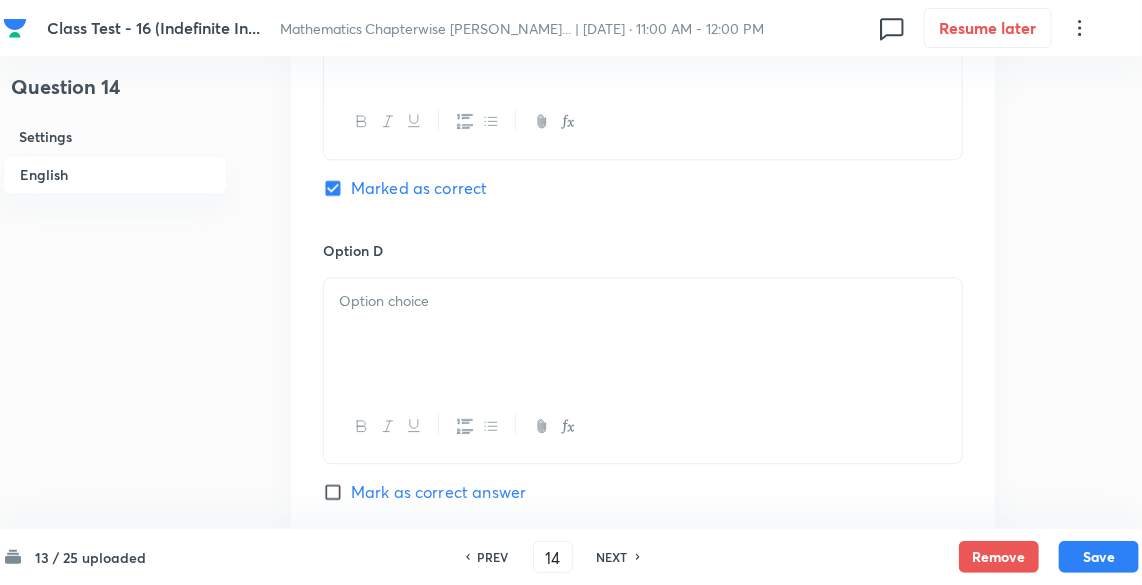 scroll, scrollTop: 1706, scrollLeft: 0, axis: vertical 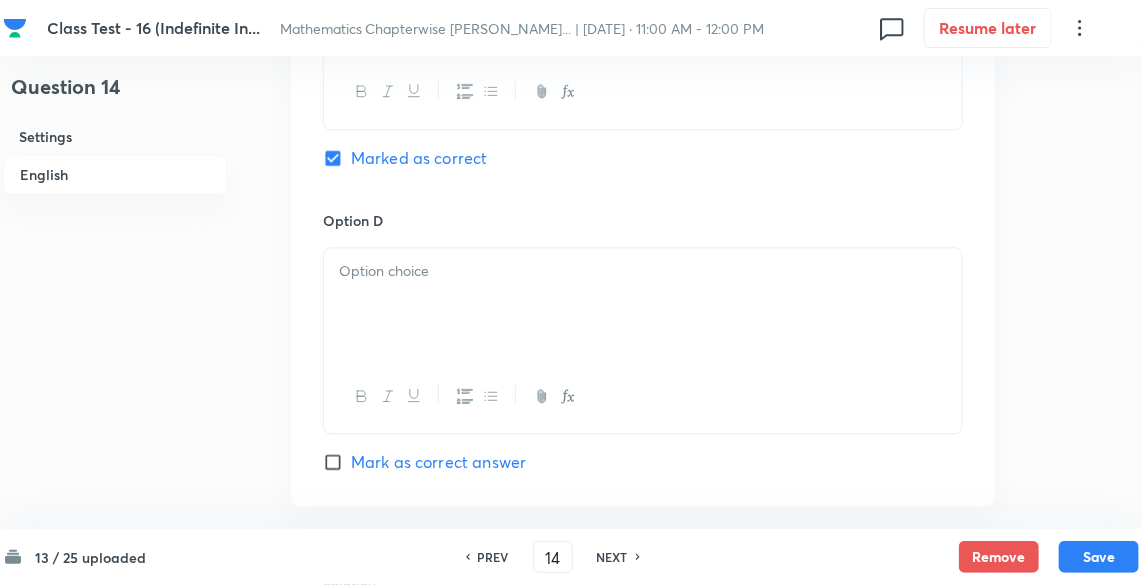 click at bounding box center [643, 304] 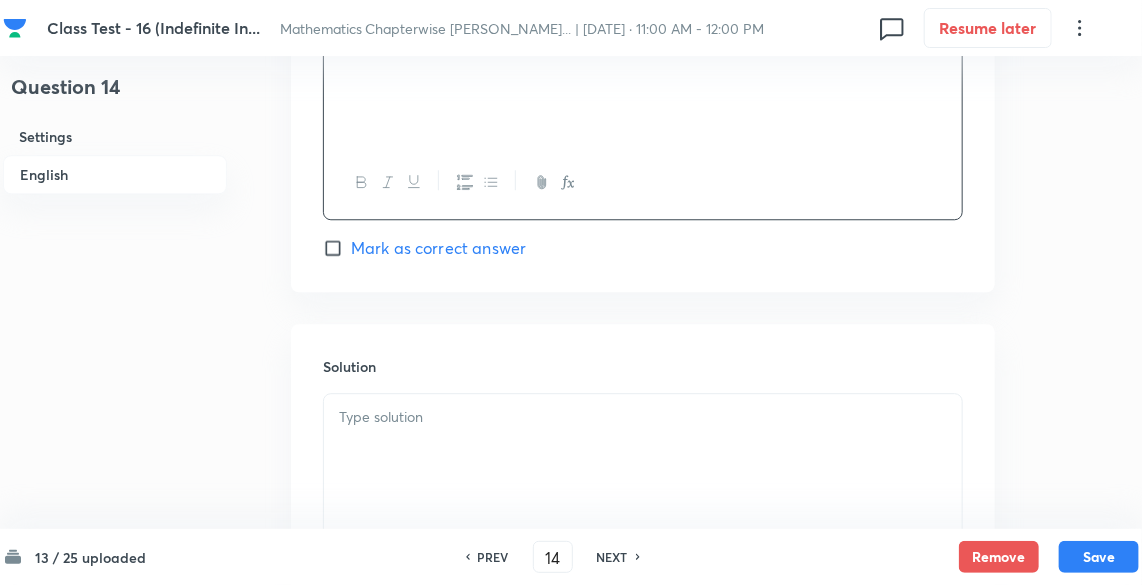 click at bounding box center (643, 450) 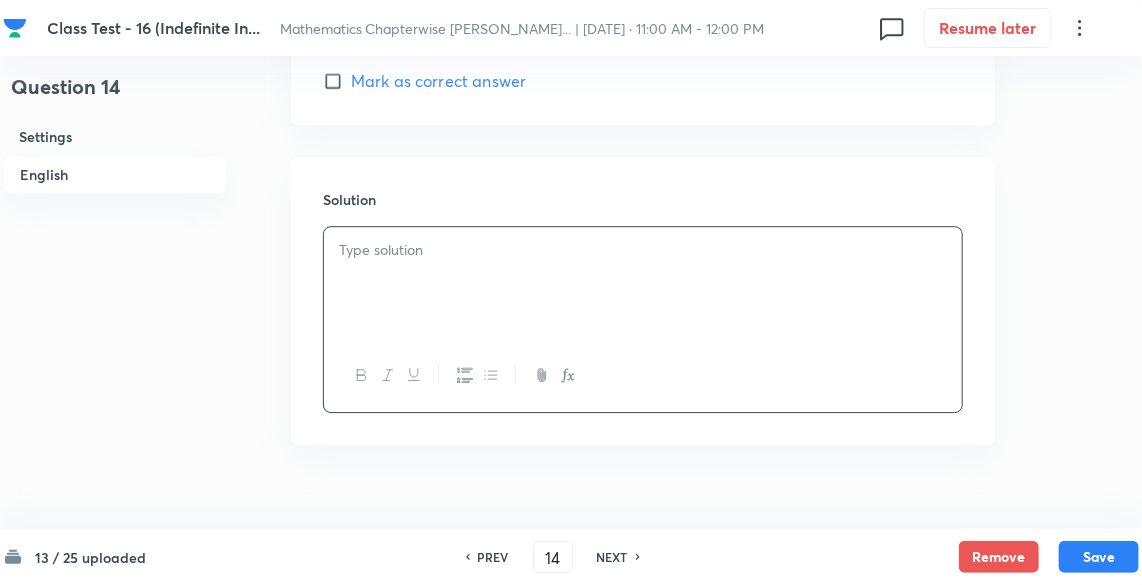 scroll, scrollTop: 2120, scrollLeft: 0, axis: vertical 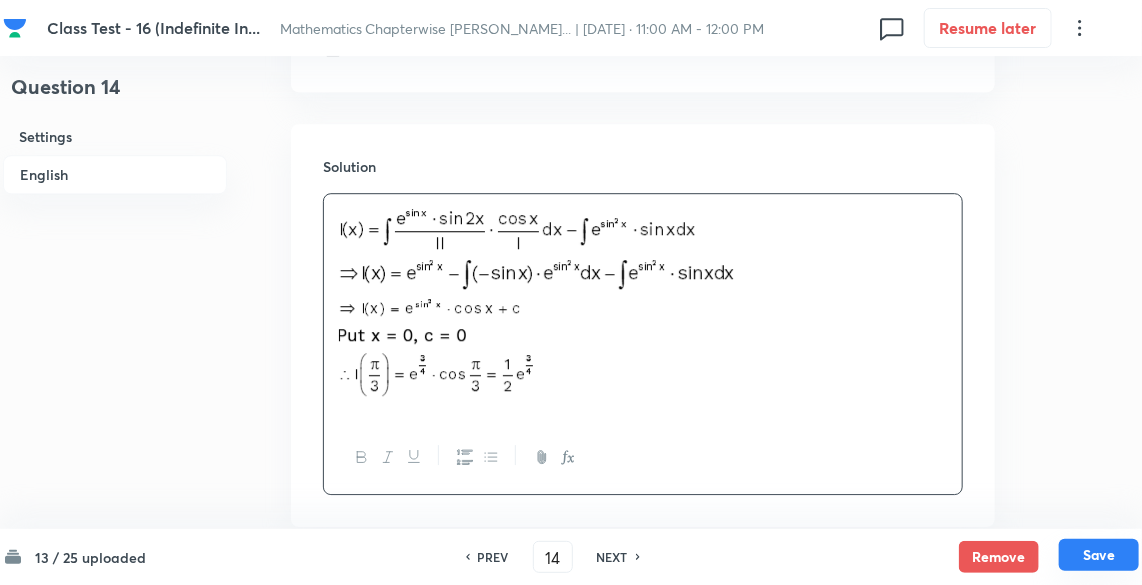click on "Save" at bounding box center (1099, 555) 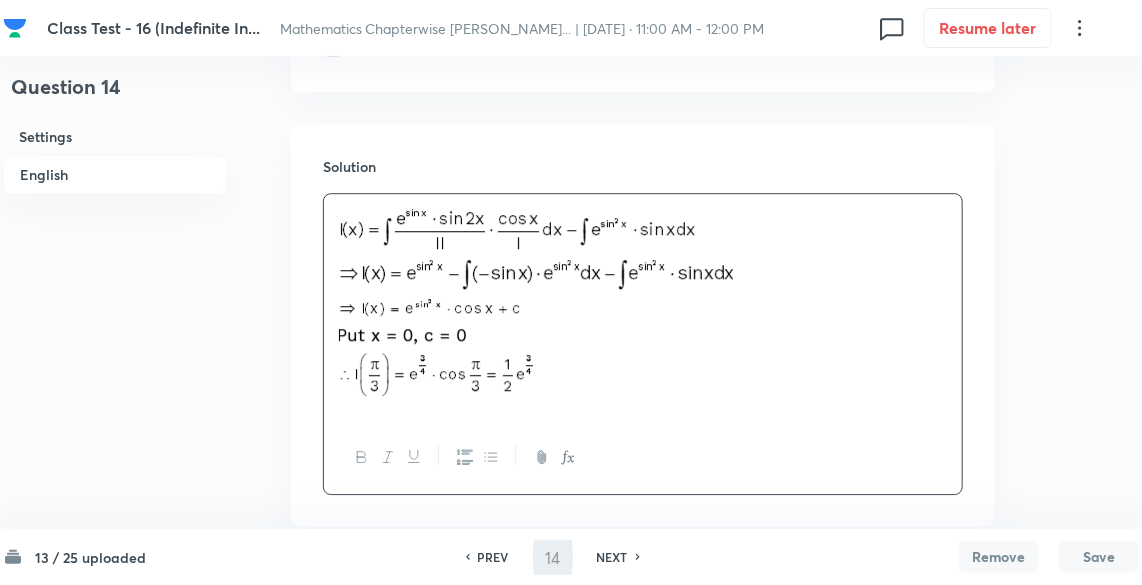 type on "15" 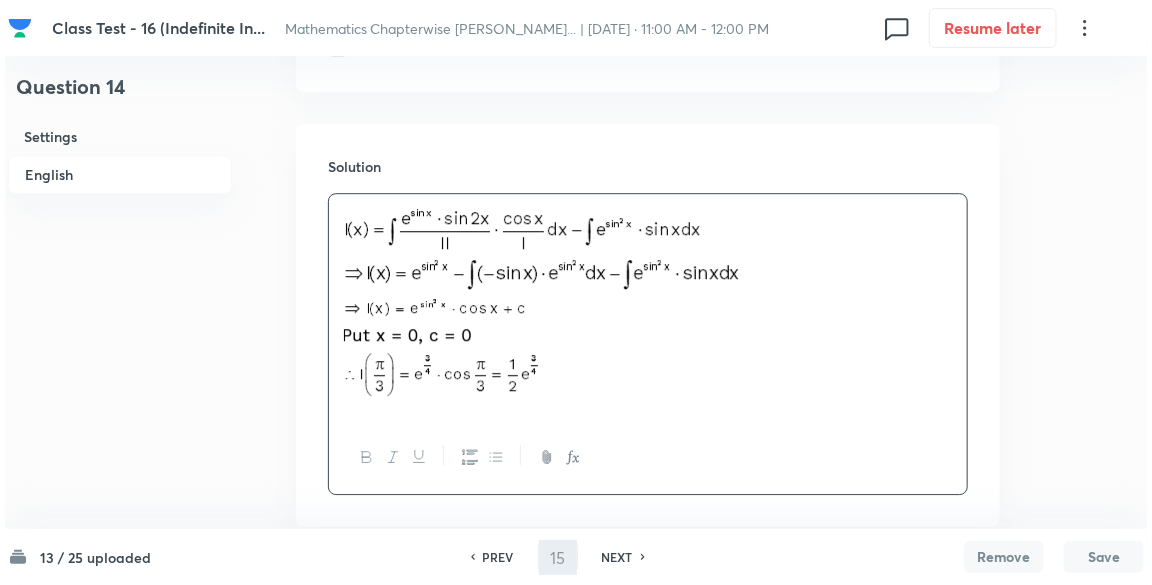 scroll, scrollTop: 0, scrollLeft: 0, axis: both 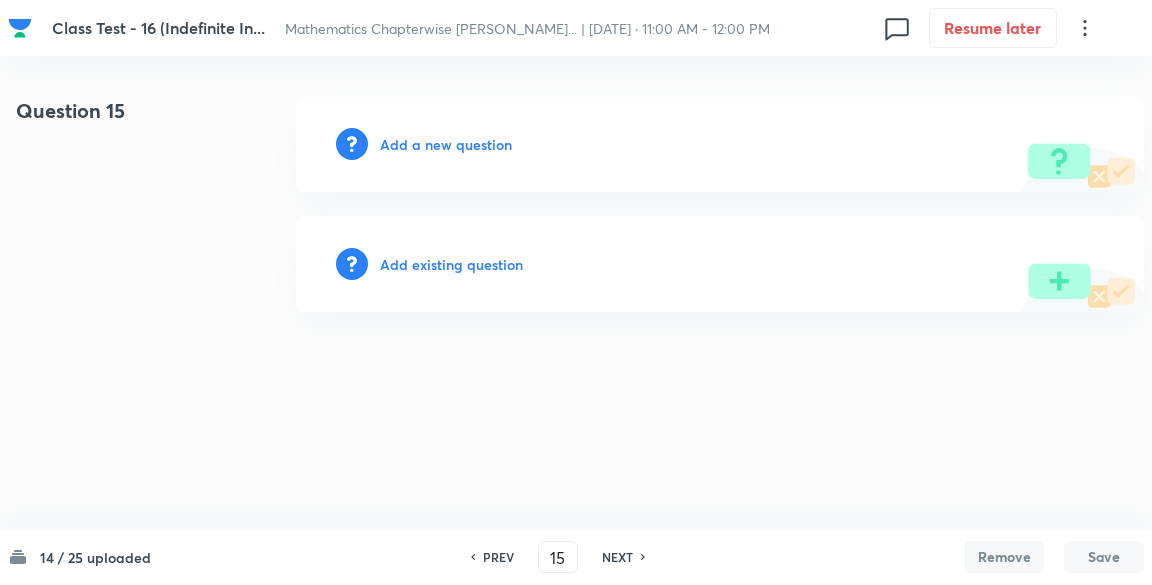 click on "Add a new question" at bounding box center [720, 144] 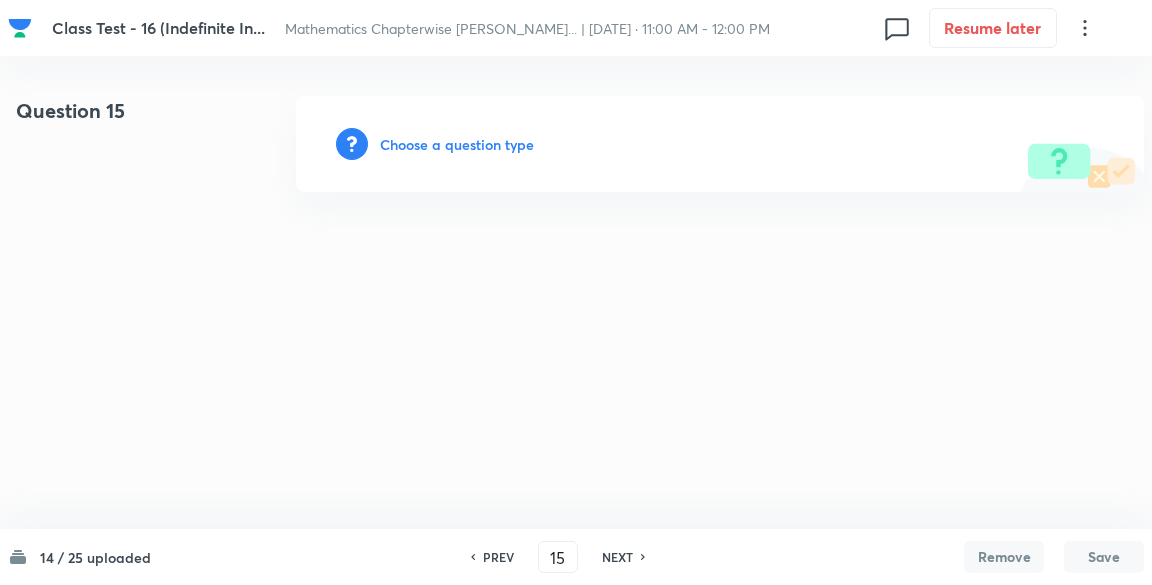 click on "Choose a question type" at bounding box center [457, 144] 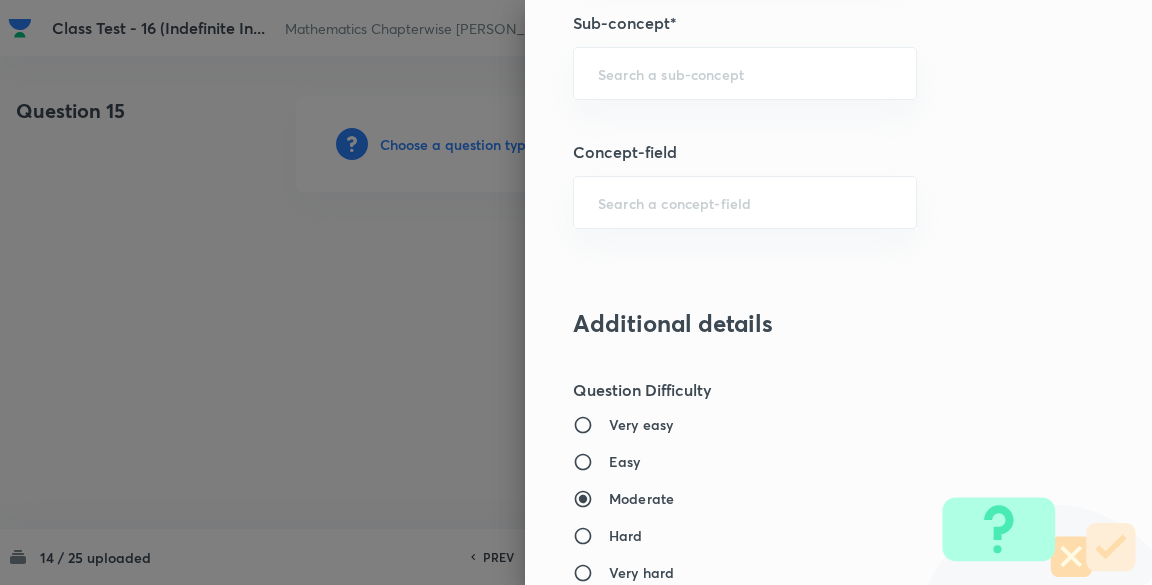 scroll, scrollTop: 1066, scrollLeft: 0, axis: vertical 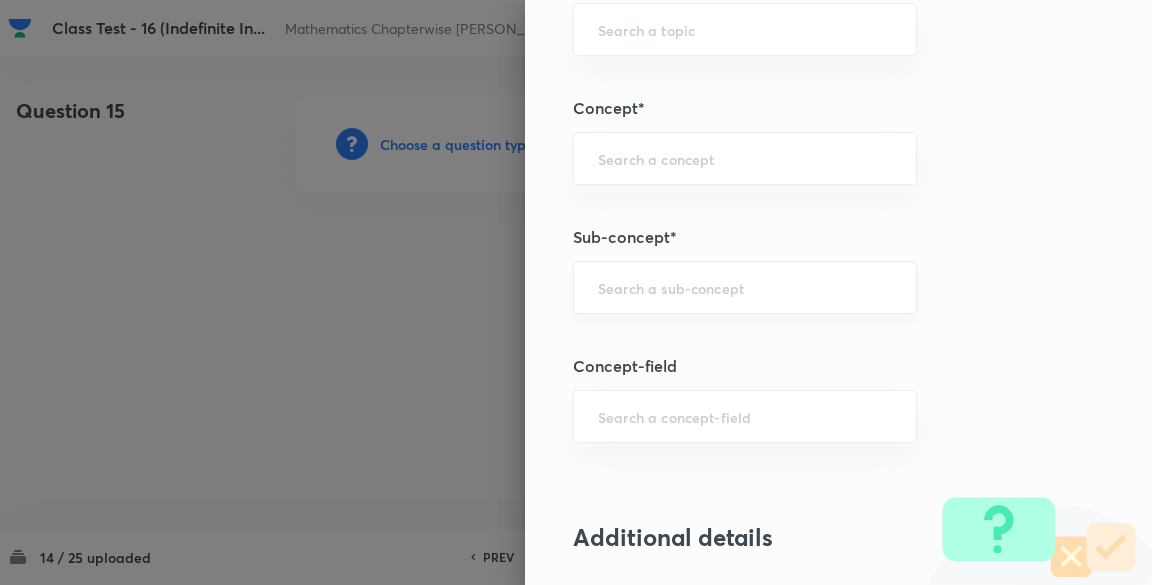 click at bounding box center (745, 287) 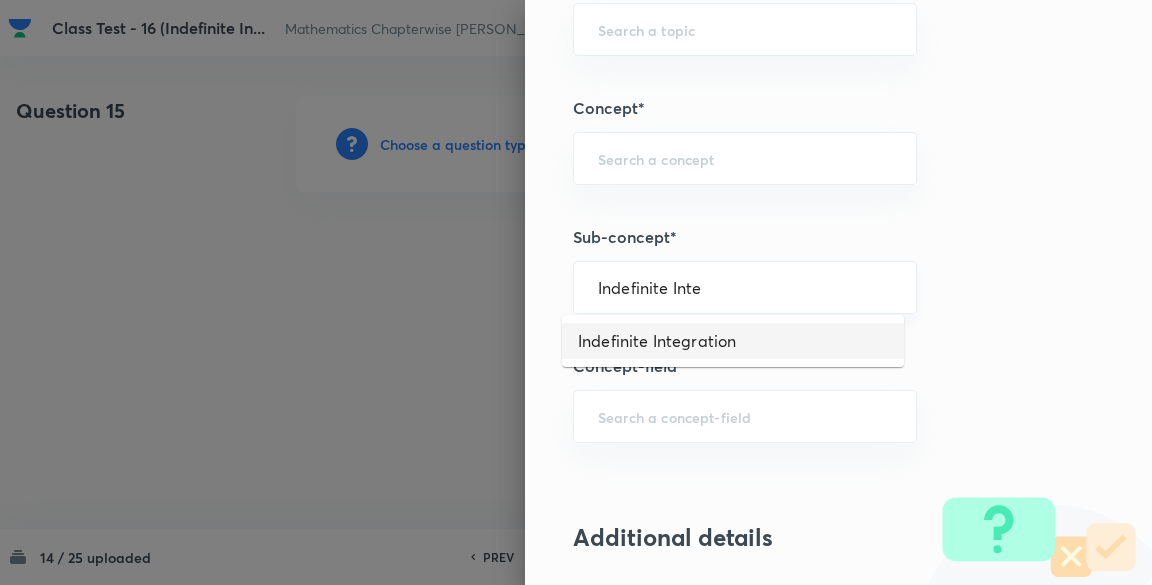 type on "Indefinite Integration" 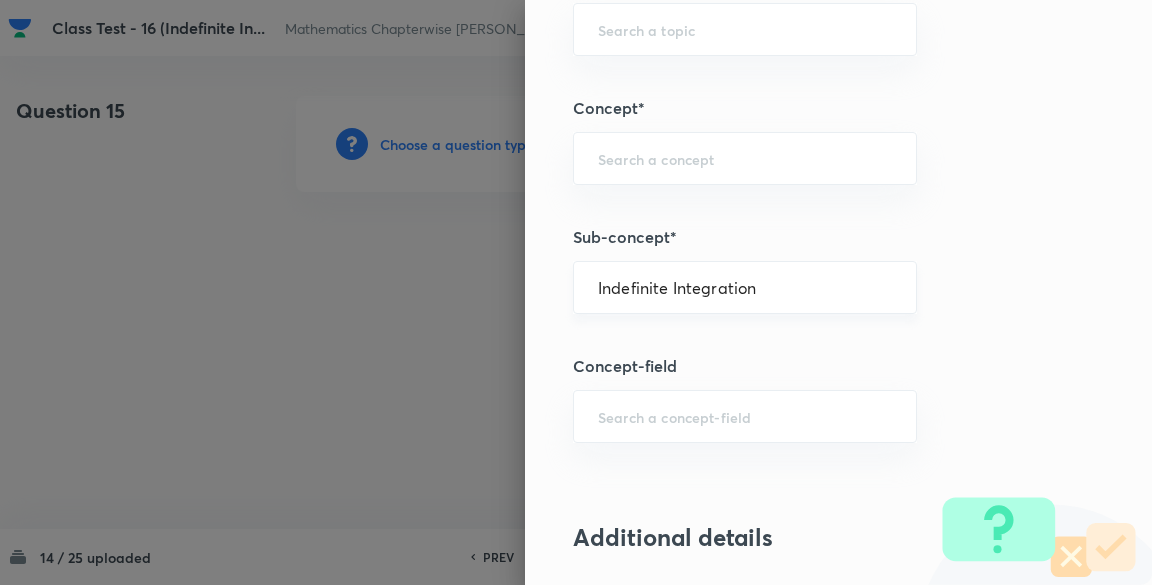 type on "Mathematics" 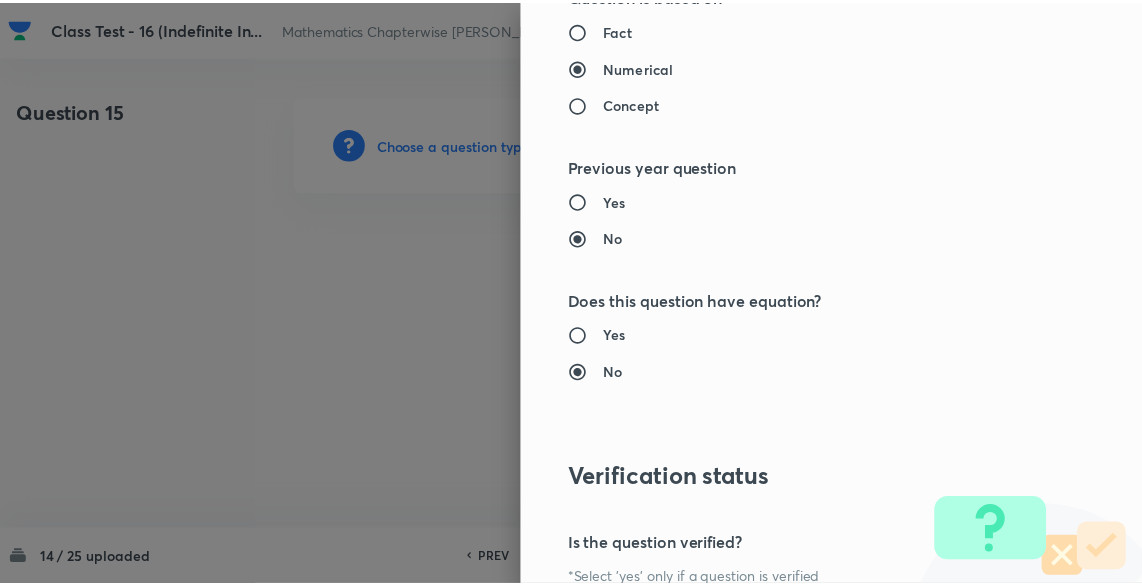 scroll, scrollTop: 2137, scrollLeft: 0, axis: vertical 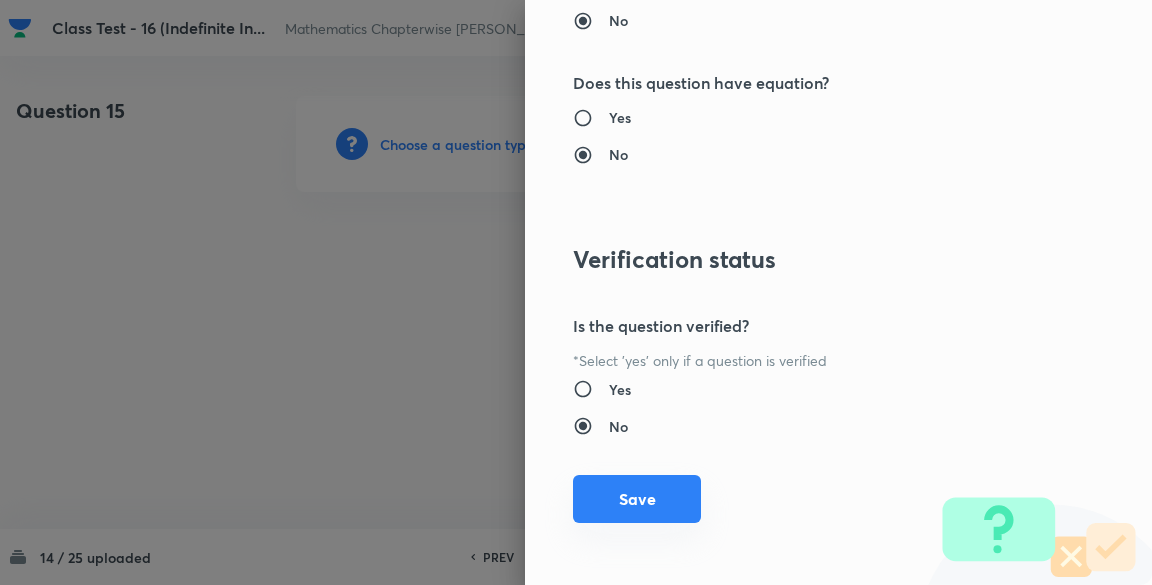 click on "Save" at bounding box center [637, 499] 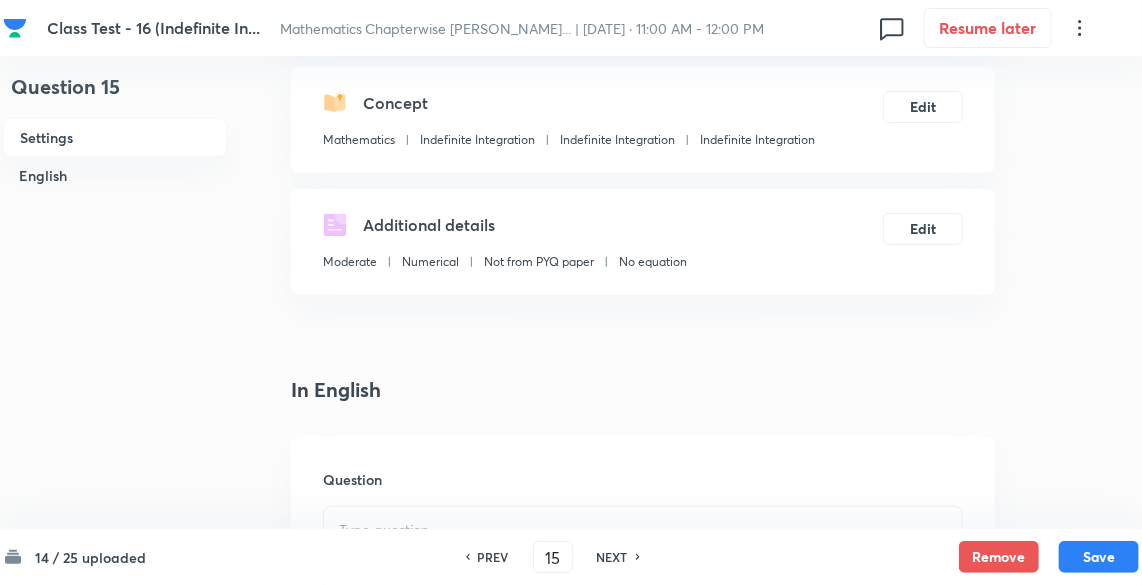 scroll, scrollTop: 426, scrollLeft: 0, axis: vertical 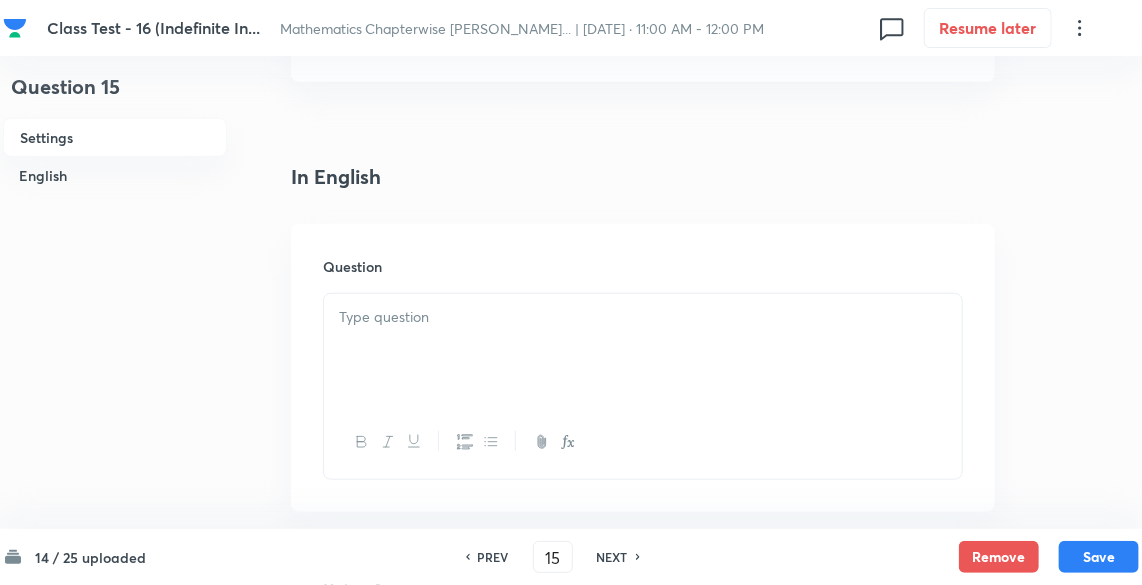 click on "Question" at bounding box center [643, 266] 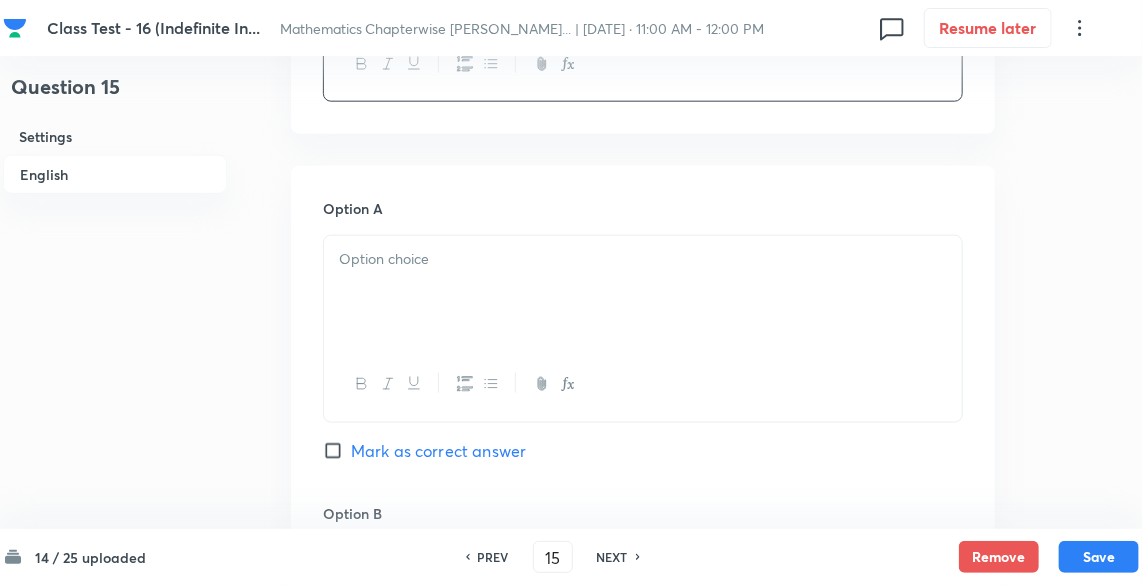 scroll, scrollTop: 853, scrollLeft: 0, axis: vertical 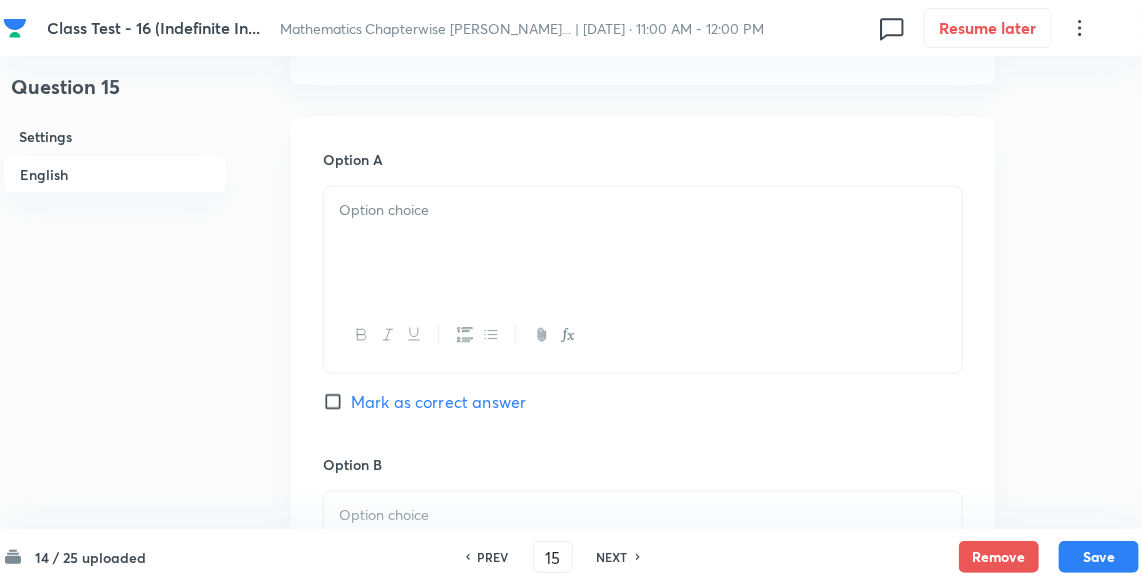 click at bounding box center [643, 243] 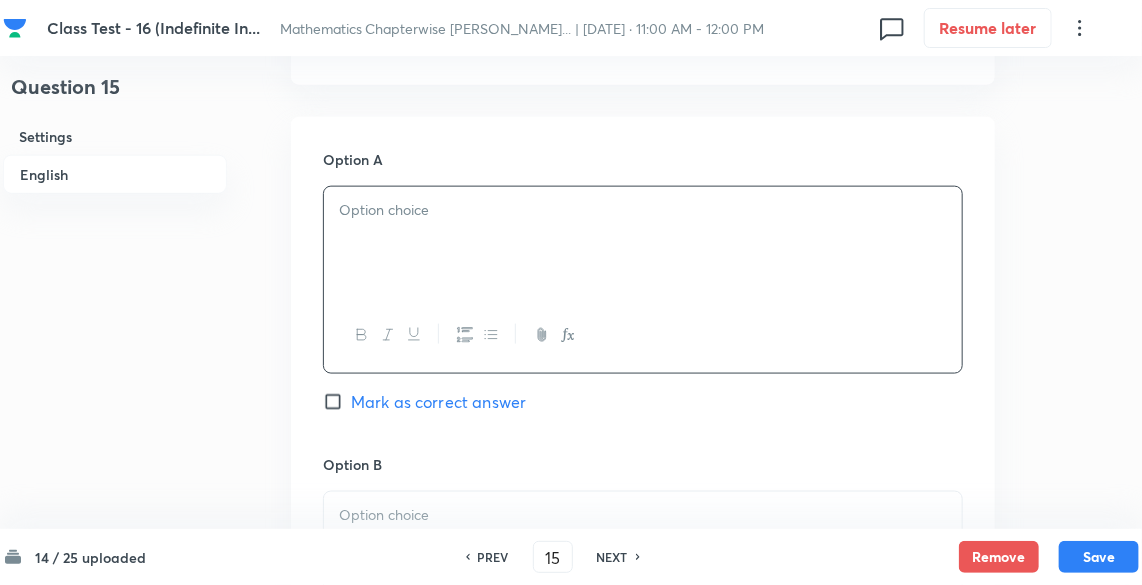 type 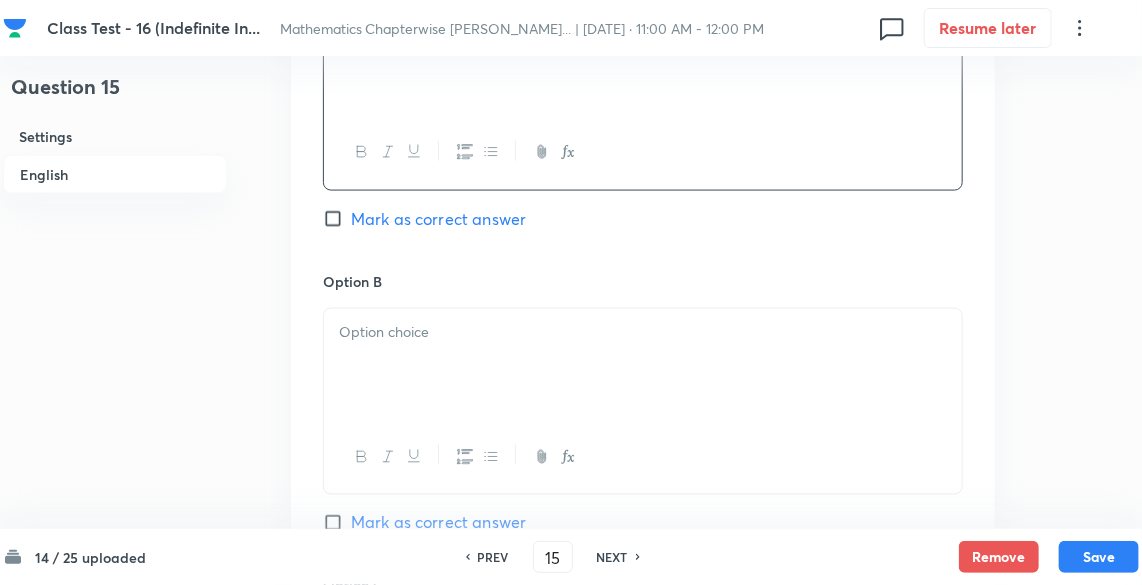 scroll, scrollTop: 1066, scrollLeft: 0, axis: vertical 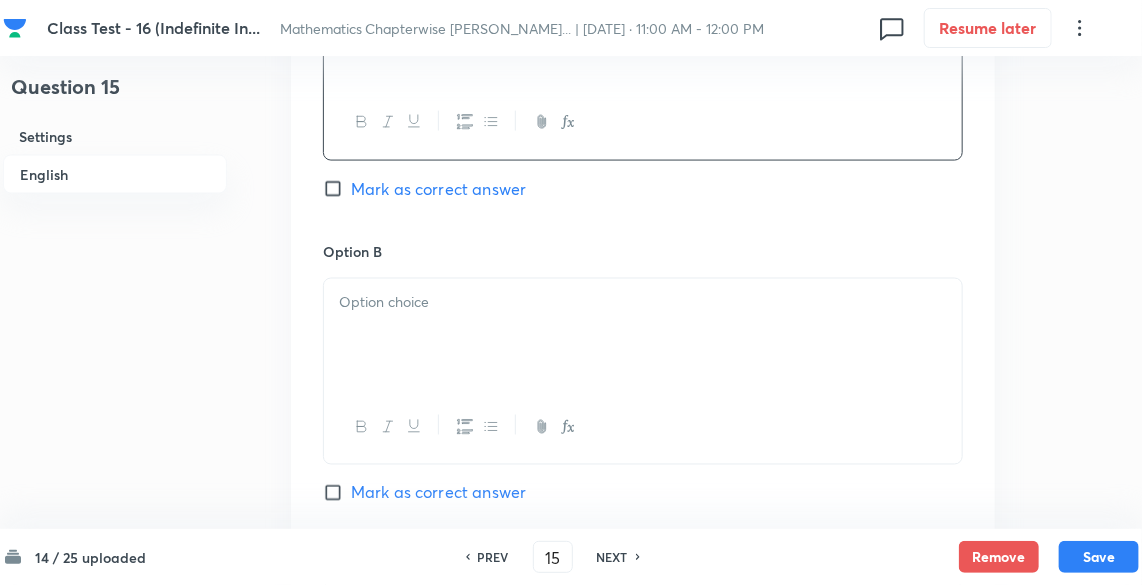 click at bounding box center (643, 335) 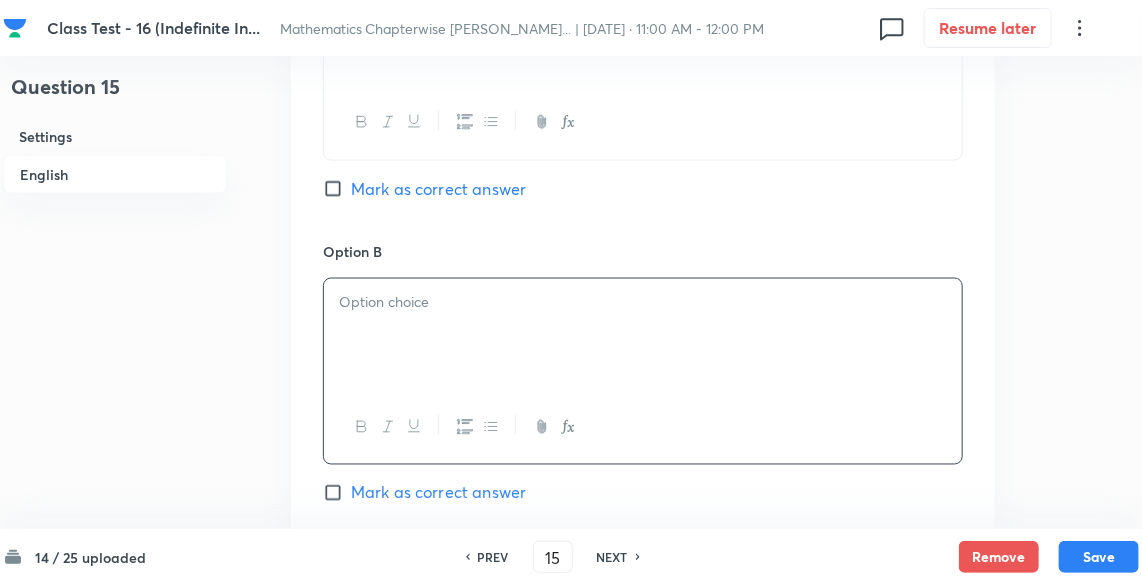 type 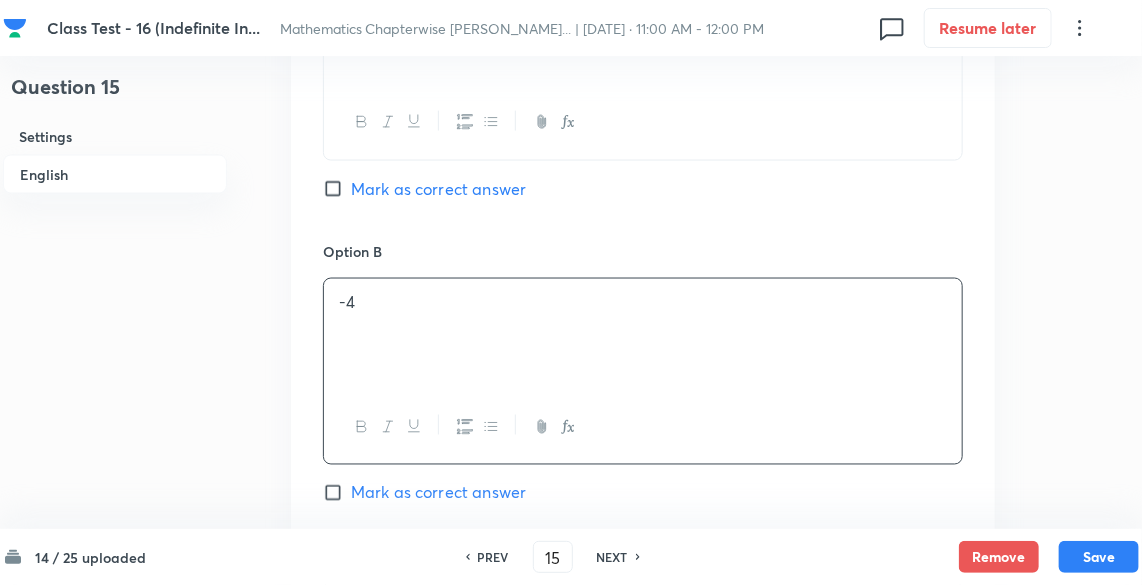 scroll, scrollTop: 1280, scrollLeft: 0, axis: vertical 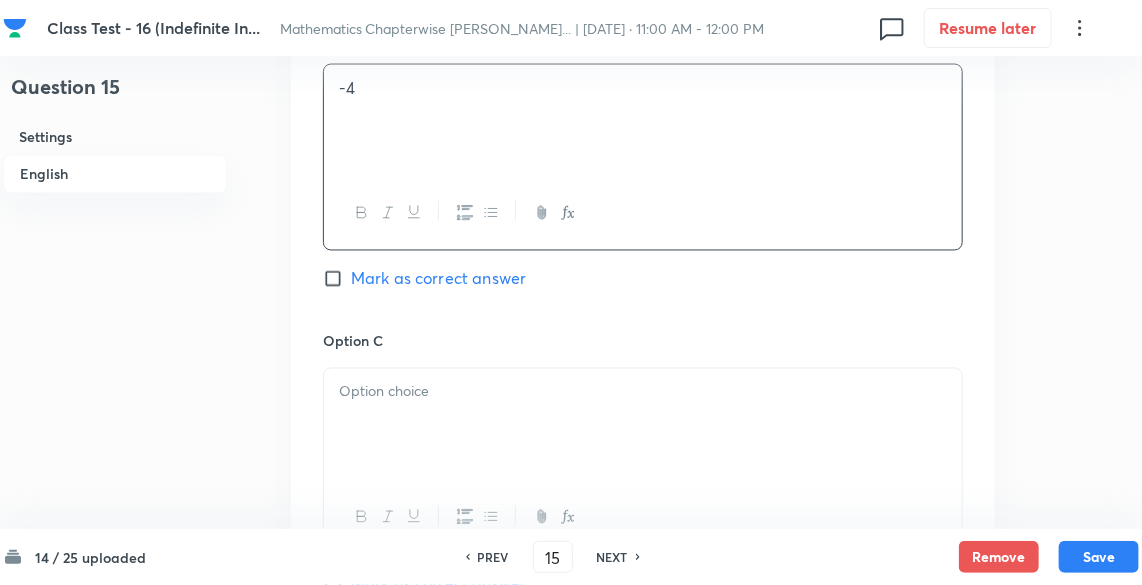 click at bounding box center (643, 425) 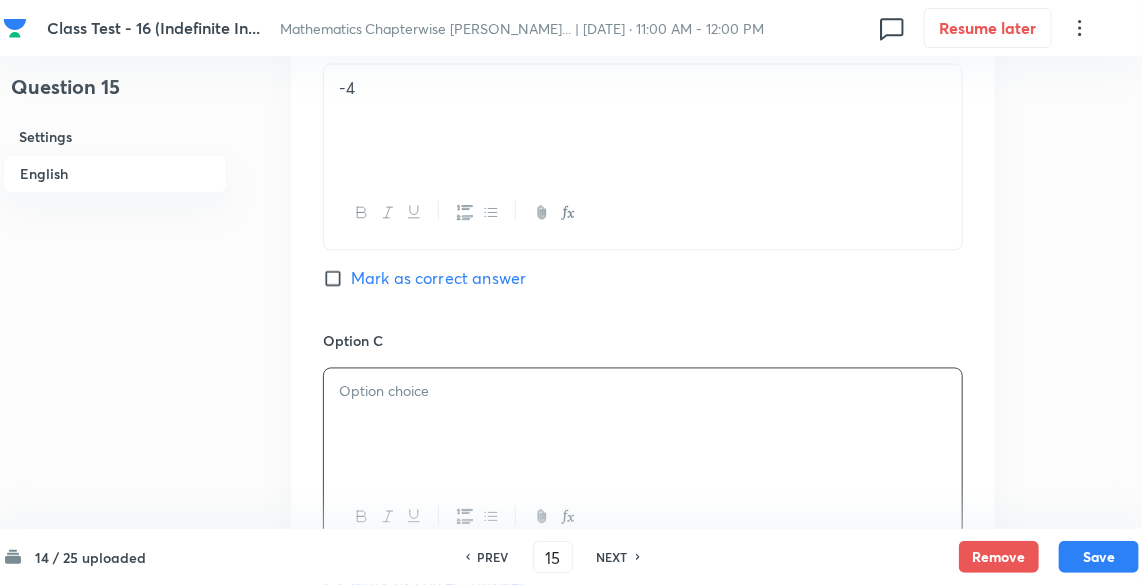type 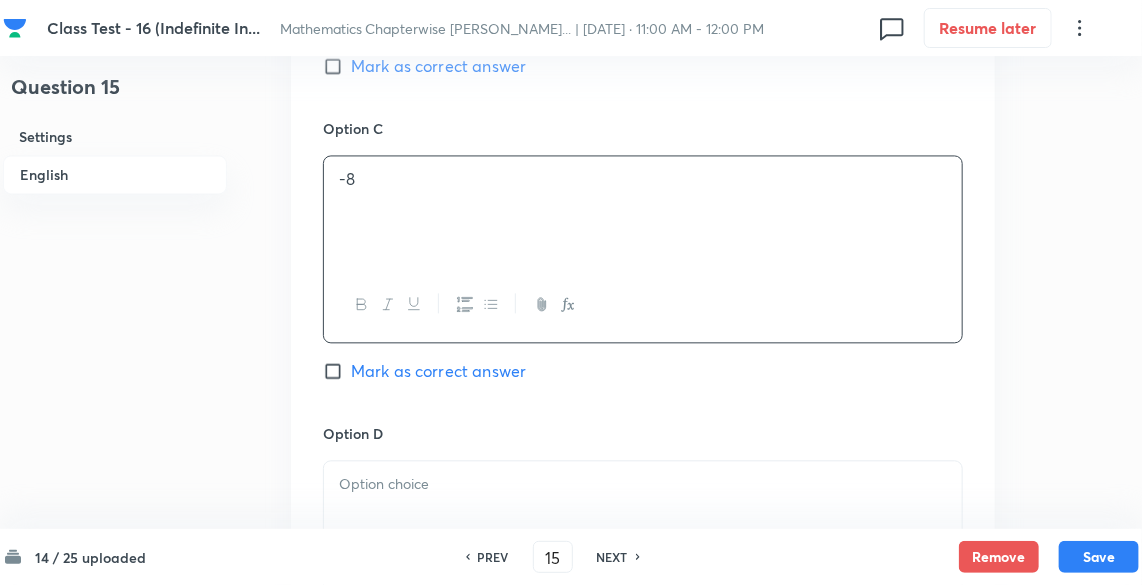 scroll, scrollTop: 1706, scrollLeft: 0, axis: vertical 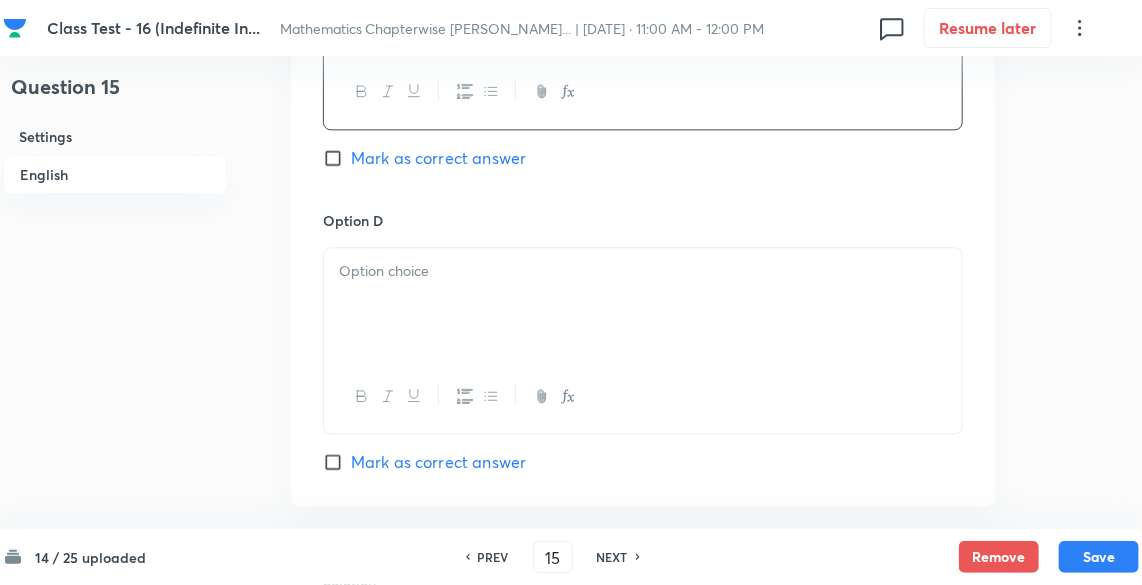 click at bounding box center (643, 304) 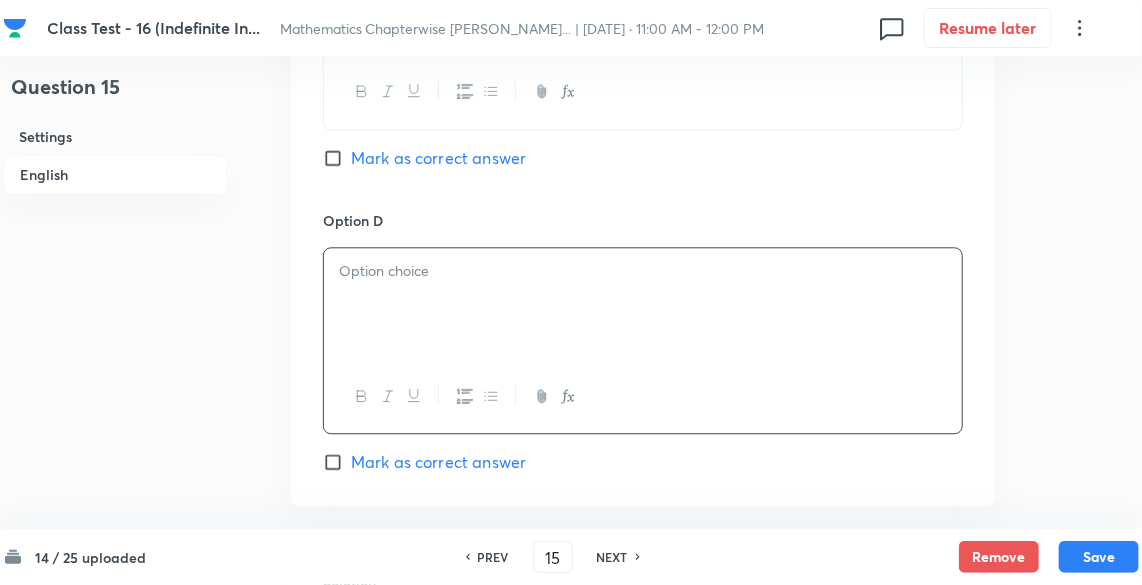 type 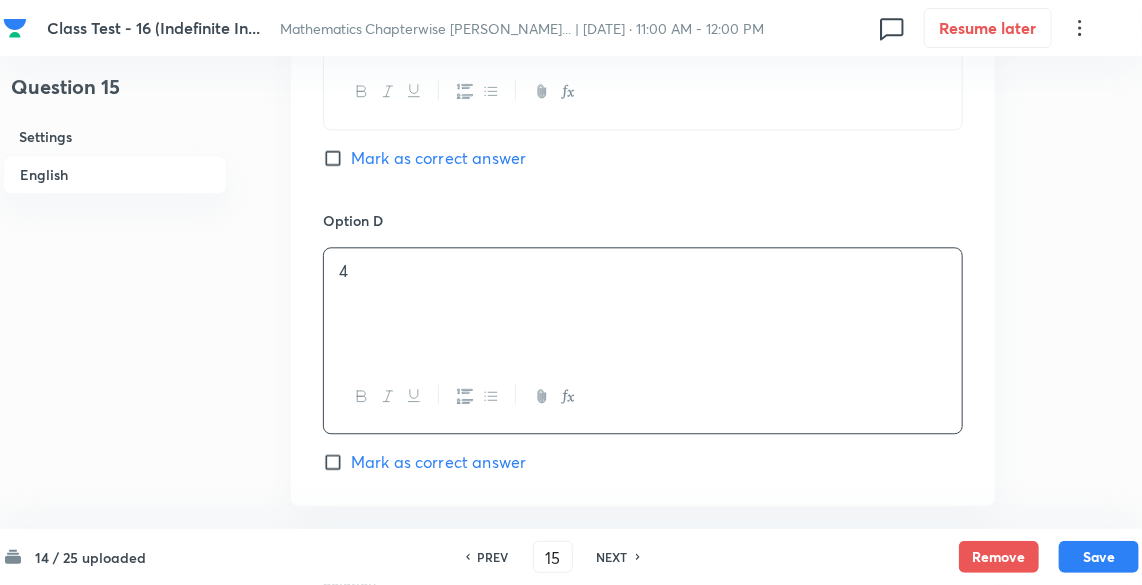 click on "Mark as correct answer" at bounding box center [438, 462] 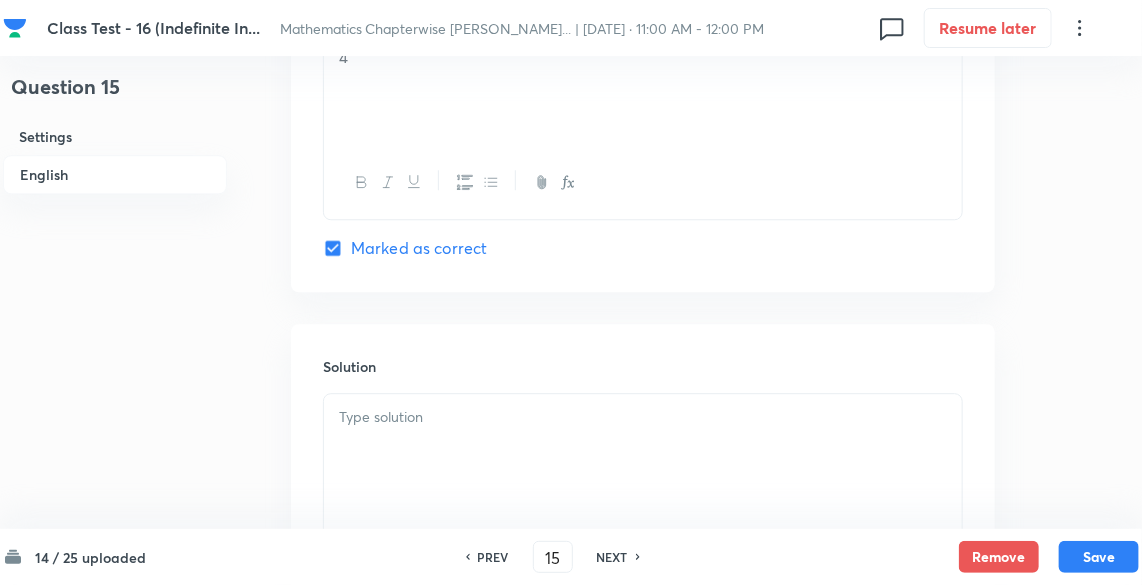 scroll, scrollTop: 2120, scrollLeft: 0, axis: vertical 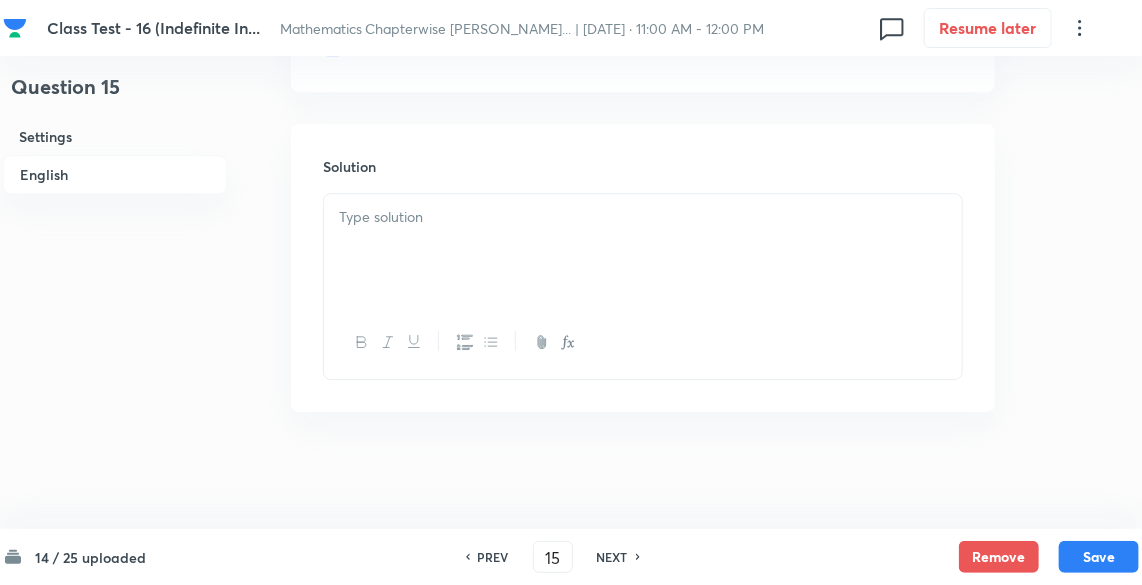 click at bounding box center (643, 250) 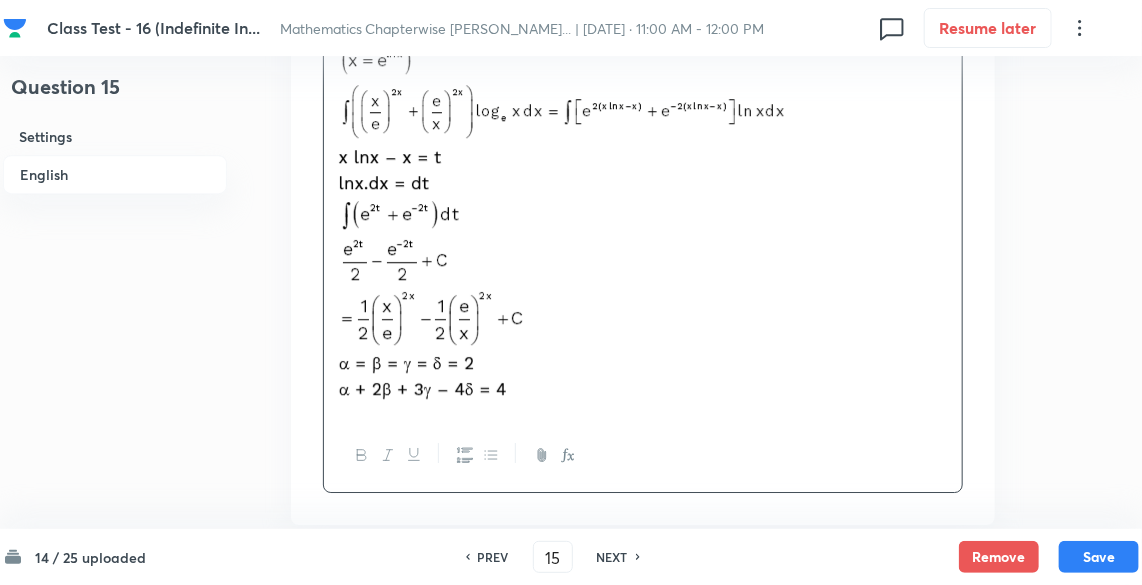 scroll, scrollTop: 2397, scrollLeft: 0, axis: vertical 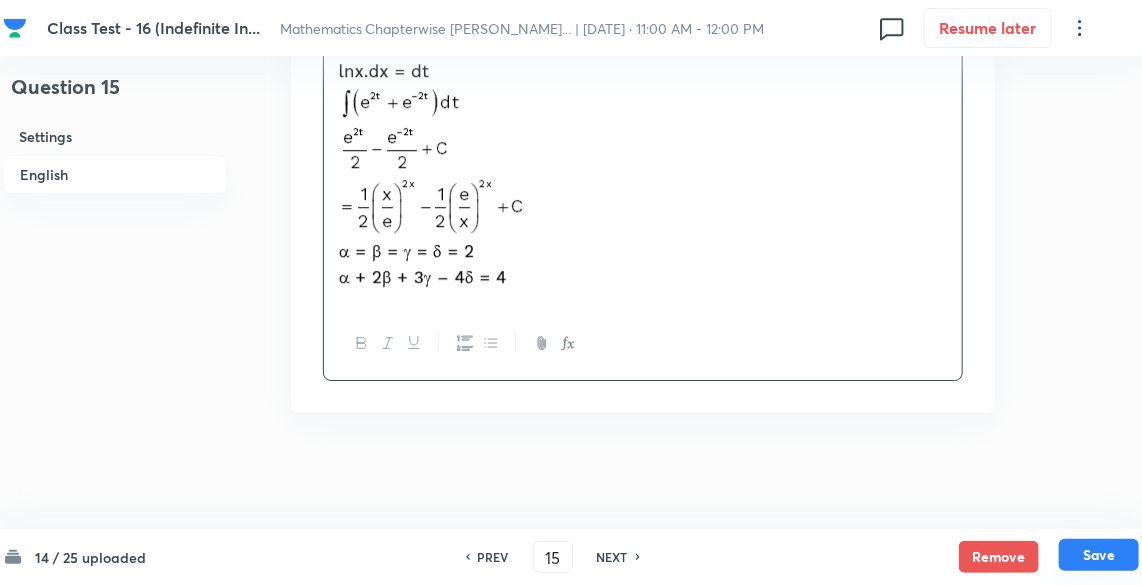 click on "Save" at bounding box center (1099, 555) 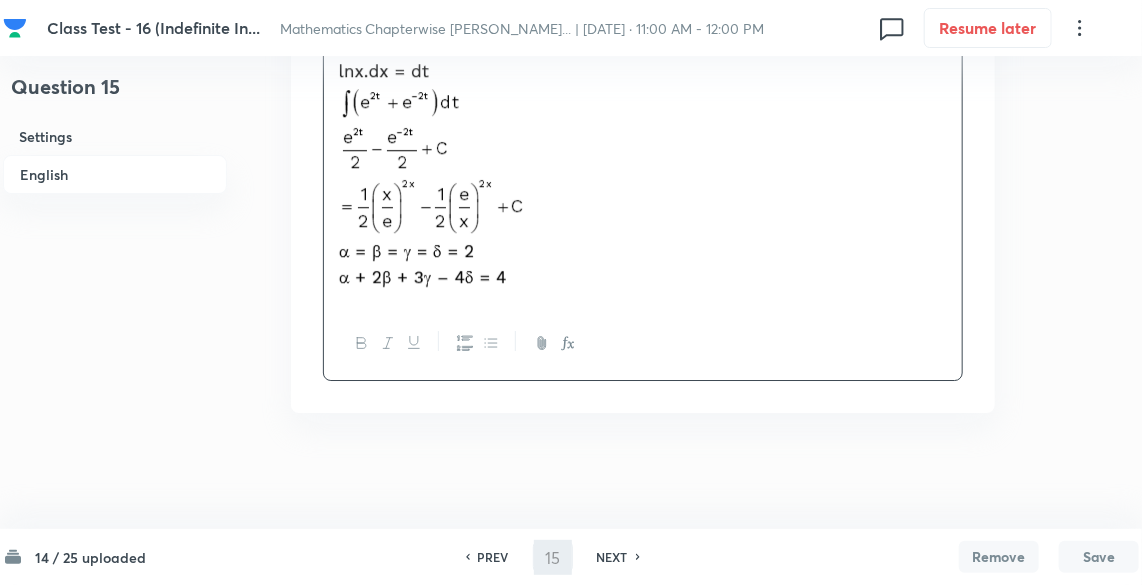 type on "16" 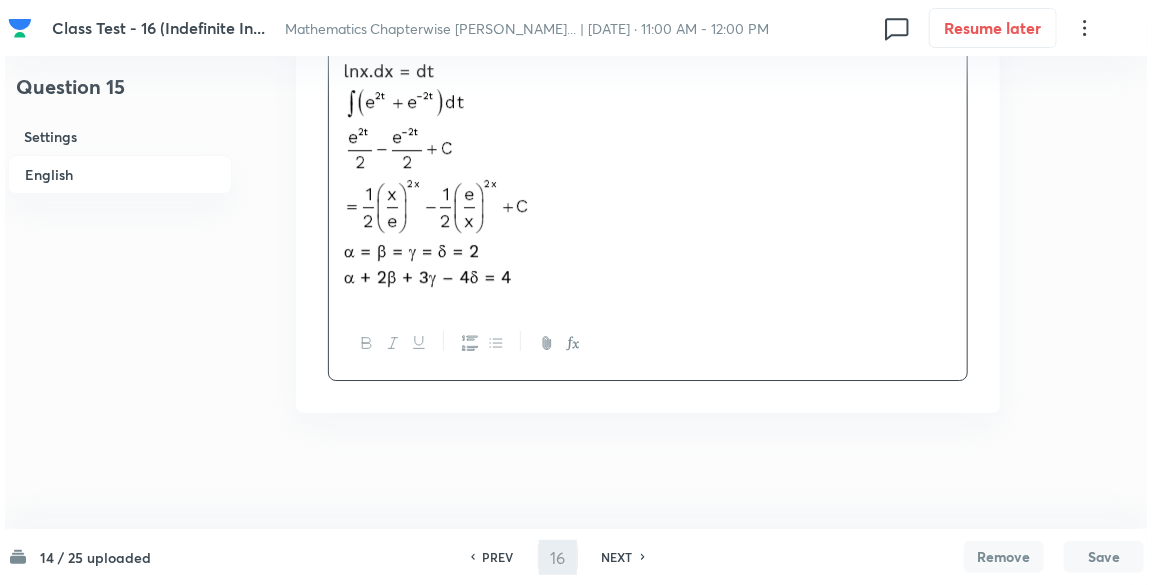 scroll, scrollTop: 0, scrollLeft: 0, axis: both 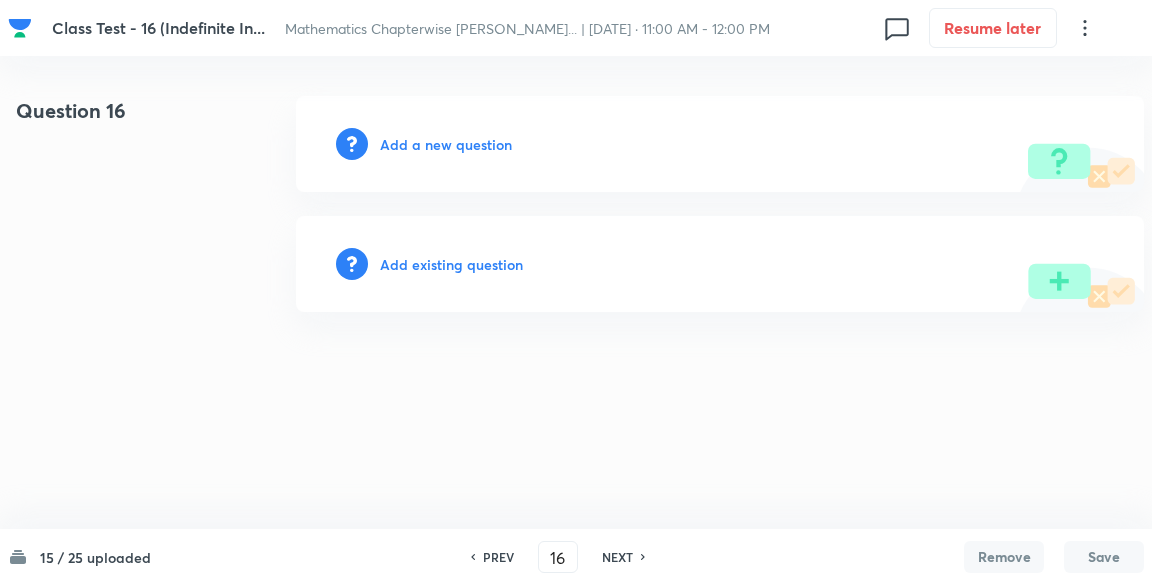 click on "Add a new question" at bounding box center [446, 144] 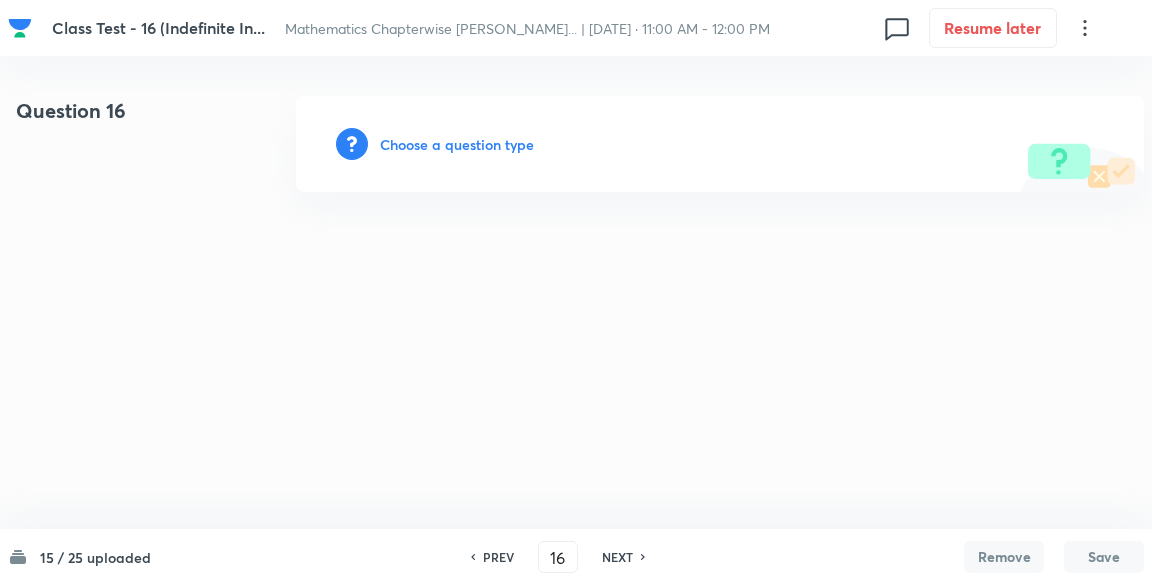 click on "Choose a question type" at bounding box center [457, 144] 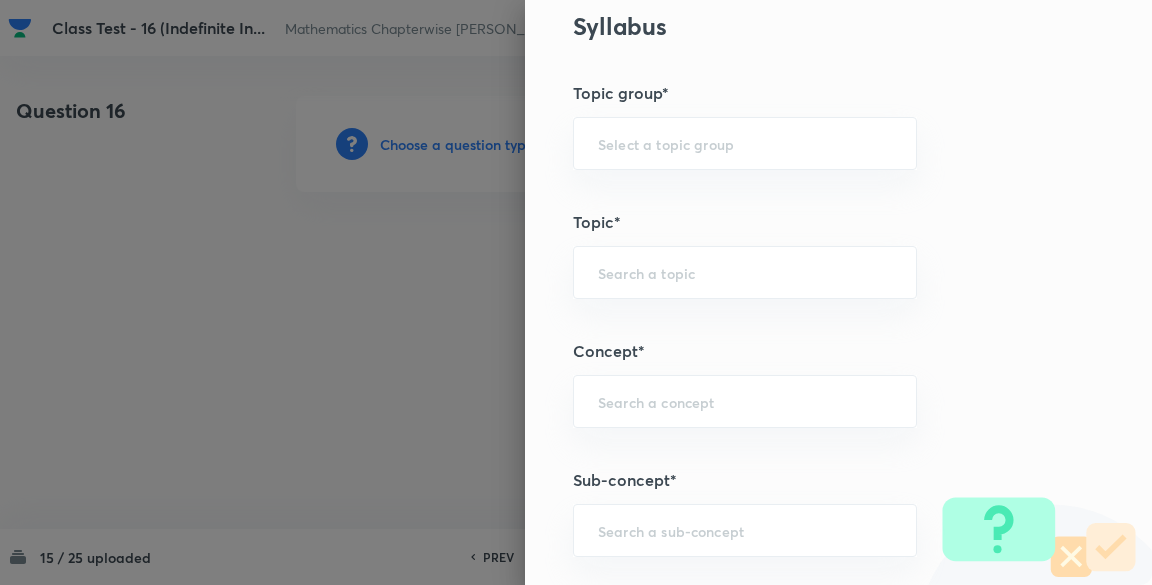 scroll, scrollTop: 853, scrollLeft: 0, axis: vertical 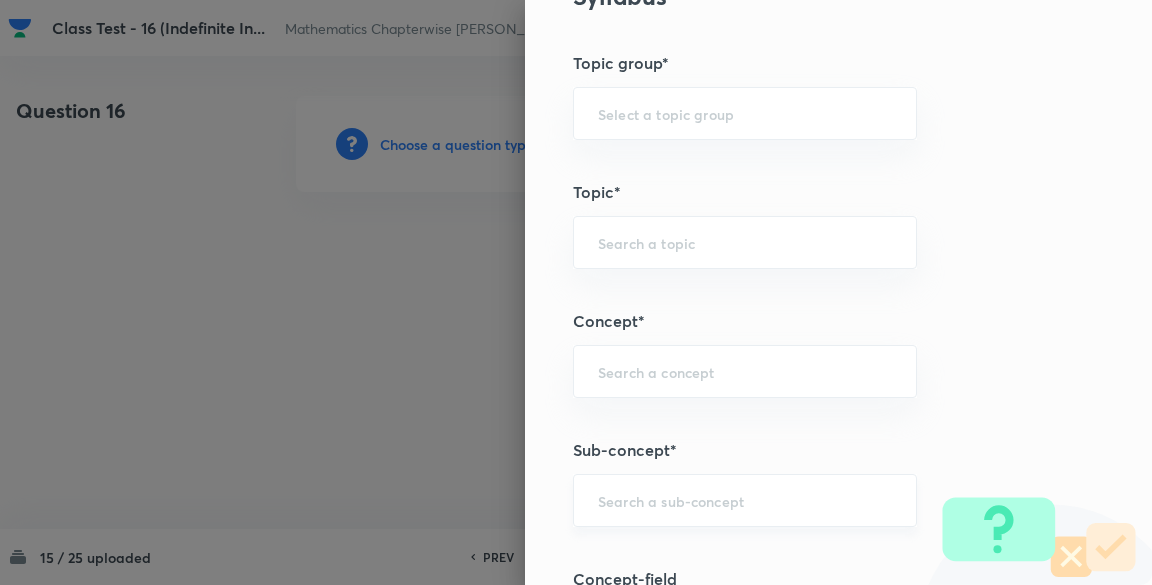 click at bounding box center [745, 500] 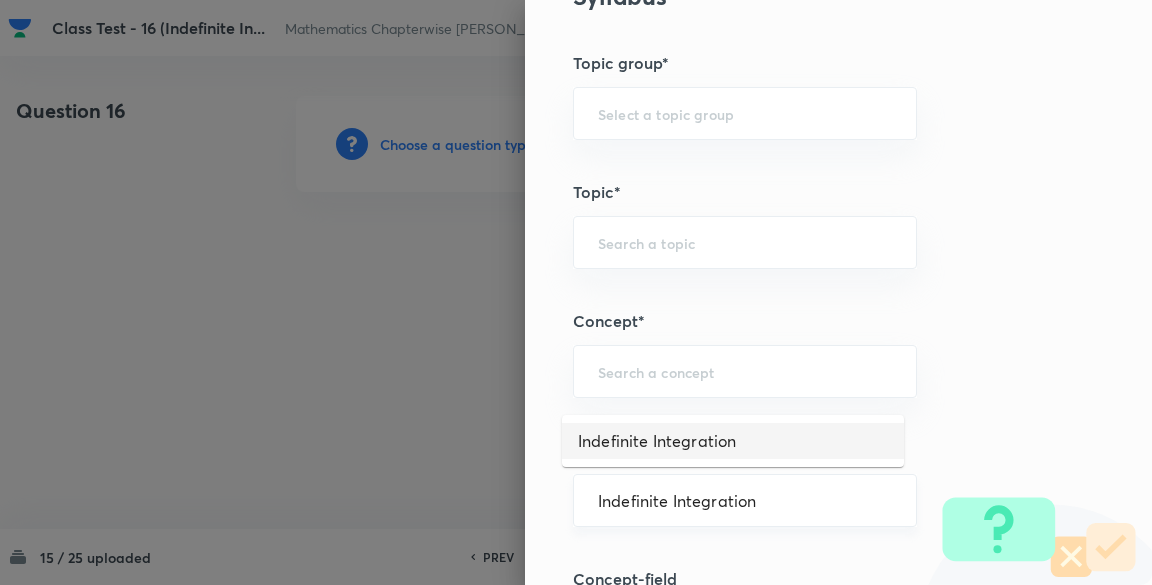 type on "Indefinite Integration" 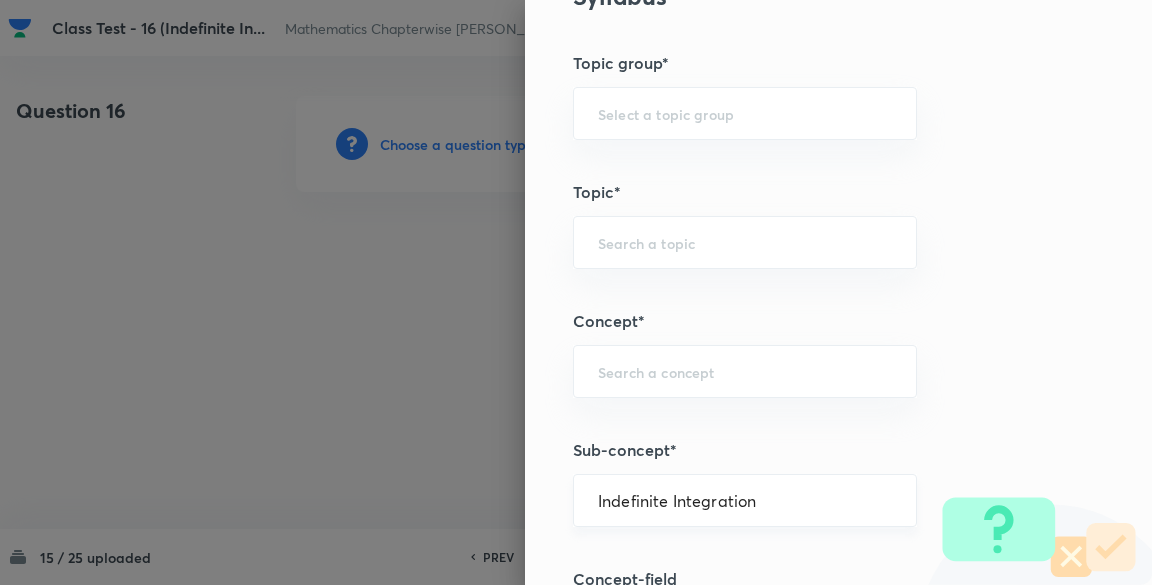 type on "Mathematics" 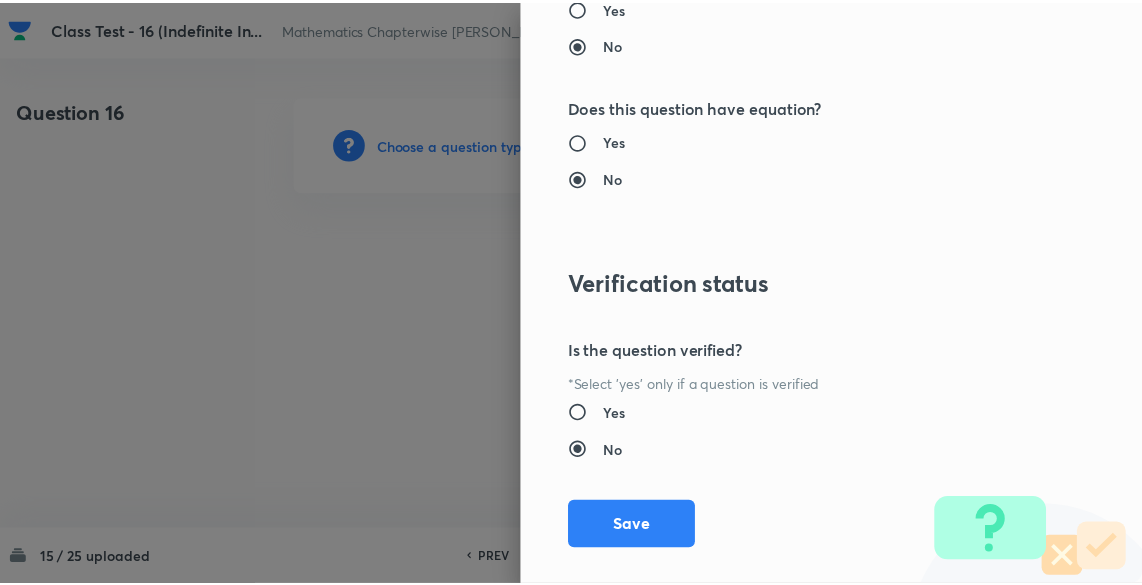scroll, scrollTop: 2133, scrollLeft: 0, axis: vertical 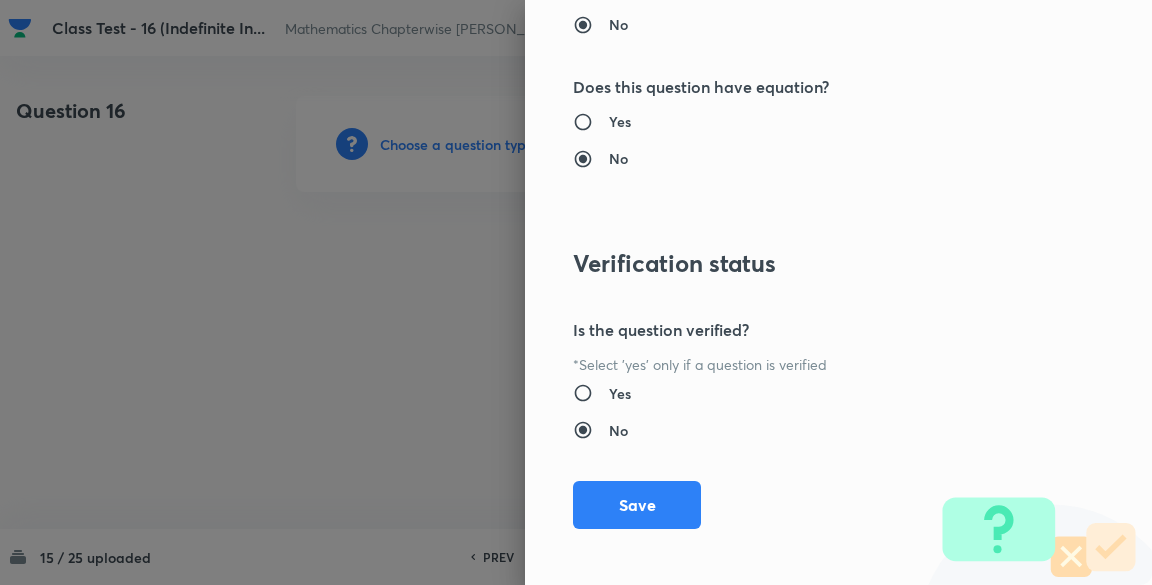 click on "Question settings Question type* Single choice correct Number of options* 2 3 4 5 Does this question have a passage?* Yes No Positive mark 4 ​ Negative Marks (Don’t add negative sign) 1 ​ Syllabus Topic group* Mathematics ​ Topic* Indefinite Integration ​ Concept* Indefinite Integration ​ Sub-concept* Indefinite Integration ​ Concept-field ​ Additional details Question Difficulty Very easy Easy Moderate Hard Very hard Question is based on Fact Numerical Concept Previous year question Yes No Does this question have equation? Yes No Verification status Is the question verified? *Select 'yes' only if a question is verified Yes No Save" at bounding box center [838, 292] 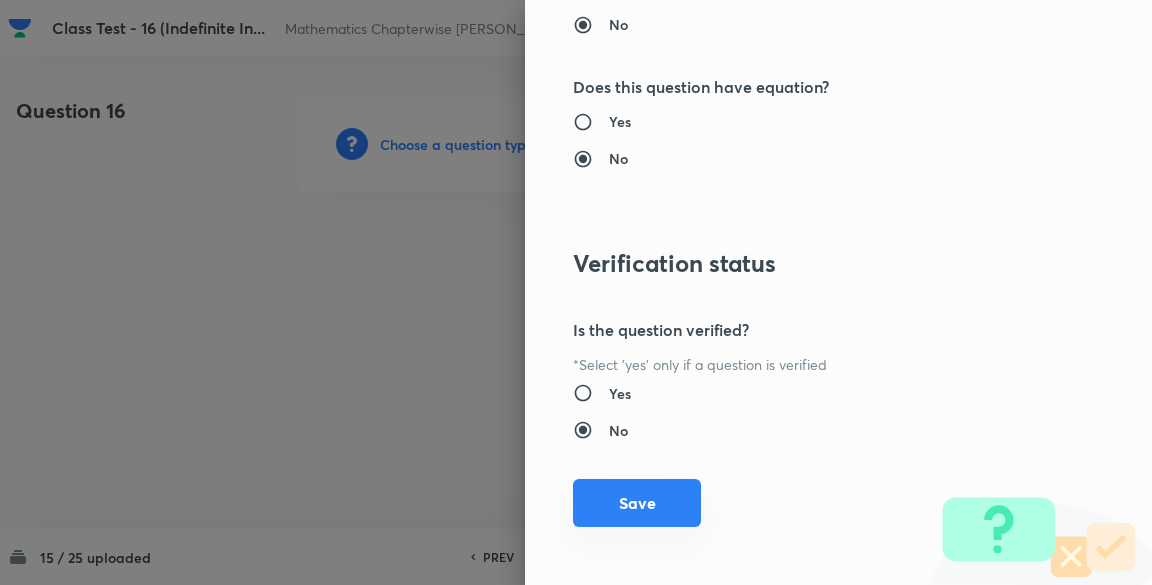 click on "Save" at bounding box center (637, 503) 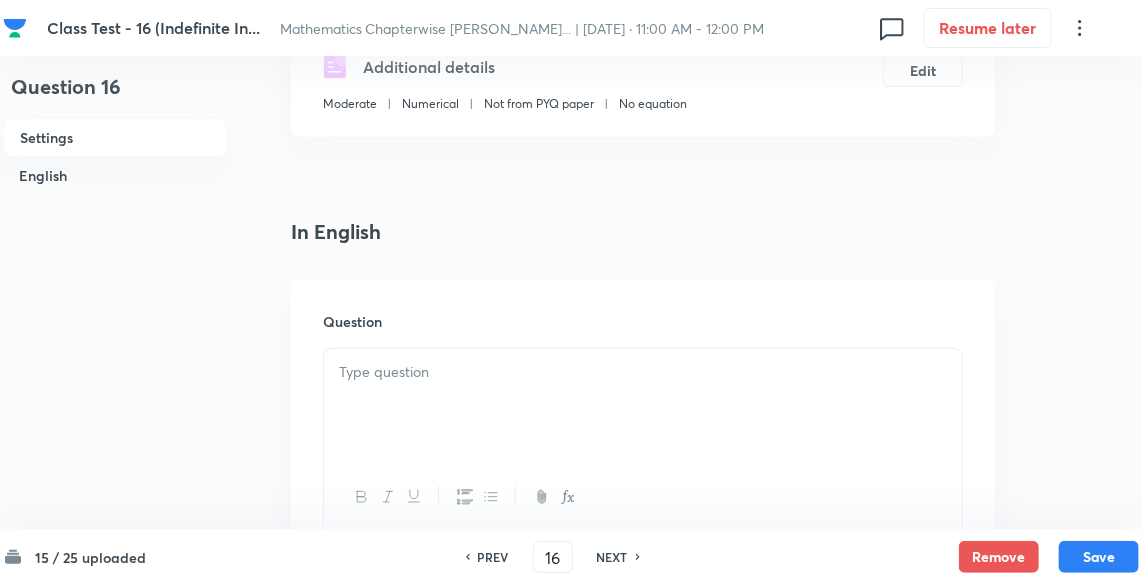 scroll, scrollTop: 426, scrollLeft: 0, axis: vertical 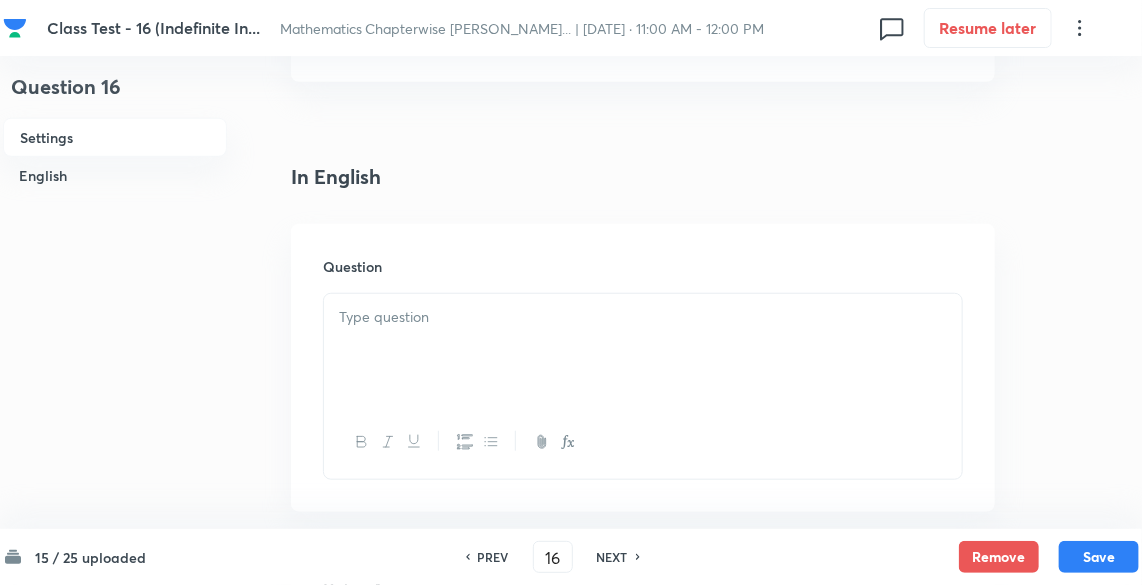 click at bounding box center [643, 317] 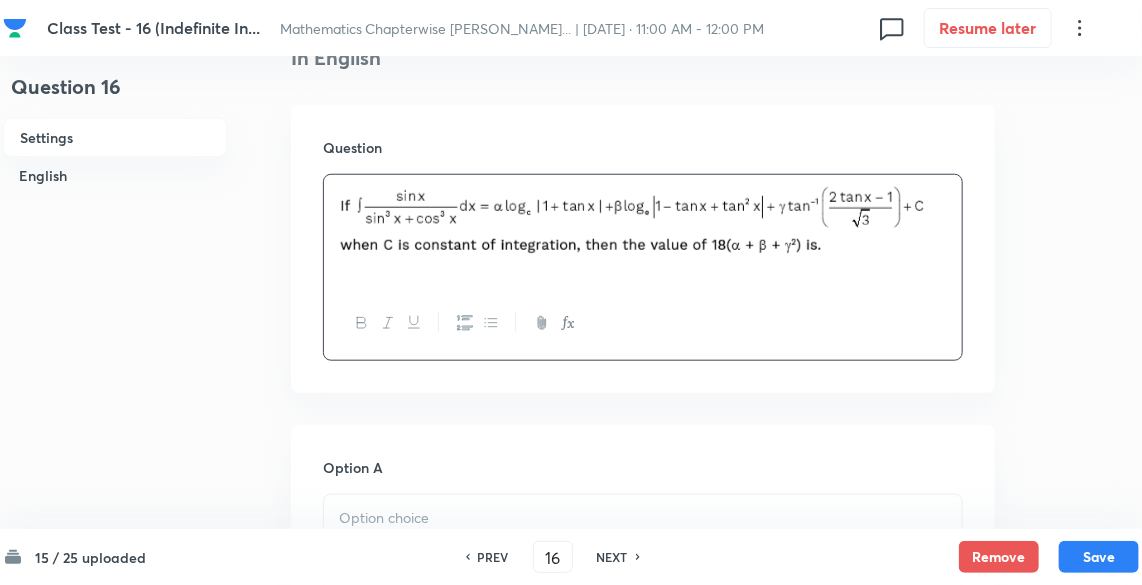 scroll, scrollTop: 640, scrollLeft: 0, axis: vertical 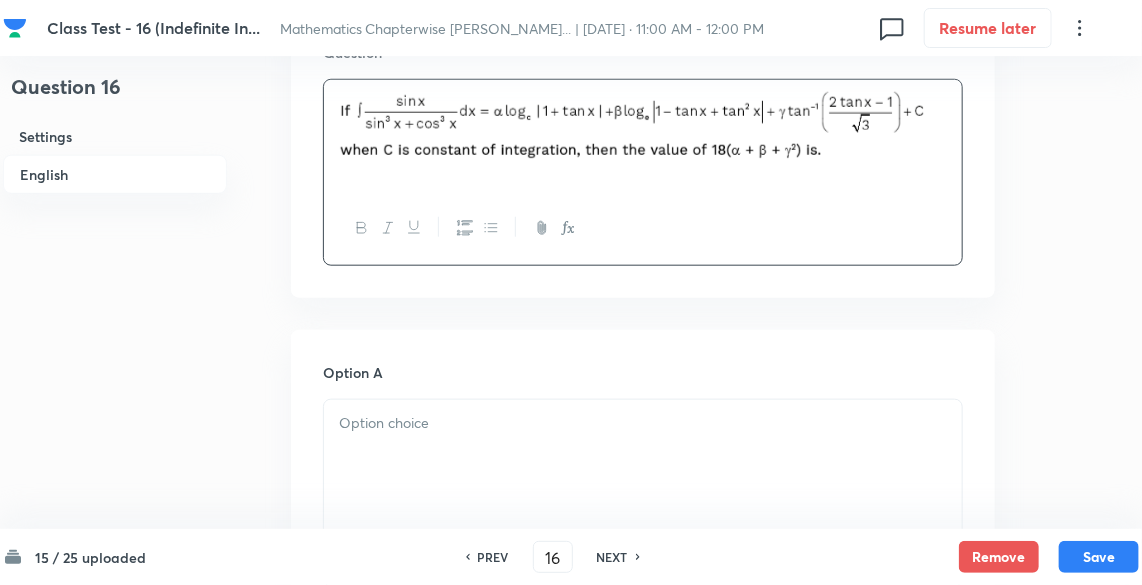 click at bounding box center [643, 456] 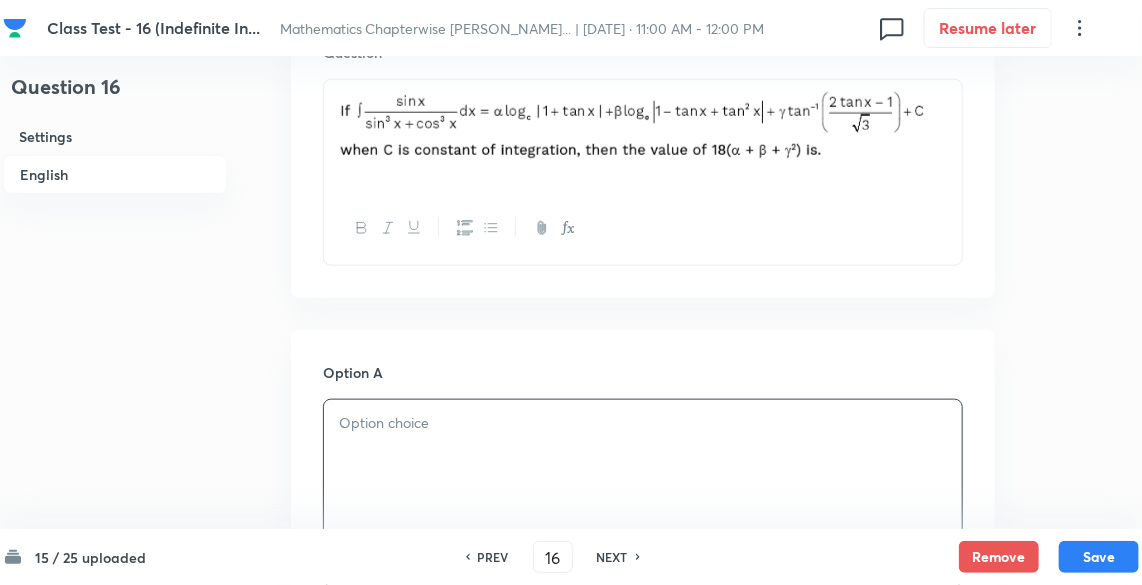 type 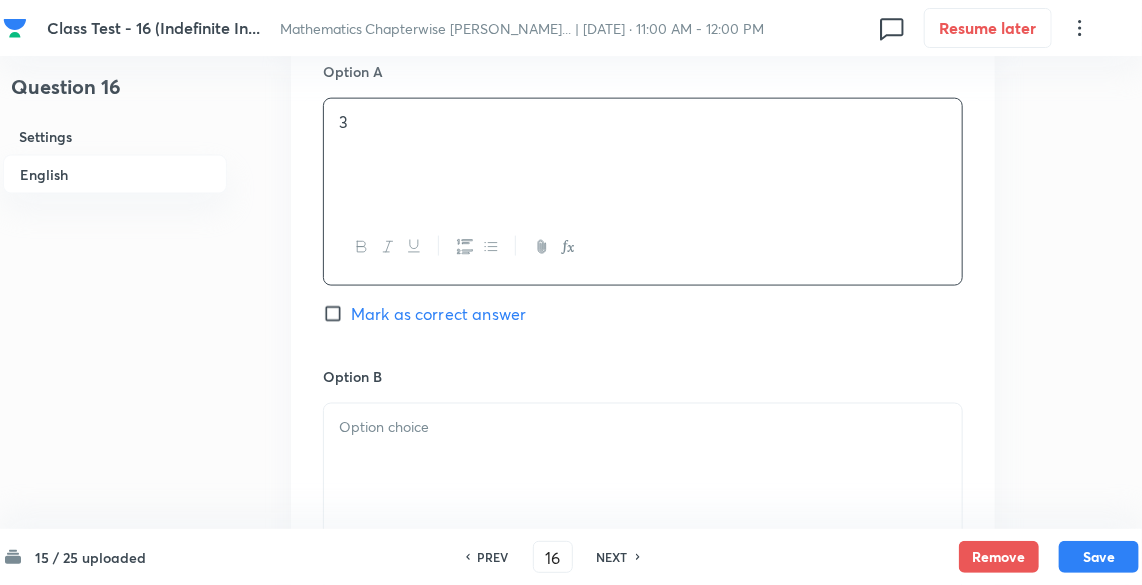 scroll, scrollTop: 1066, scrollLeft: 0, axis: vertical 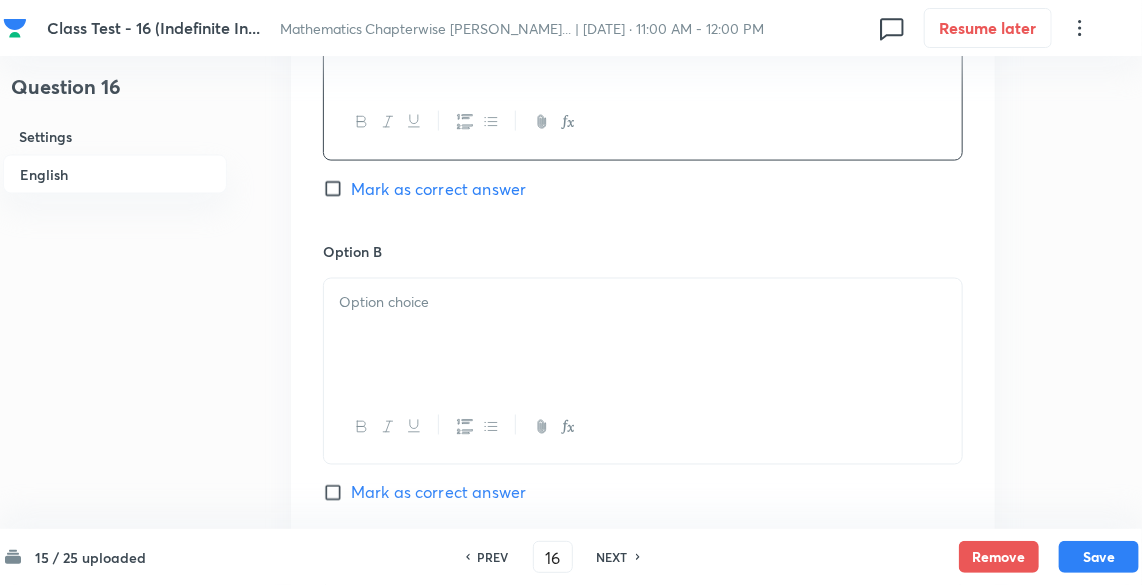 click at bounding box center (643, 335) 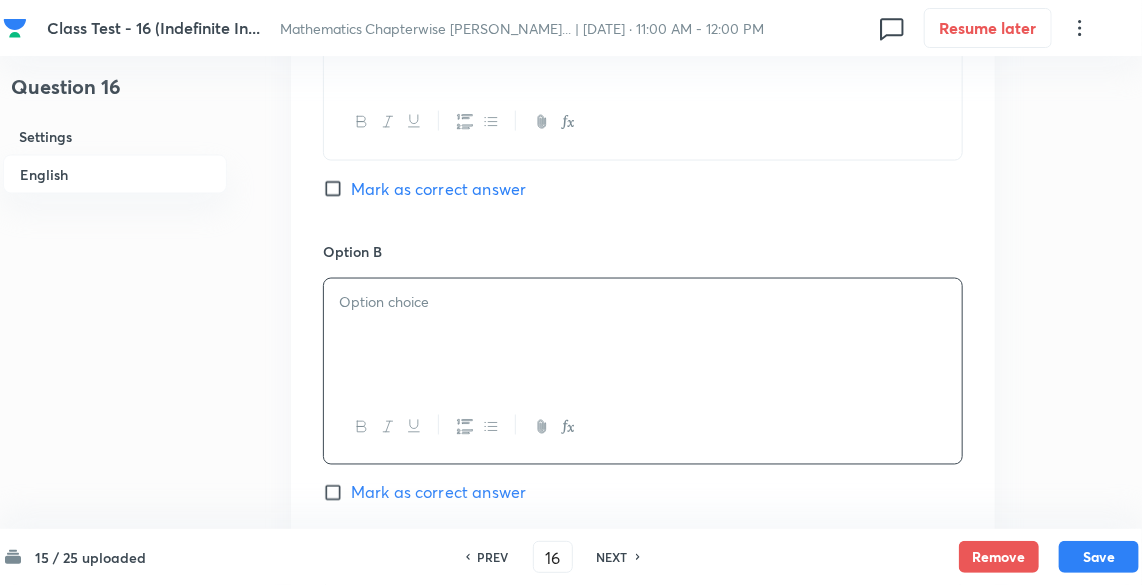 type 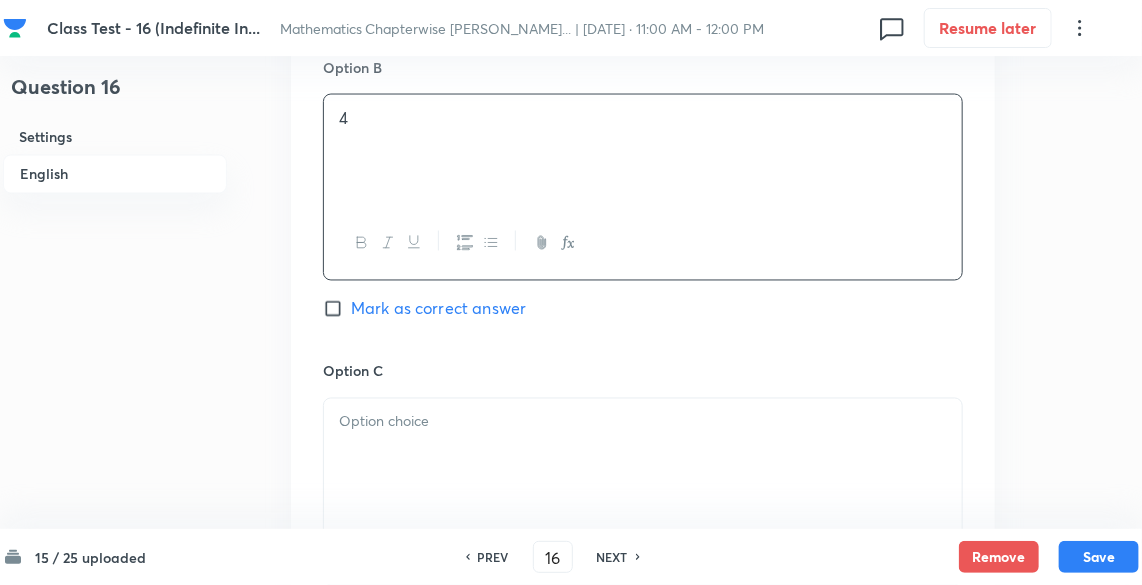 scroll, scrollTop: 1280, scrollLeft: 0, axis: vertical 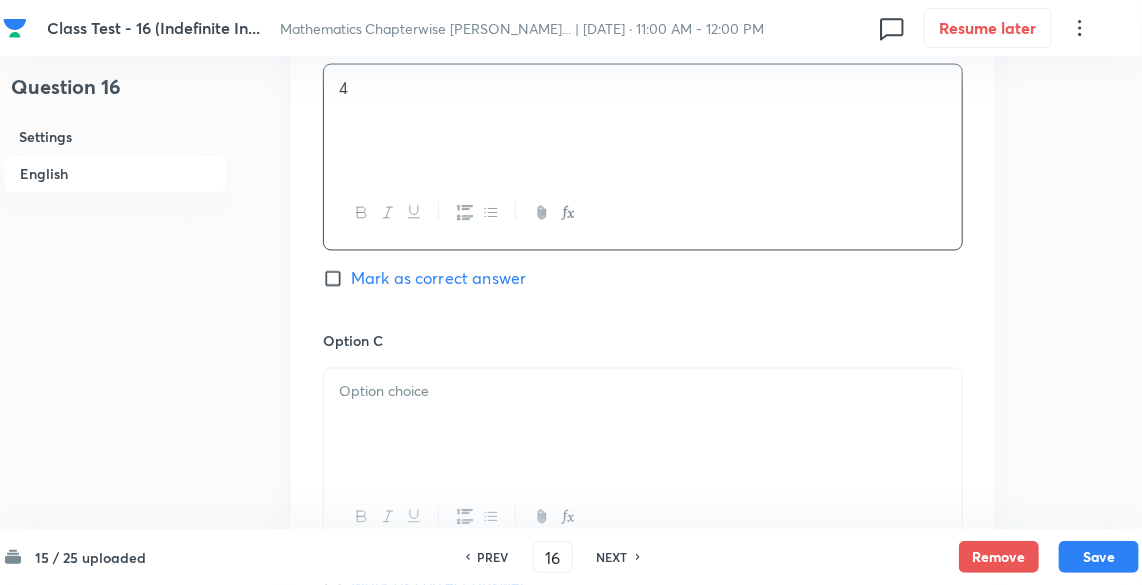 click at bounding box center [643, 392] 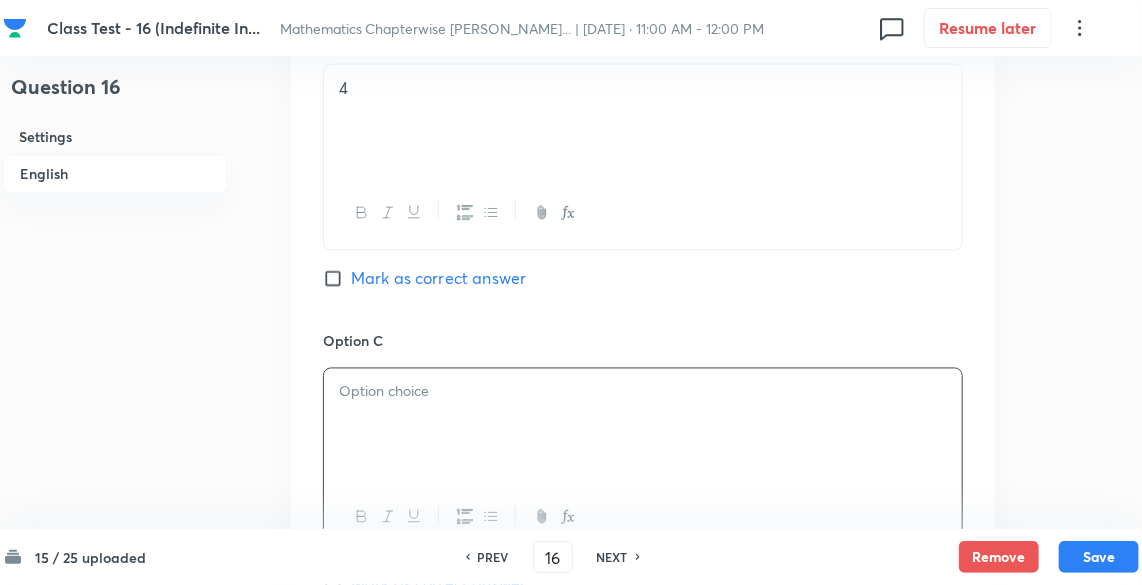 type 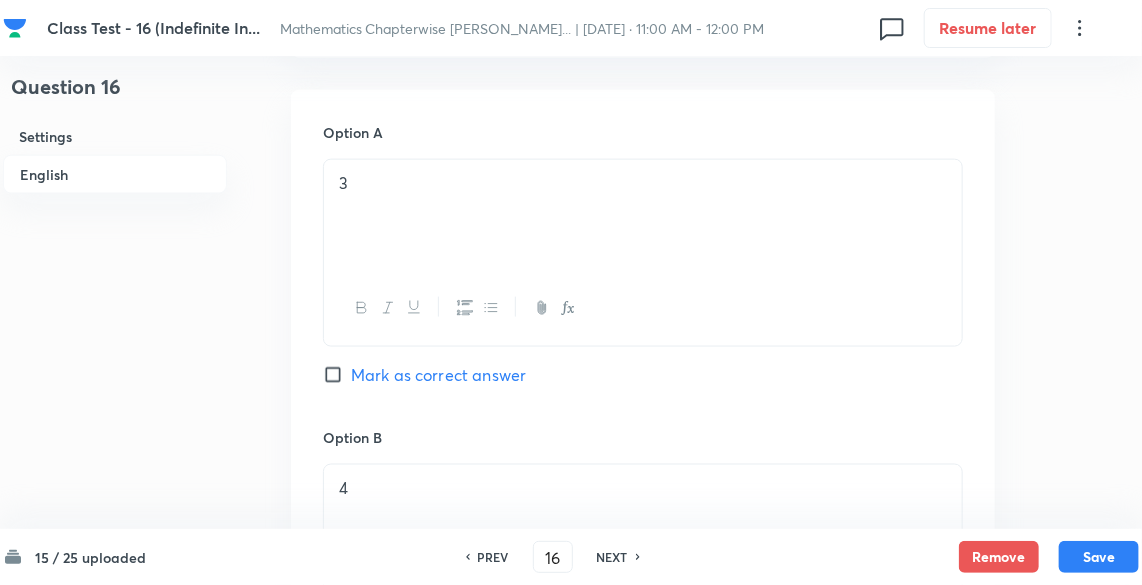 scroll, scrollTop: 853, scrollLeft: 0, axis: vertical 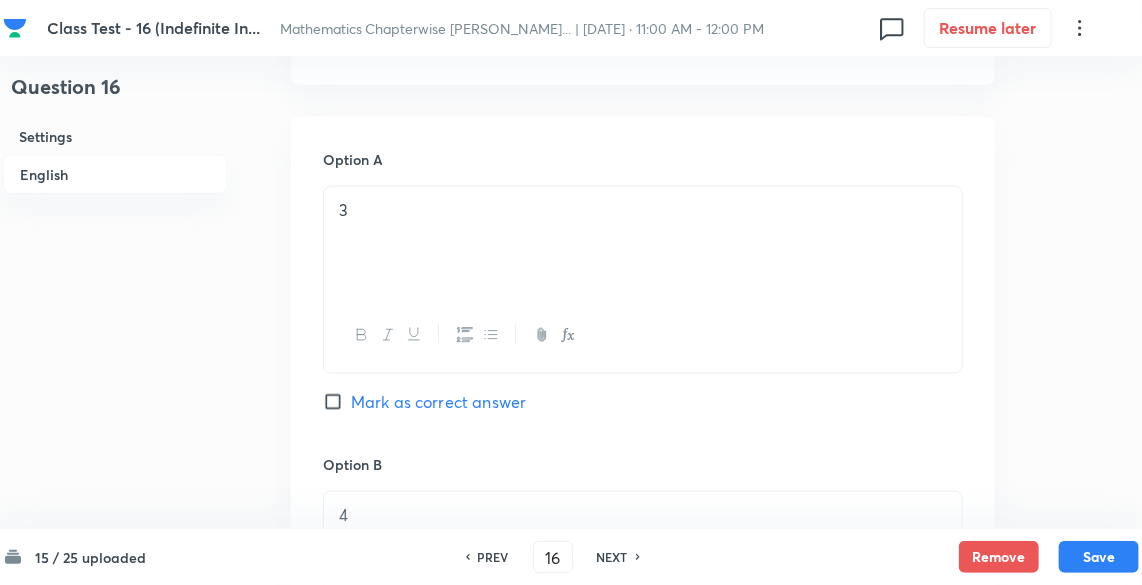 click on "Mark as correct answer" at bounding box center [337, 402] 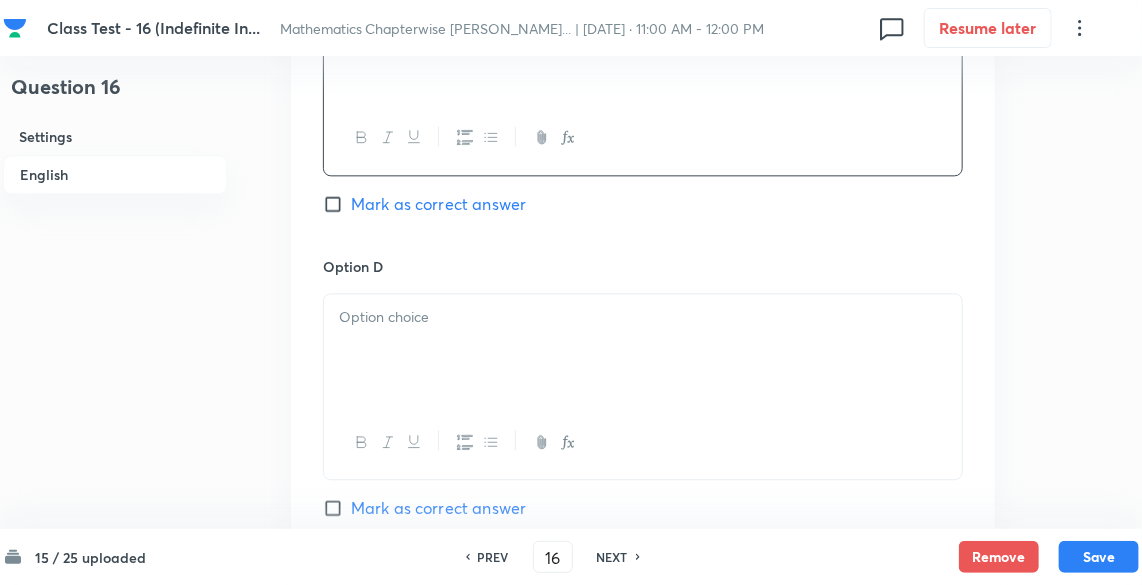 scroll, scrollTop: 1706, scrollLeft: 0, axis: vertical 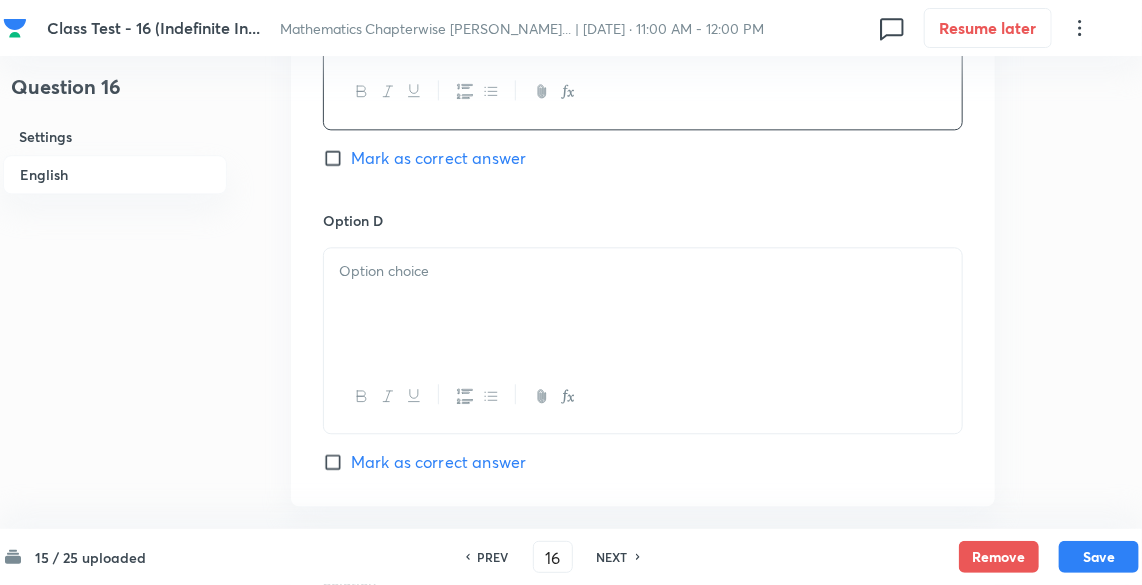 click at bounding box center [643, 304] 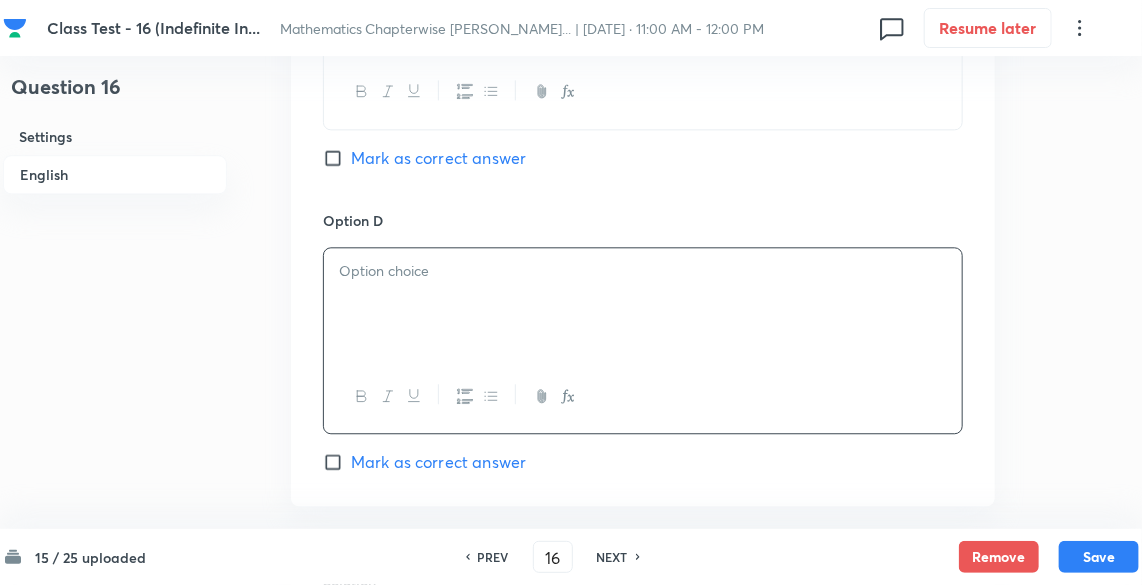 type 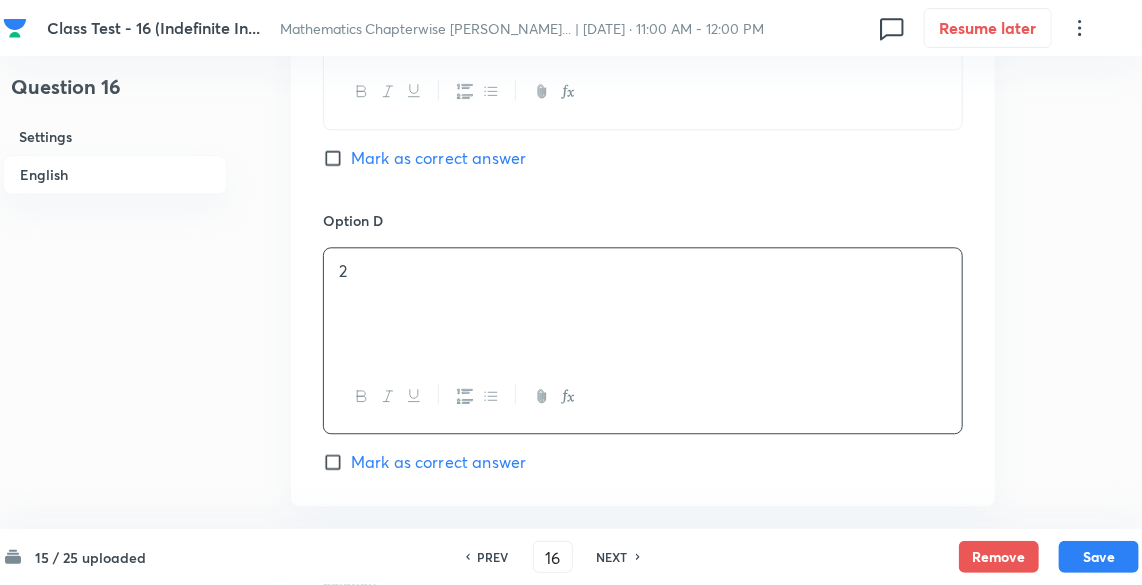 scroll, scrollTop: 2120, scrollLeft: 0, axis: vertical 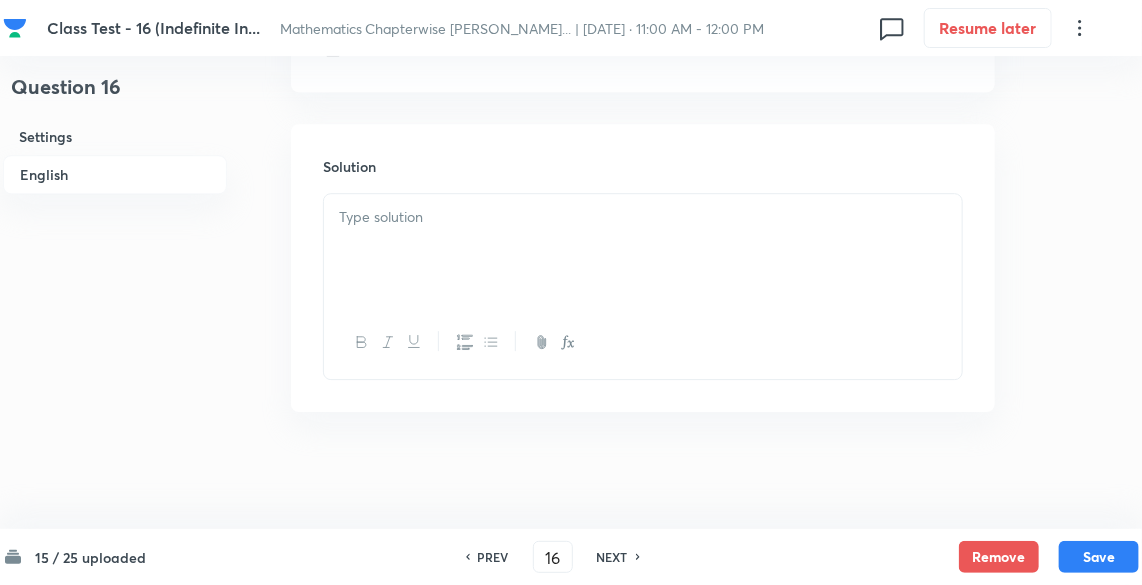 click at bounding box center [643, 250] 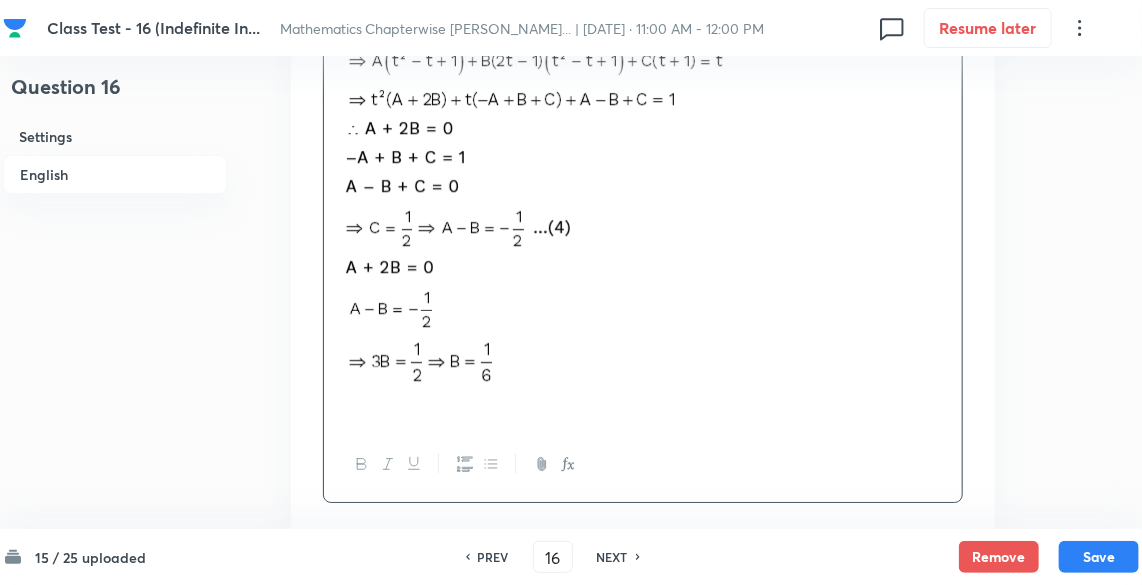 scroll, scrollTop: 2634, scrollLeft: 0, axis: vertical 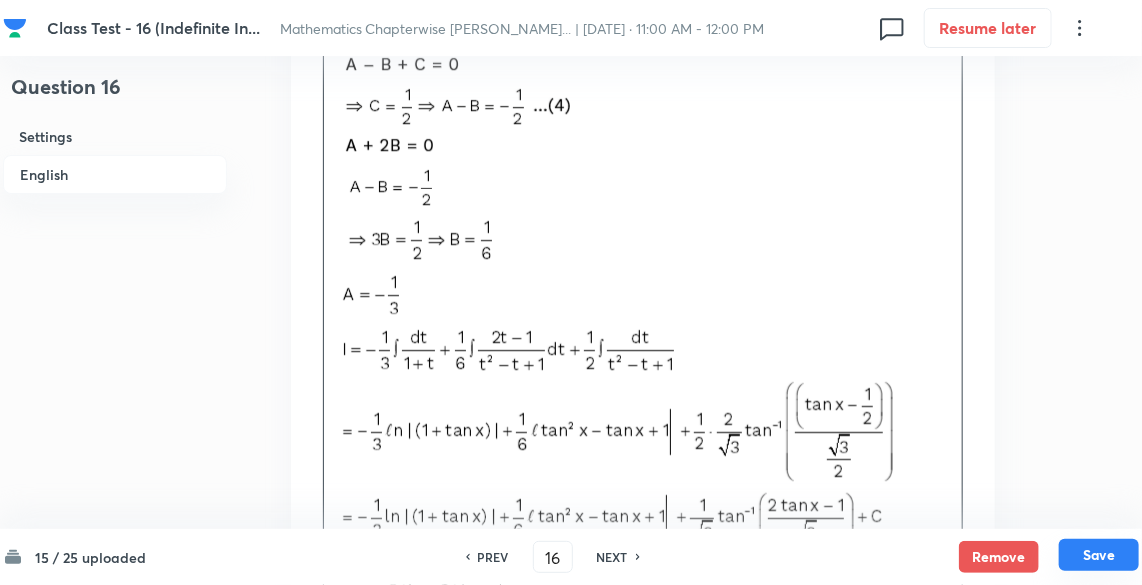 click on "Save" at bounding box center [1099, 555] 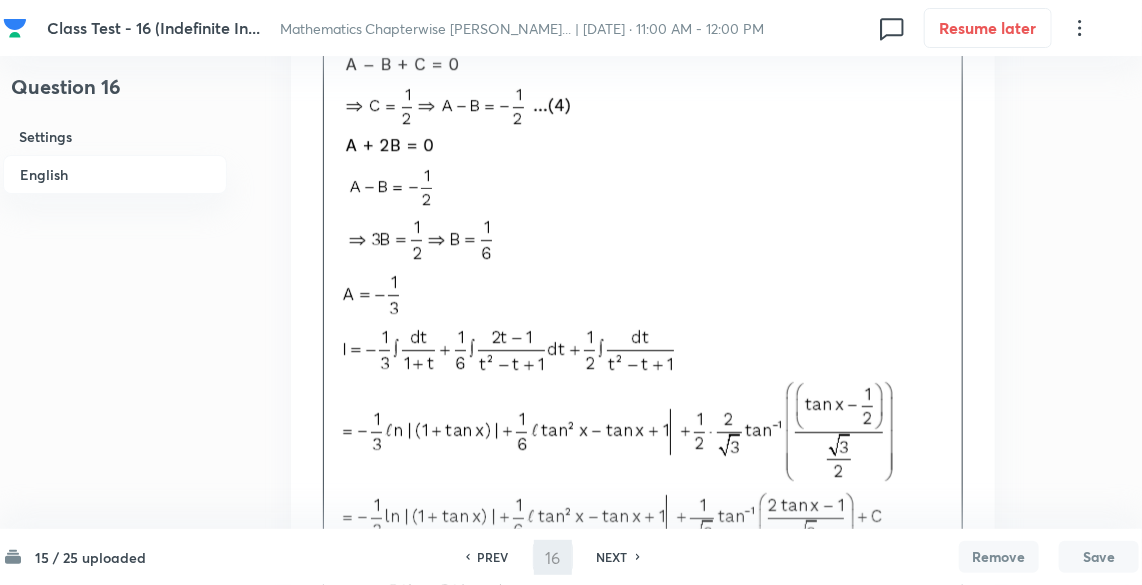 type on "17" 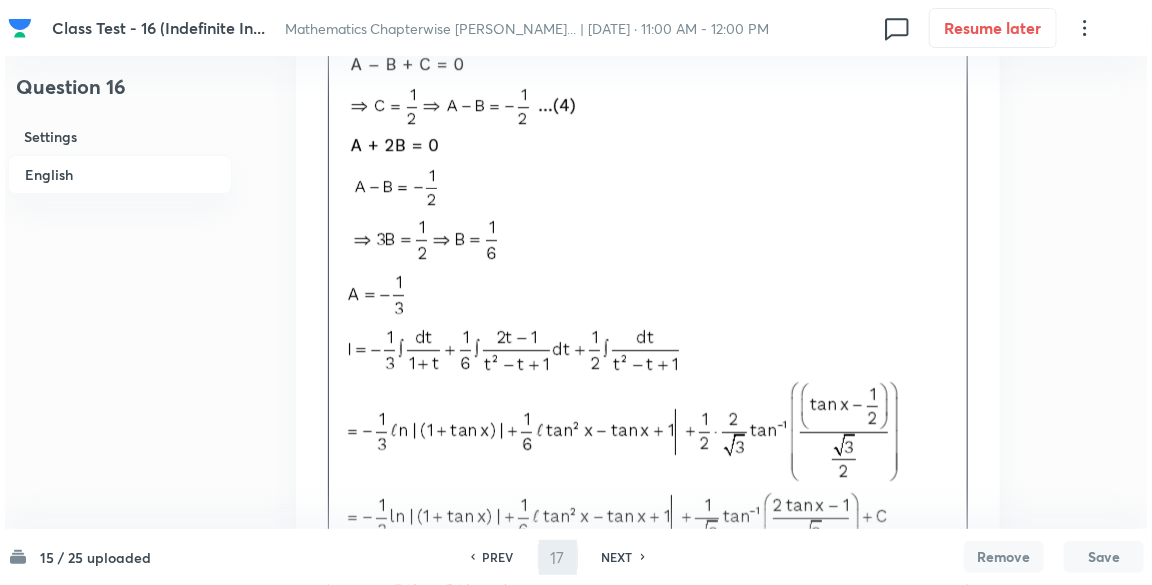 scroll, scrollTop: 0, scrollLeft: 0, axis: both 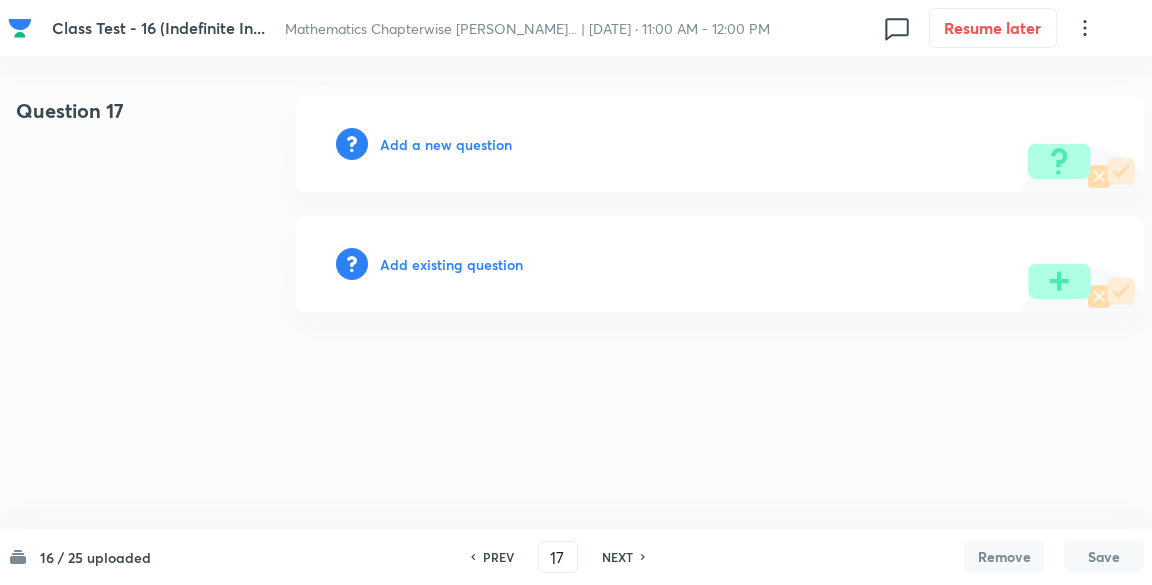 click on "Add a new question" at bounding box center [720, 144] 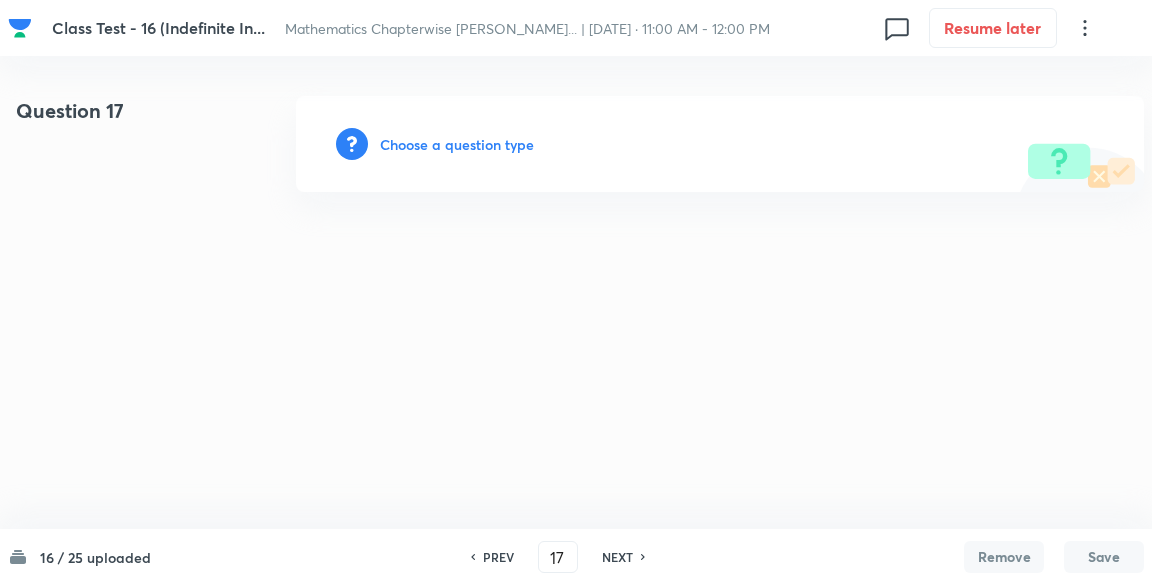 click on "Choose a question type" at bounding box center [457, 144] 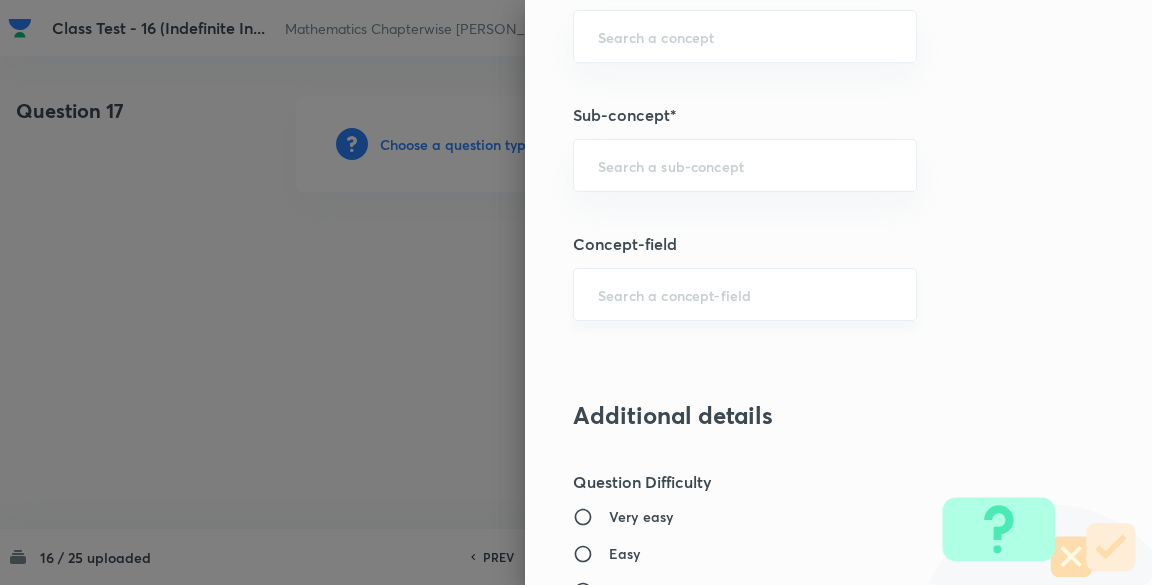 scroll, scrollTop: 1066, scrollLeft: 0, axis: vertical 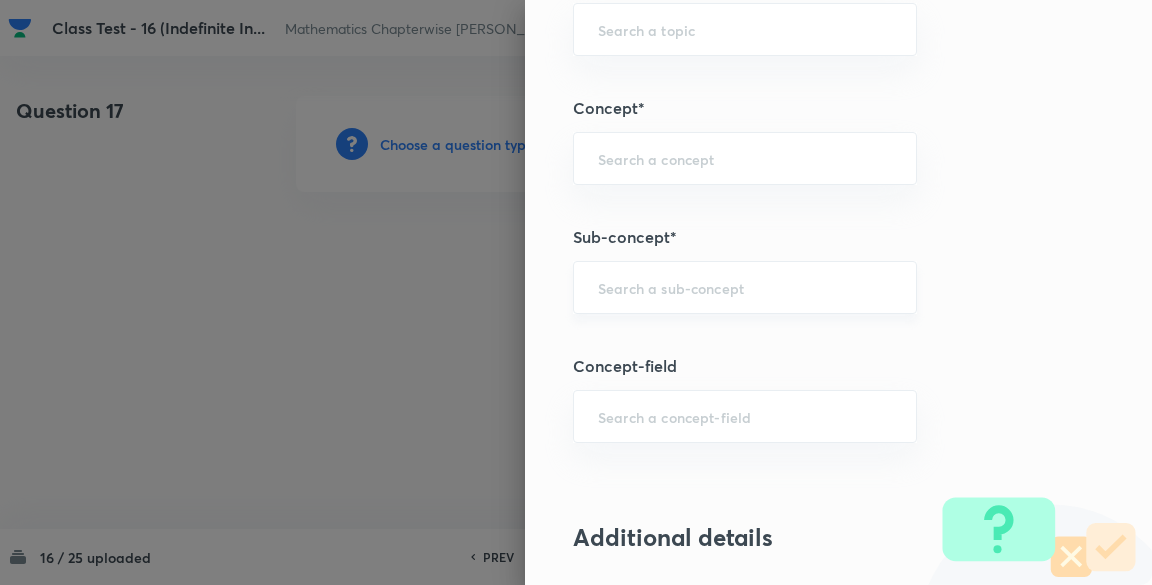 click on "​" at bounding box center [745, 287] 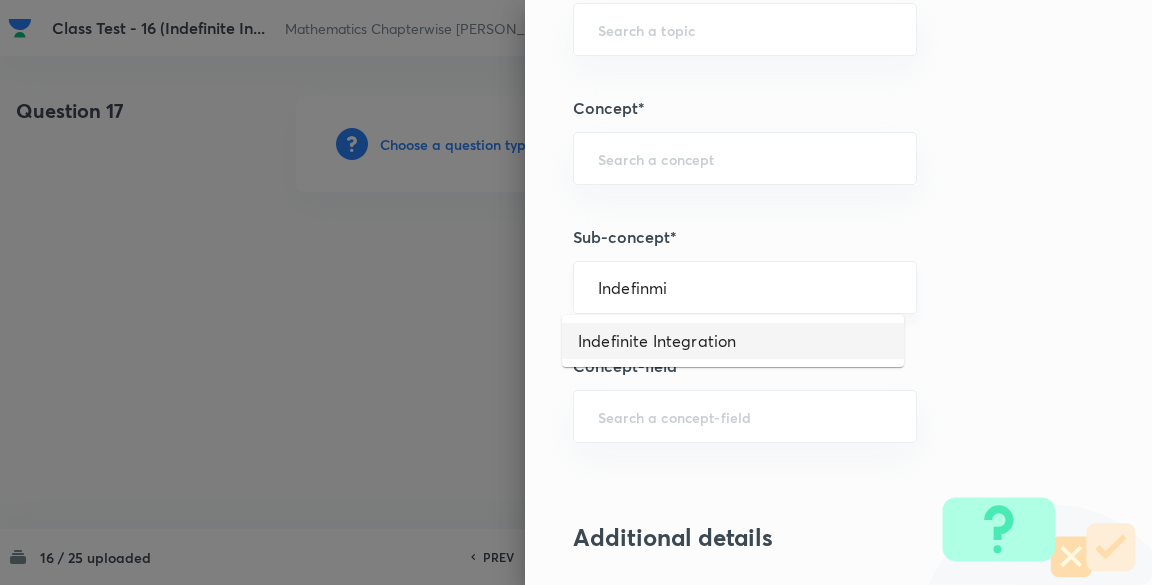 type on "Indefinite Integration" 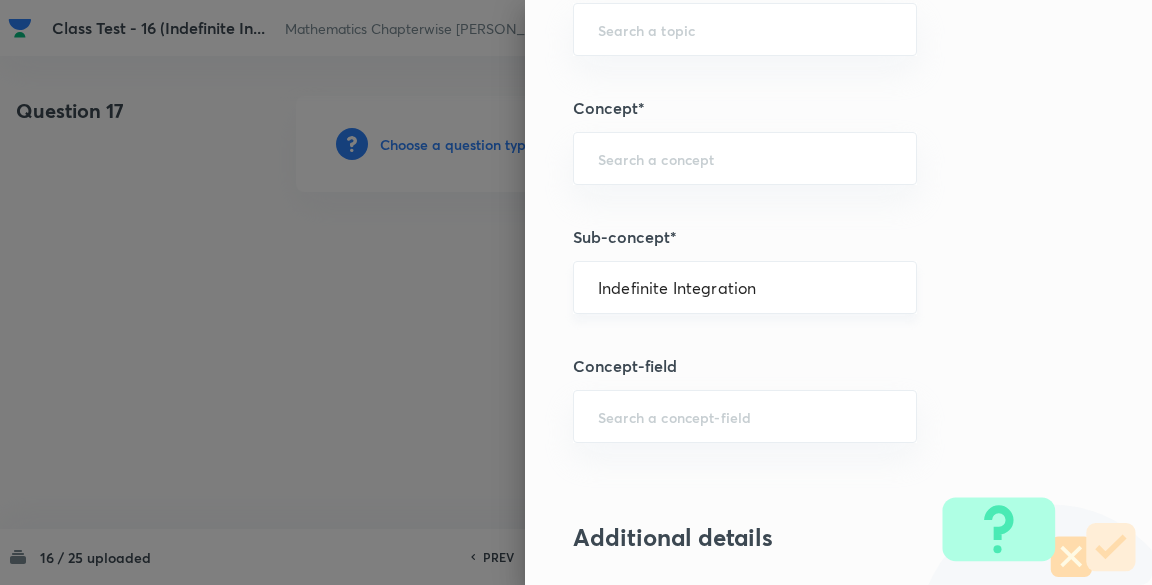 type on "Mathematics" 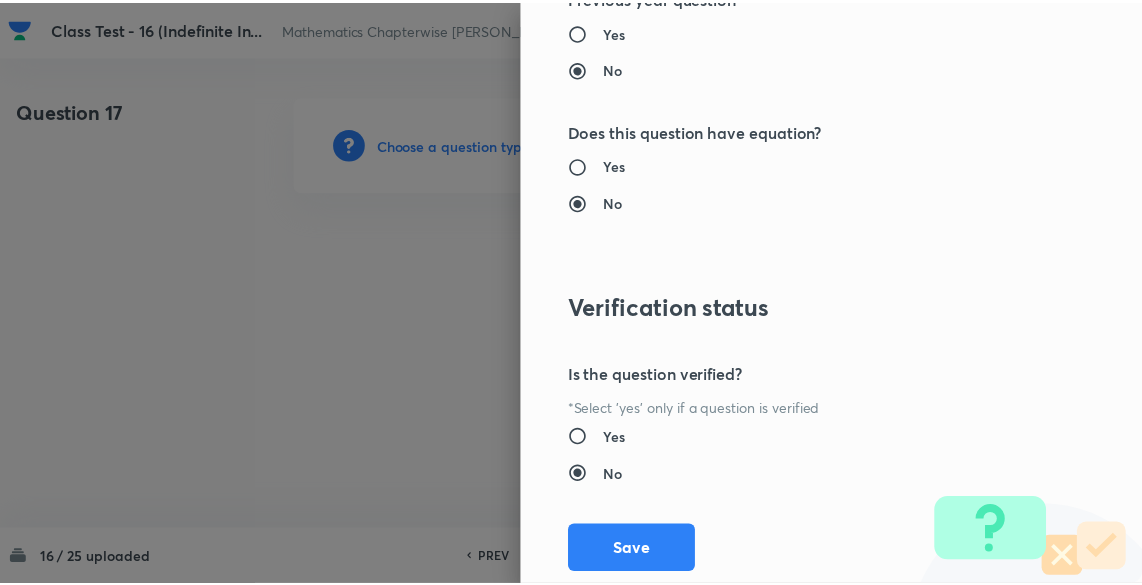 scroll, scrollTop: 2137, scrollLeft: 0, axis: vertical 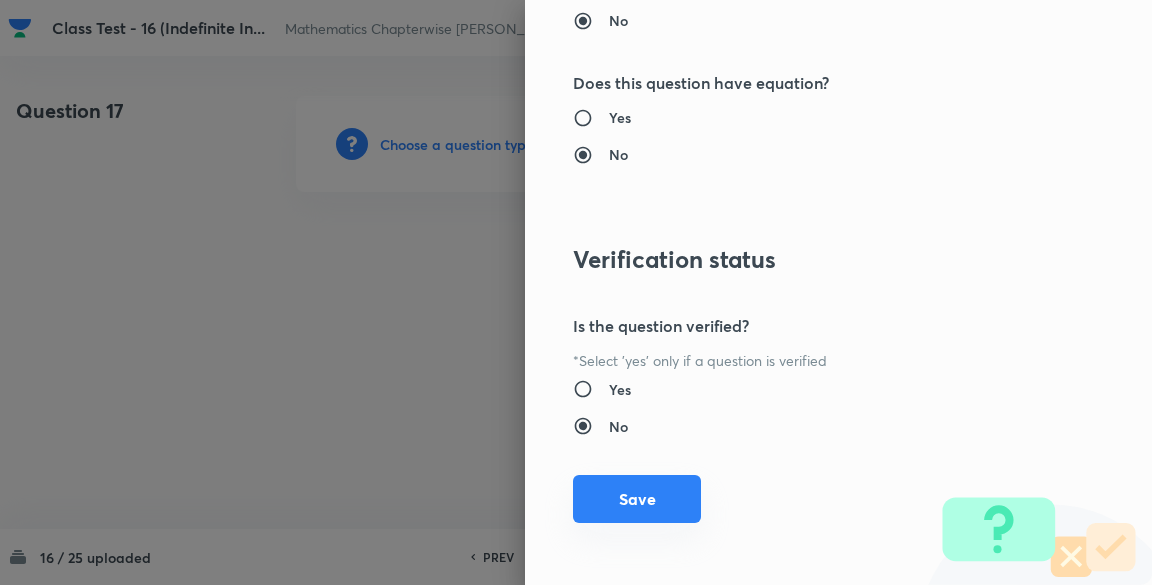 click on "Save" at bounding box center [637, 499] 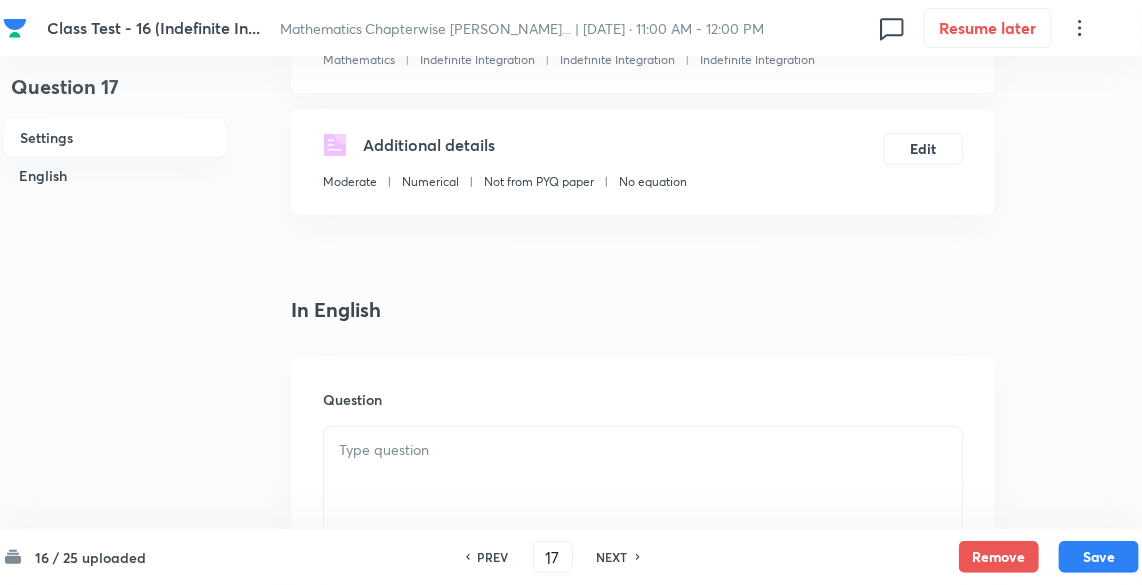 scroll, scrollTop: 426, scrollLeft: 0, axis: vertical 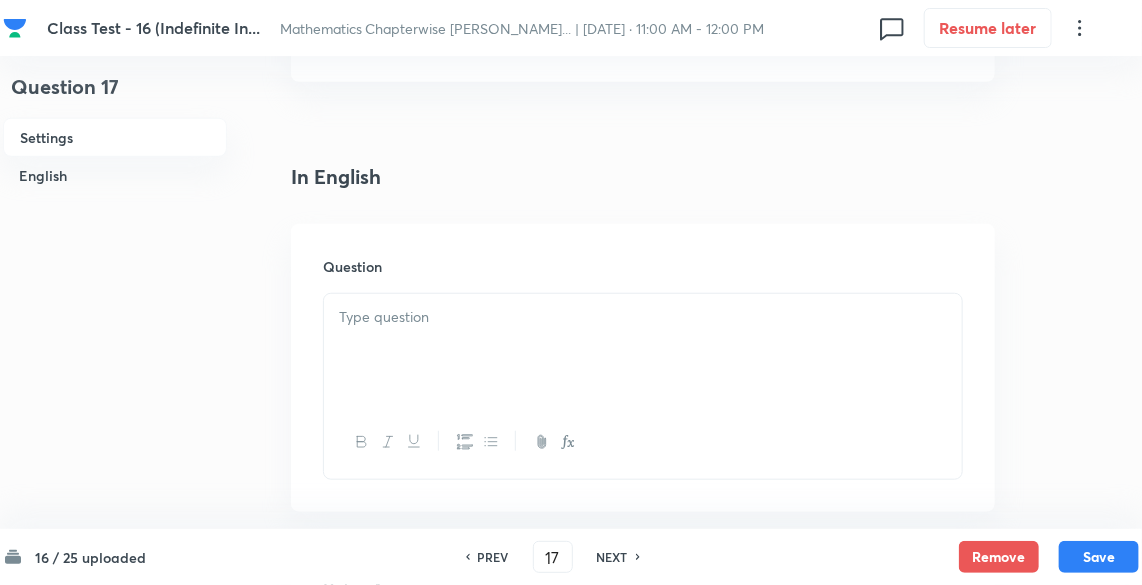 click on "Question" at bounding box center [643, 368] 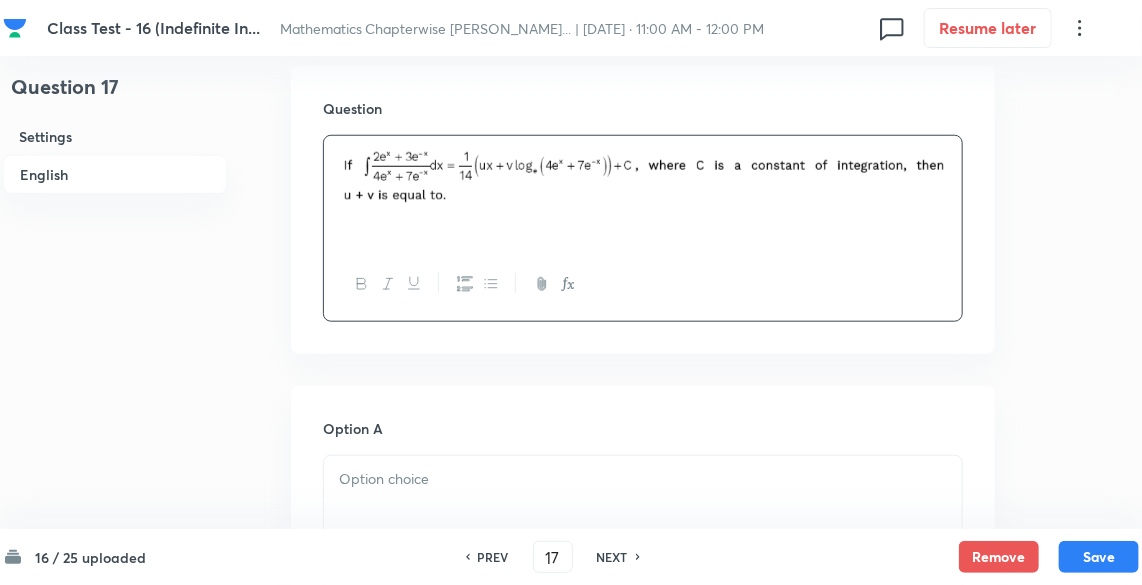 scroll, scrollTop: 640, scrollLeft: 0, axis: vertical 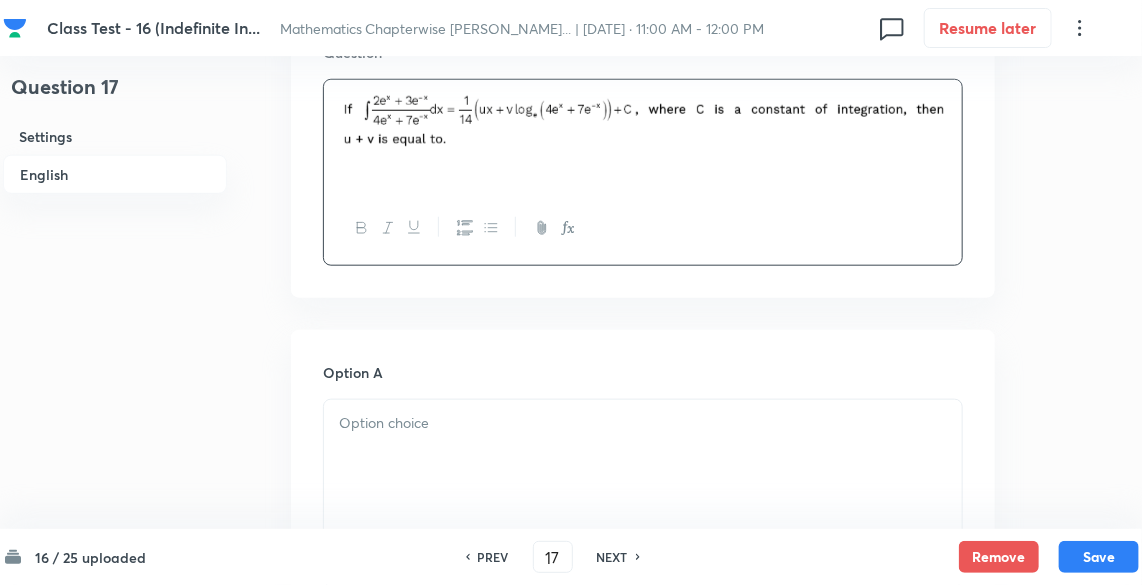 click at bounding box center (643, 423) 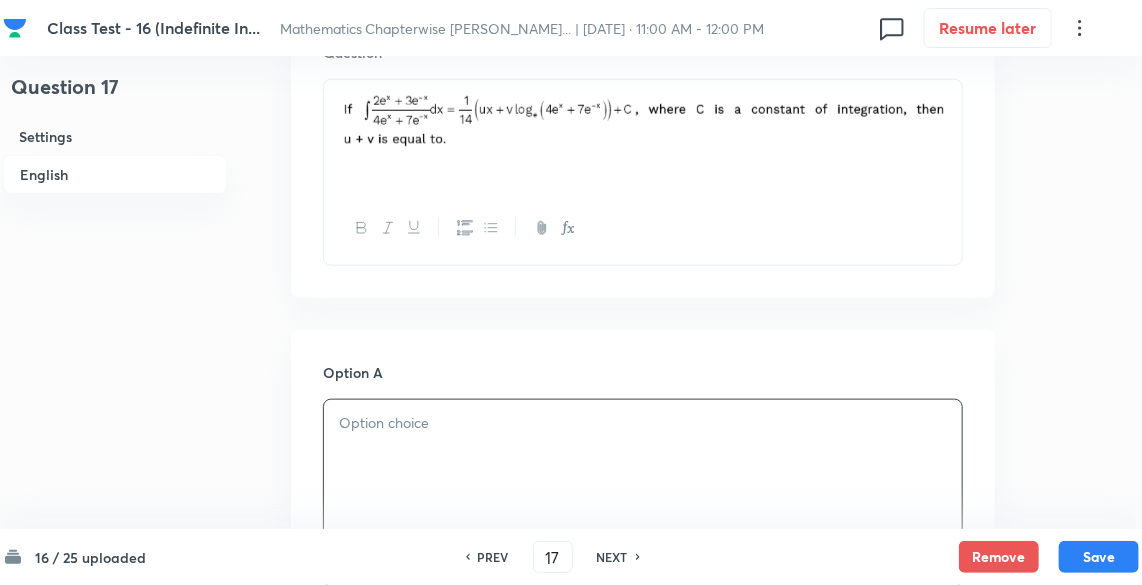 type 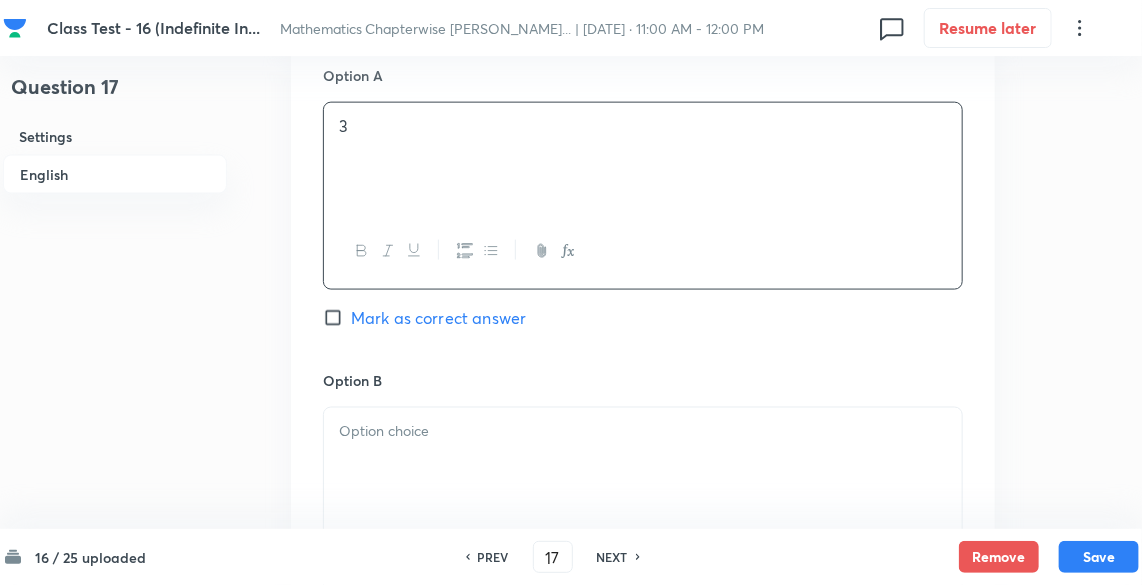 scroll, scrollTop: 1066, scrollLeft: 0, axis: vertical 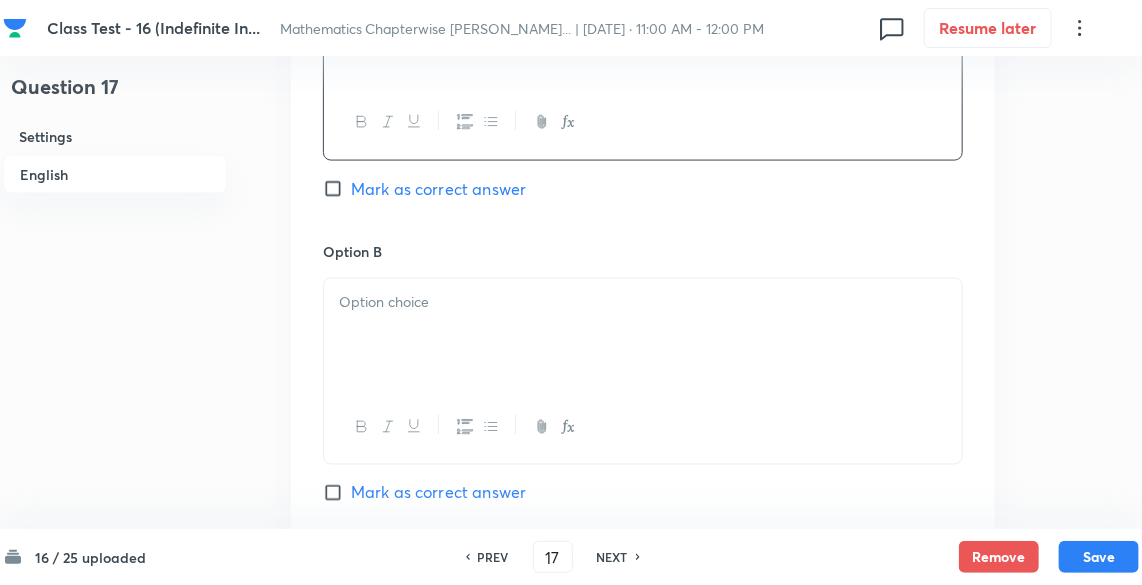 click at bounding box center [643, 335] 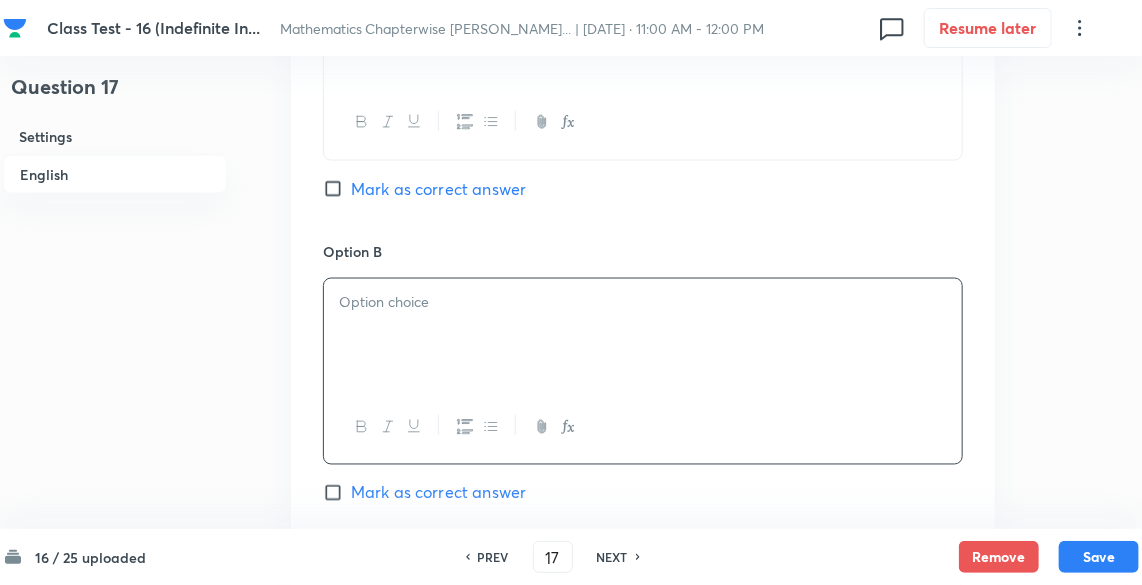 type 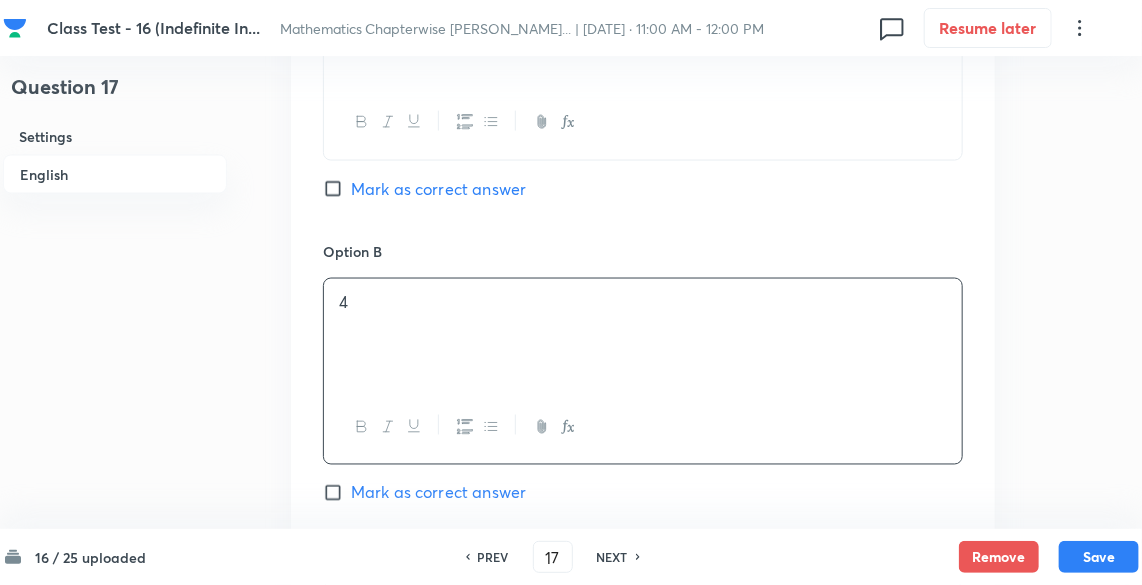 scroll, scrollTop: 1280, scrollLeft: 0, axis: vertical 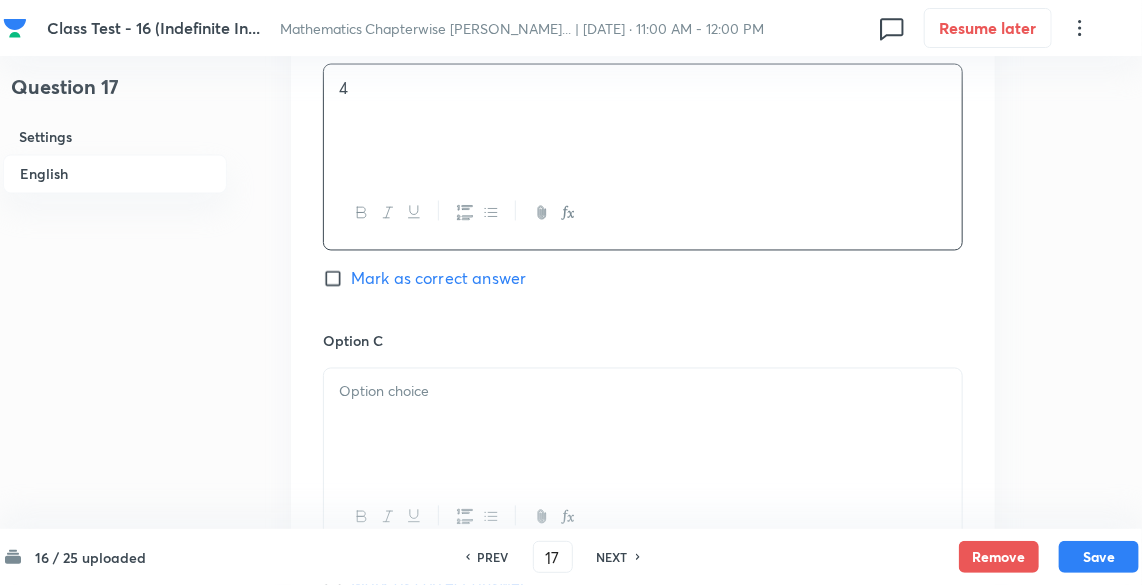 click at bounding box center (643, 425) 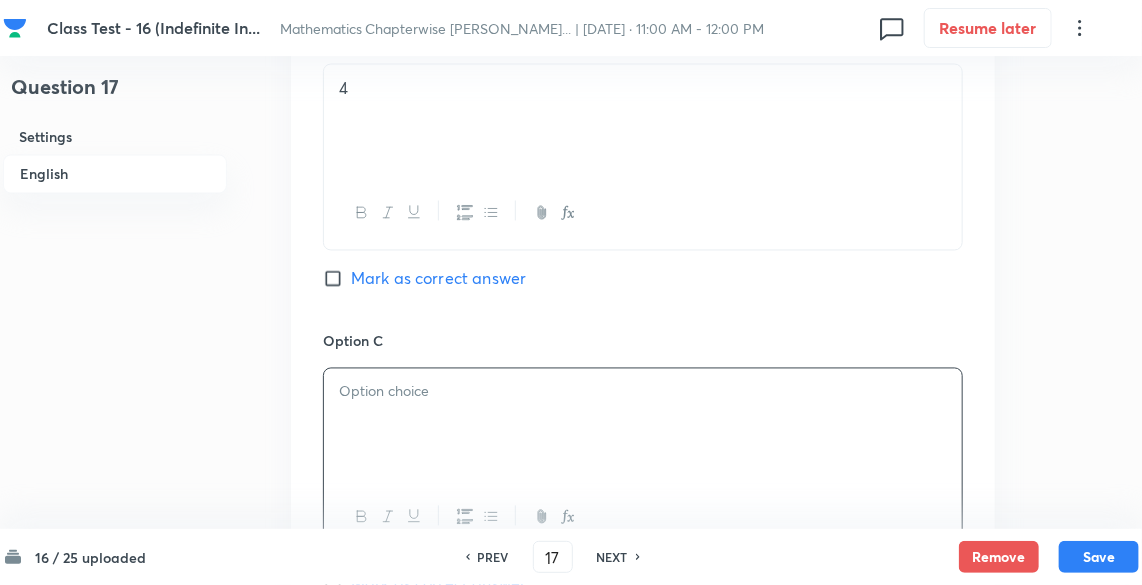 type 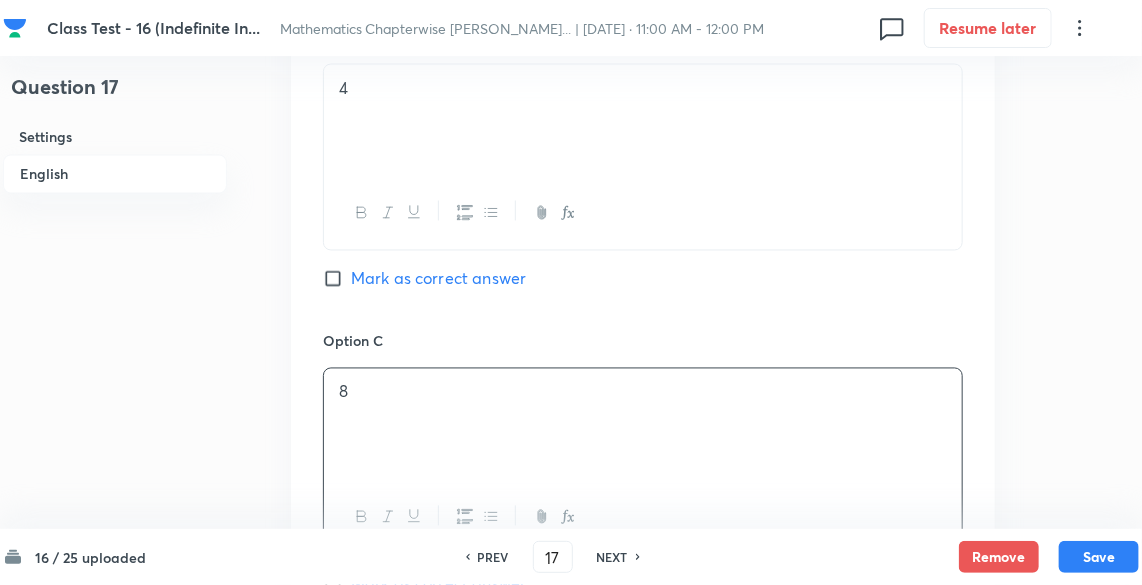 scroll, scrollTop: 1920, scrollLeft: 0, axis: vertical 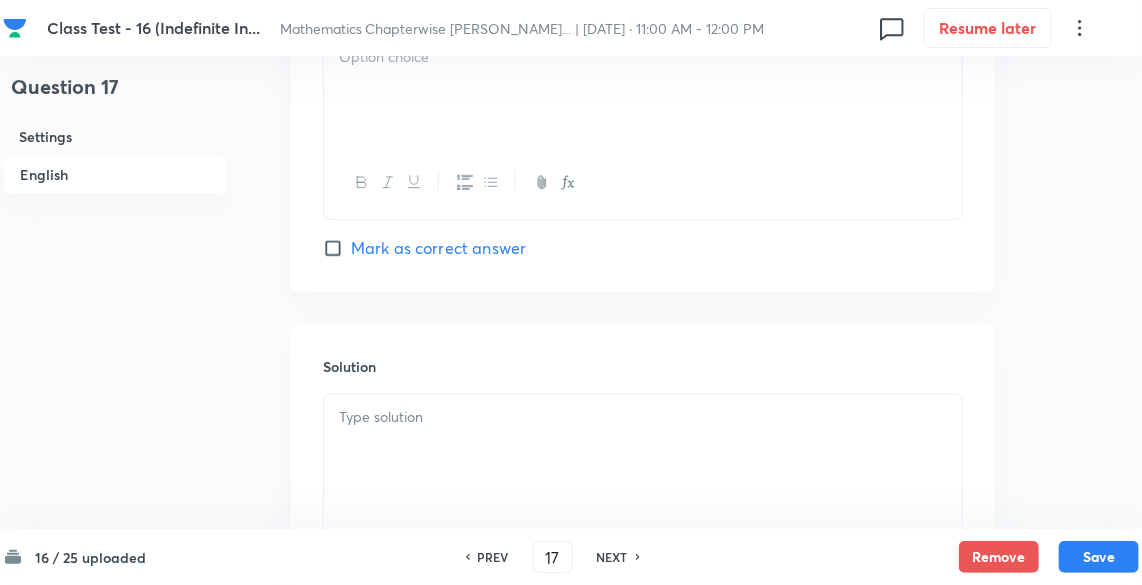 click at bounding box center (643, 450) 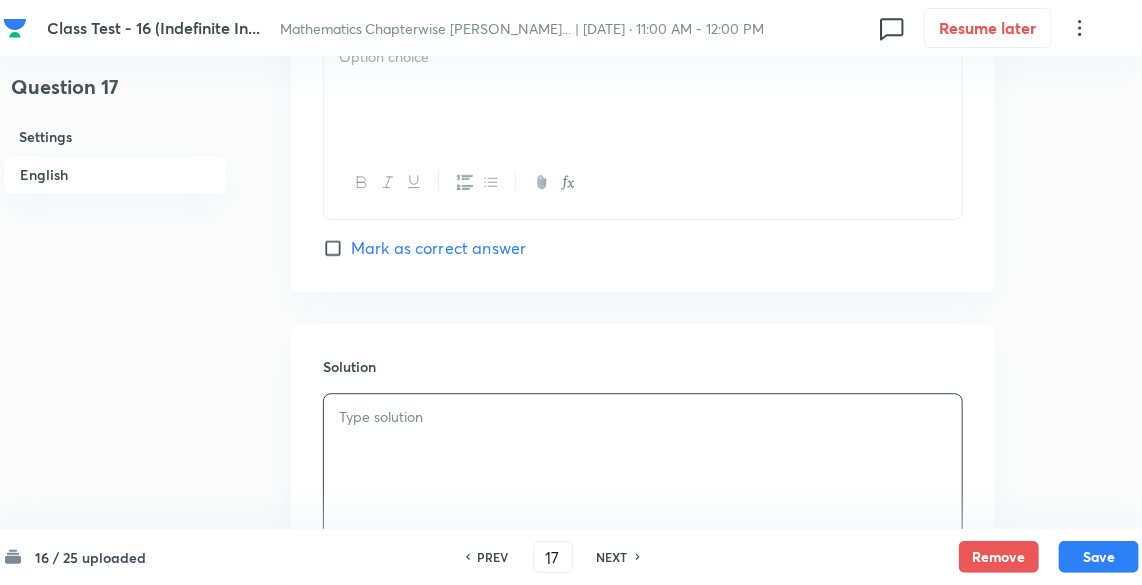 type 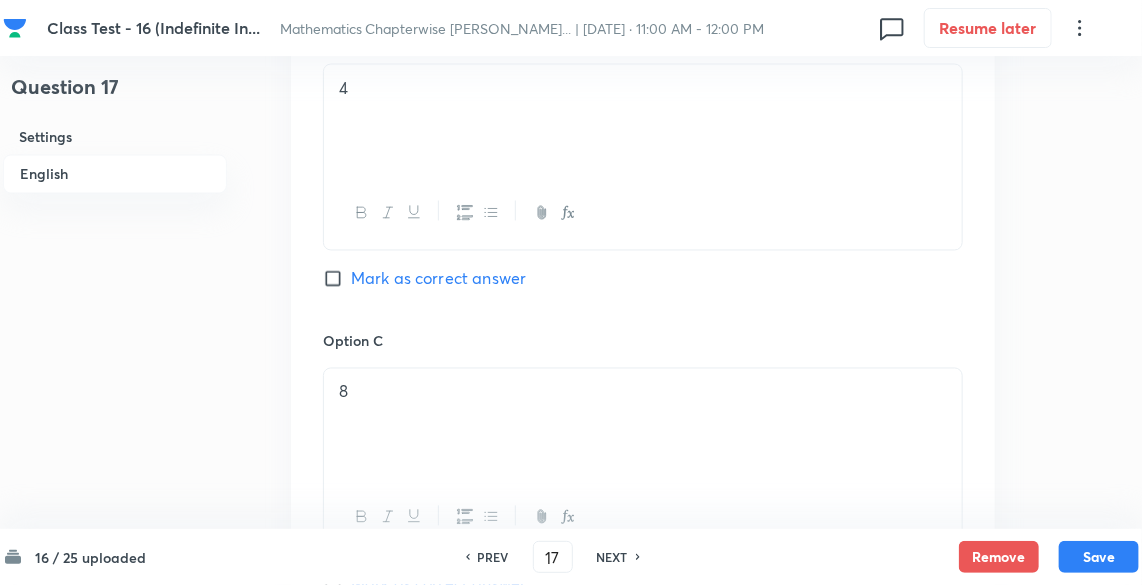 scroll, scrollTop: 1493, scrollLeft: 0, axis: vertical 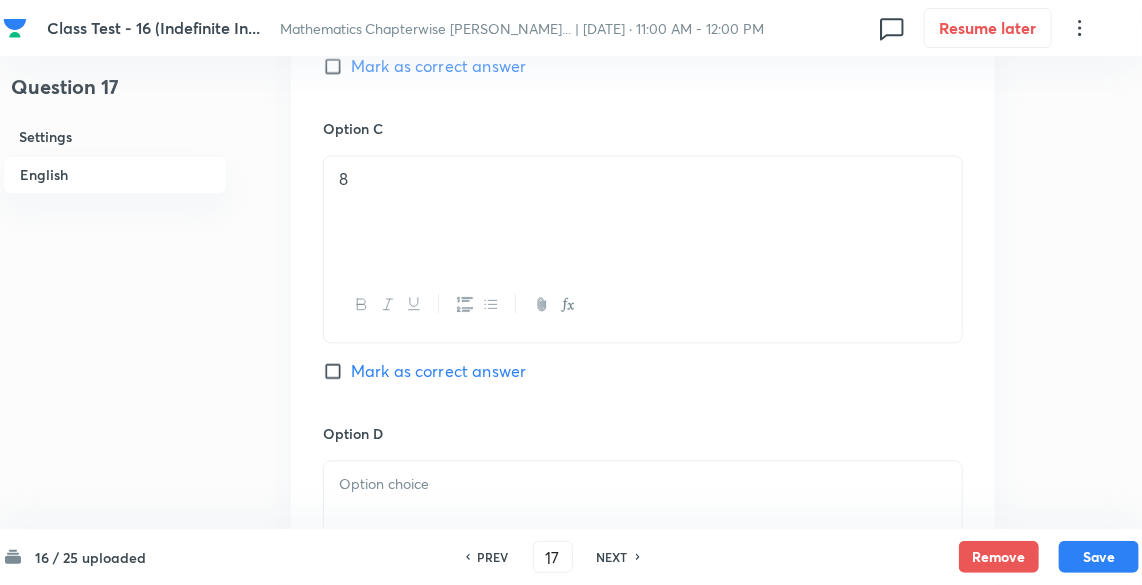 click at bounding box center [643, 484] 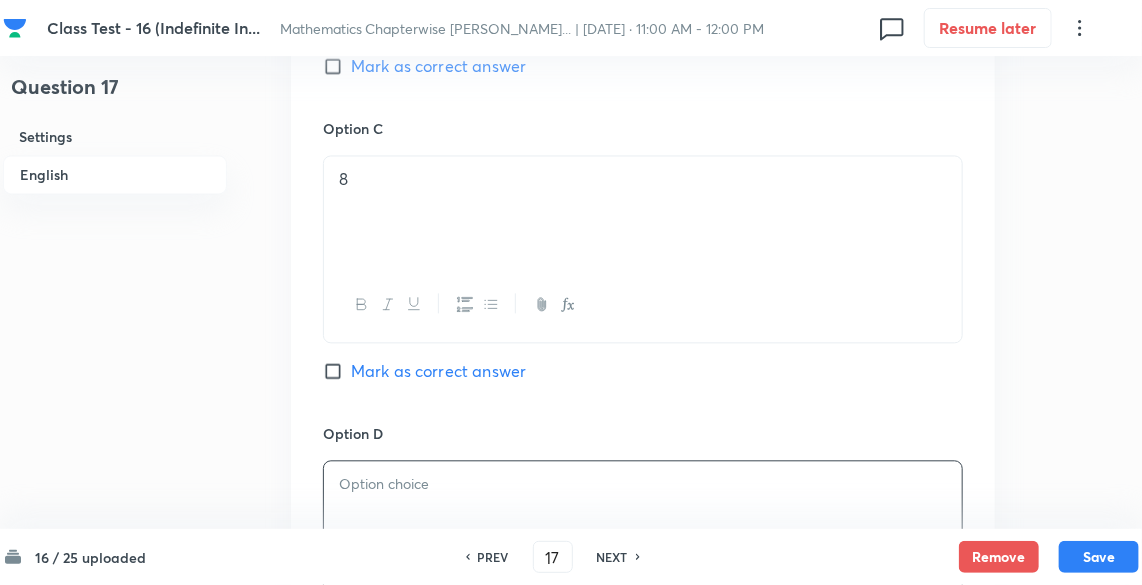 type 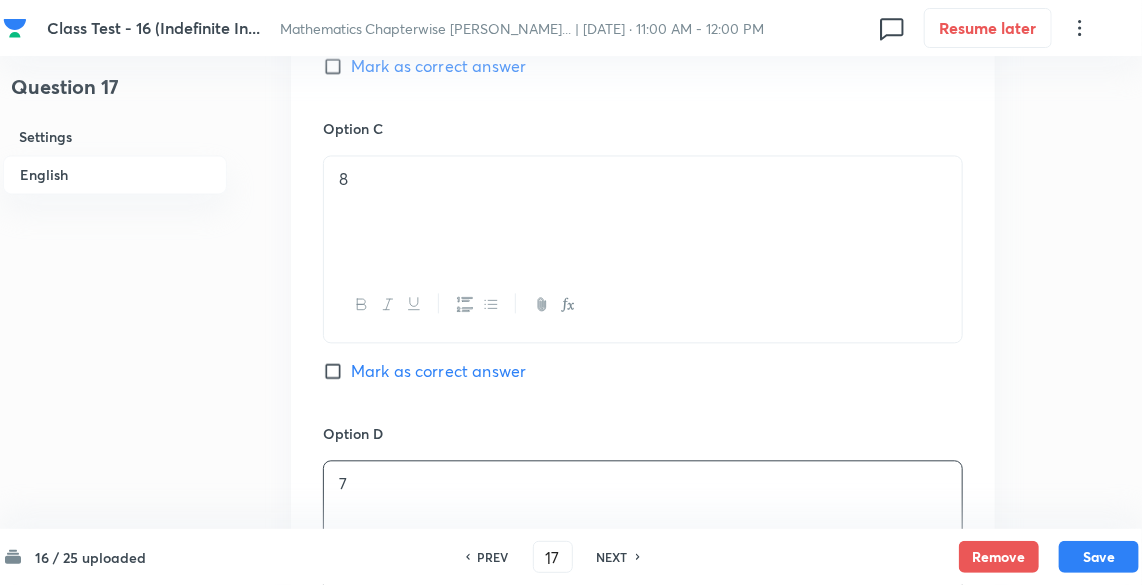 scroll, scrollTop: 1920, scrollLeft: 0, axis: vertical 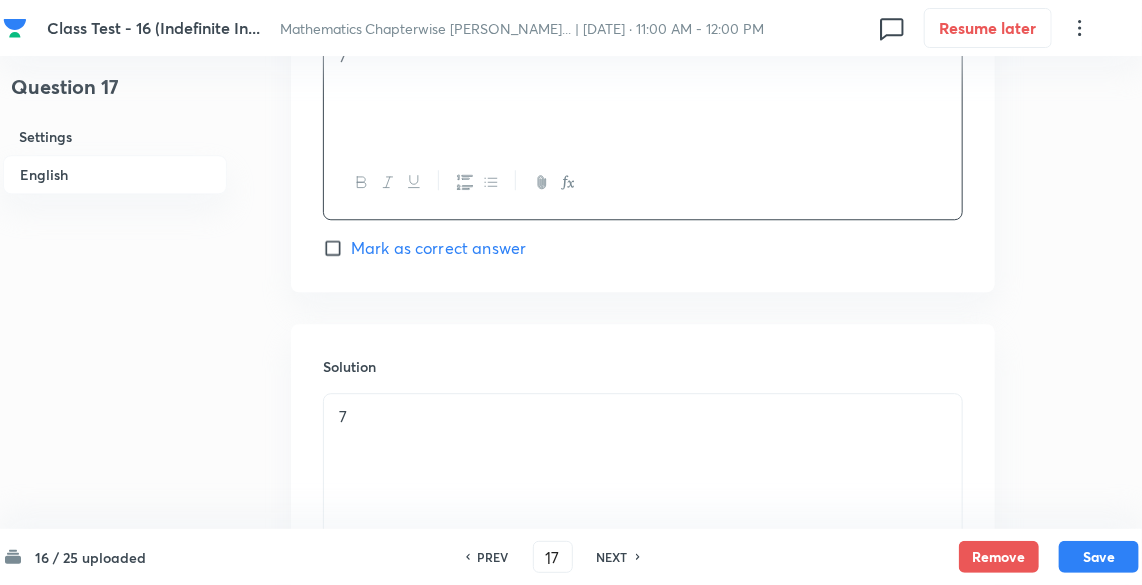 click on "Mark as correct answer" at bounding box center [438, 248] 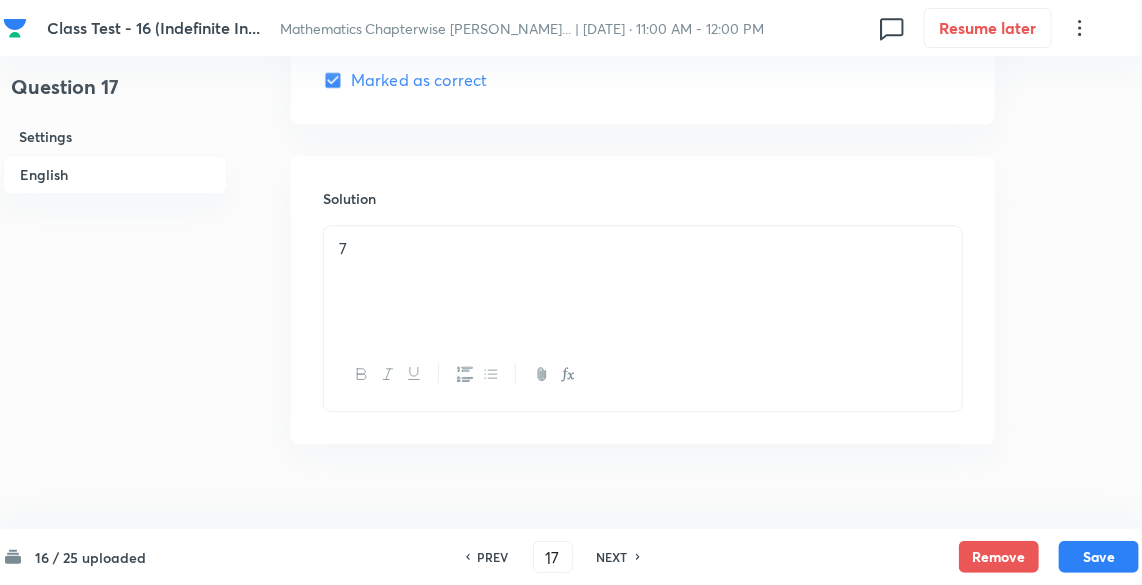 scroll, scrollTop: 2120, scrollLeft: 0, axis: vertical 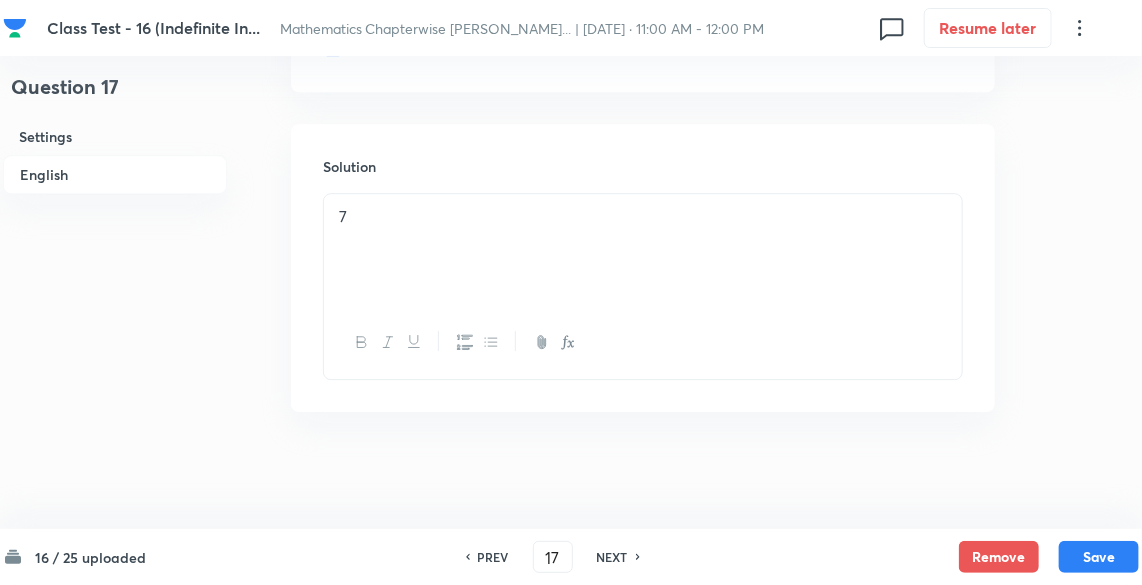 click on "7" at bounding box center (643, 250) 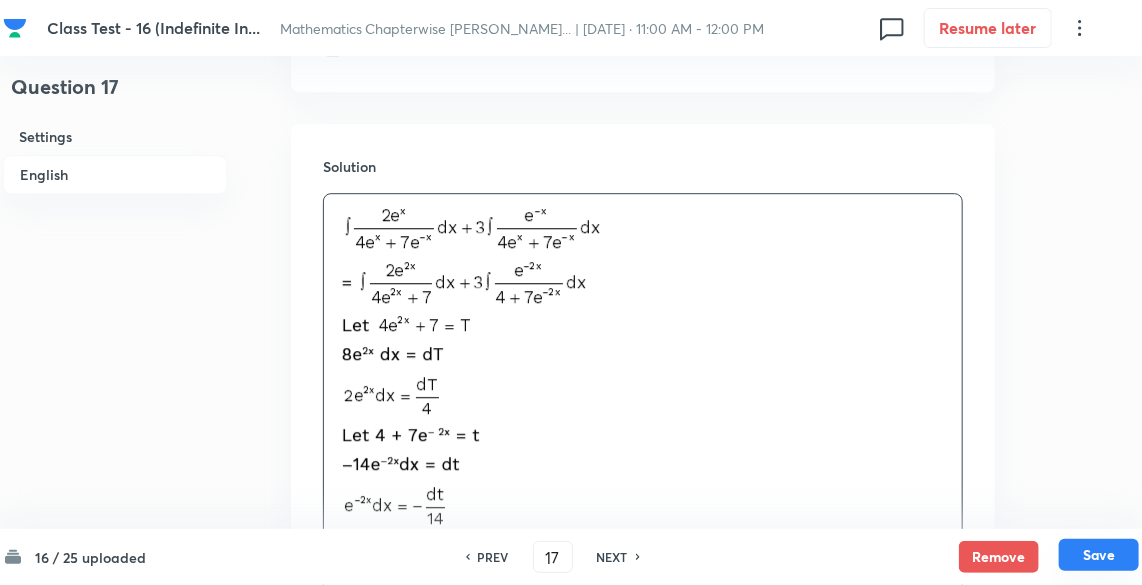 click on "Save" at bounding box center (1099, 555) 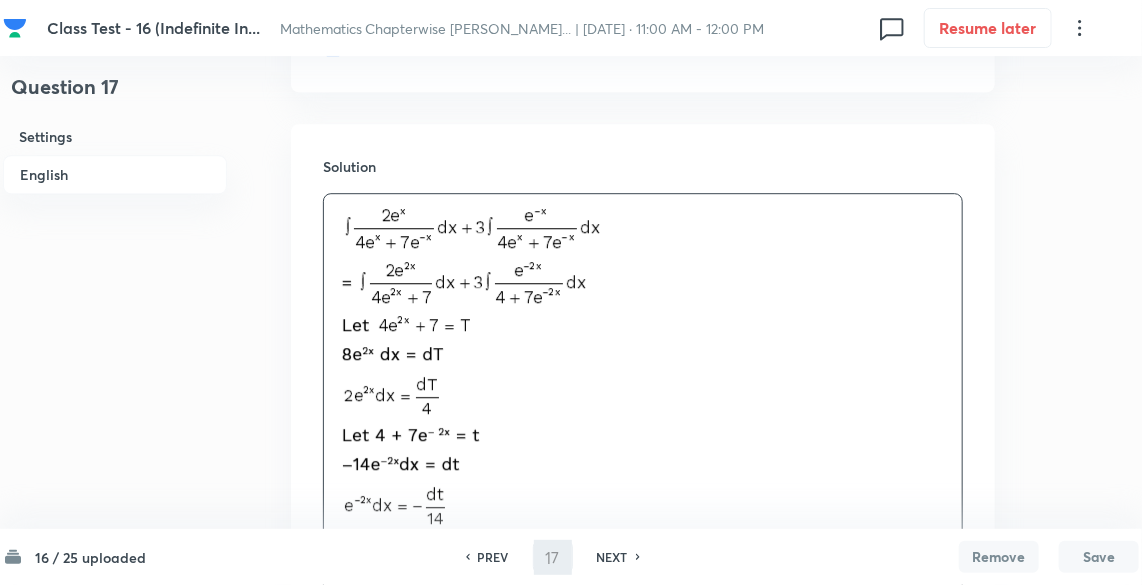 type on "18" 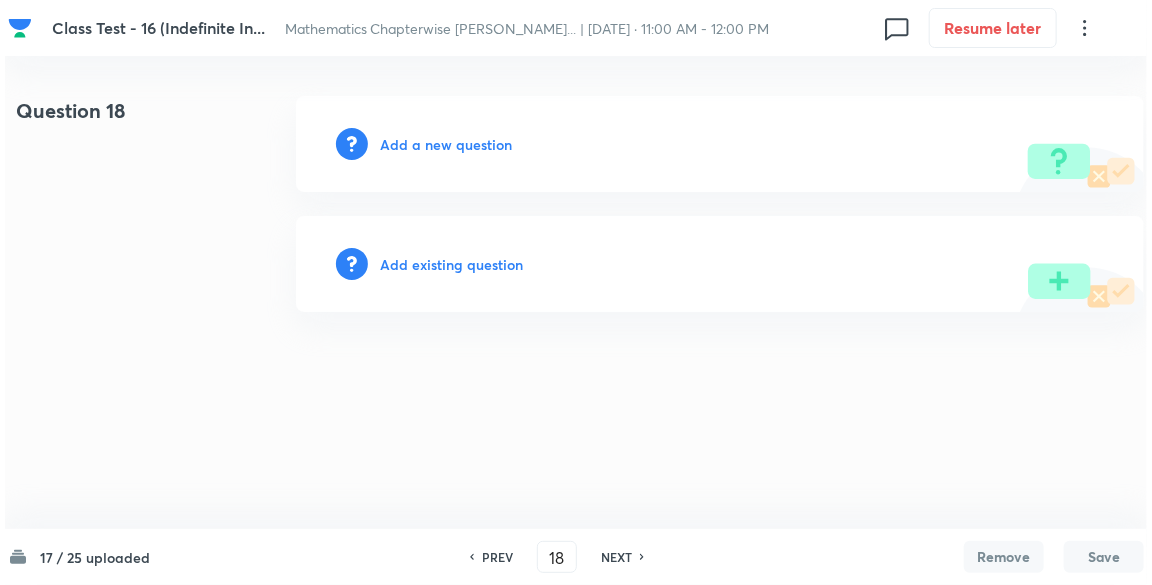 scroll, scrollTop: 0, scrollLeft: 0, axis: both 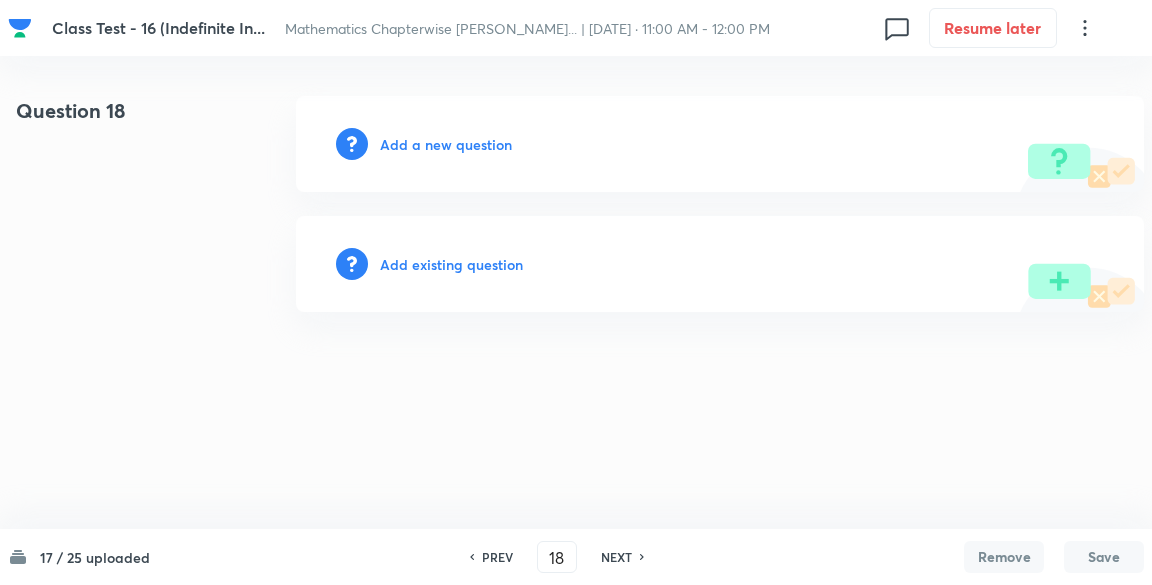 click on "Add a new question" at bounding box center [446, 144] 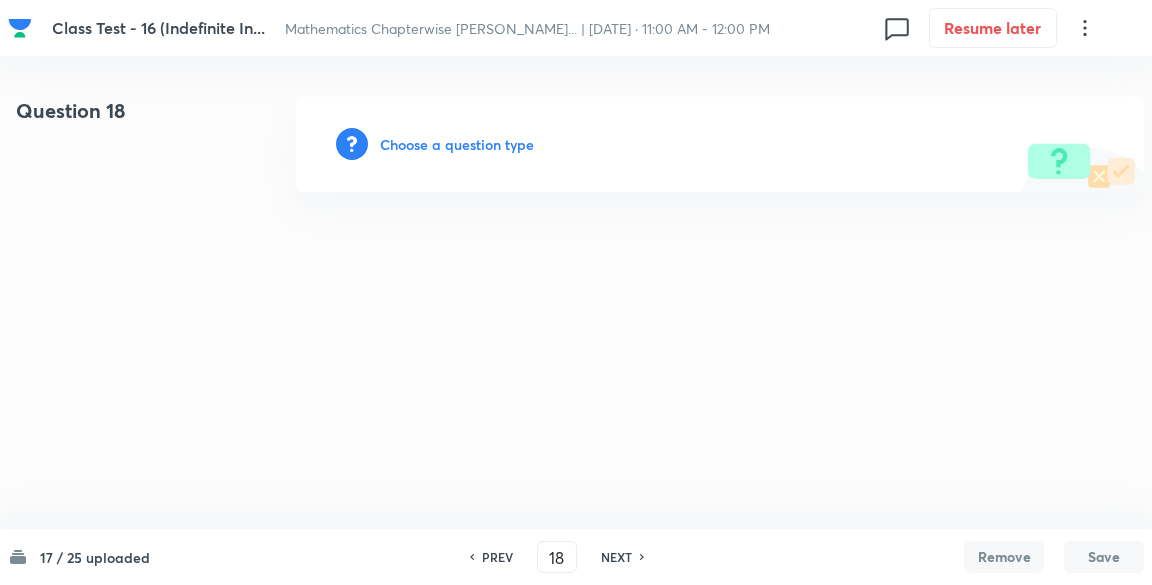 click on "Choose a question type" at bounding box center (457, 144) 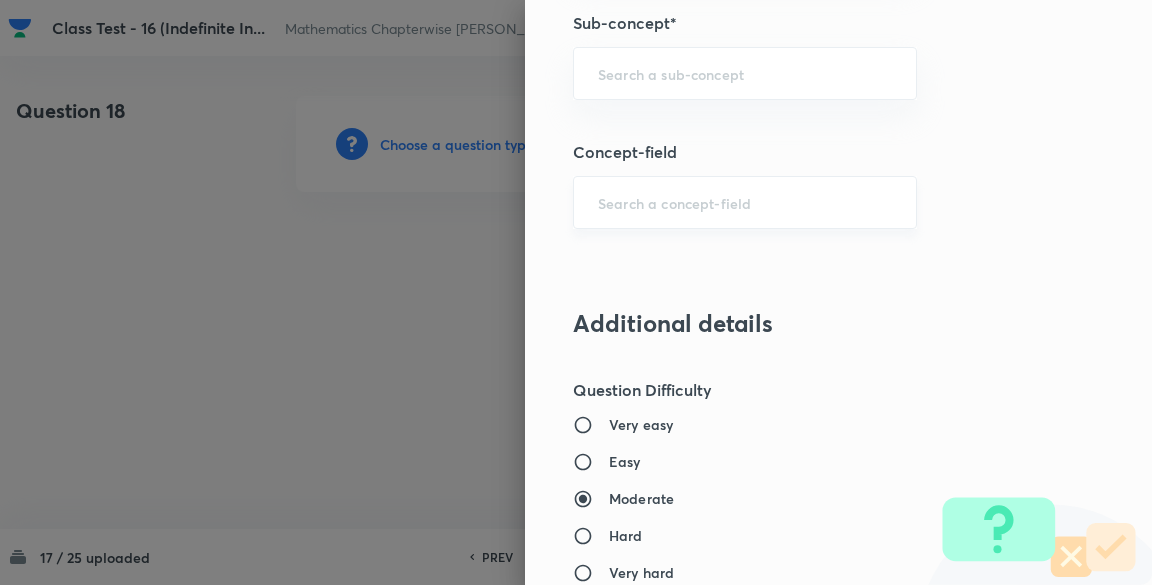 scroll, scrollTop: 1066, scrollLeft: 0, axis: vertical 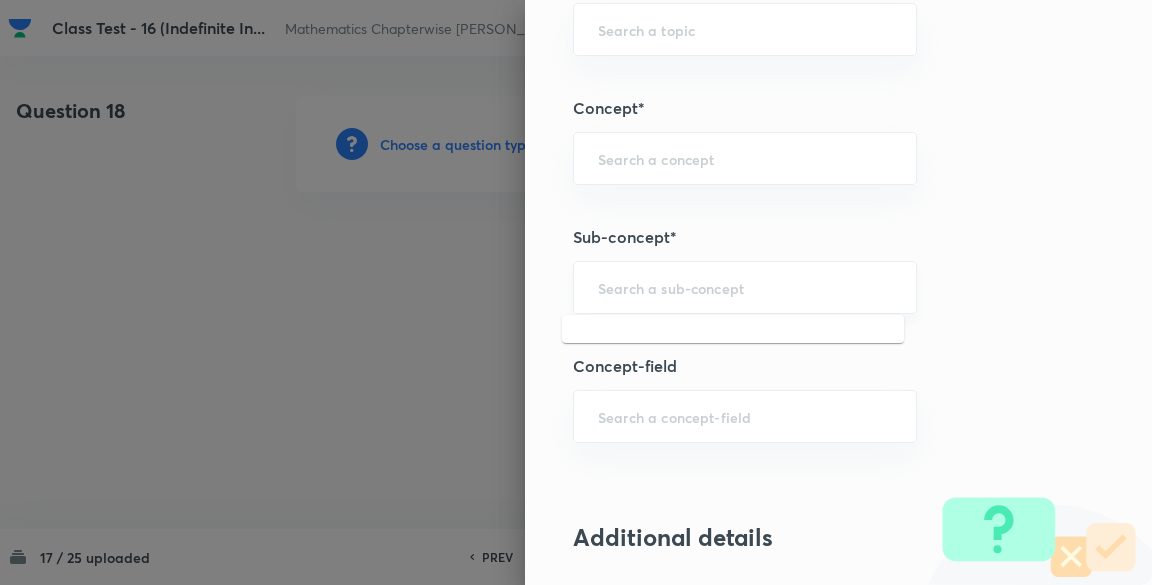 click at bounding box center [745, 287] 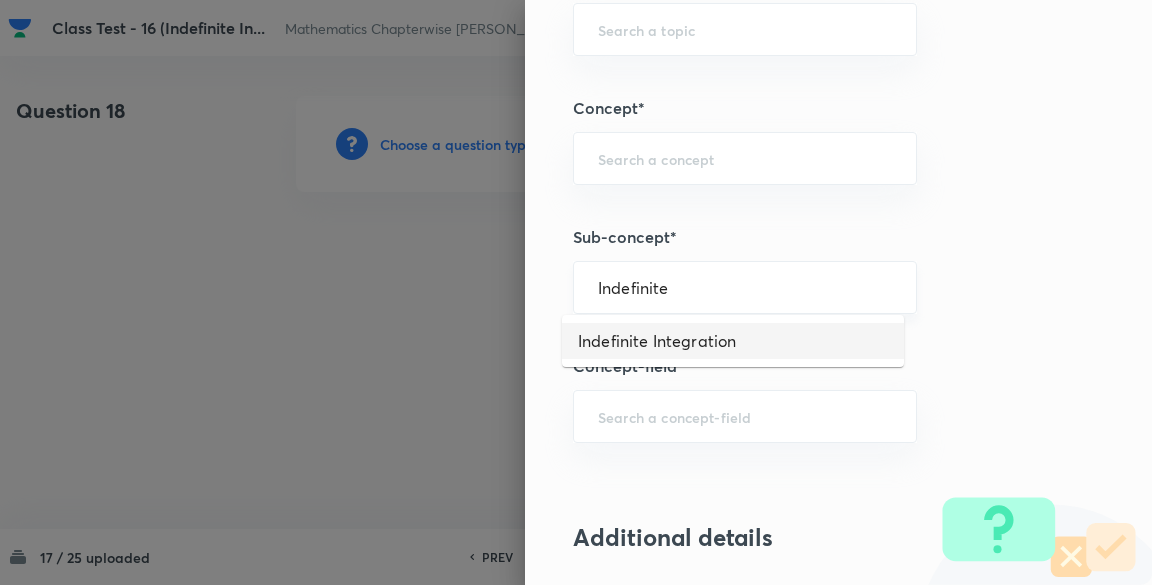 type on "Indefinite Integration" 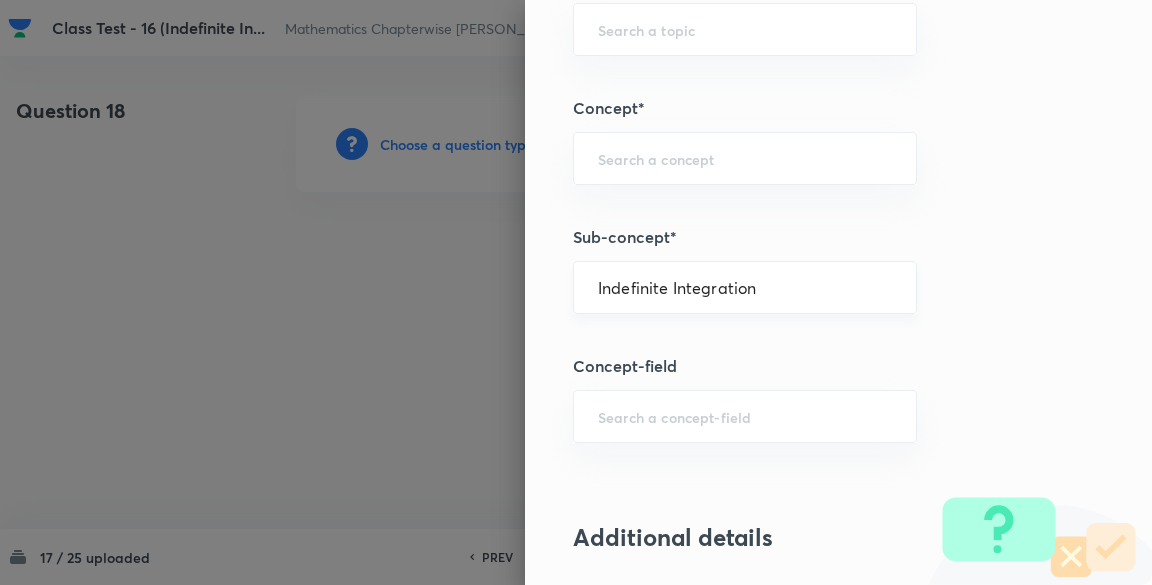 type on "Mathematics" 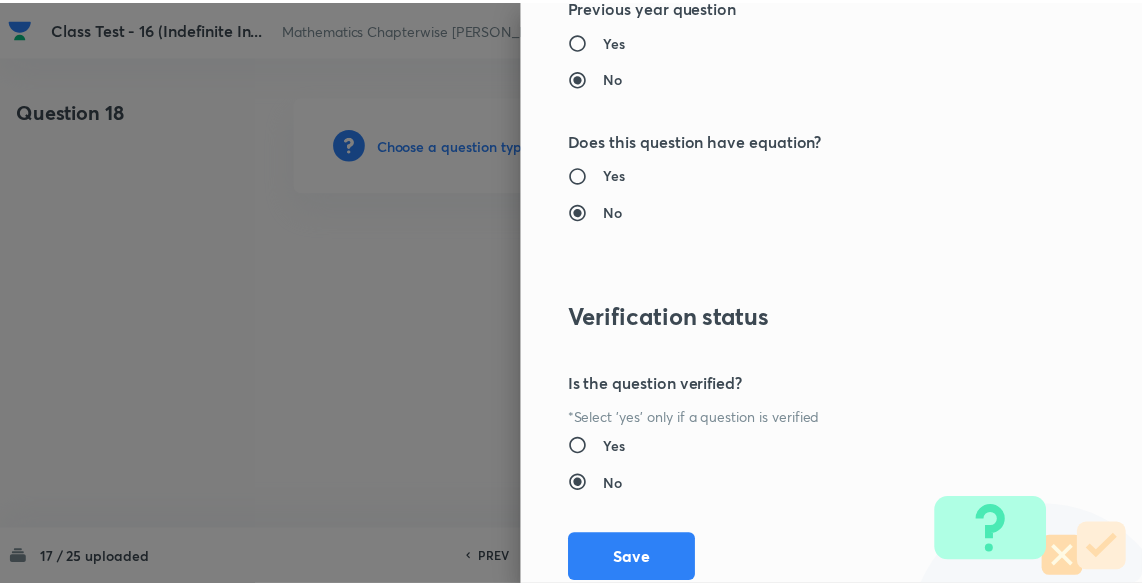 scroll, scrollTop: 2137, scrollLeft: 0, axis: vertical 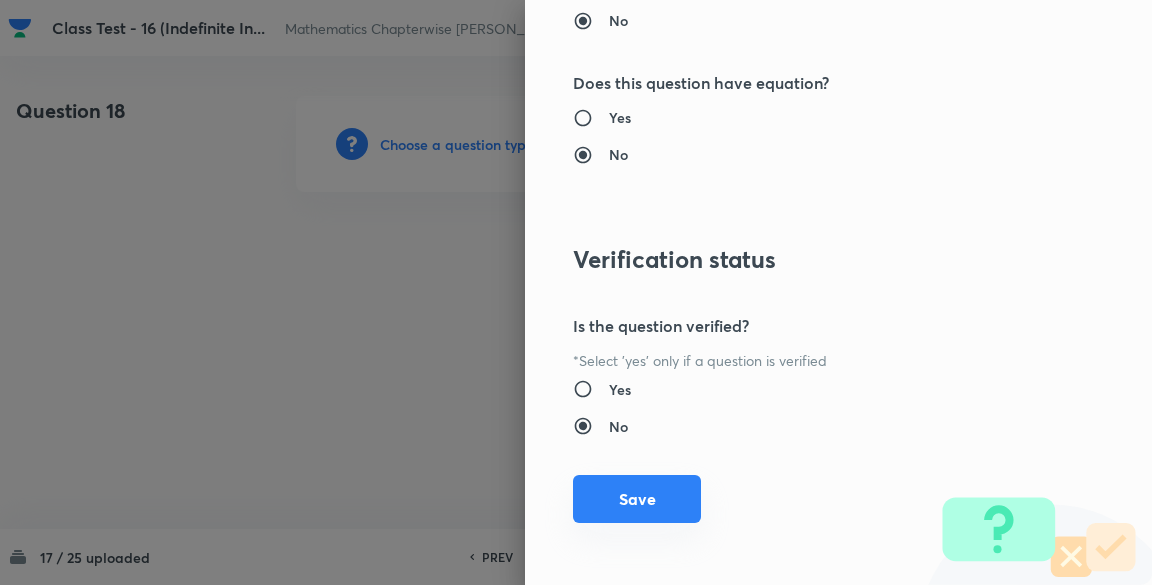 click on "Save" at bounding box center [637, 499] 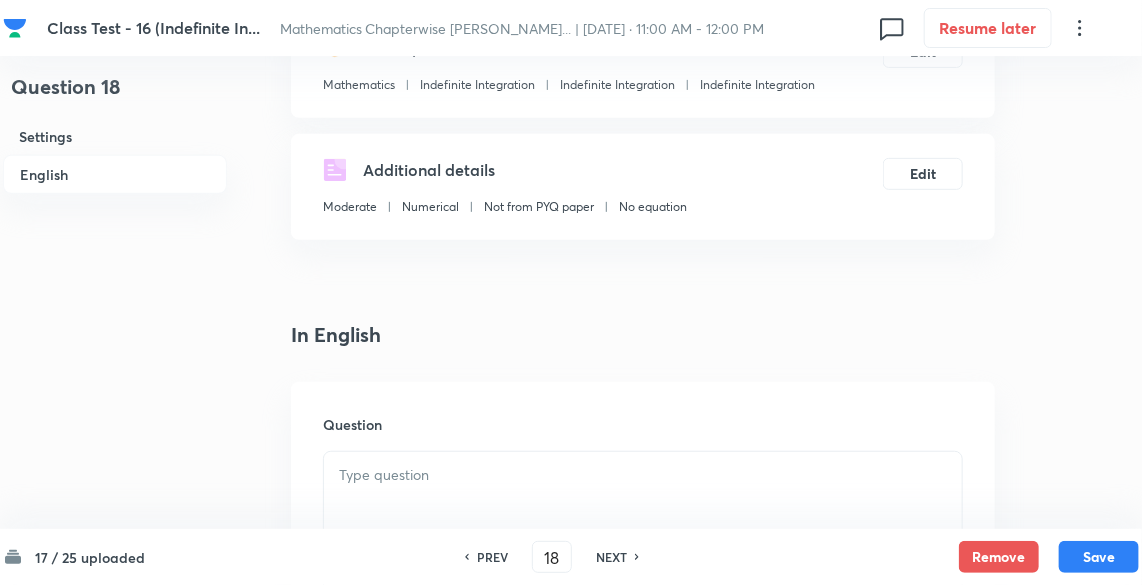 scroll, scrollTop: 426, scrollLeft: 0, axis: vertical 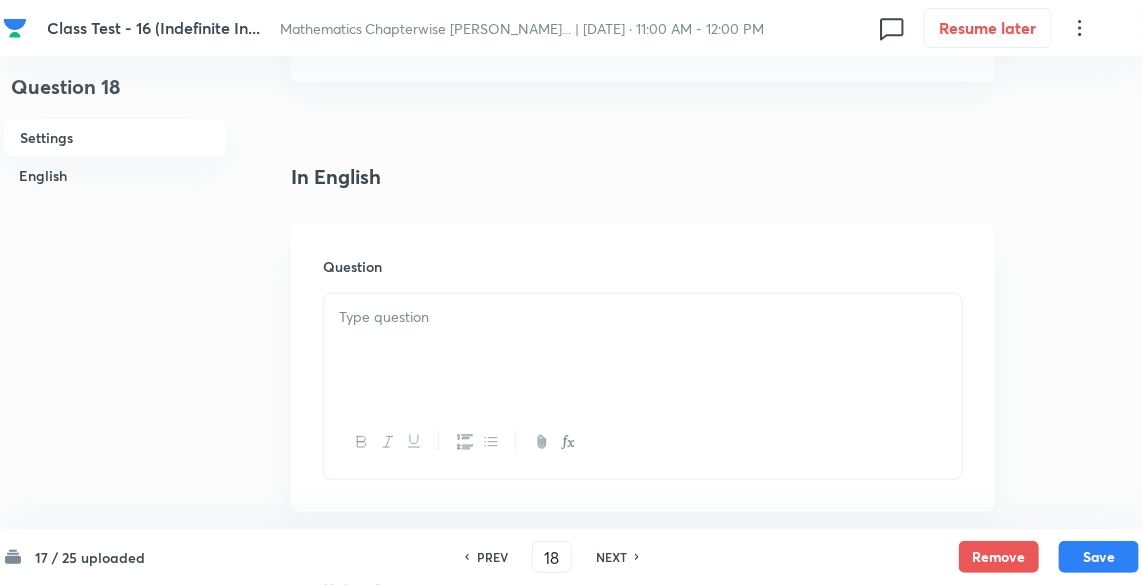 click at bounding box center [643, 317] 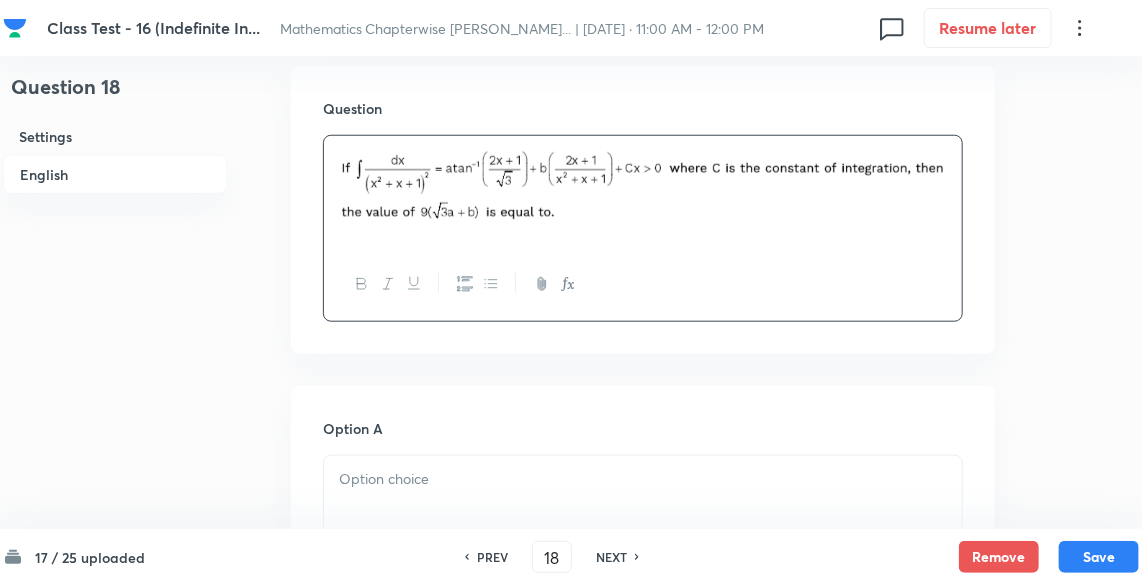 scroll, scrollTop: 640, scrollLeft: 0, axis: vertical 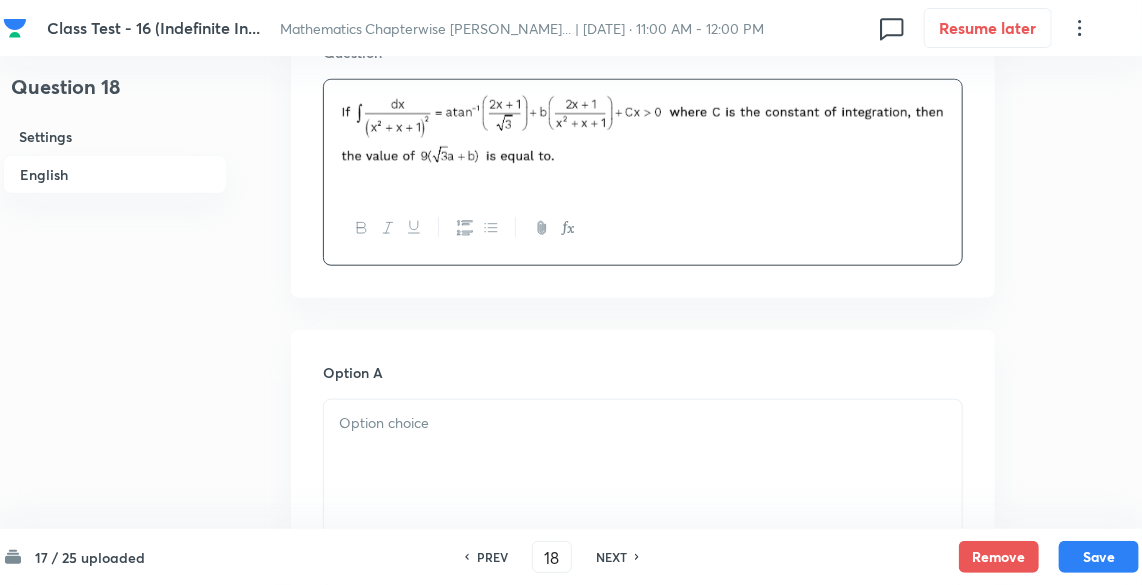 click at bounding box center [643, 456] 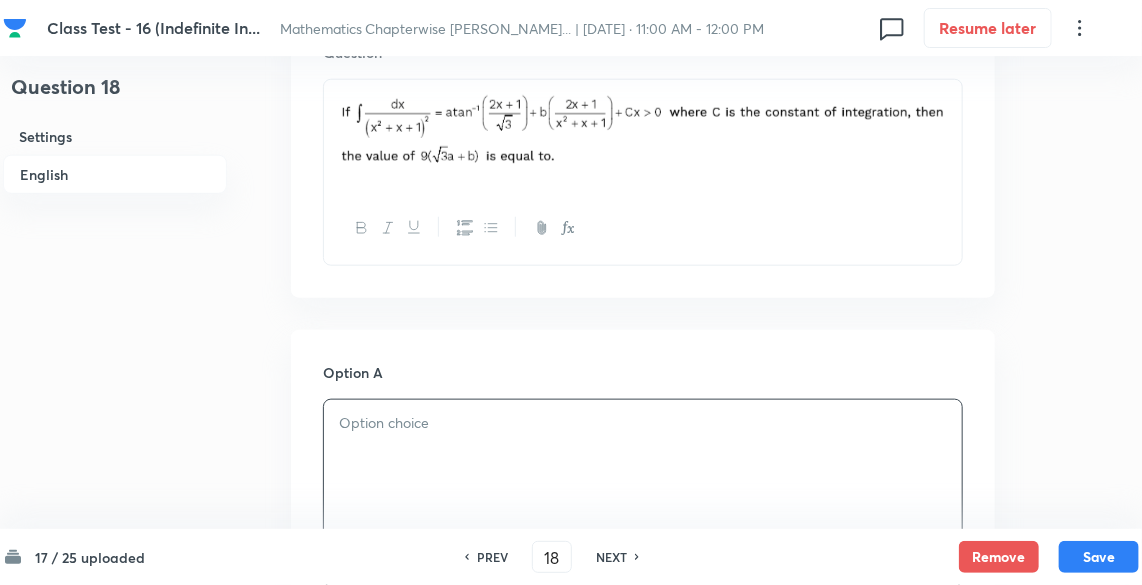 type 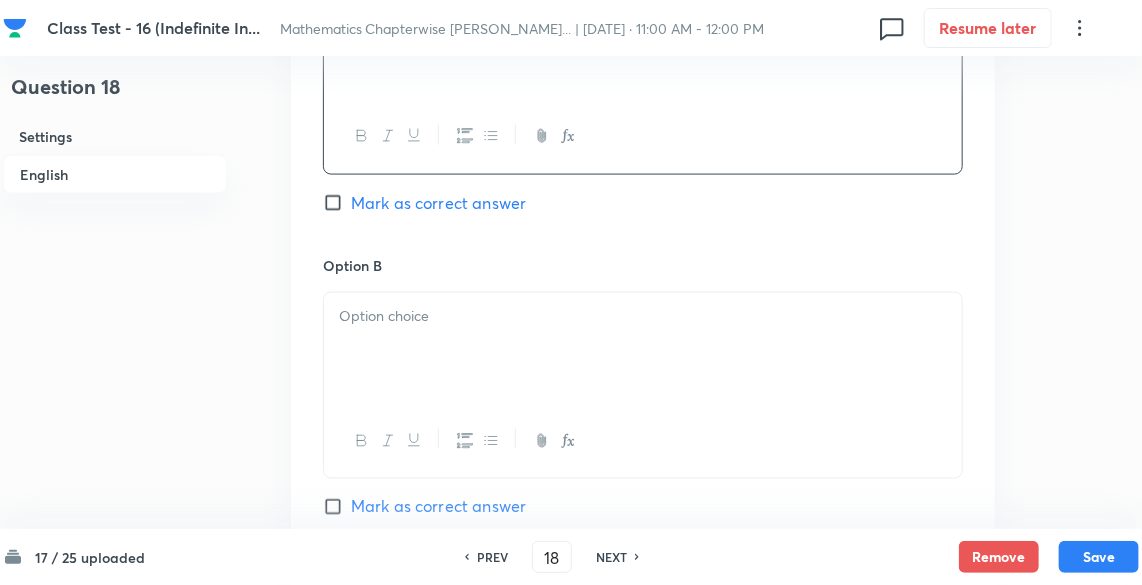 scroll, scrollTop: 1066, scrollLeft: 0, axis: vertical 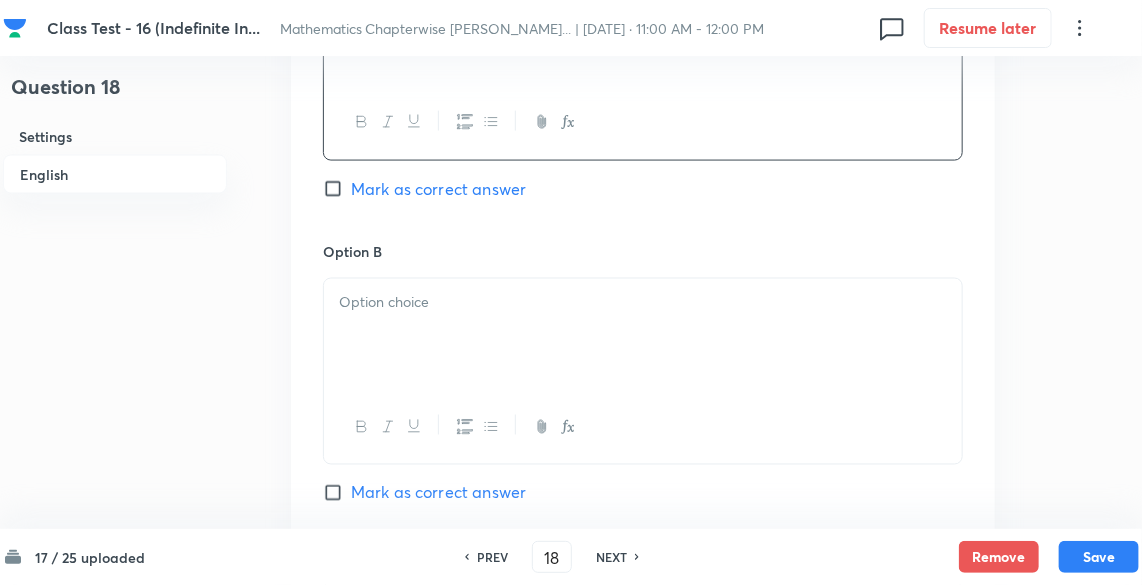 click at bounding box center [643, 335] 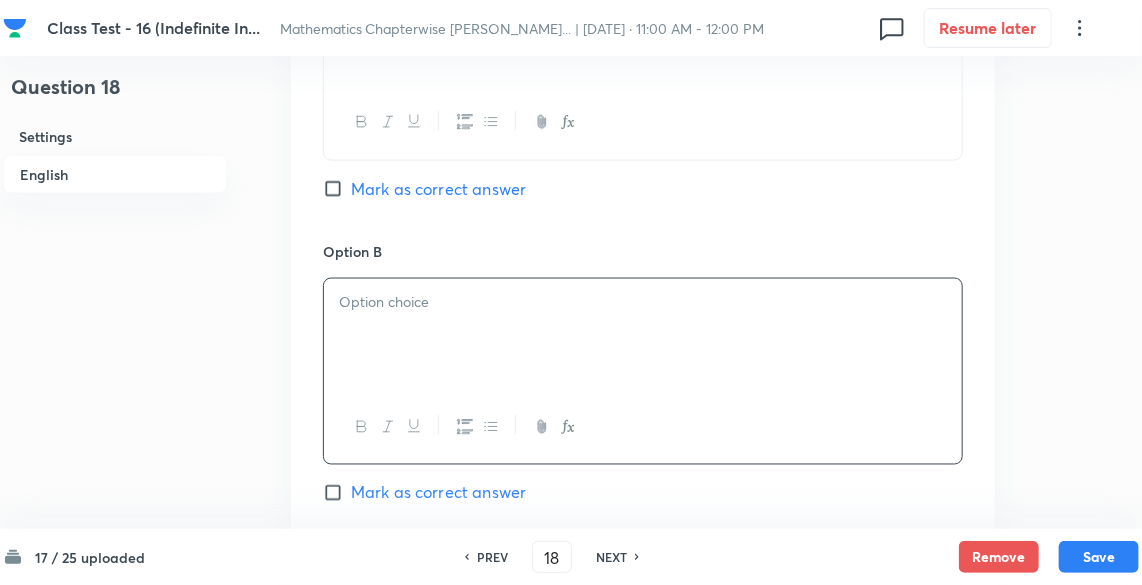 type 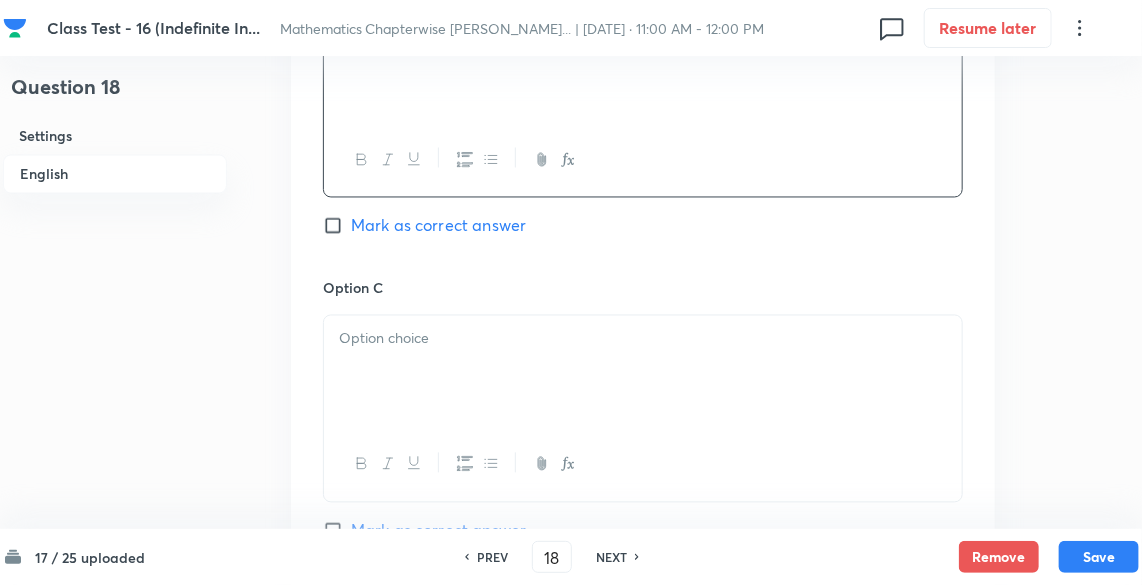 scroll, scrollTop: 1493, scrollLeft: 0, axis: vertical 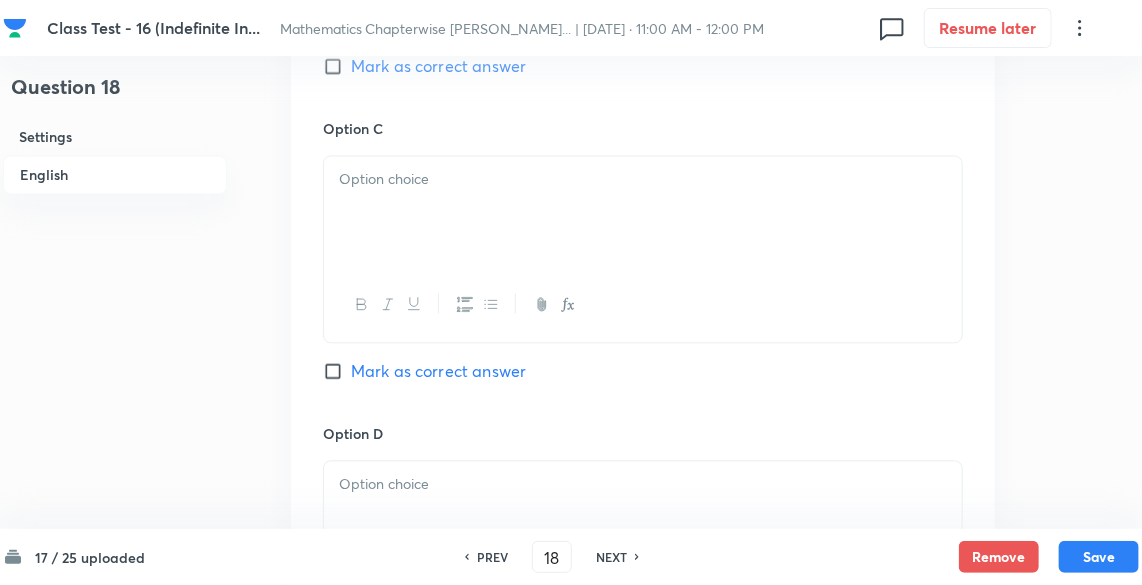 click at bounding box center [643, 212] 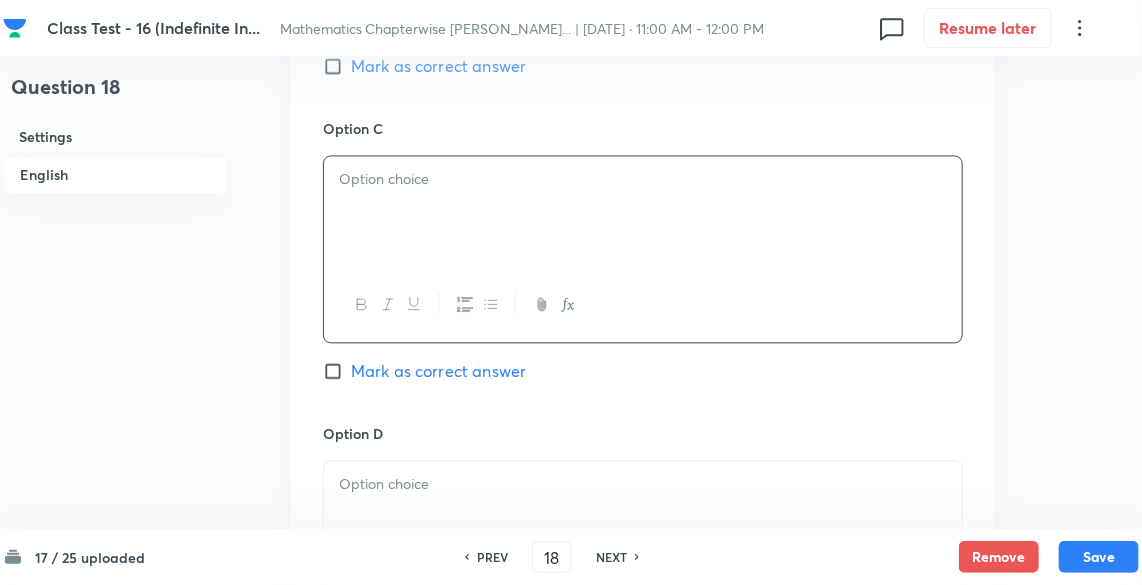 type 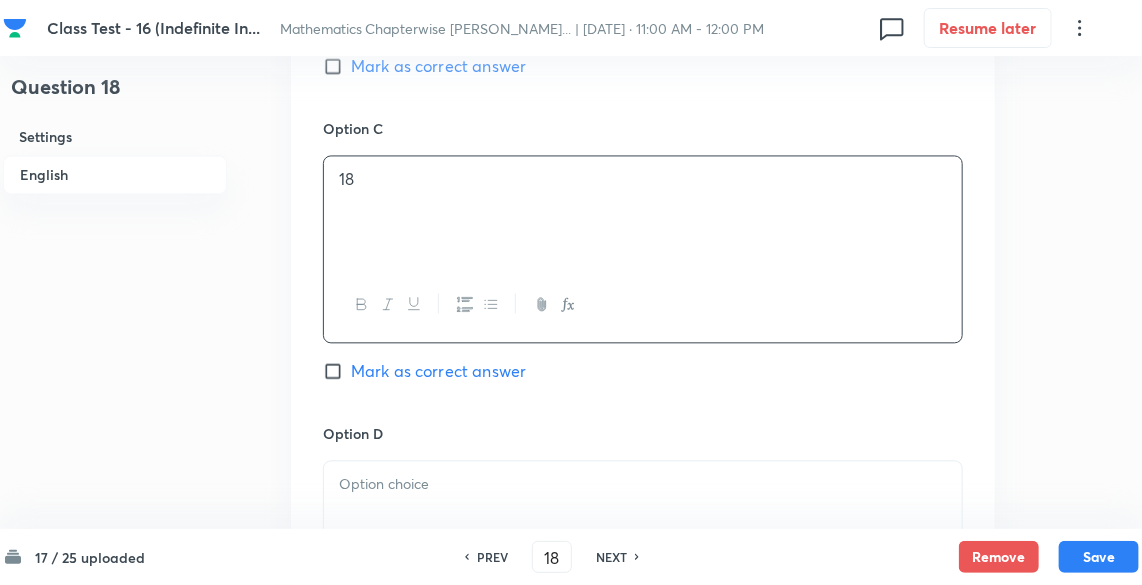 scroll, scrollTop: 1706, scrollLeft: 0, axis: vertical 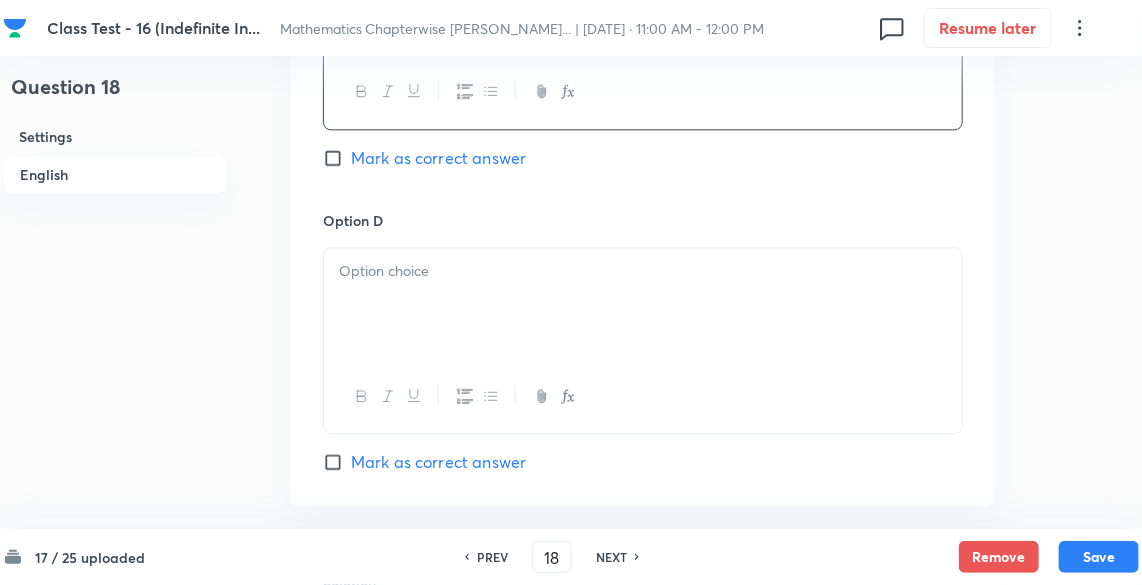 click at bounding box center (643, 271) 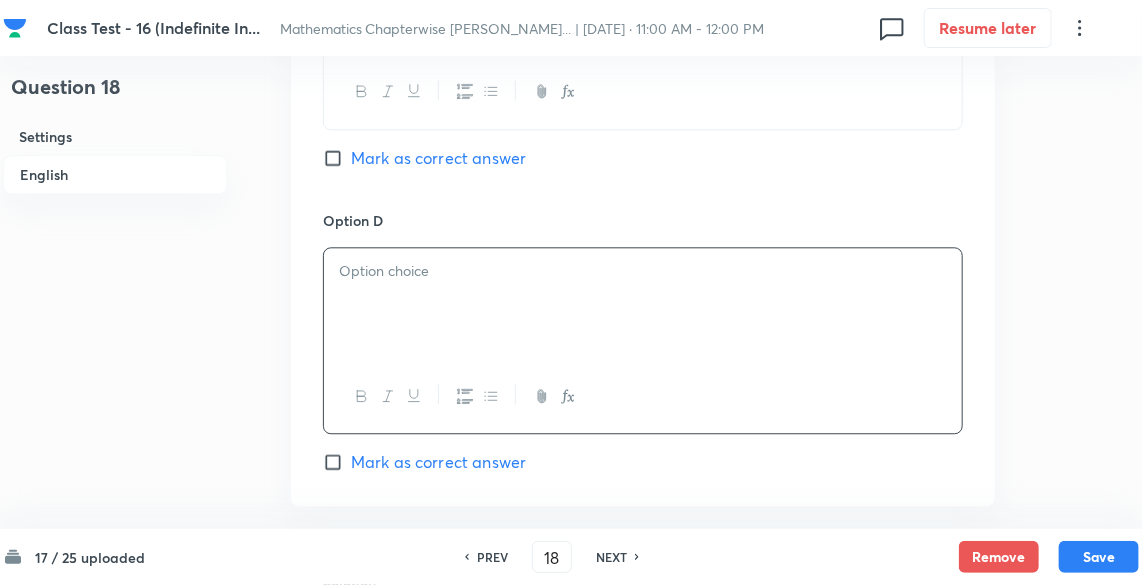type 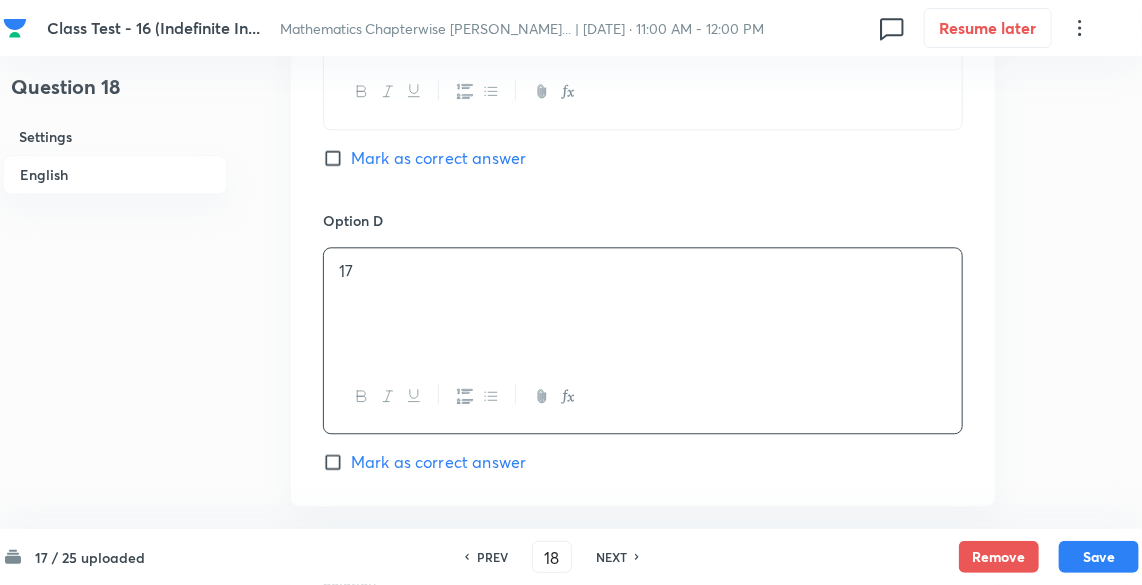 scroll, scrollTop: 1920, scrollLeft: 0, axis: vertical 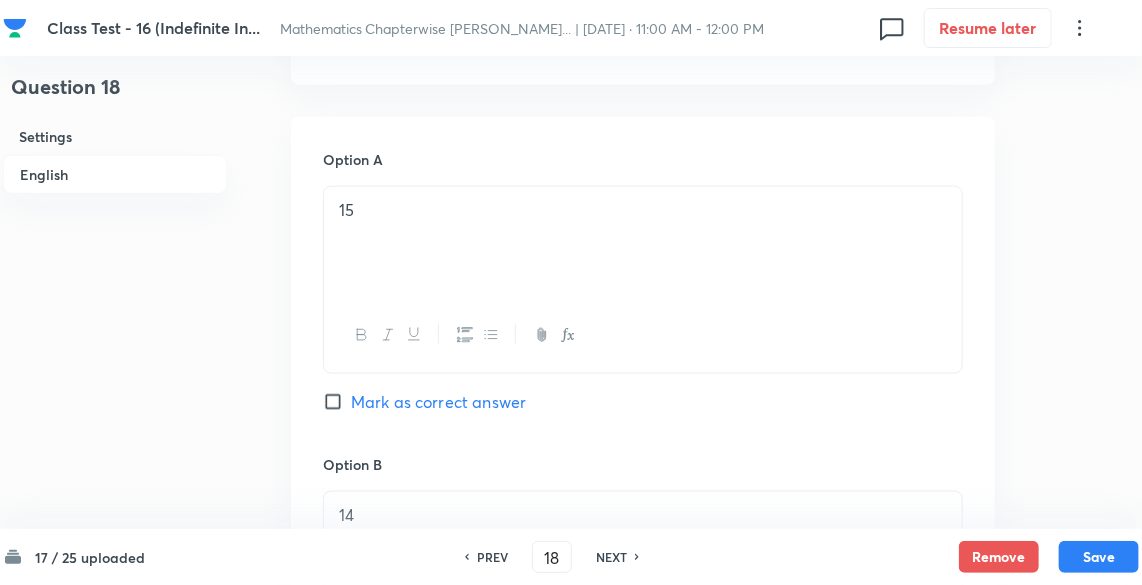 click on "Mark as correct answer" at bounding box center [337, 402] 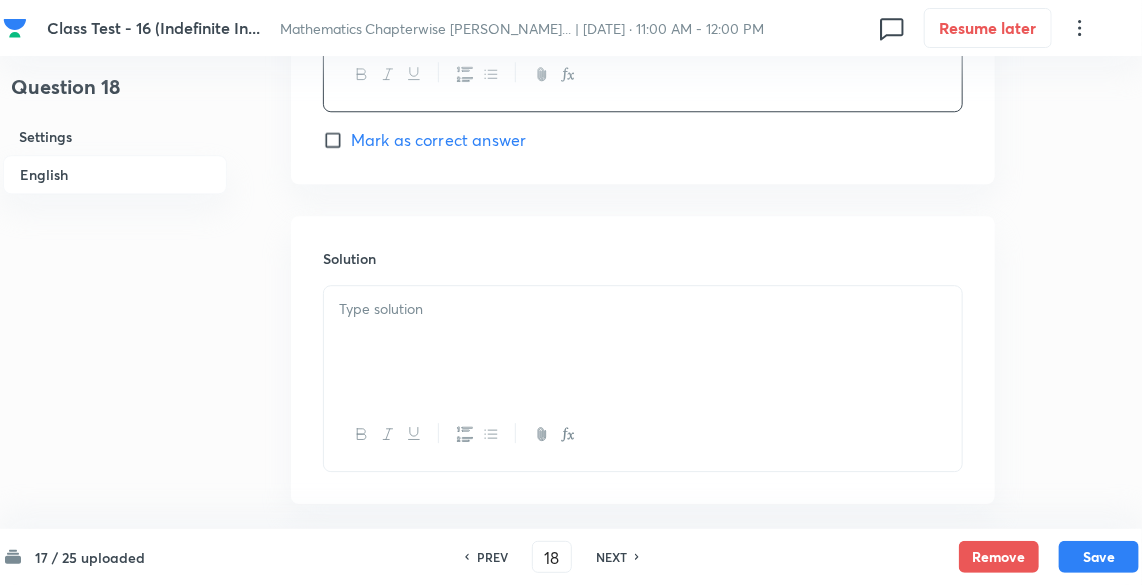 scroll, scrollTop: 2120, scrollLeft: 0, axis: vertical 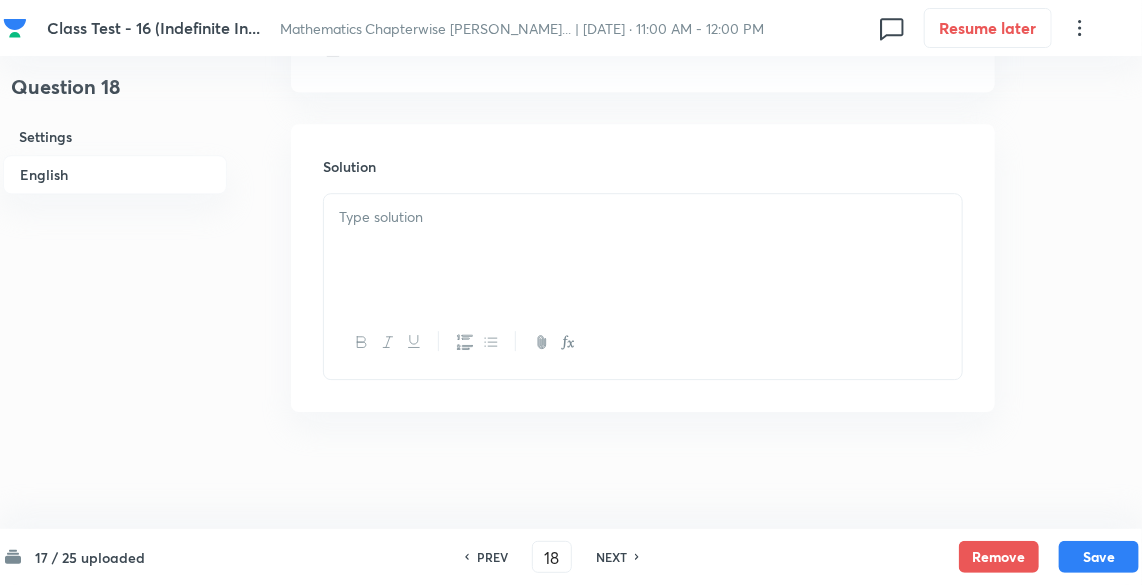 click at bounding box center [643, 250] 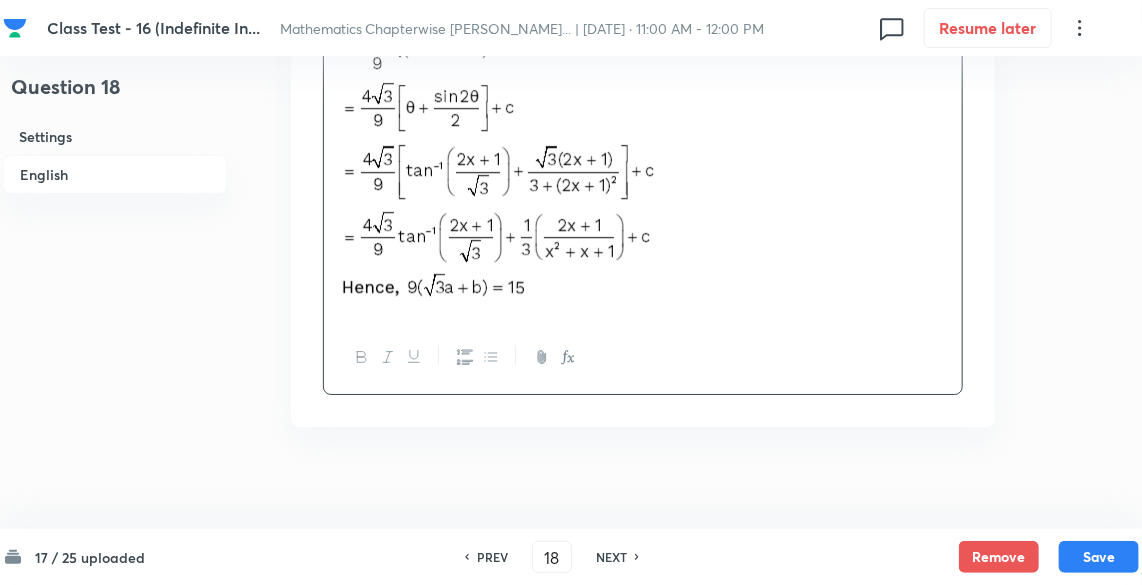 scroll, scrollTop: 2592, scrollLeft: 0, axis: vertical 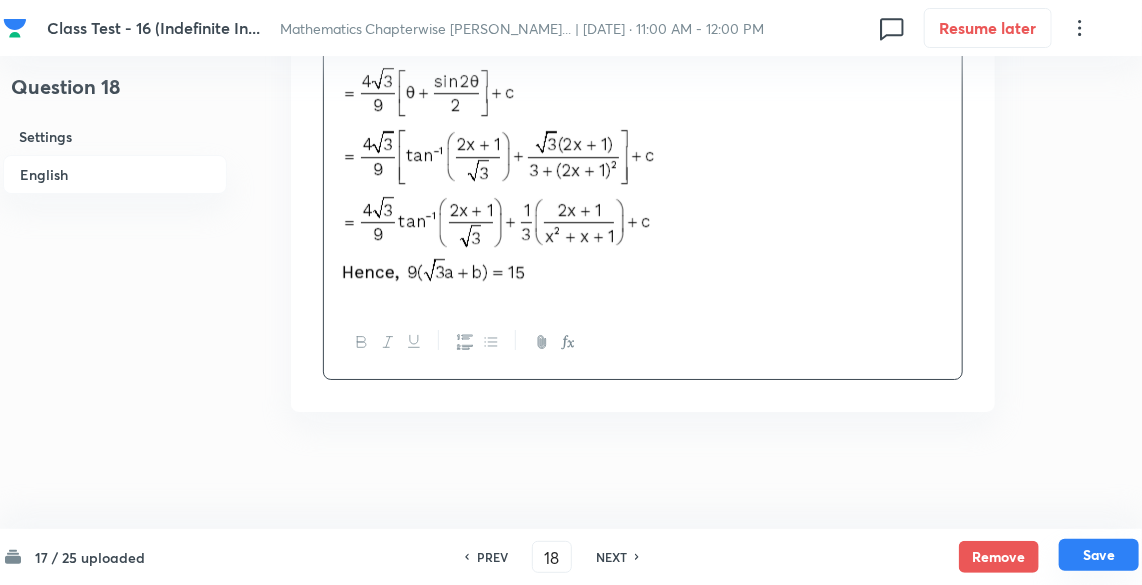 click on "Save" at bounding box center (1099, 555) 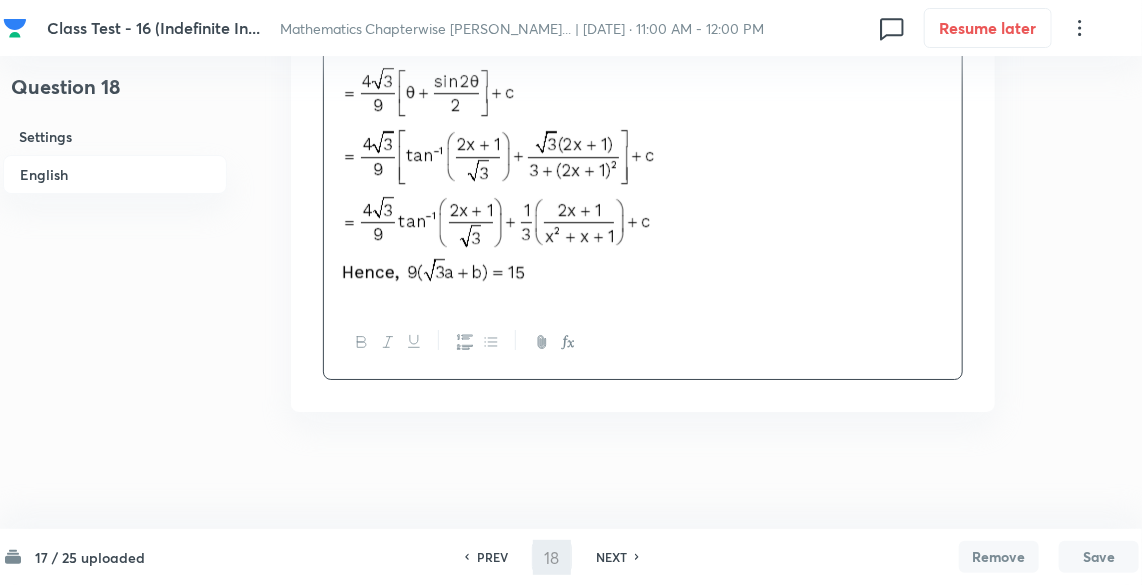 type on "19" 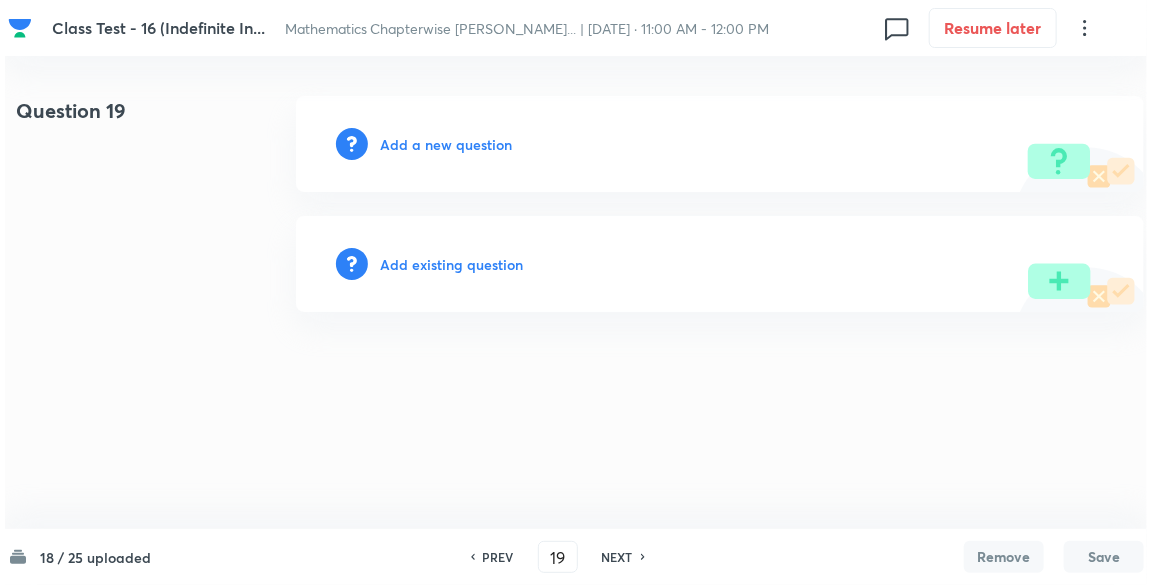 scroll, scrollTop: 0, scrollLeft: 0, axis: both 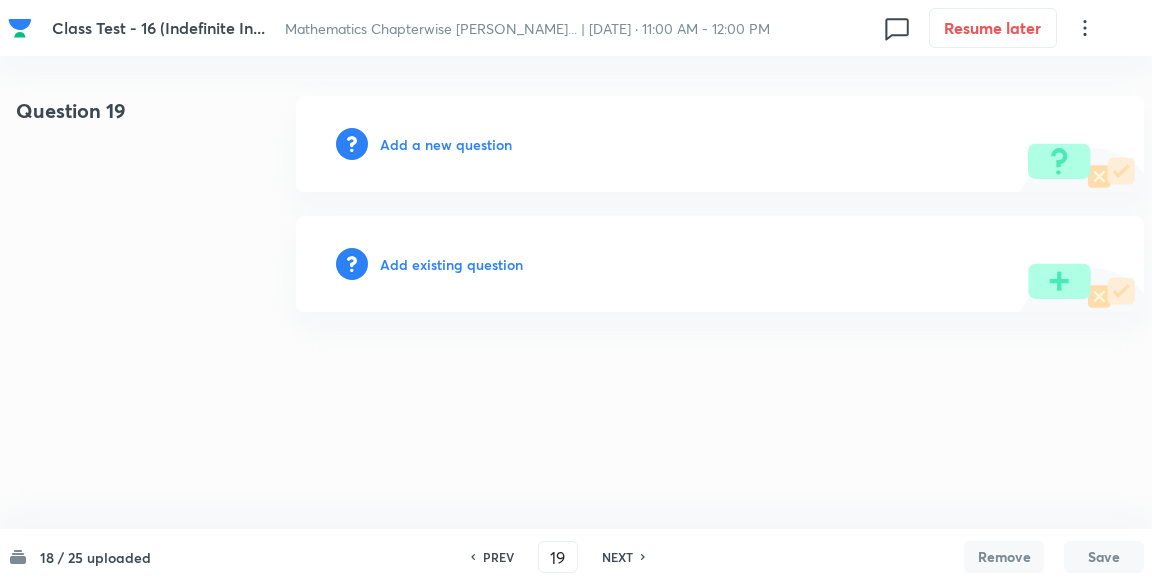 click on "Add a new question" at bounding box center (446, 144) 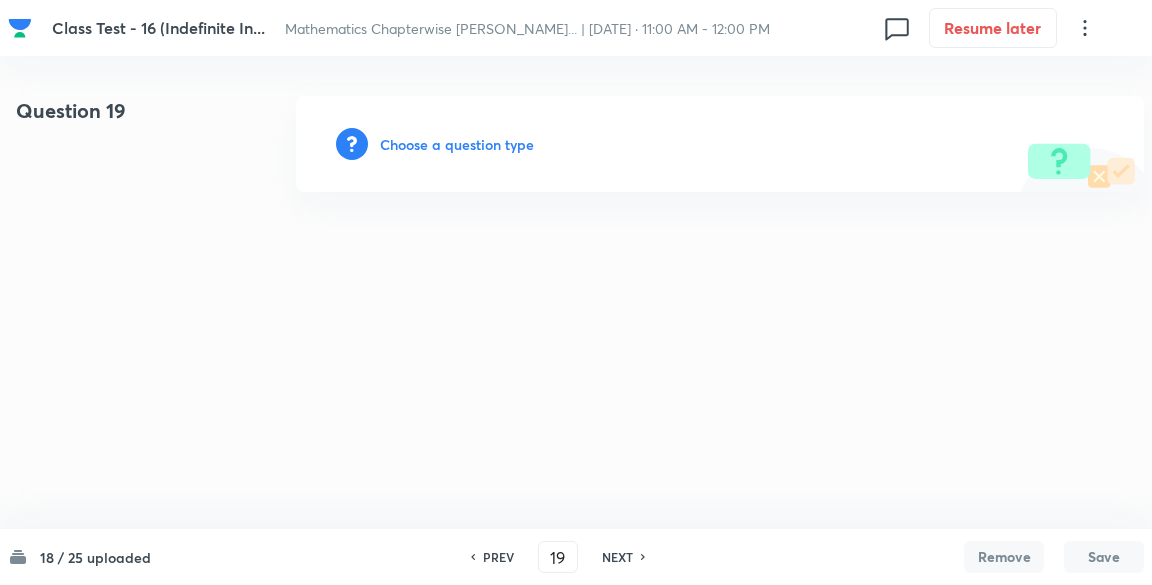click on "Choose a question type" at bounding box center [457, 144] 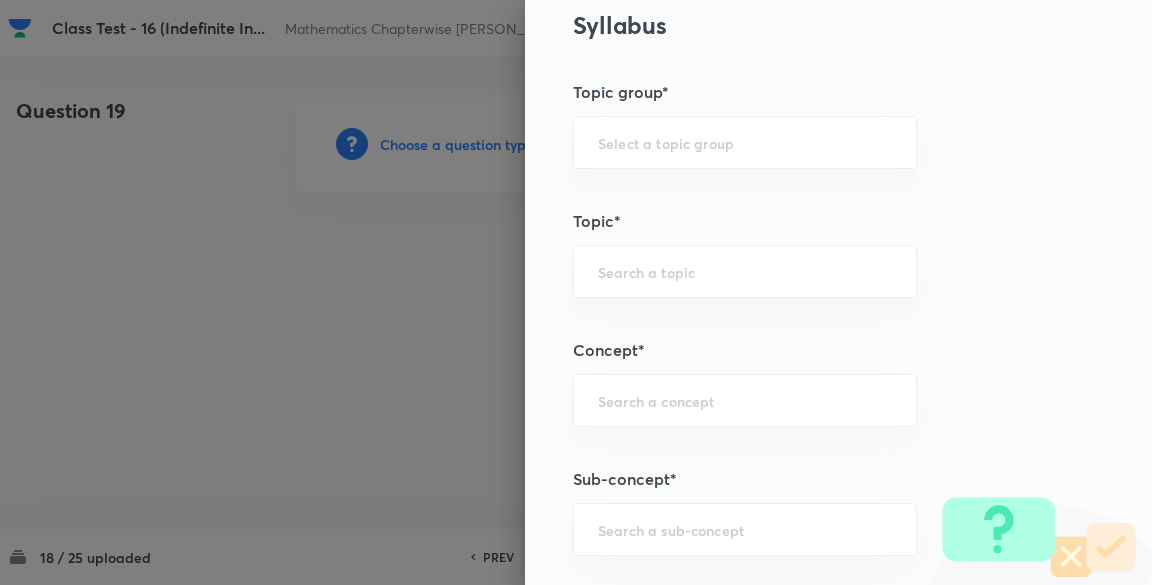 scroll, scrollTop: 853, scrollLeft: 0, axis: vertical 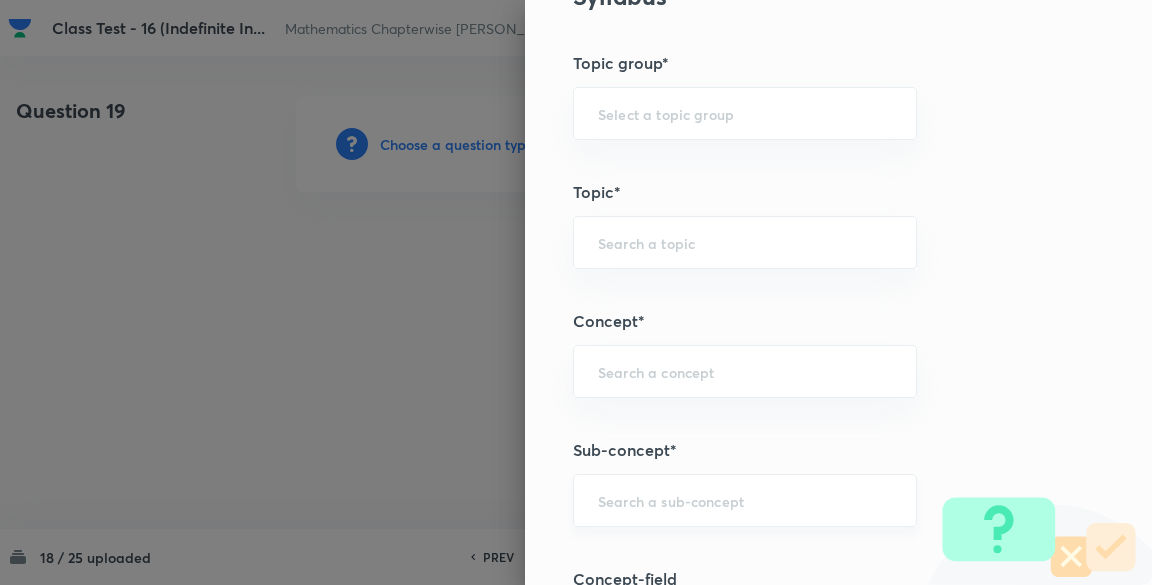 click at bounding box center [745, 500] 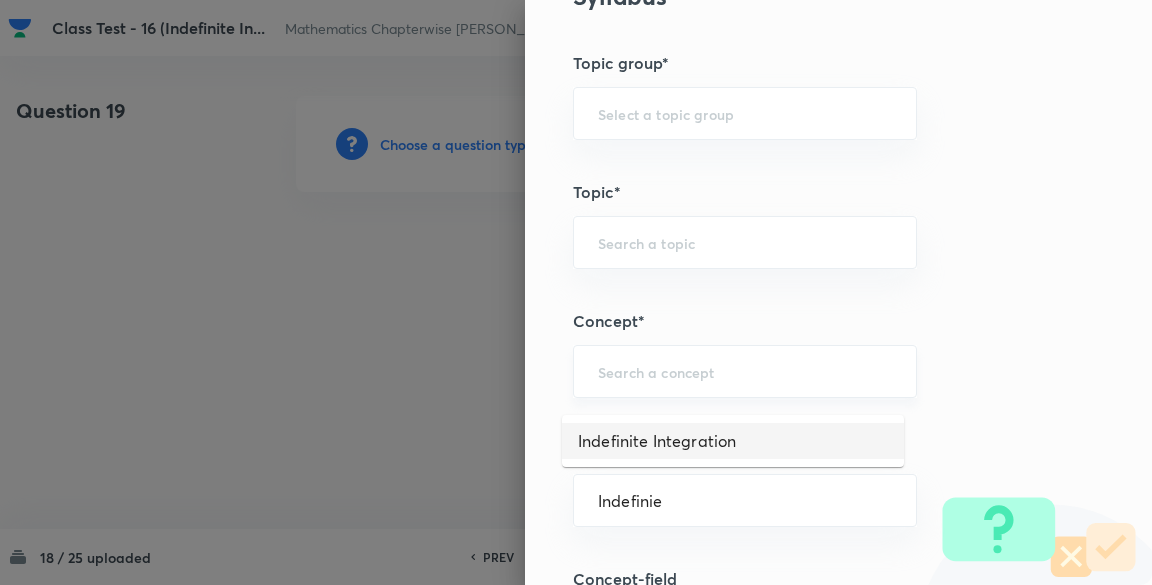 type on "Indefinite Integration" 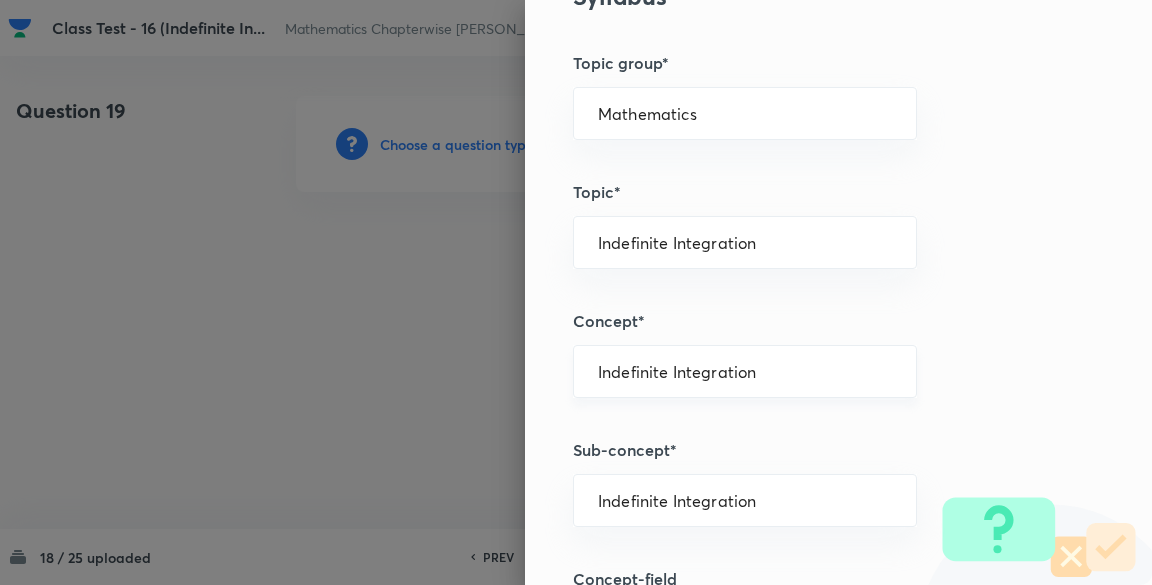 type on "Mathematics" 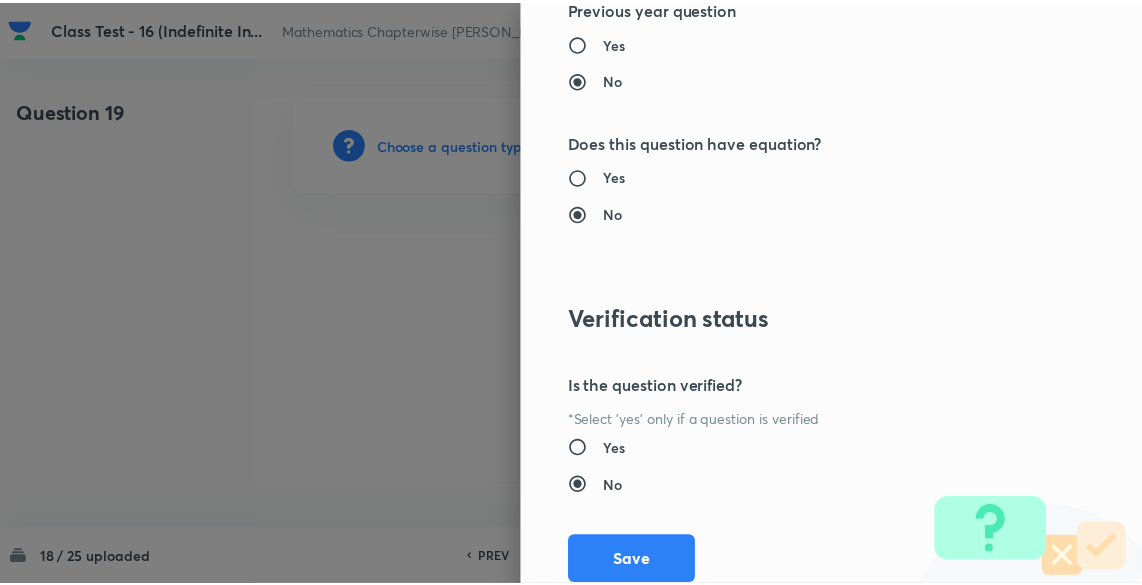 scroll, scrollTop: 2137, scrollLeft: 0, axis: vertical 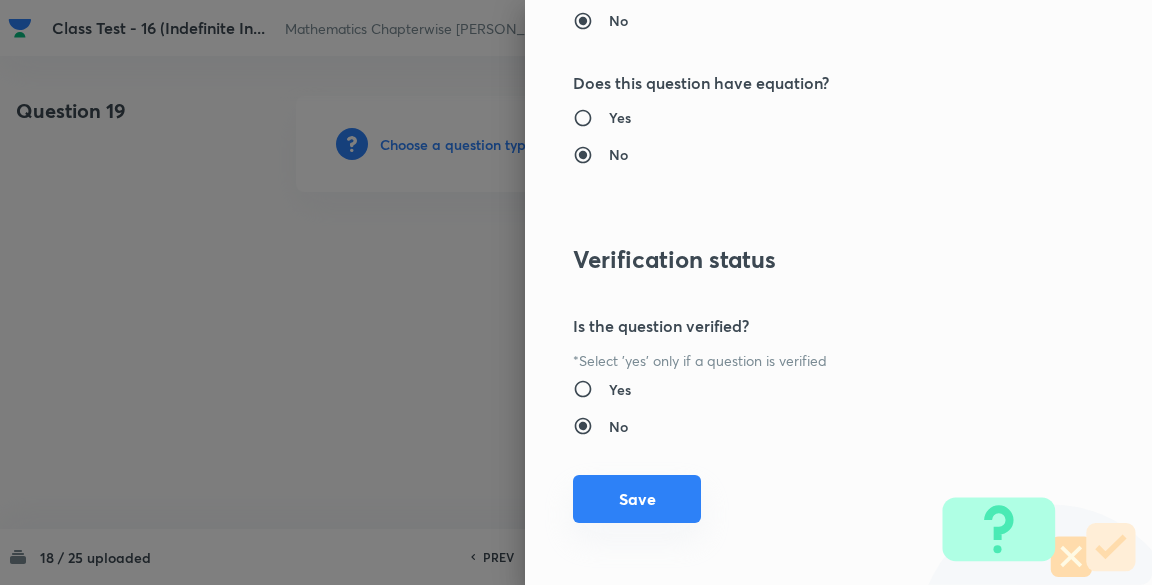 click on "Save" at bounding box center [637, 499] 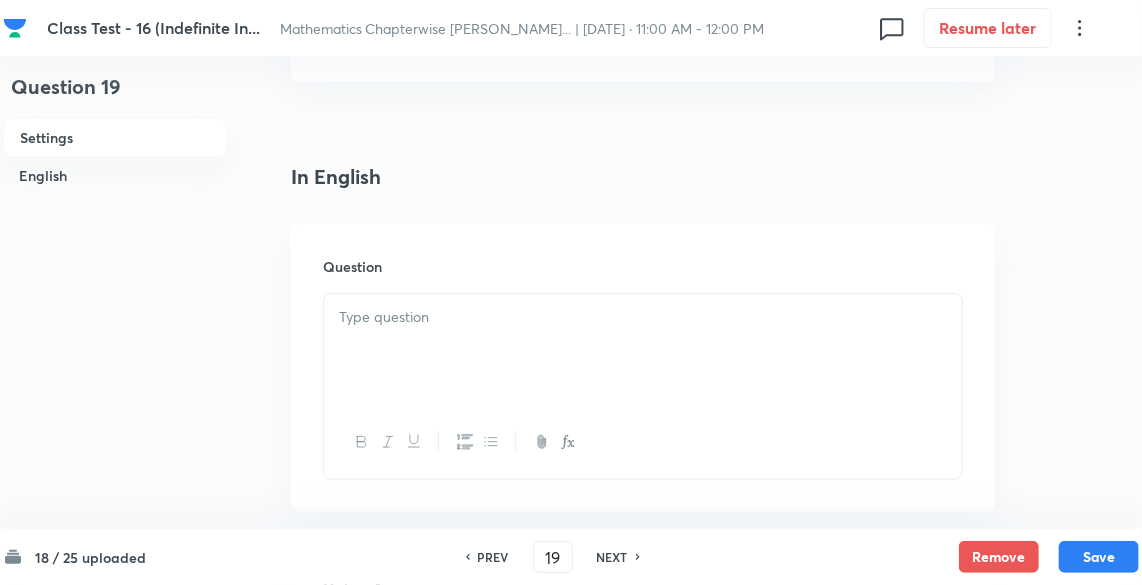 click on "Question" at bounding box center [643, 266] 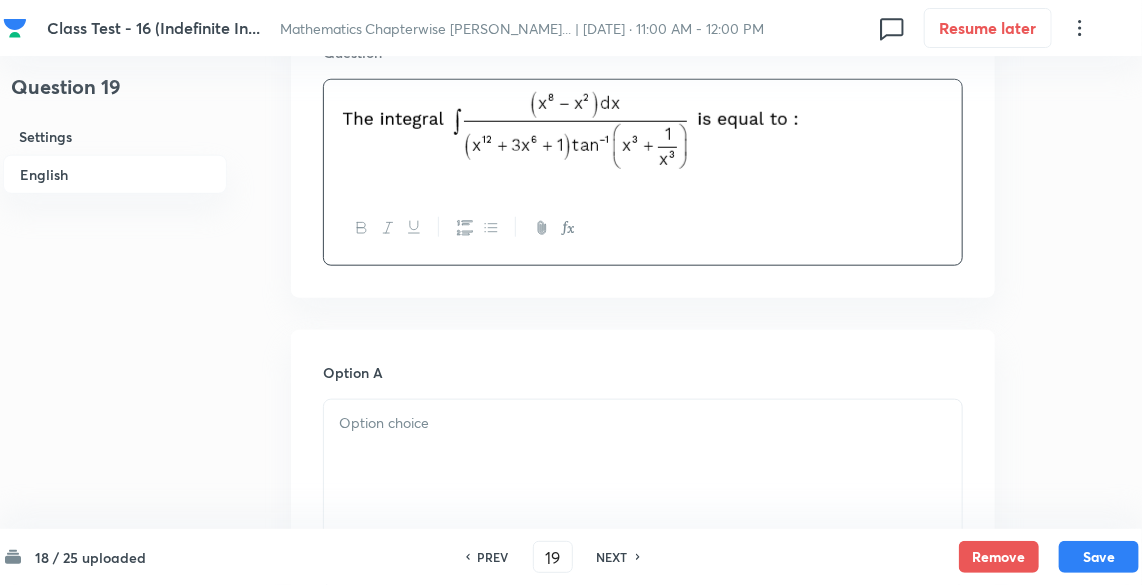 scroll, scrollTop: 853, scrollLeft: 0, axis: vertical 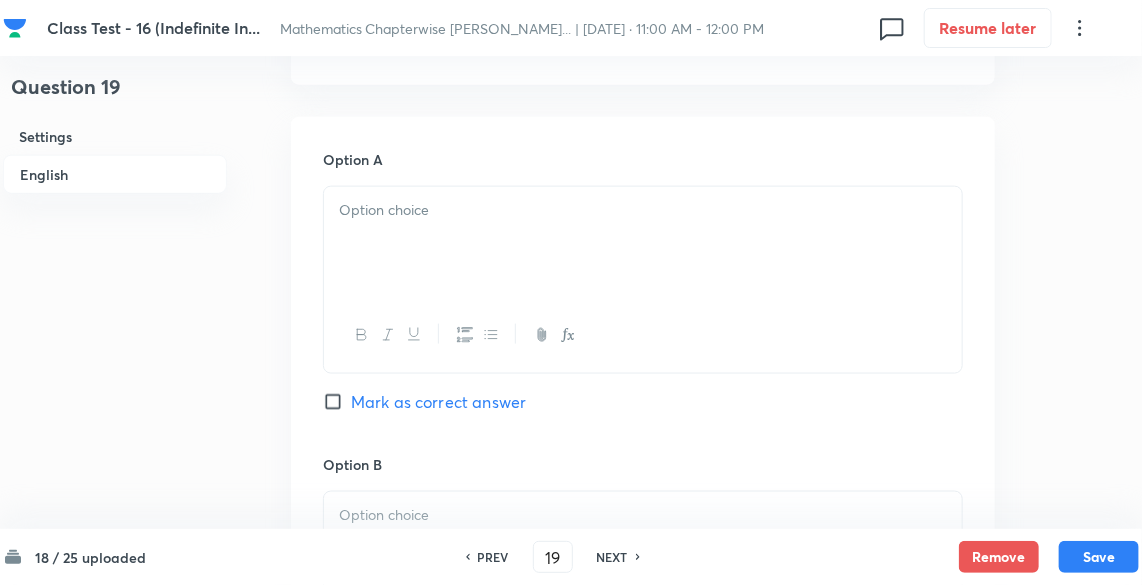 click at bounding box center (643, 243) 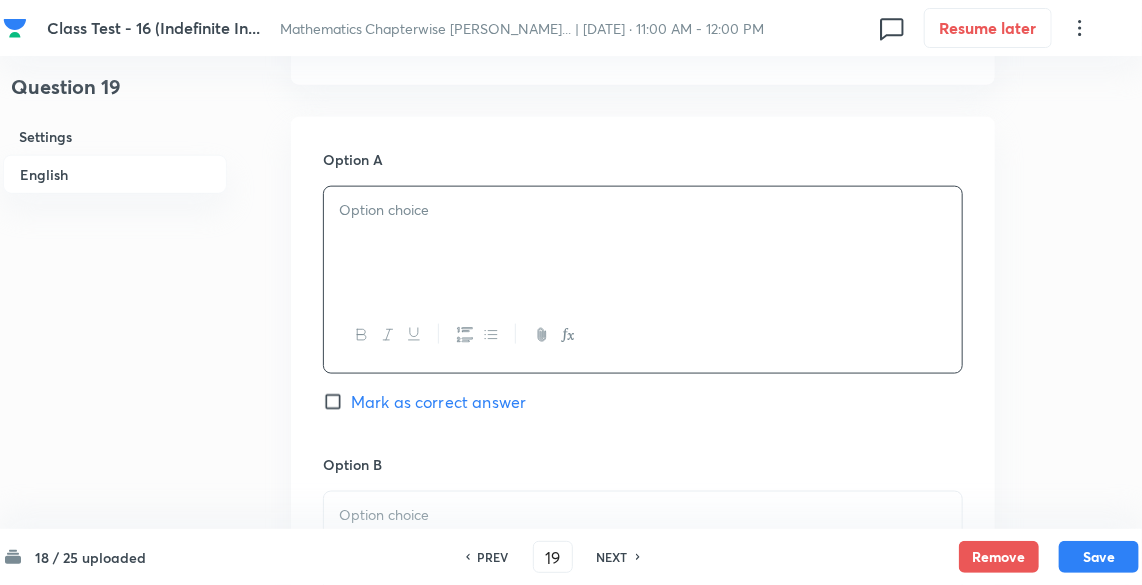 click at bounding box center (643, 243) 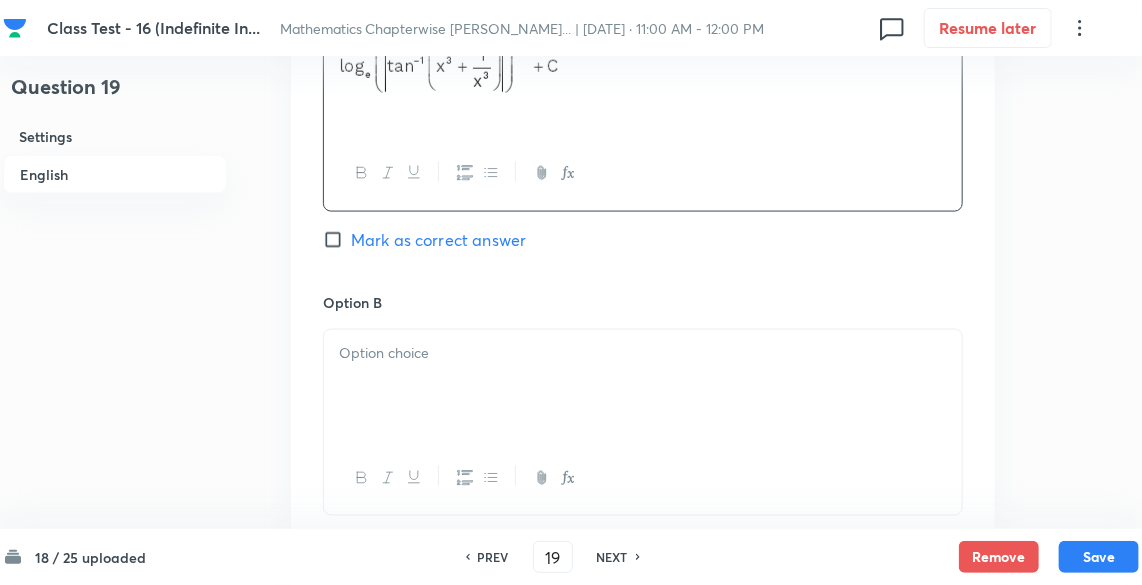 scroll, scrollTop: 1066, scrollLeft: 0, axis: vertical 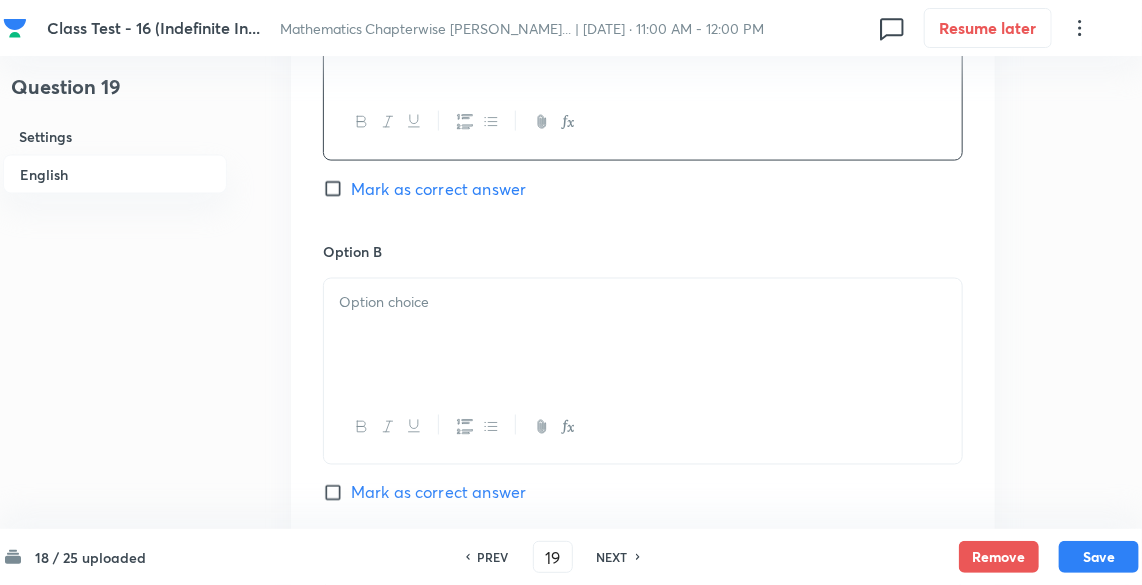 click at bounding box center (643, 302) 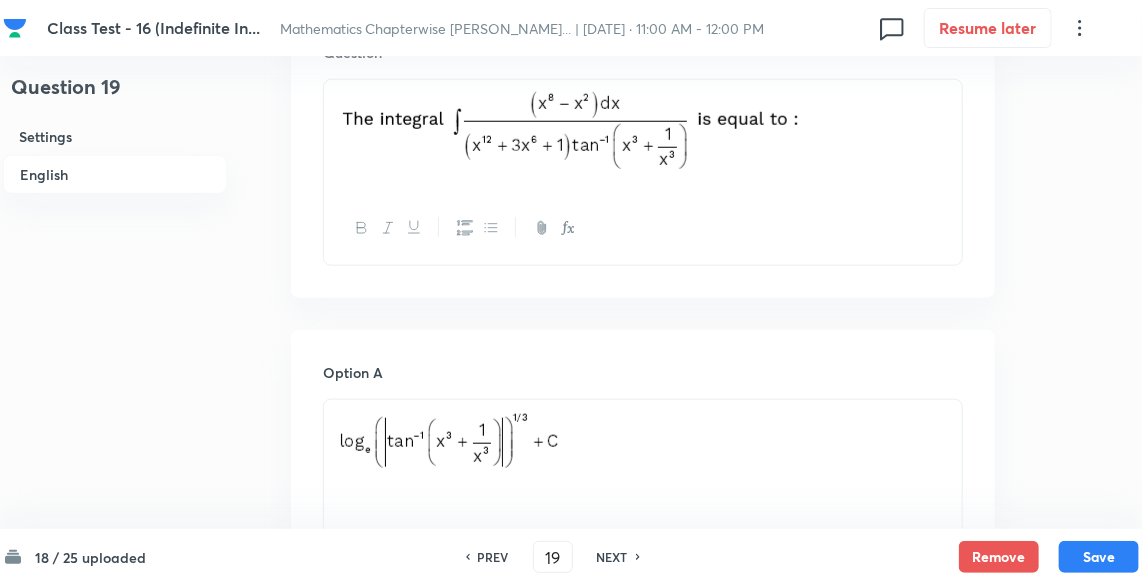 scroll, scrollTop: 853, scrollLeft: 0, axis: vertical 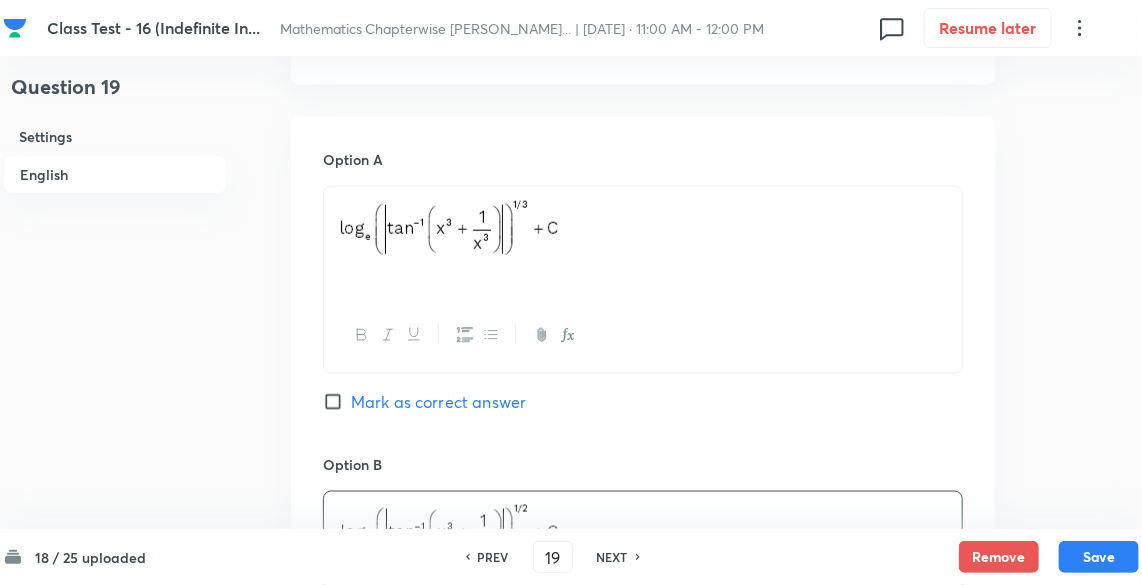 click on "Mark as correct answer" at bounding box center (337, 402) 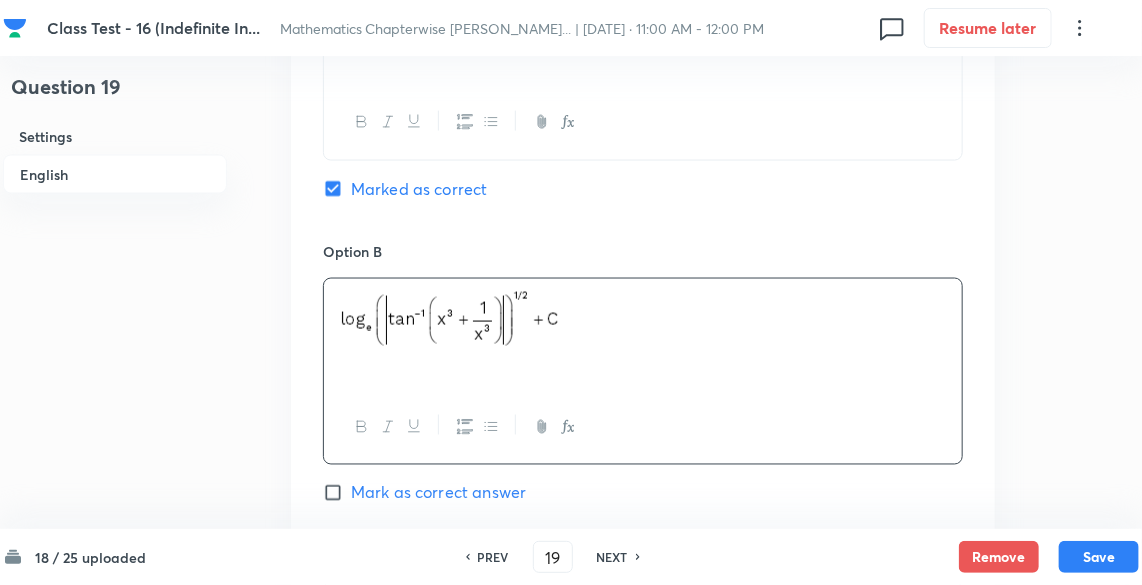 scroll, scrollTop: 1280, scrollLeft: 0, axis: vertical 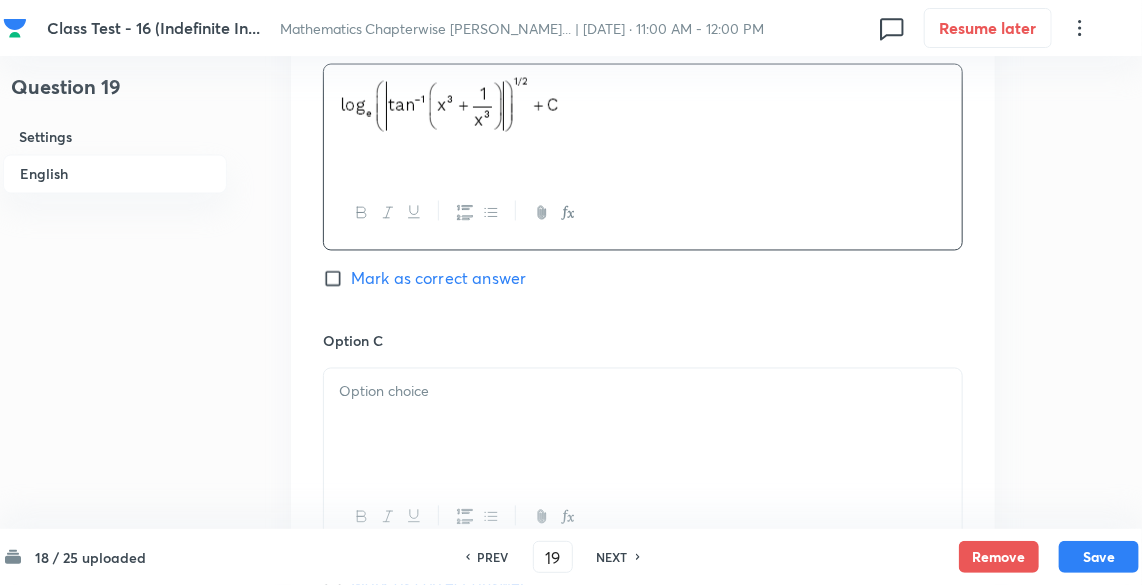 click at bounding box center [643, 425] 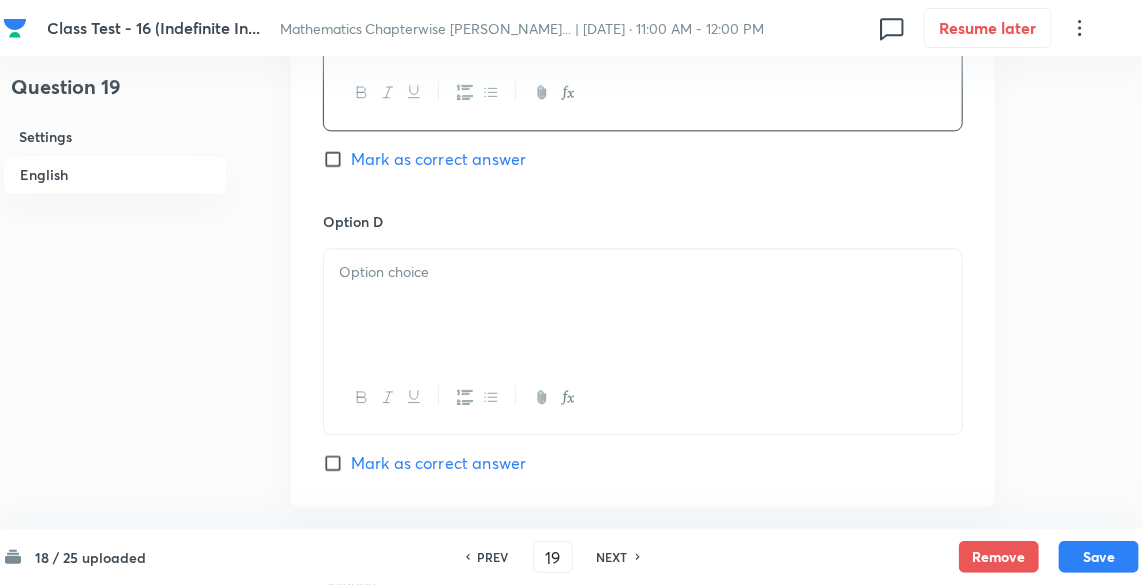 scroll, scrollTop: 1706, scrollLeft: 0, axis: vertical 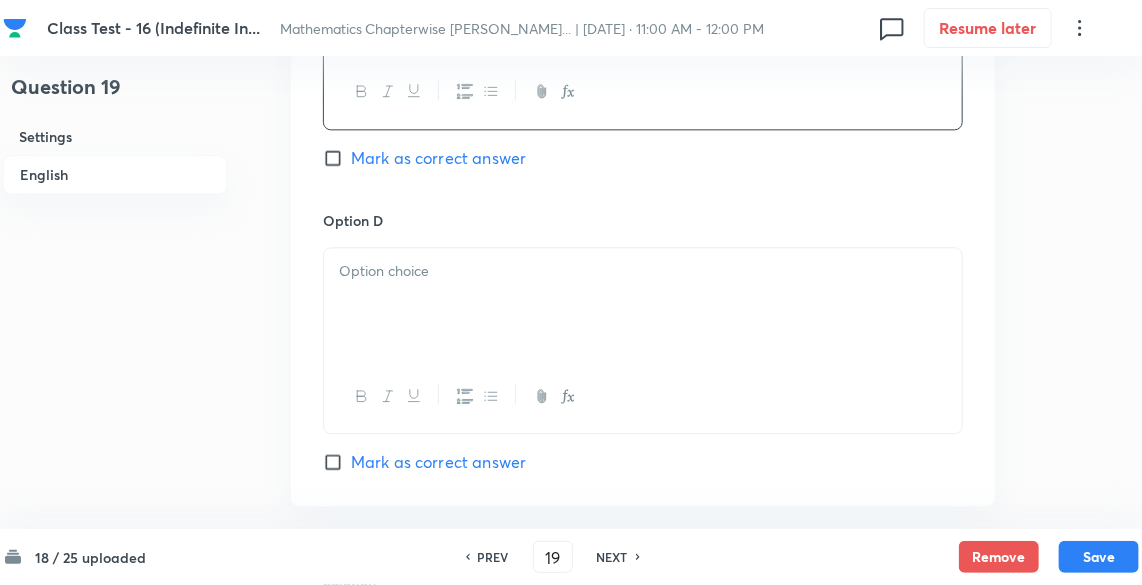 click at bounding box center [643, 304] 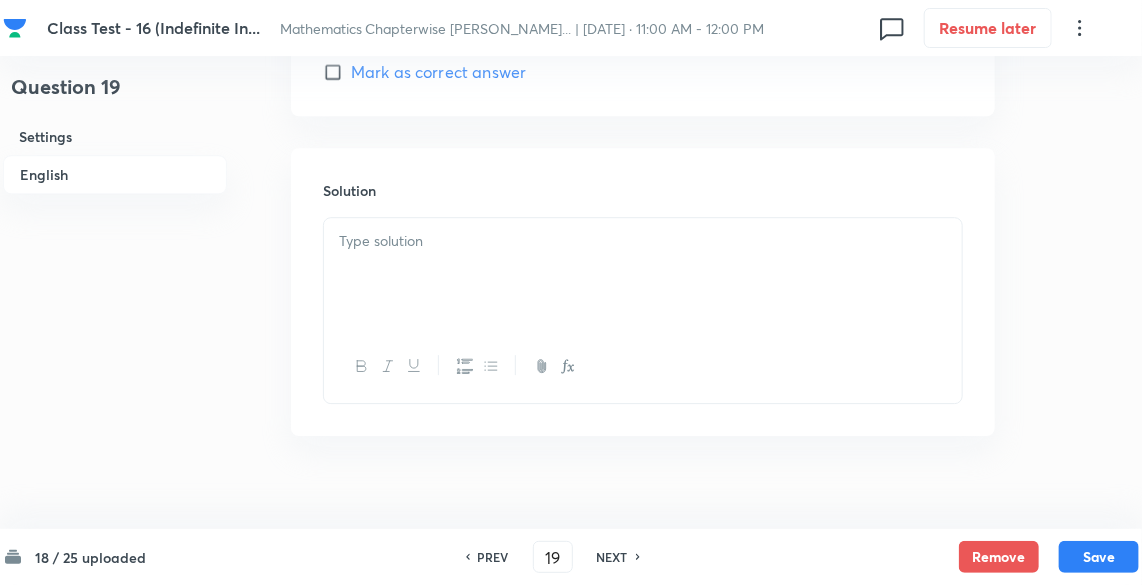 scroll, scrollTop: 2120, scrollLeft: 0, axis: vertical 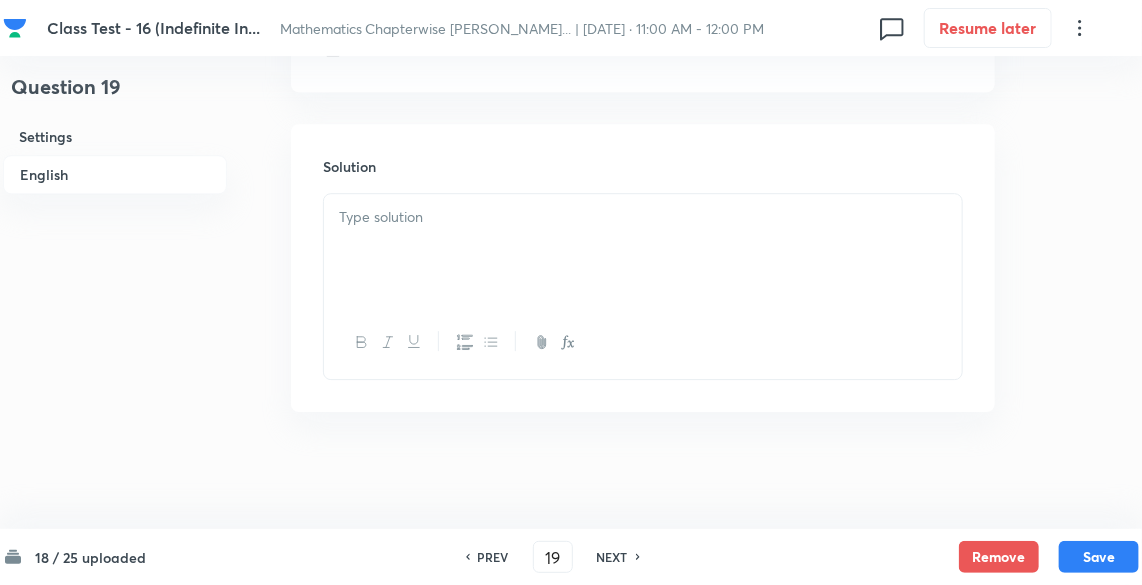 click at bounding box center (643, 250) 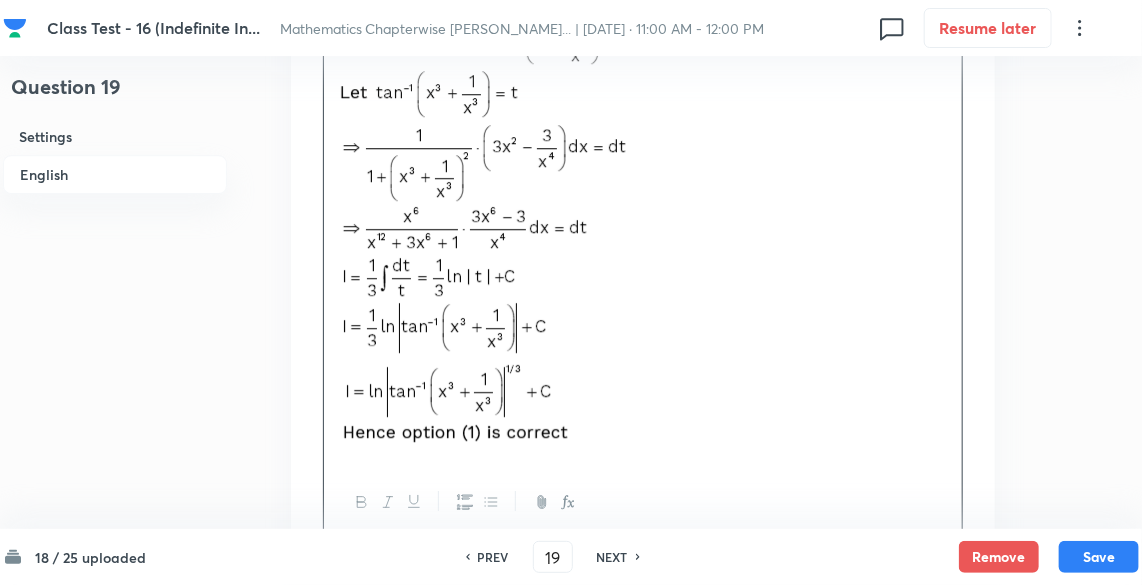 scroll, scrollTop: 2493, scrollLeft: 0, axis: vertical 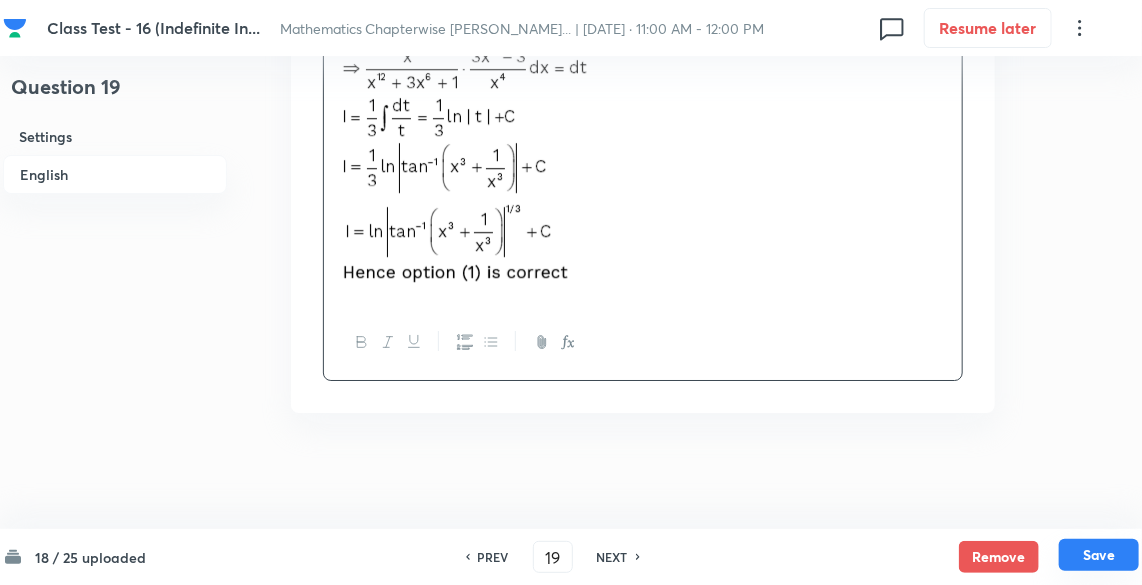 click on "Save" at bounding box center (1099, 555) 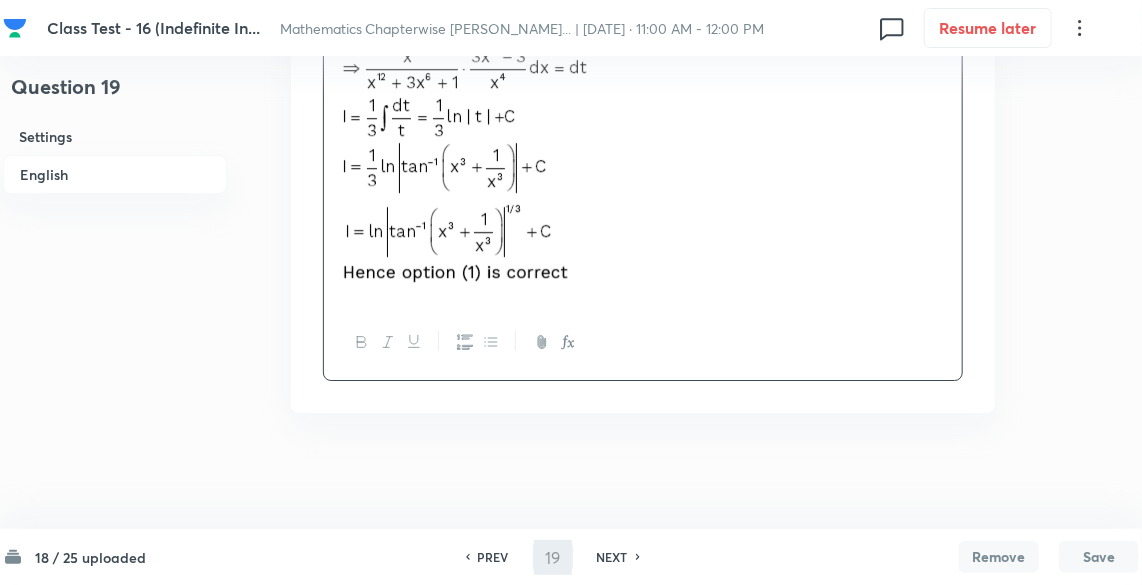type on "20" 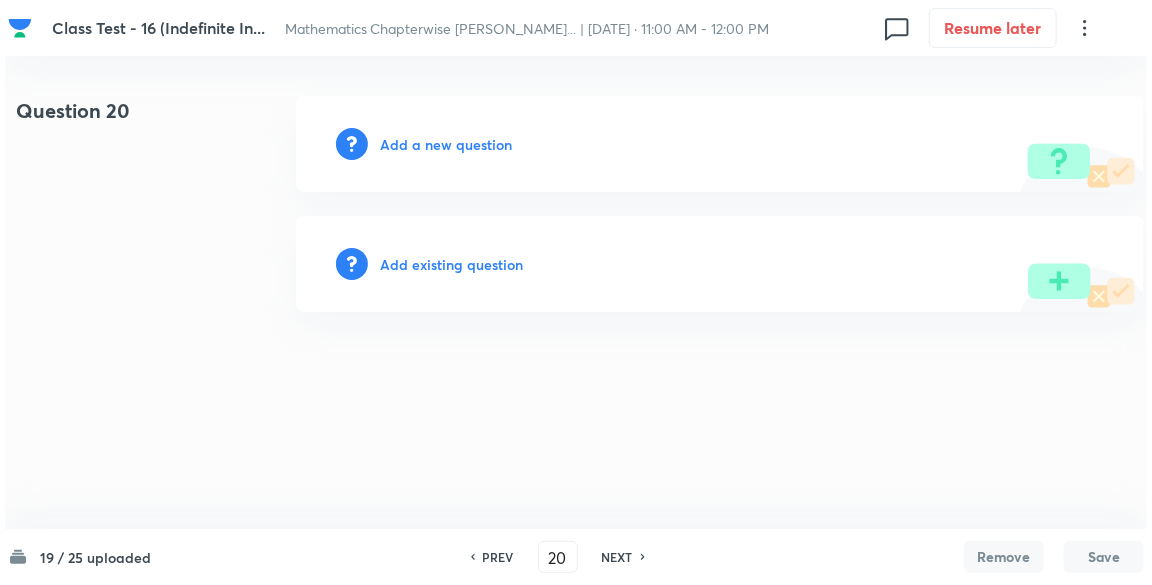 scroll, scrollTop: 0, scrollLeft: 0, axis: both 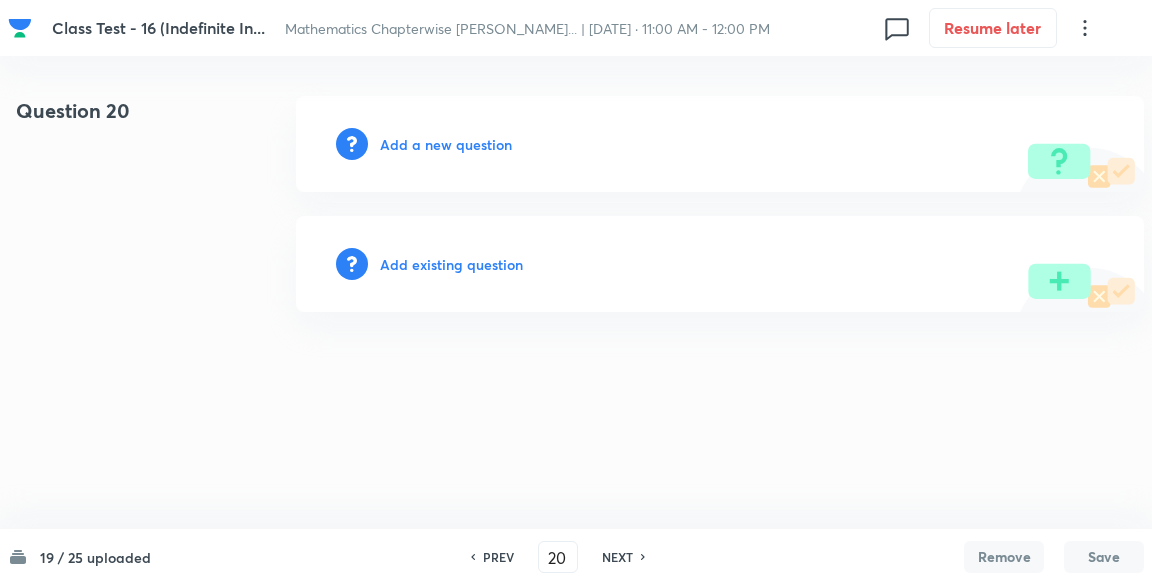click on "Add a new question" at bounding box center [446, 144] 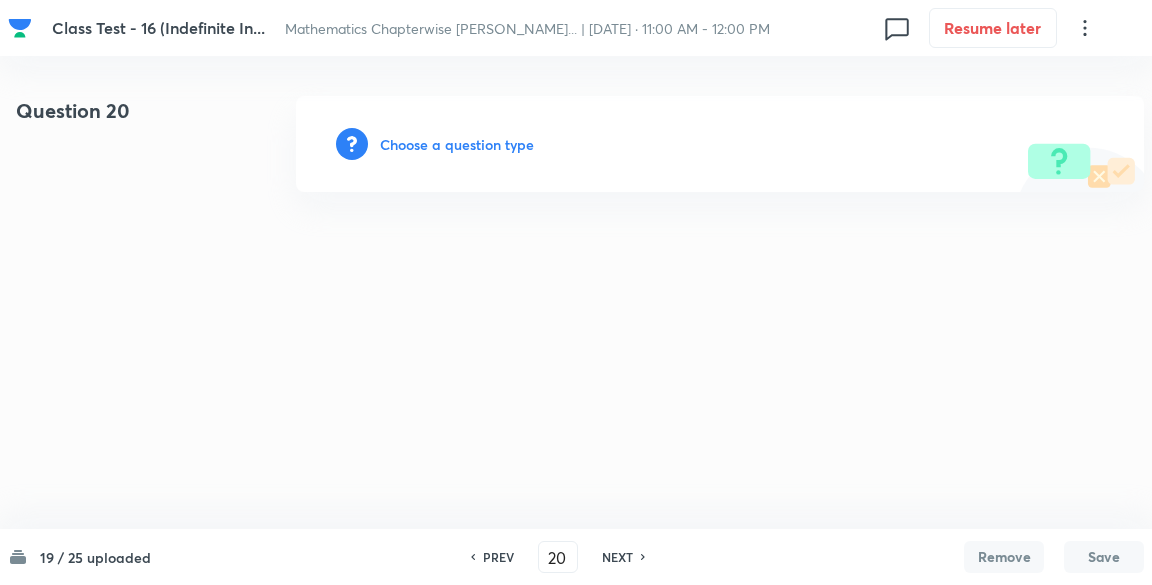 click on "Choose a question type" at bounding box center (457, 144) 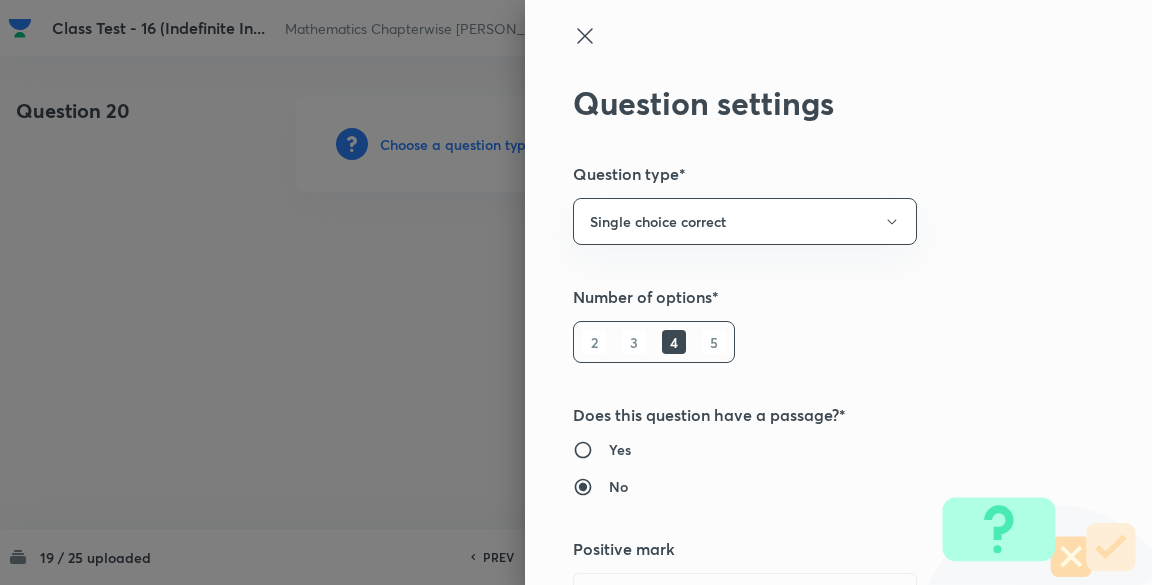 type 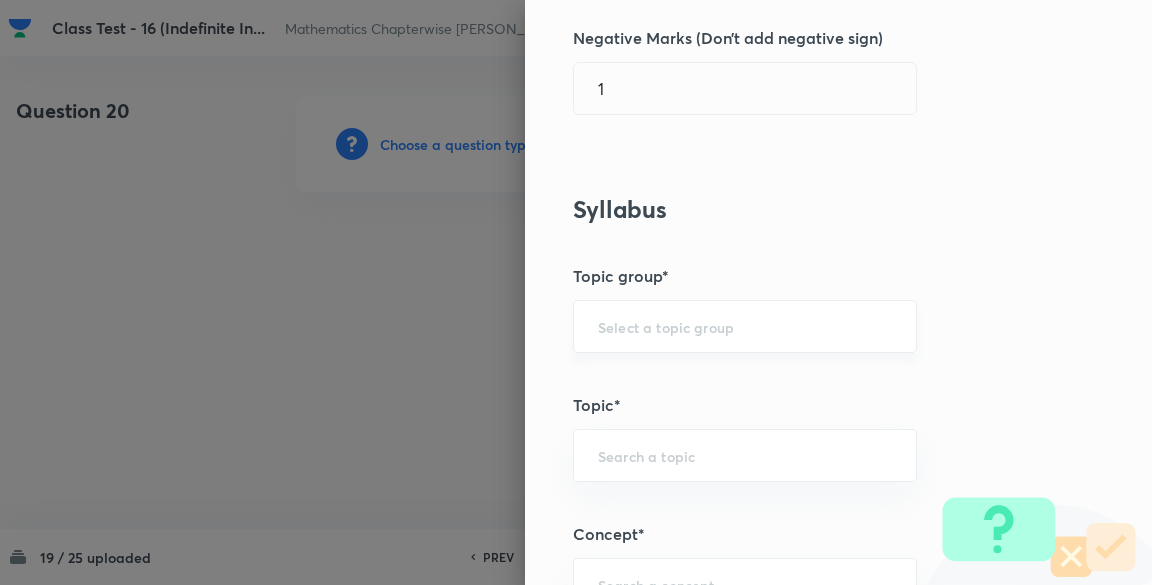 scroll, scrollTop: 853, scrollLeft: 0, axis: vertical 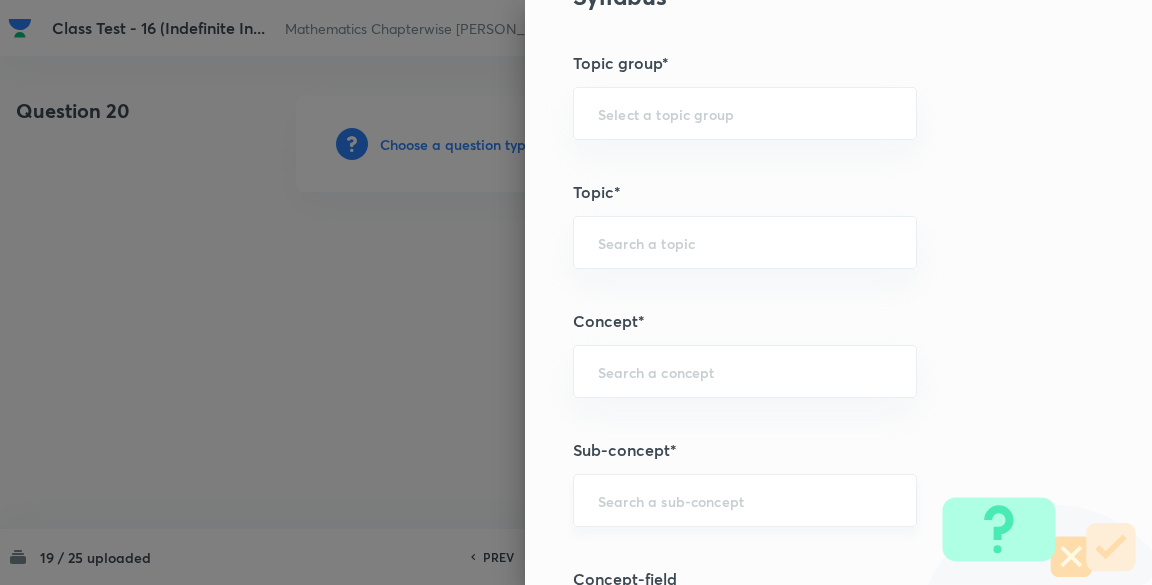 click on "​" at bounding box center (745, 500) 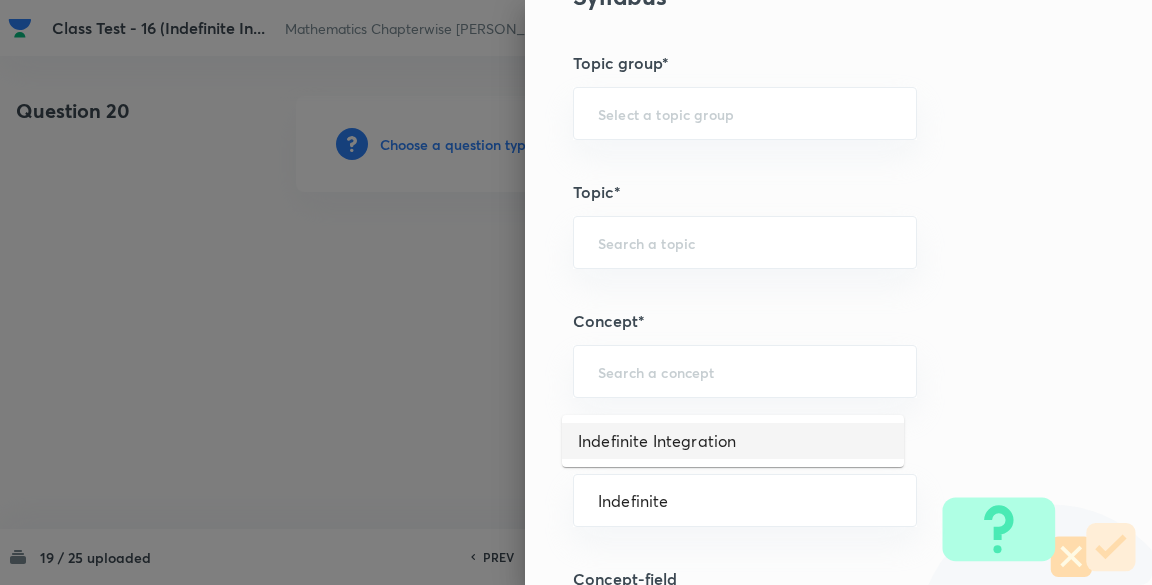 type on "Indefinite Integration" 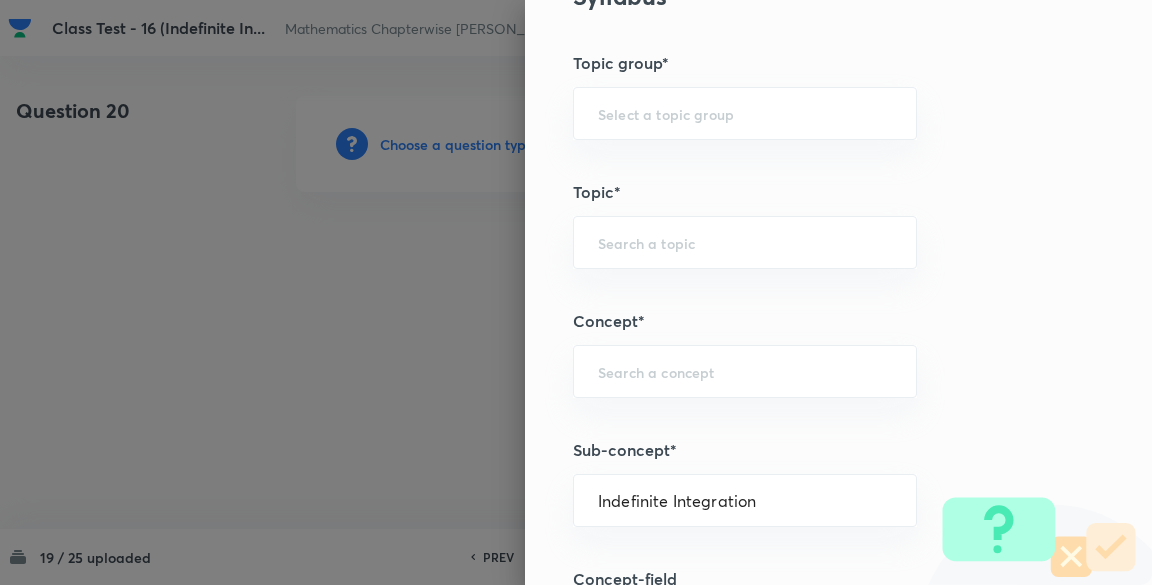 type on "Mathematics" 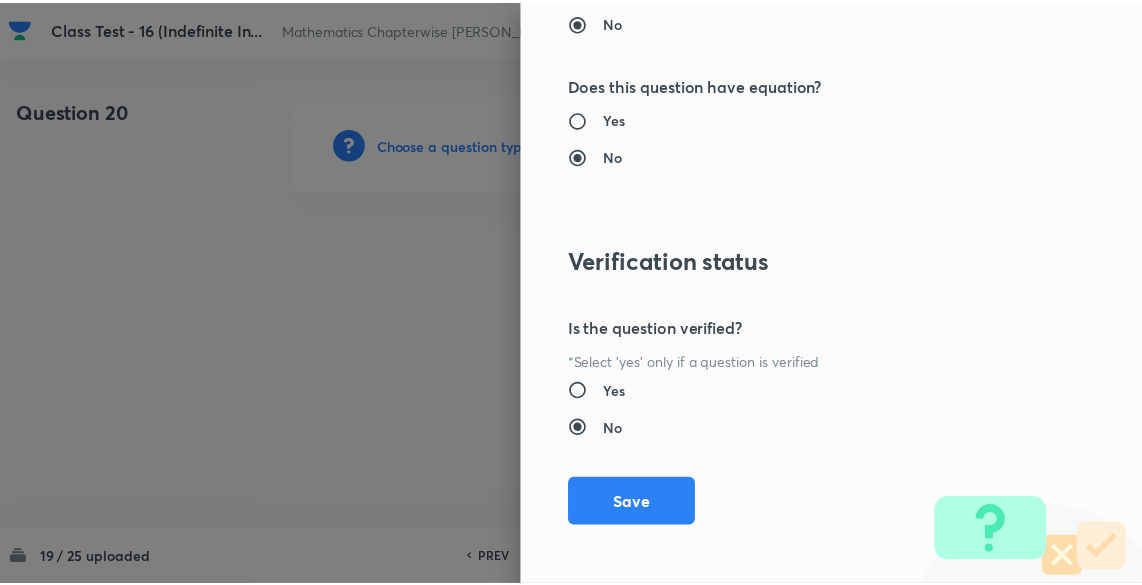 scroll, scrollTop: 2137, scrollLeft: 0, axis: vertical 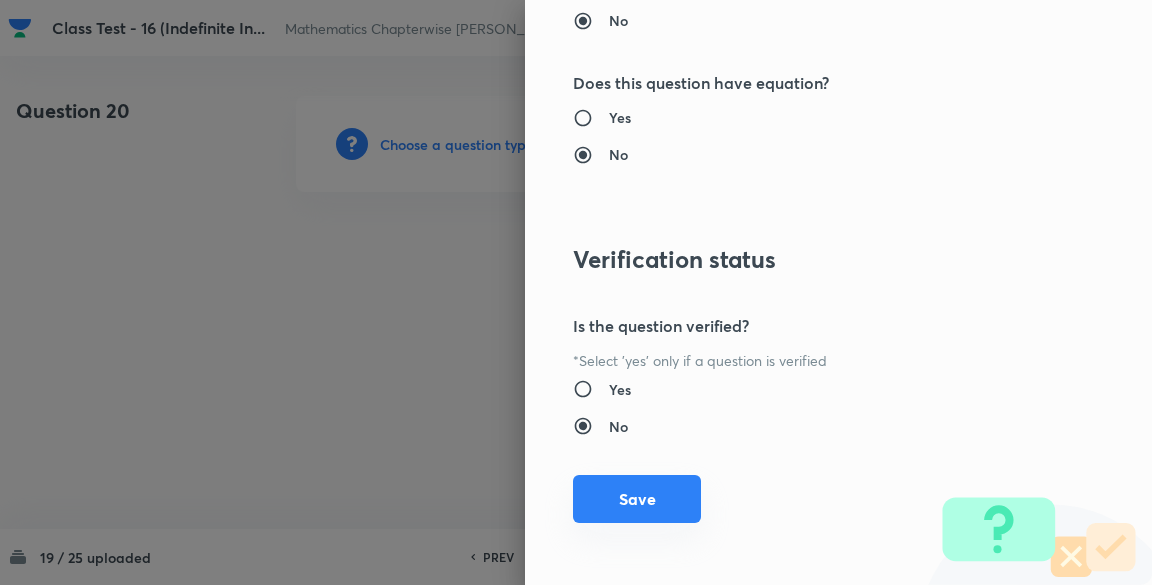 click on "Save" at bounding box center (637, 499) 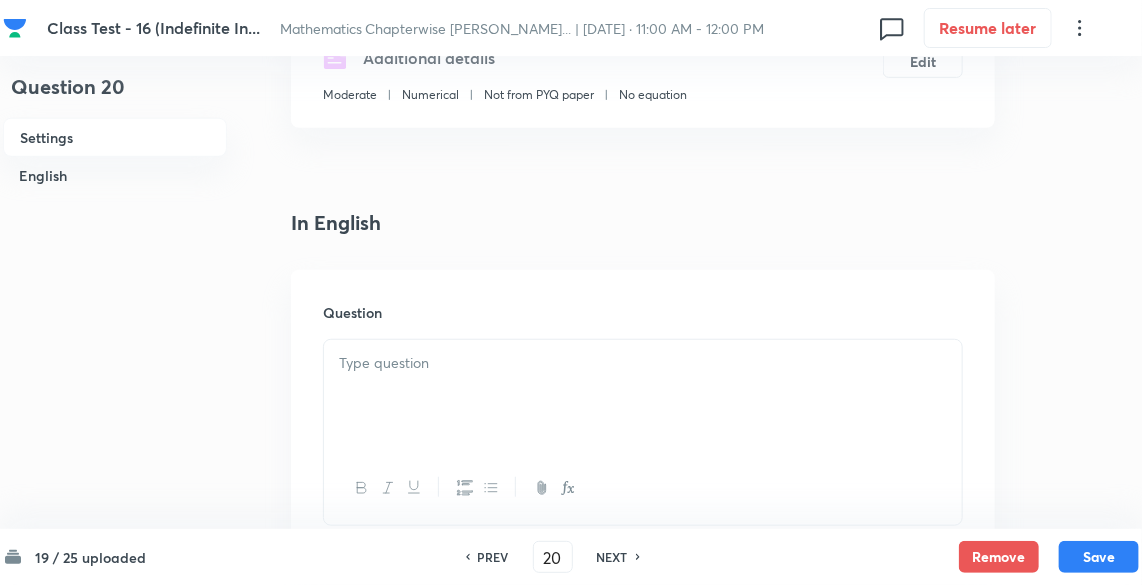 scroll, scrollTop: 426, scrollLeft: 0, axis: vertical 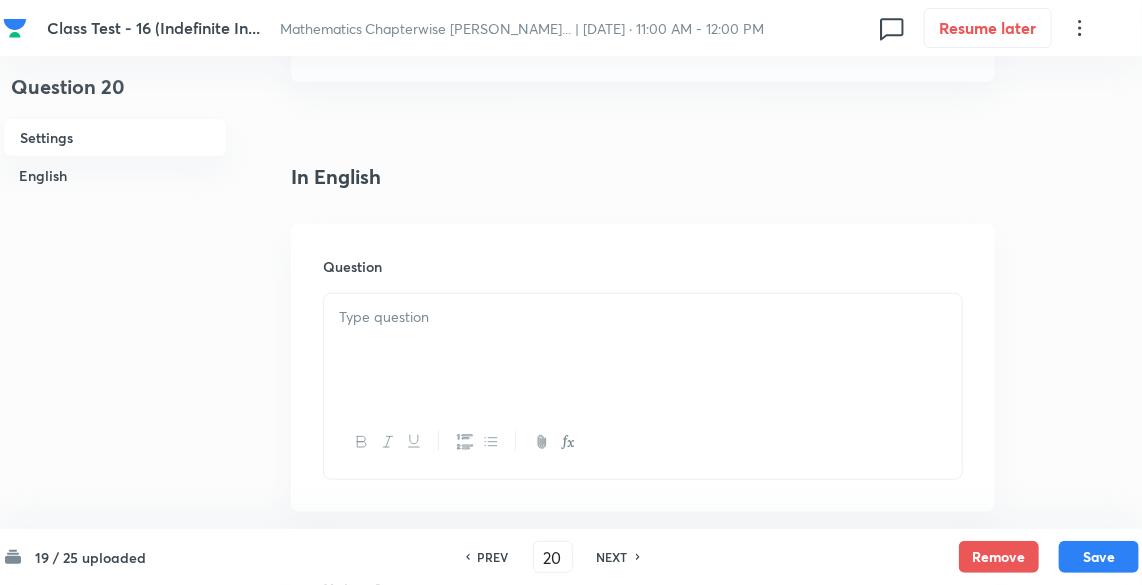 click at bounding box center [643, 317] 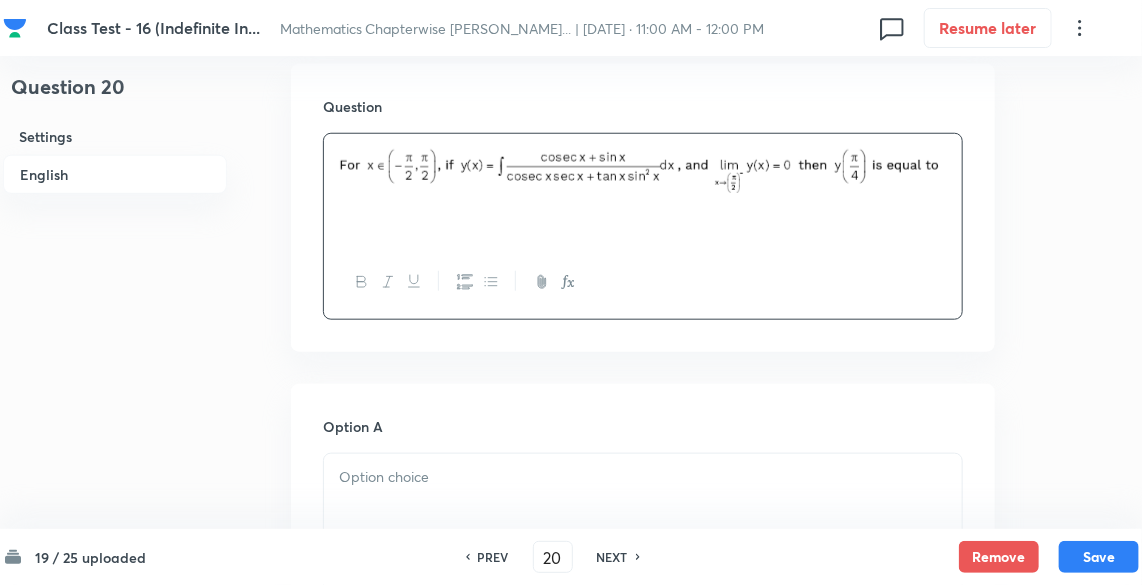 scroll, scrollTop: 640, scrollLeft: 0, axis: vertical 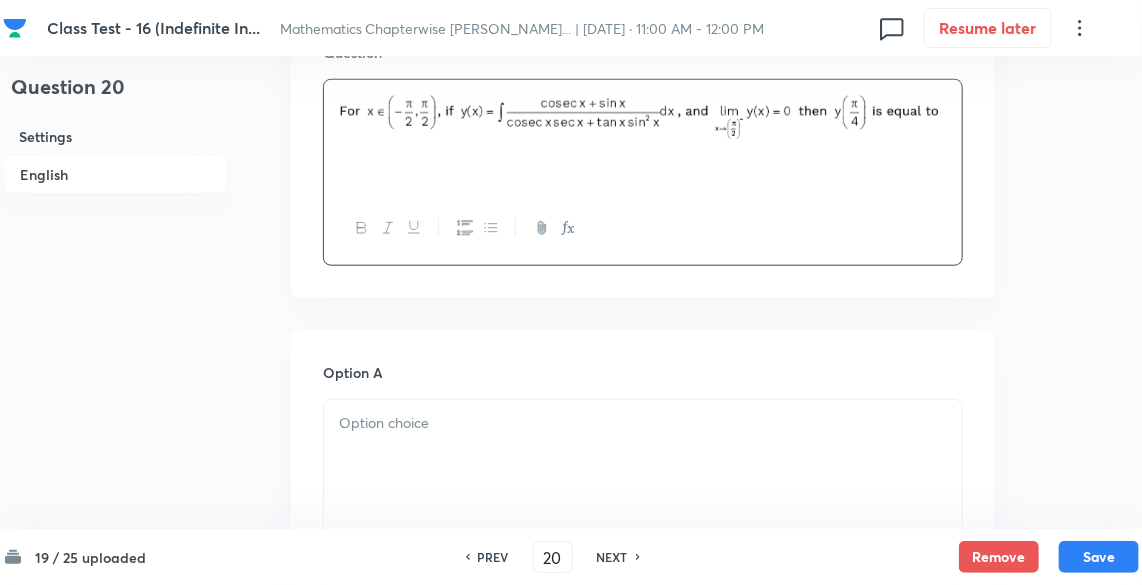 click at bounding box center [643, 423] 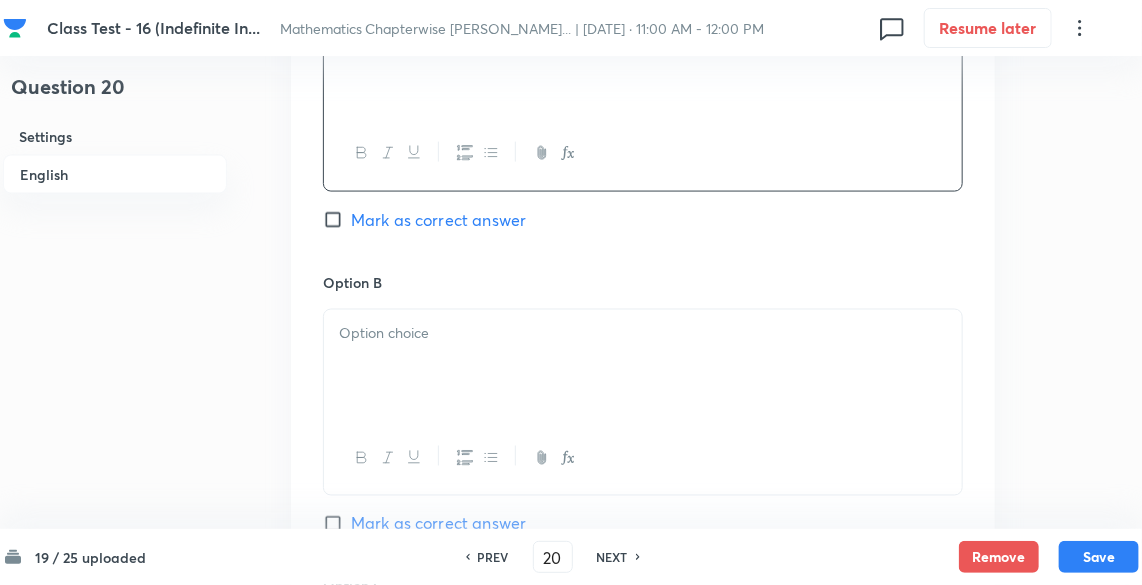 scroll, scrollTop: 1066, scrollLeft: 0, axis: vertical 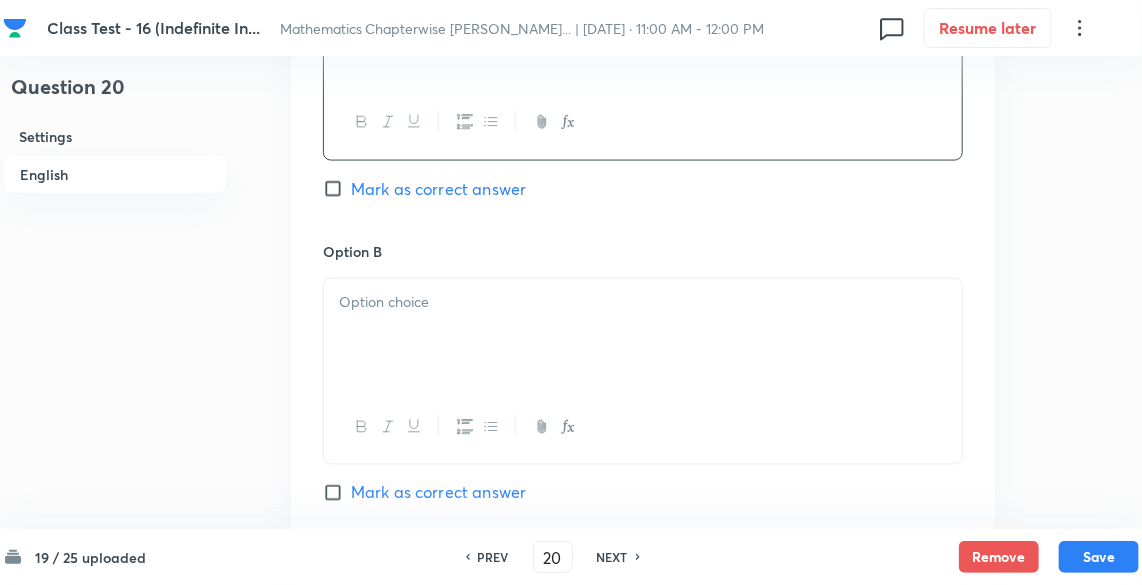 click at bounding box center [643, 335] 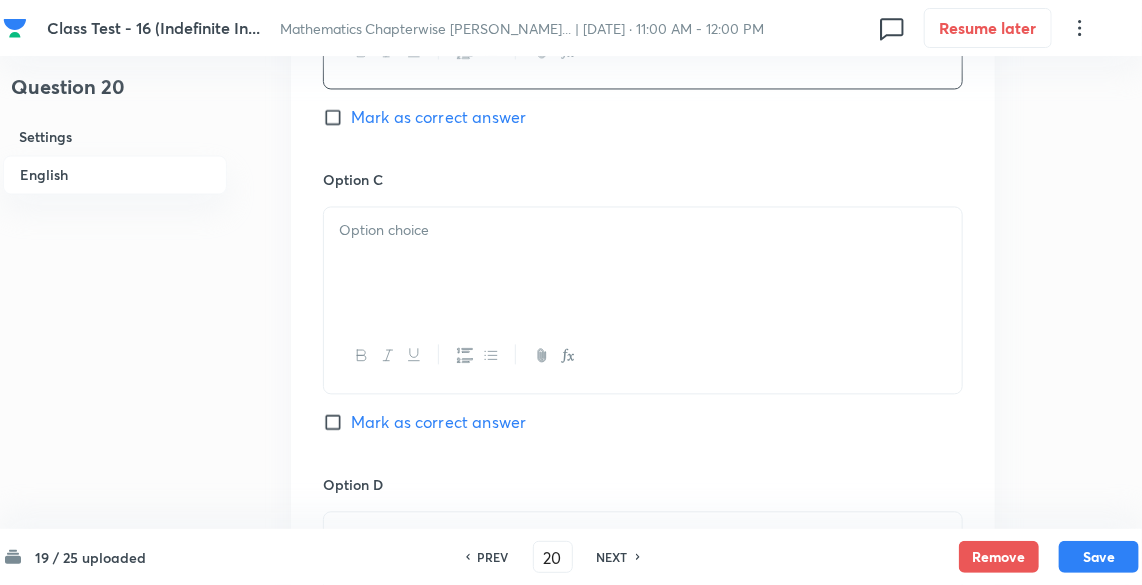 scroll, scrollTop: 1493, scrollLeft: 0, axis: vertical 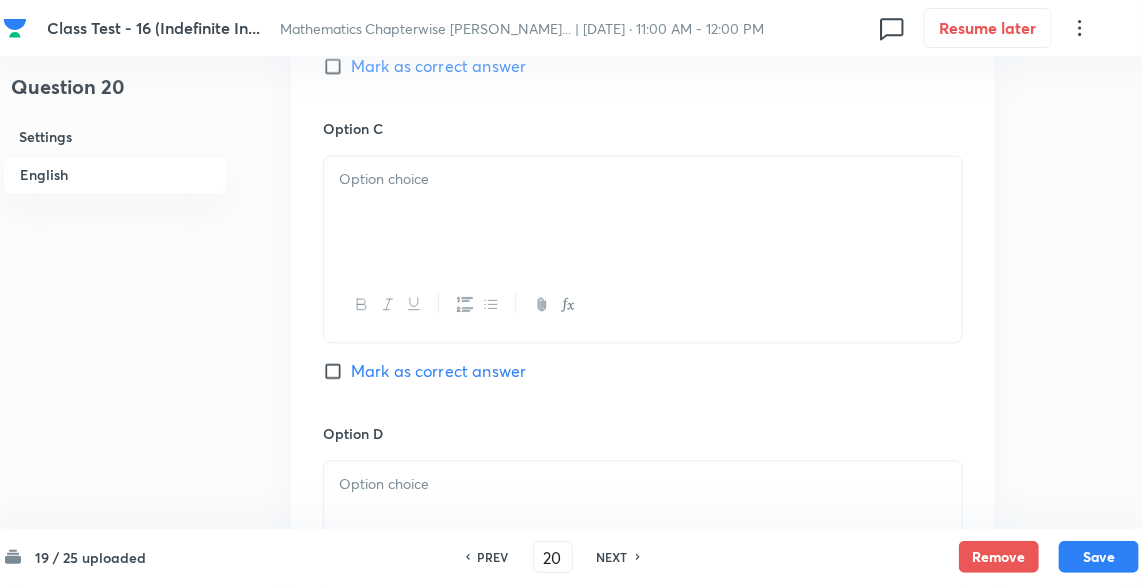 click at bounding box center [643, 212] 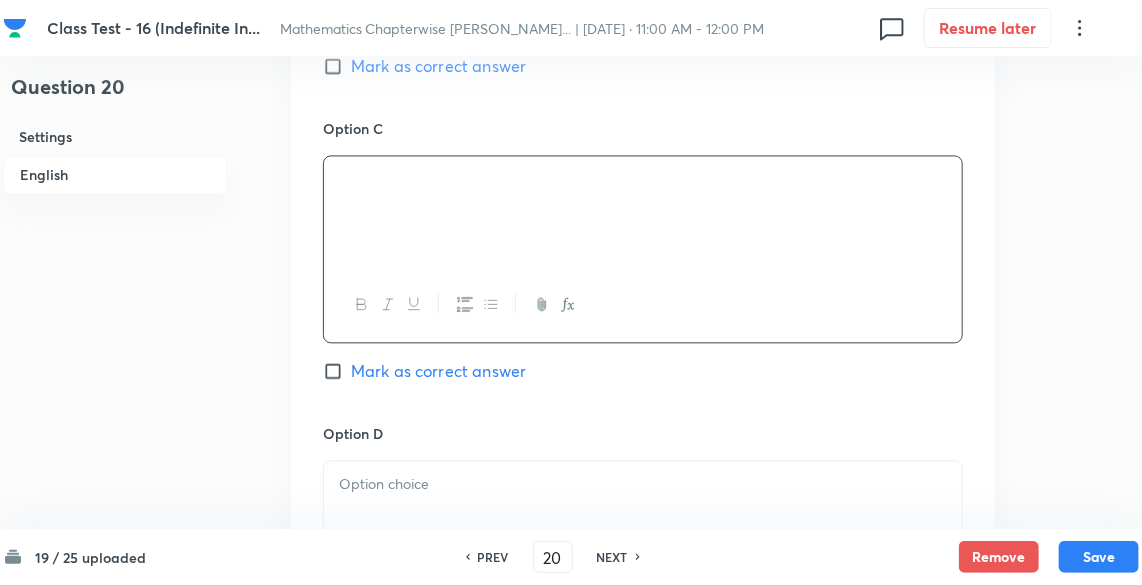click on "Mark as correct answer" at bounding box center (438, 371) 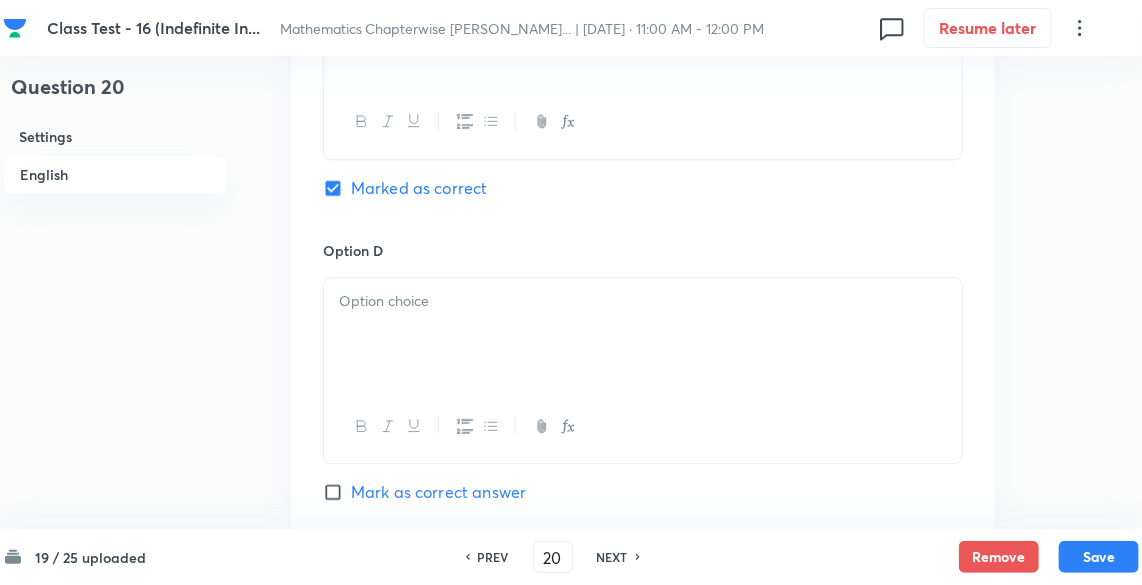 scroll, scrollTop: 1706, scrollLeft: 0, axis: vertical 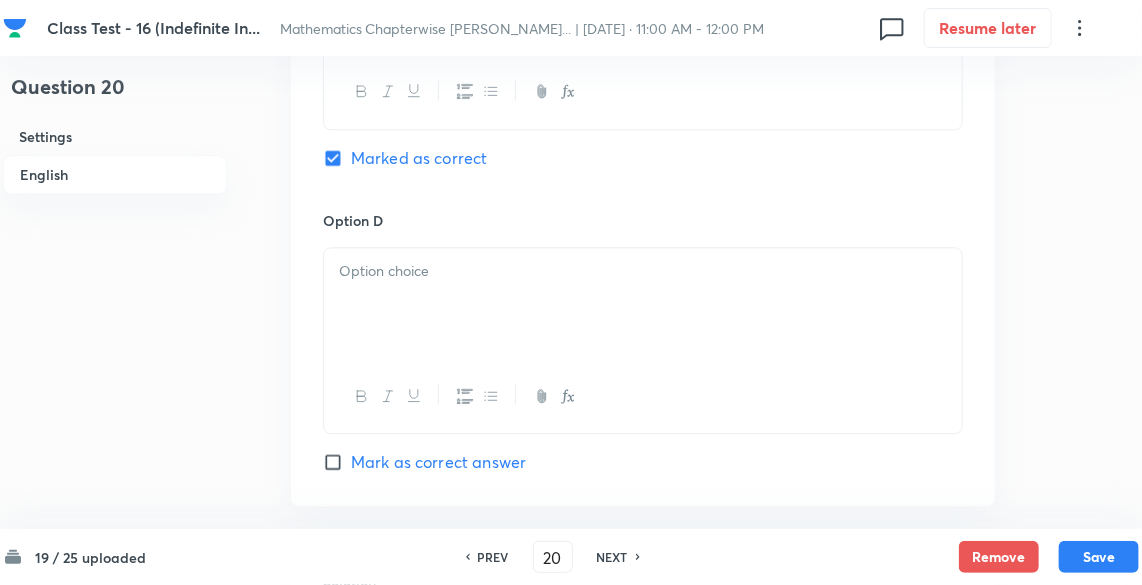 click at bounding box center [643, 304] 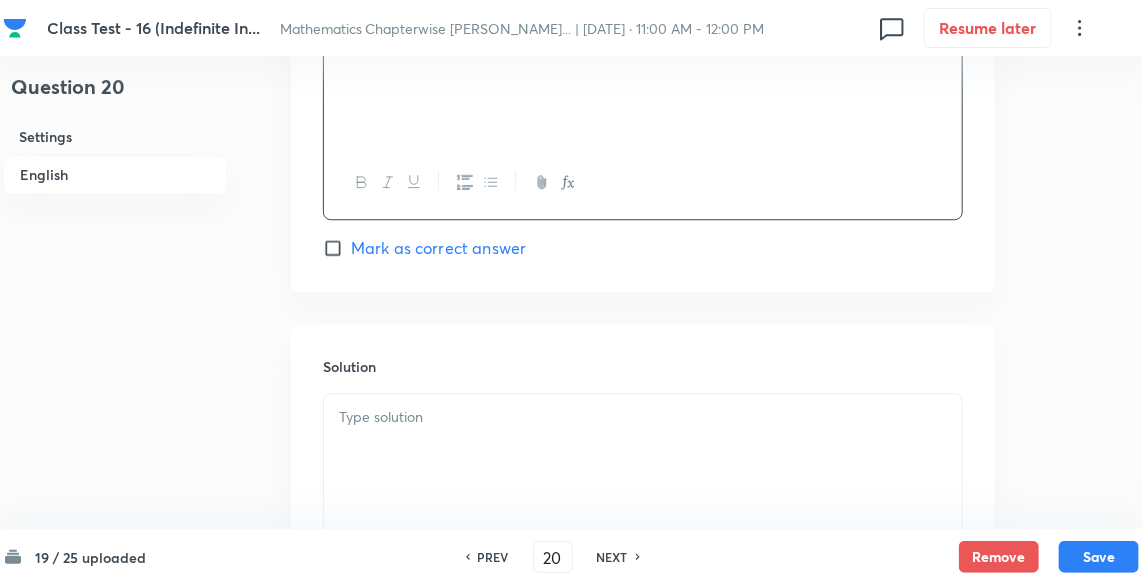 click on "Solution" at bounding box center (643, 366) 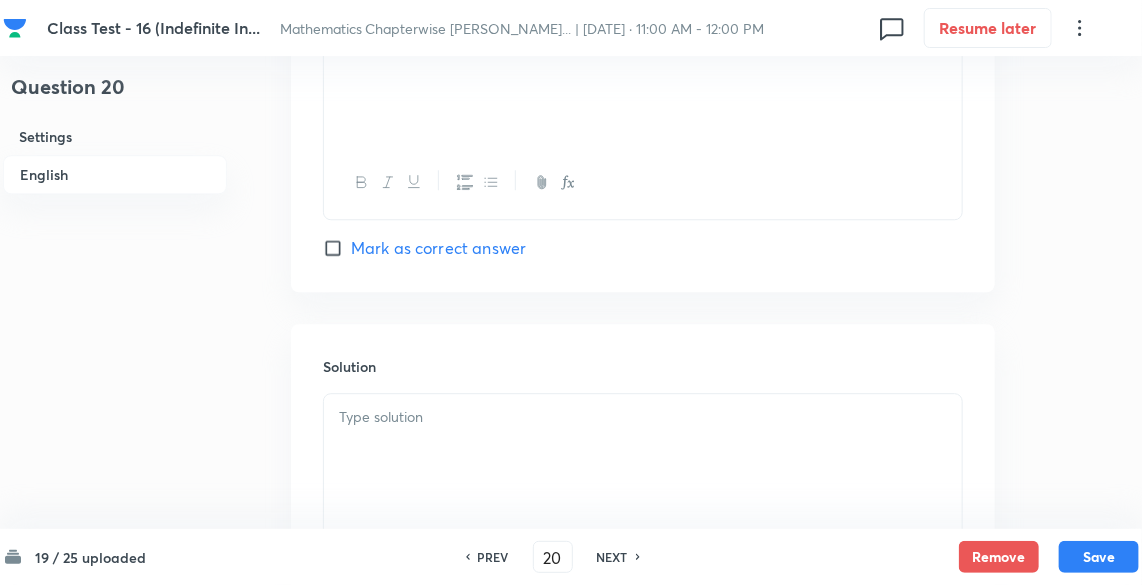 scroll, scrollTop: 2120, scrollLeft: 0, axis: vertical 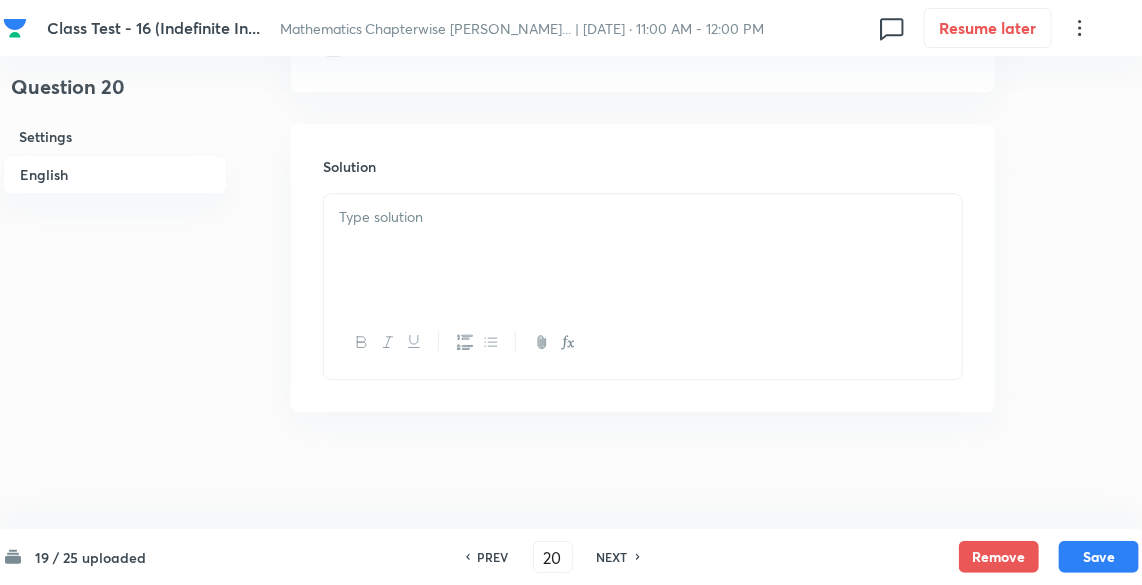 click at bounding box center (643, 250) 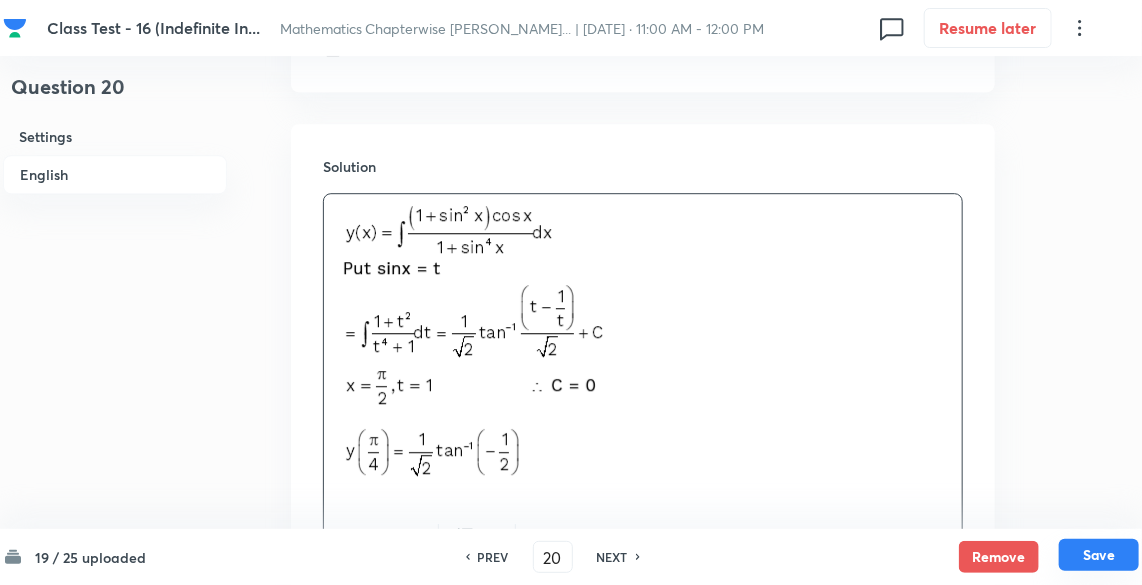 click on "Save" at bounding box center (1099, 555) 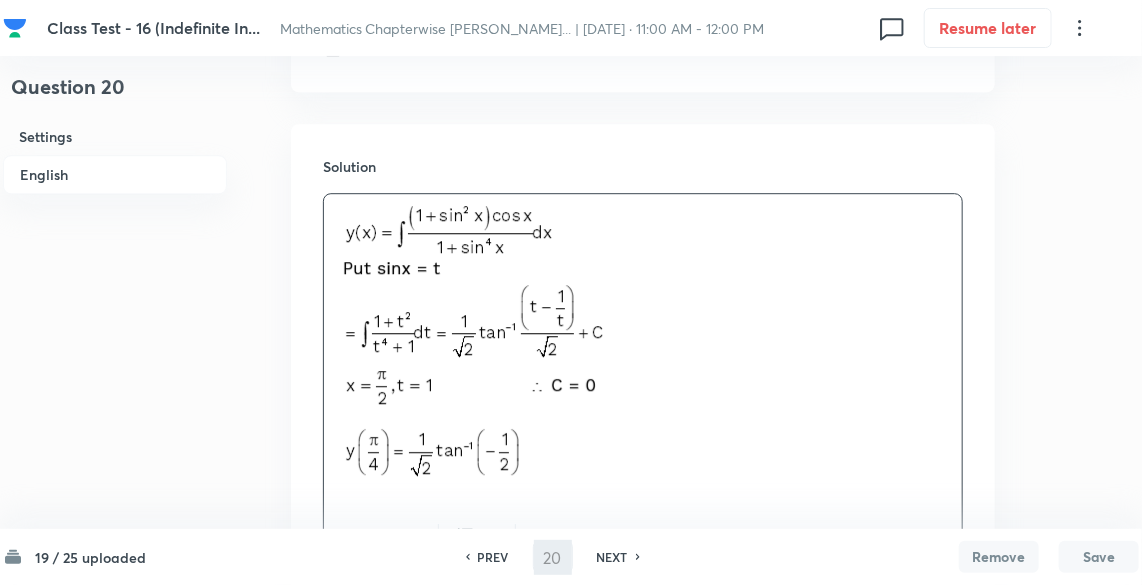 type on "21" 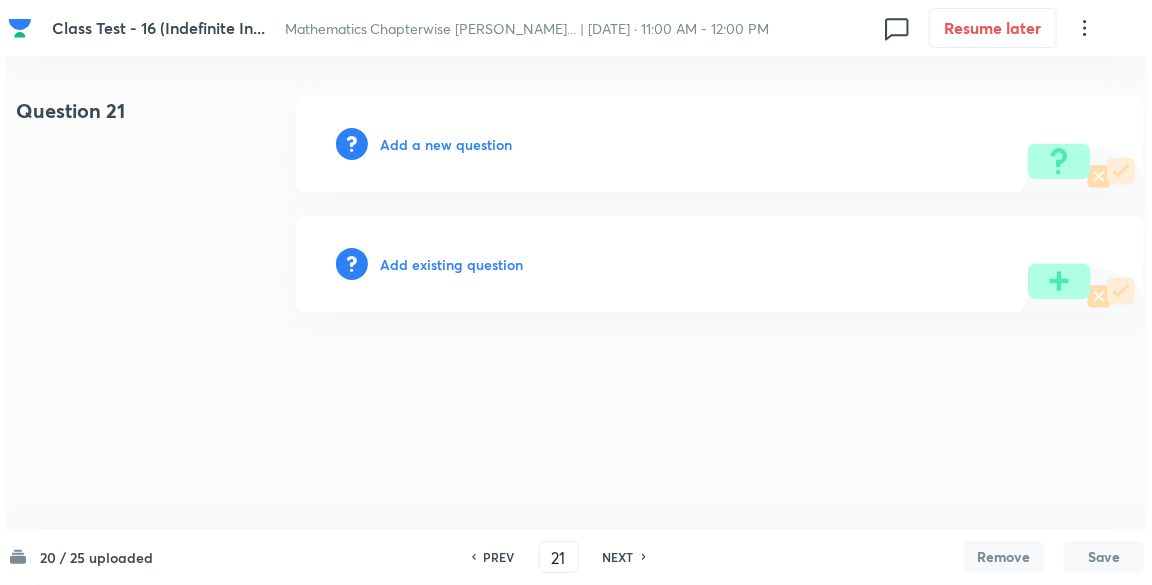 scroll, scrollTop: 0, scrollLeft: 0, axis: both 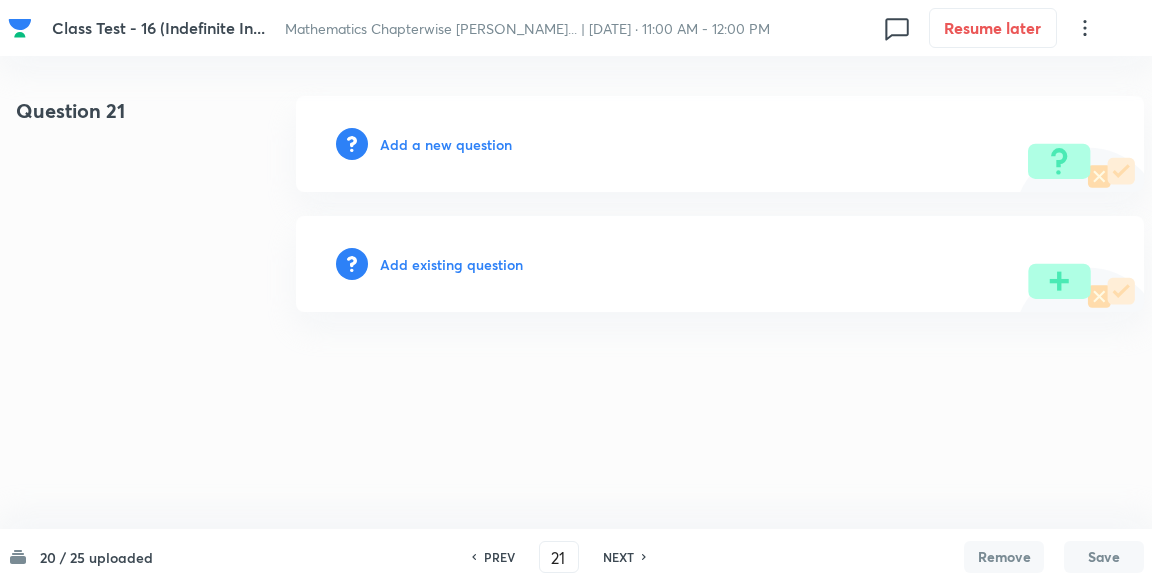 click on "Add a new question" at bounding box center (446, 144) 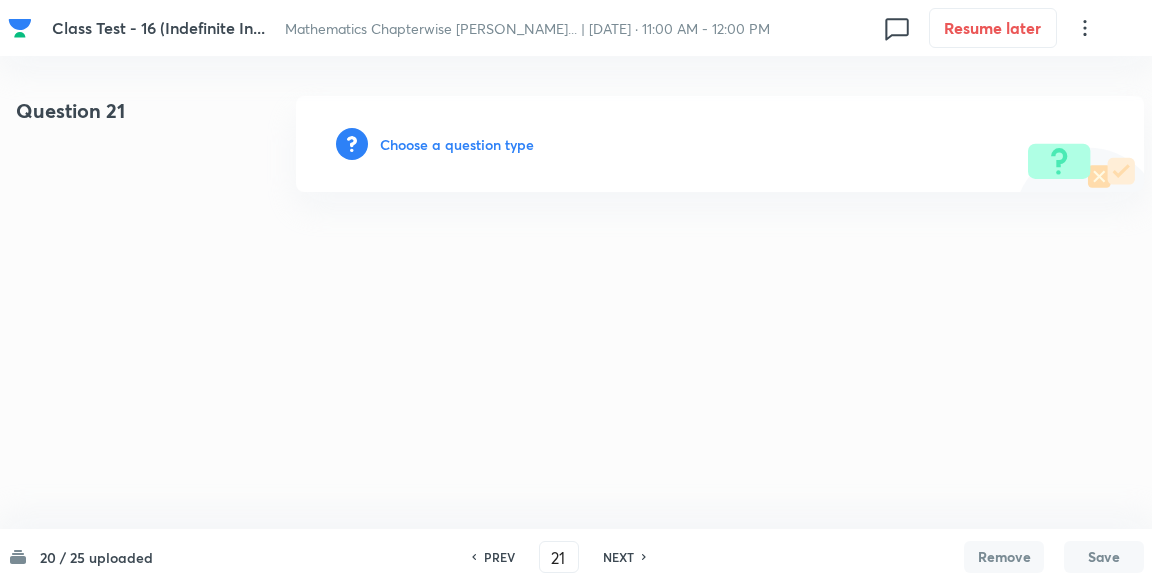 click on "Choose a question type" at bounding box center [457, 144] 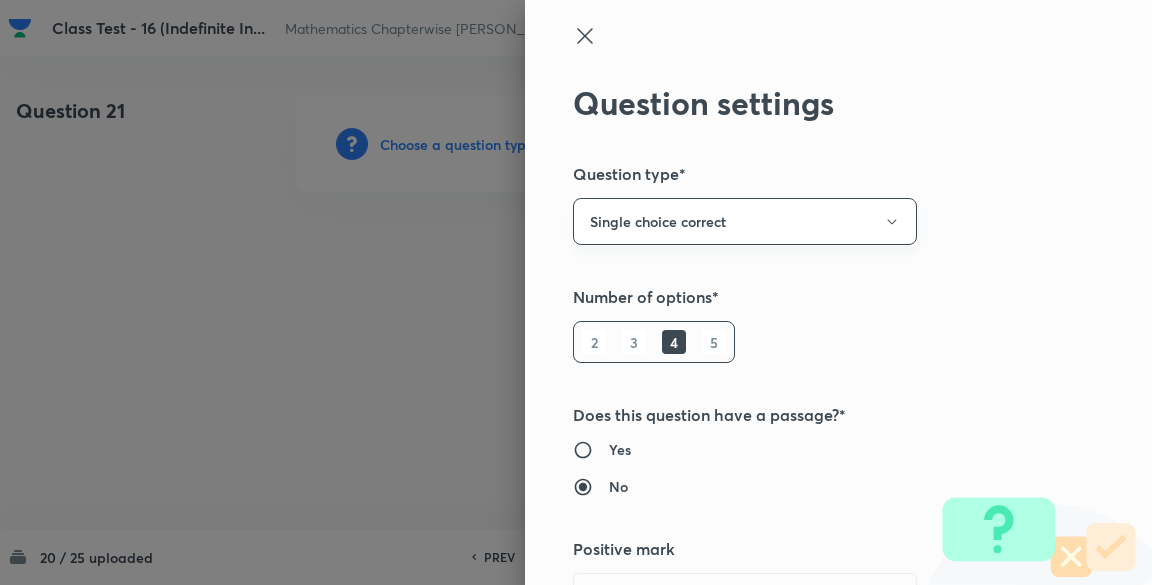 click on "Single choice correct" at bounding box center (745, 221) 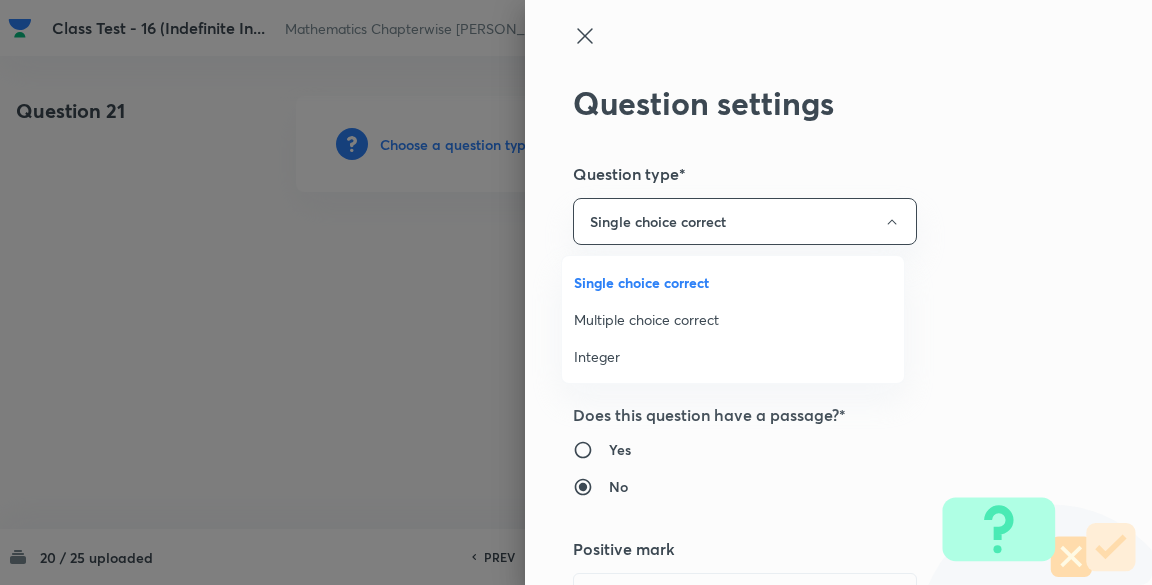 click on "Integer" at bounding box center [733, 356] 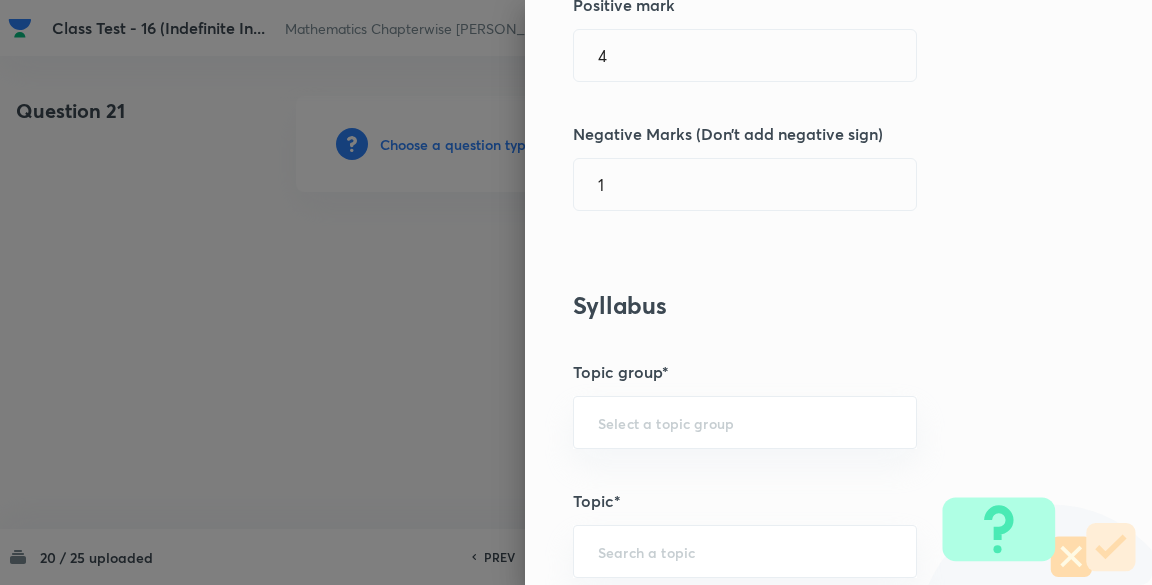 scroll, scrollTop: 640, scrollLeft: 0, axis: vertical 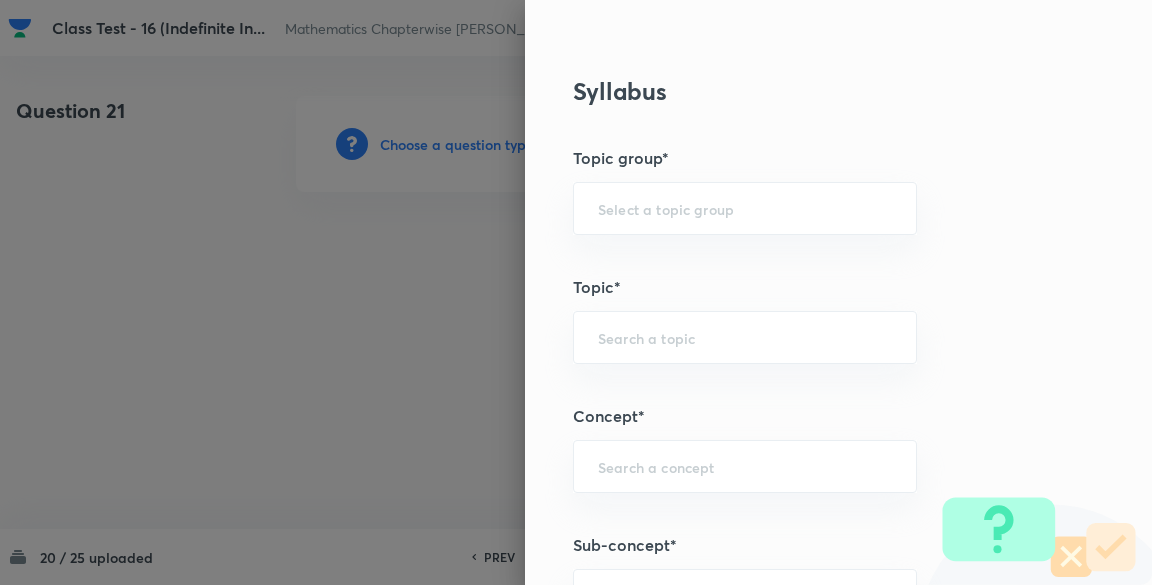 type 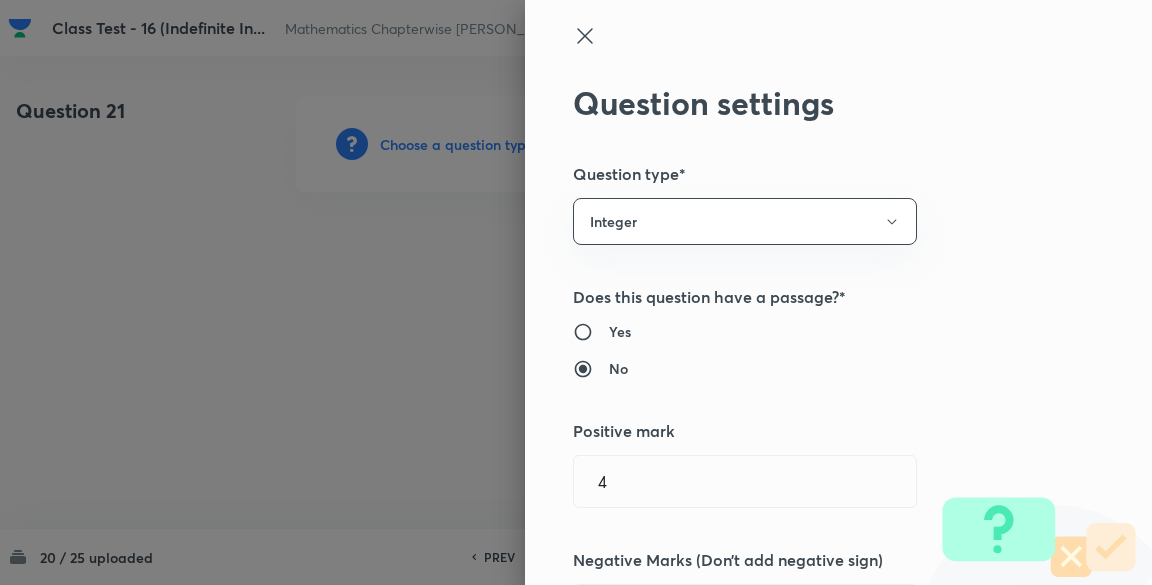 scroll, scrollTop: 426, scrollLeft: 0, axis: vertical 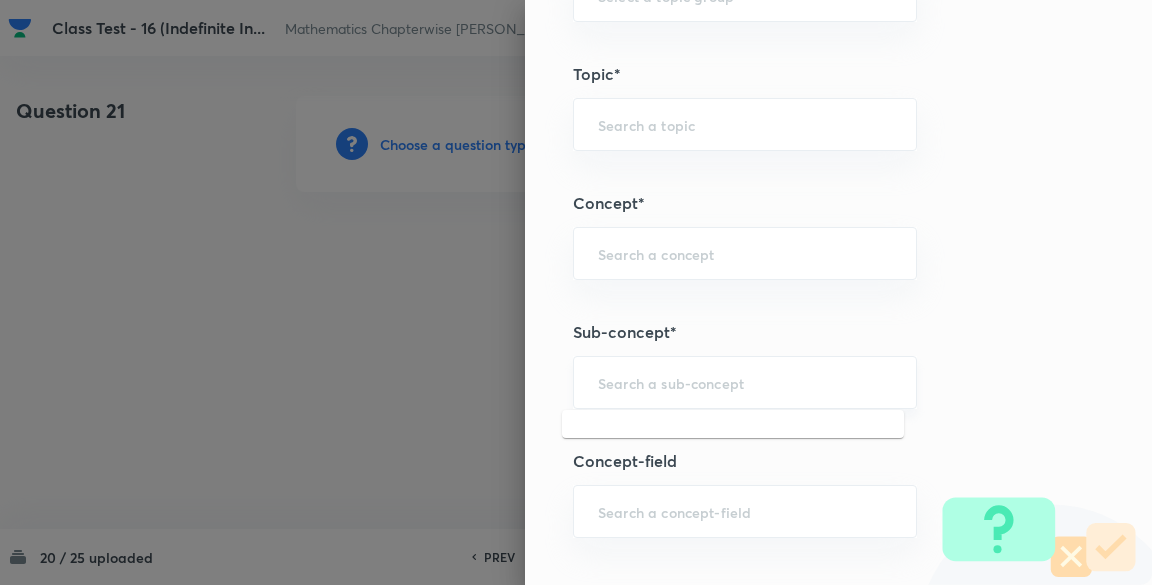click at bounding box center [745, 382] 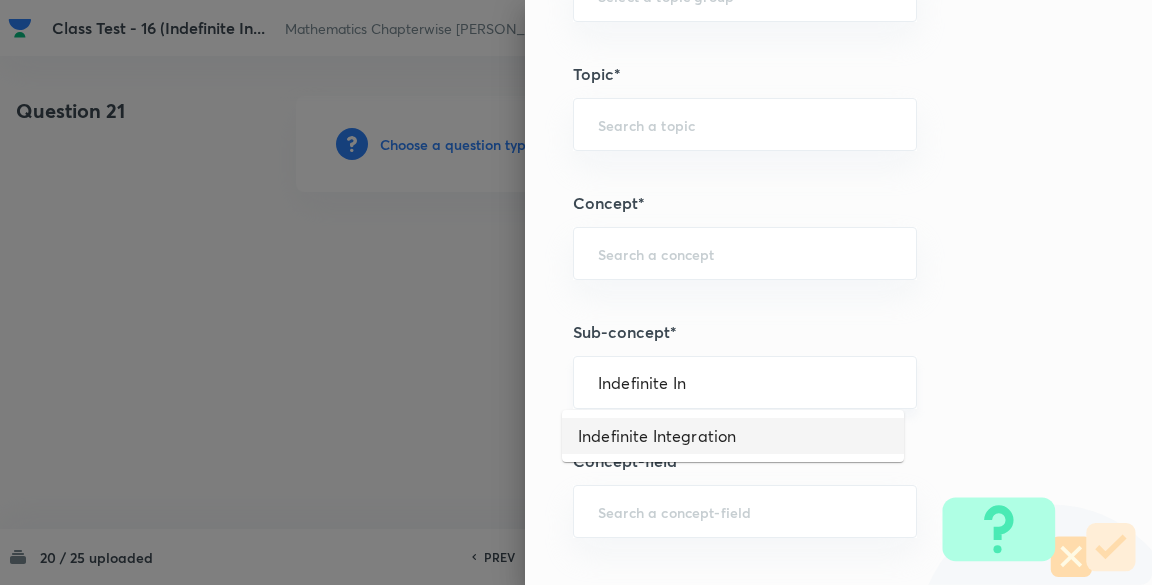 type on "Indefinite Integration" 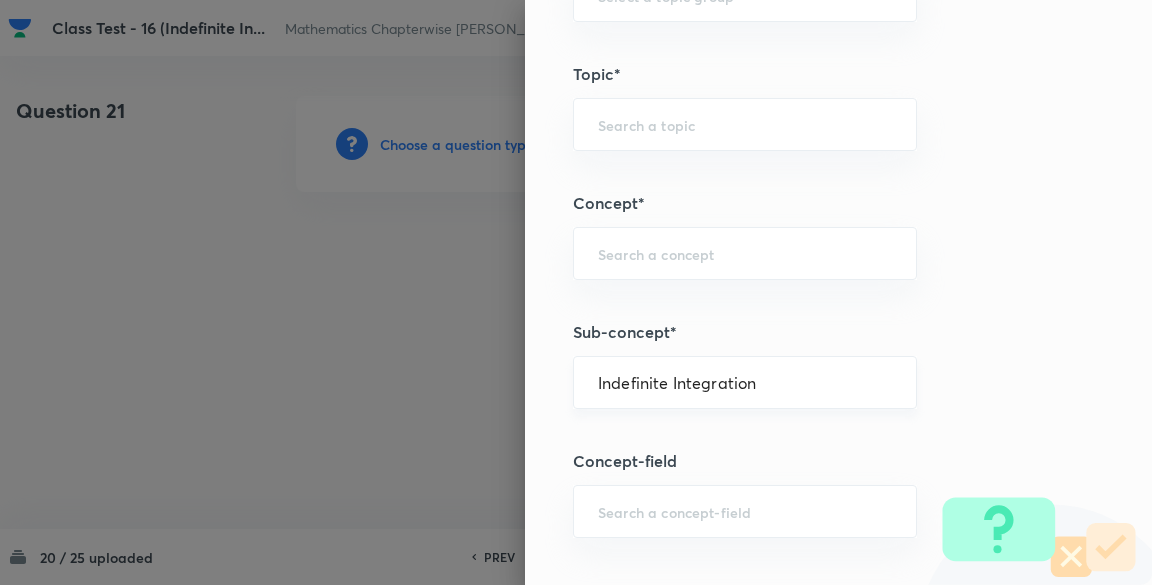 type on "Mathematics" 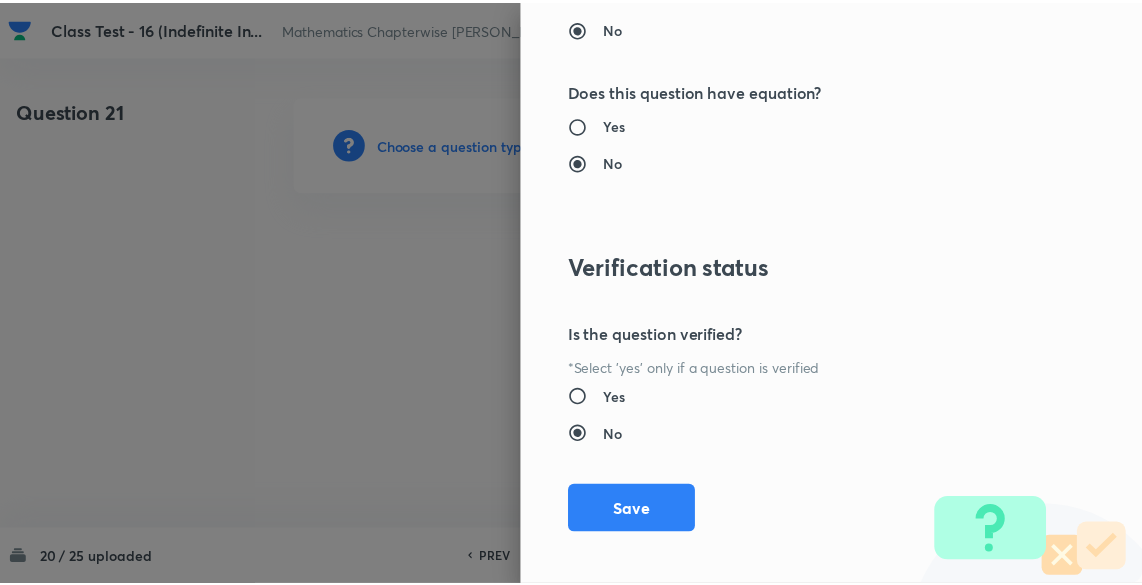 scroll, scrollTop: 2020, scrollLeft: 0, axis: vertical 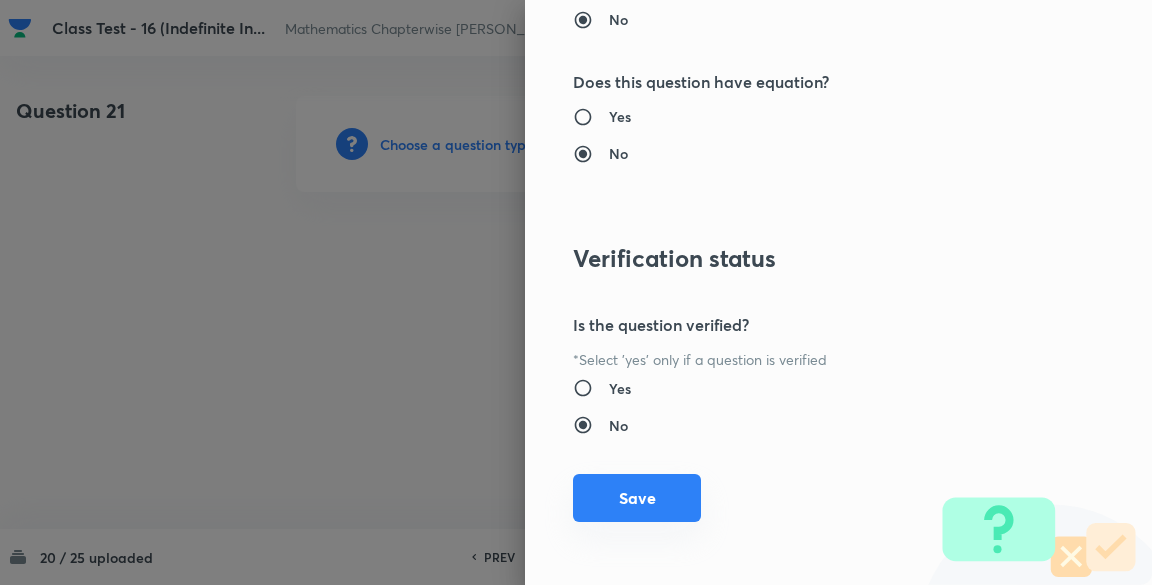 click on "Save" at bounding box center (637, 498) 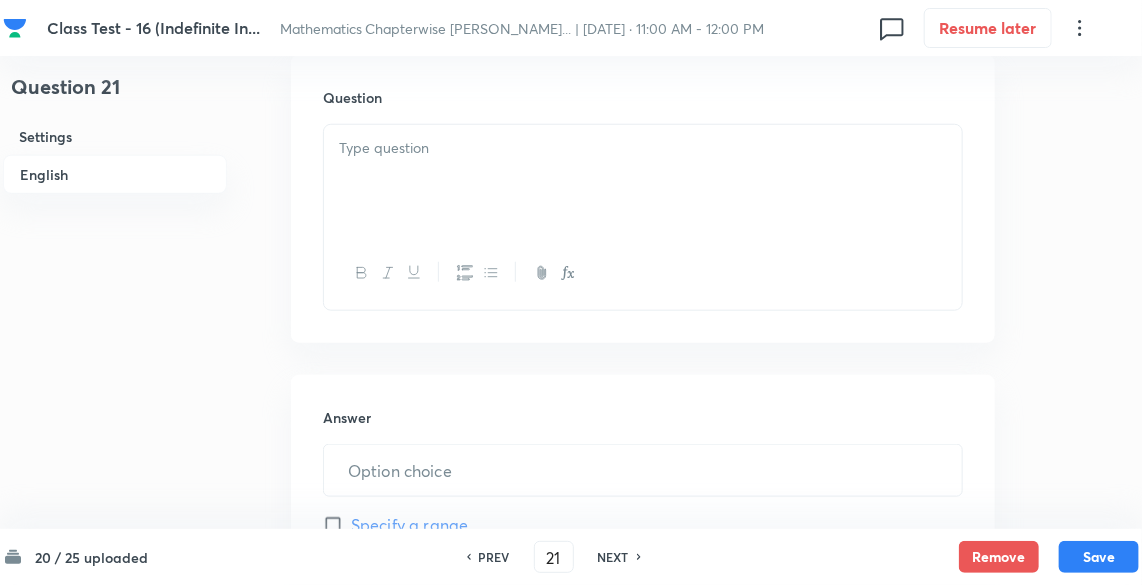 scroll, scrollTop: 640, scrollLeft: 0, axis: vertical 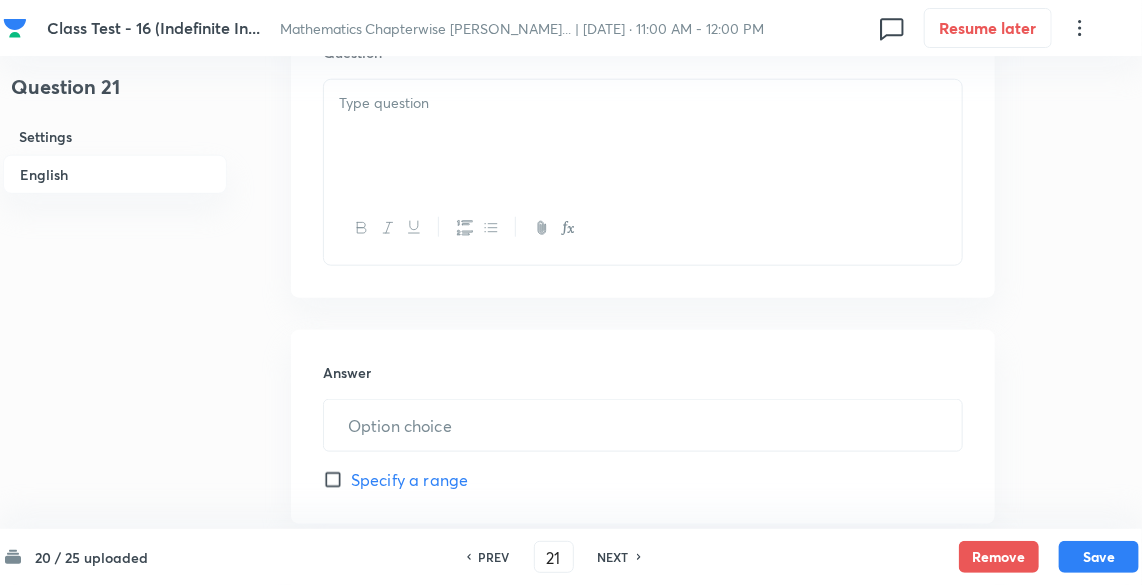 click at bounding box center (643, 136) 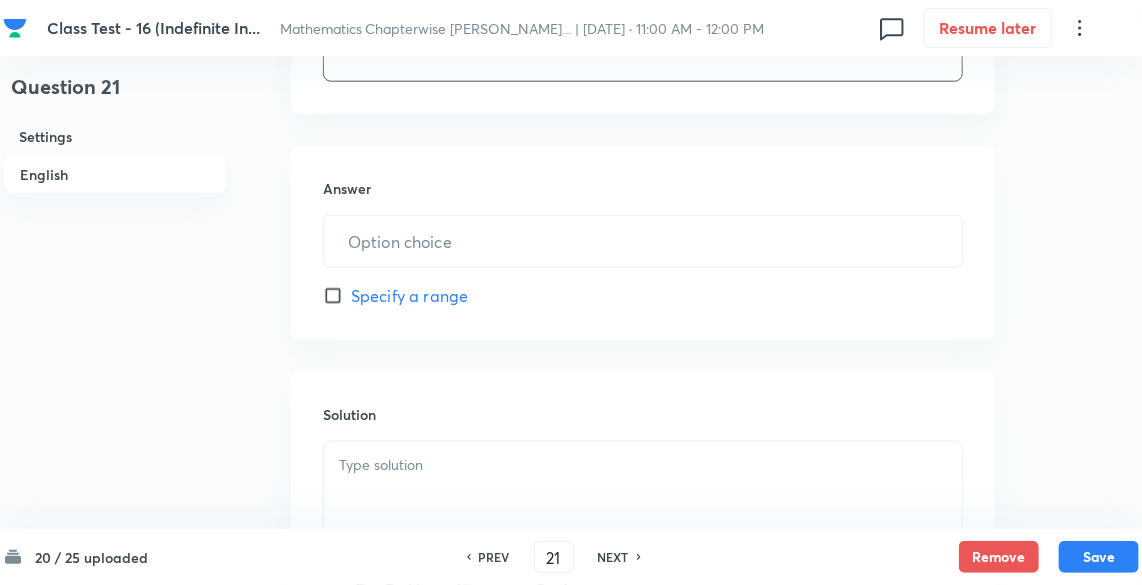 scroll, scrollTop: 853, scrollLeft: 0, axis: vertical 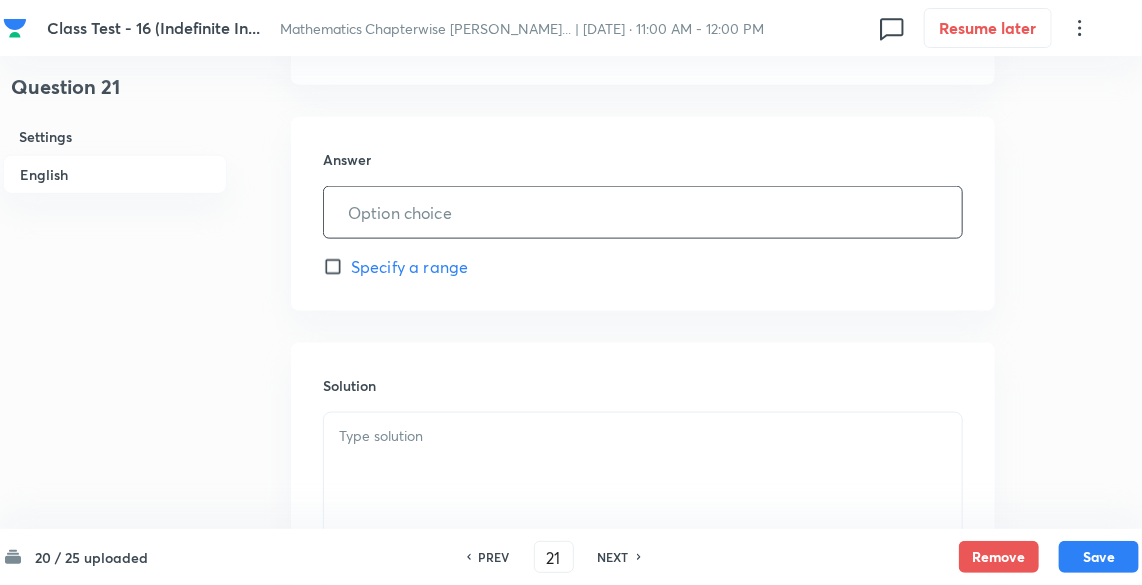 click at bounding box center [643, 212] 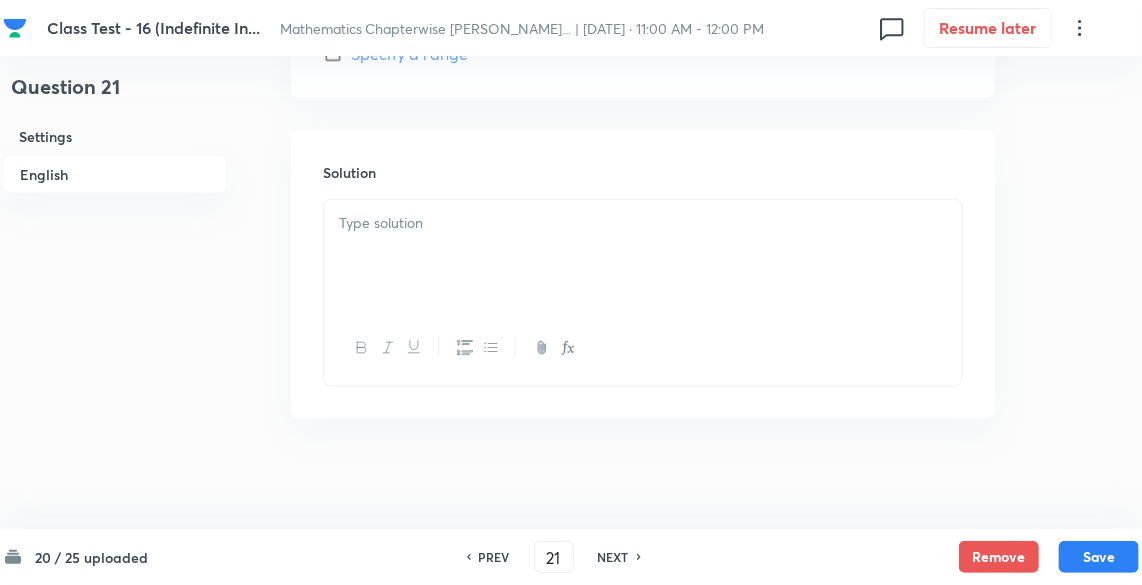 type on "64" 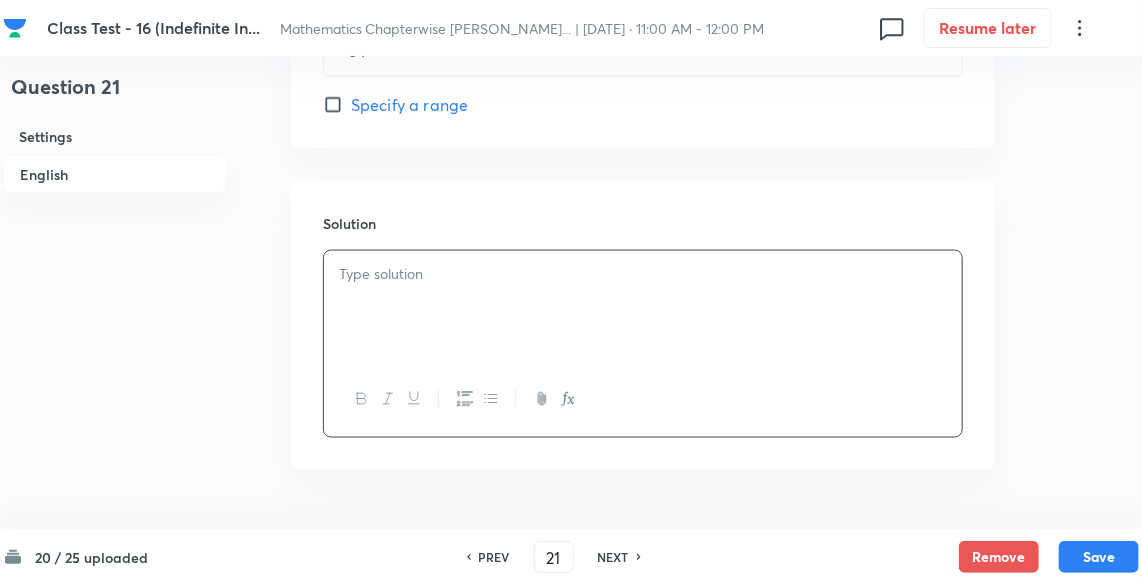 scroll, scrollTop: 1066, scrollLeft: 0, axis: vertical 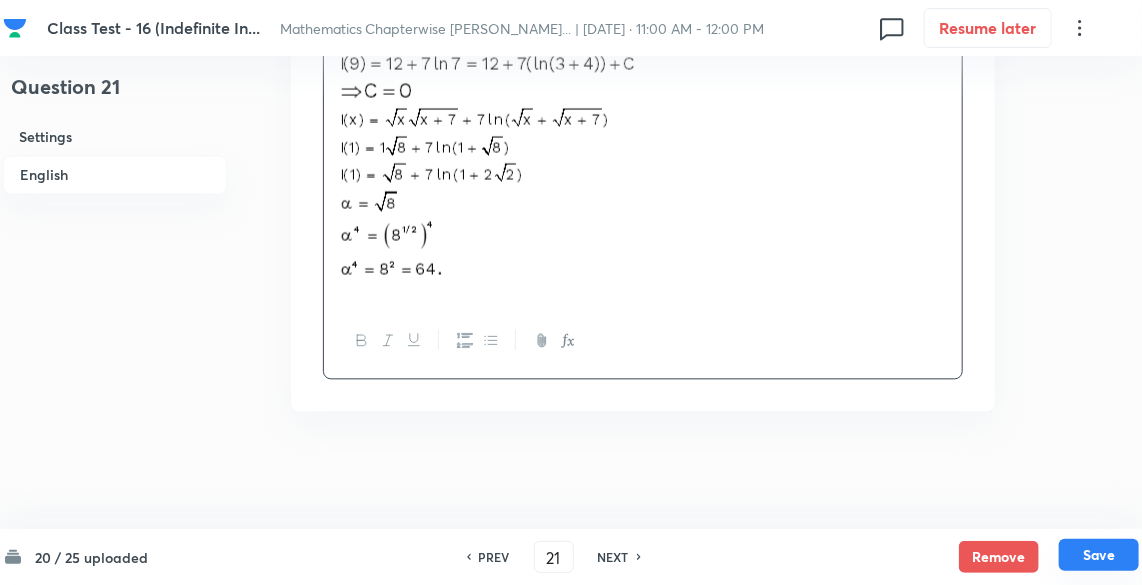 click on "Save" at bounding box center (1099, 555) 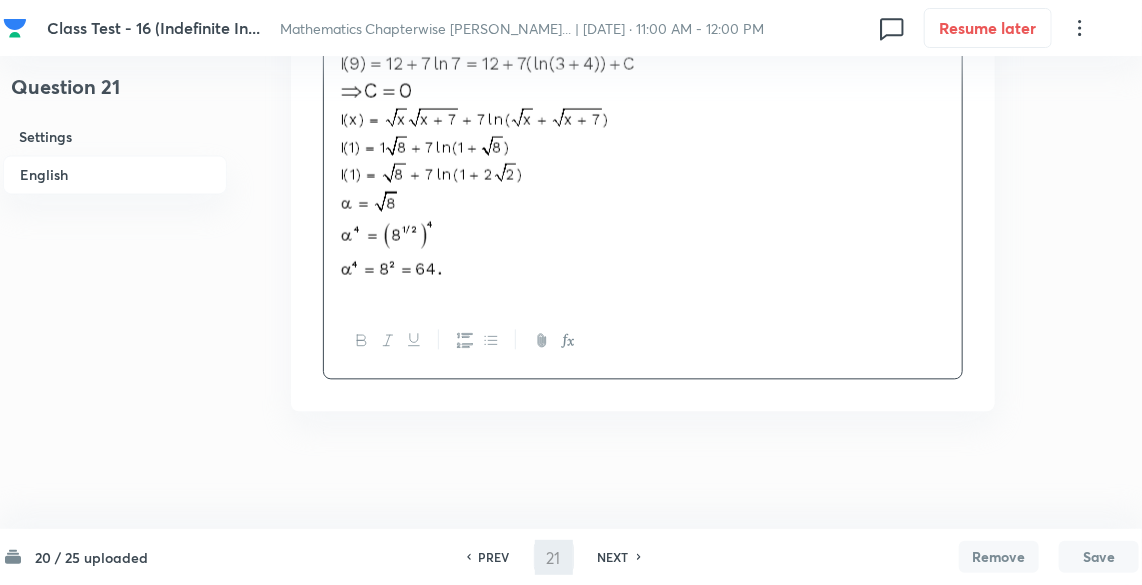 type on "22" 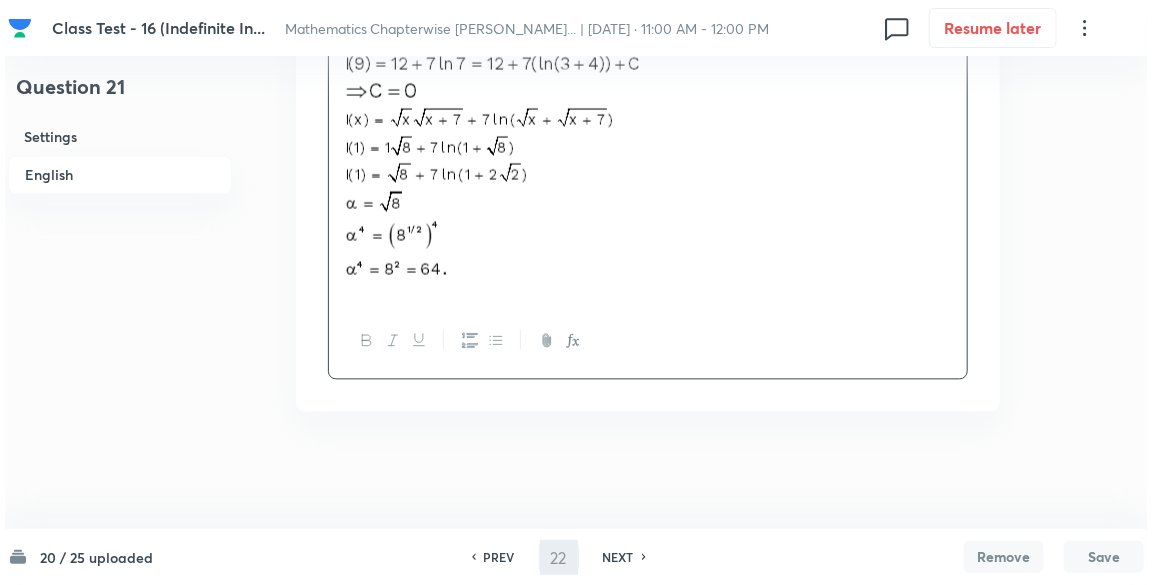 scroll, scrollTop: 0, scrollLeft: 0, axis: both 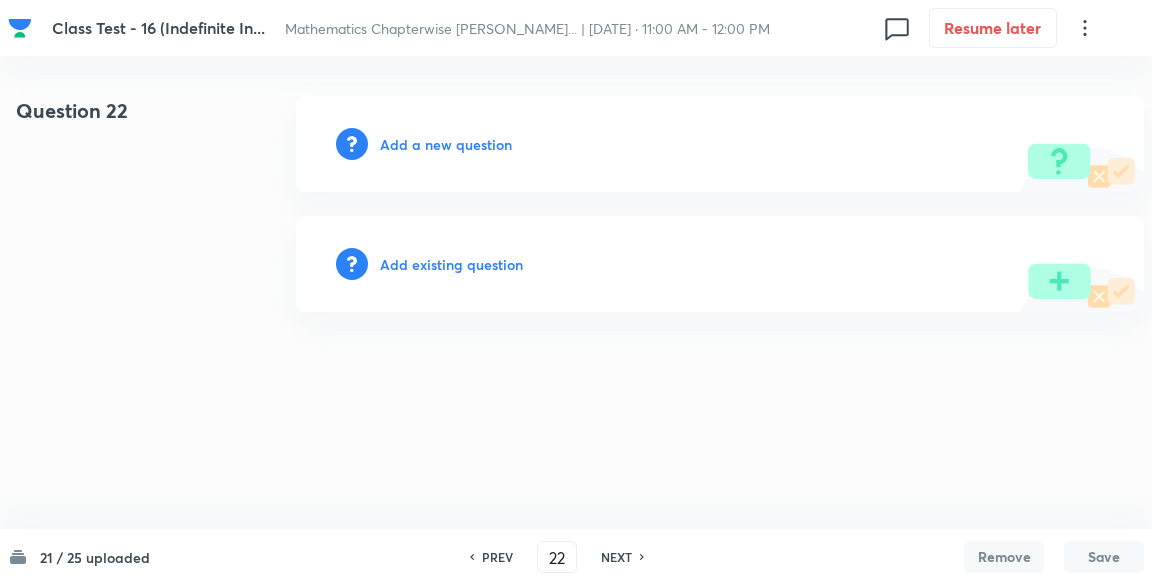 click on "Add a new question" at bounding box center (446, 144) 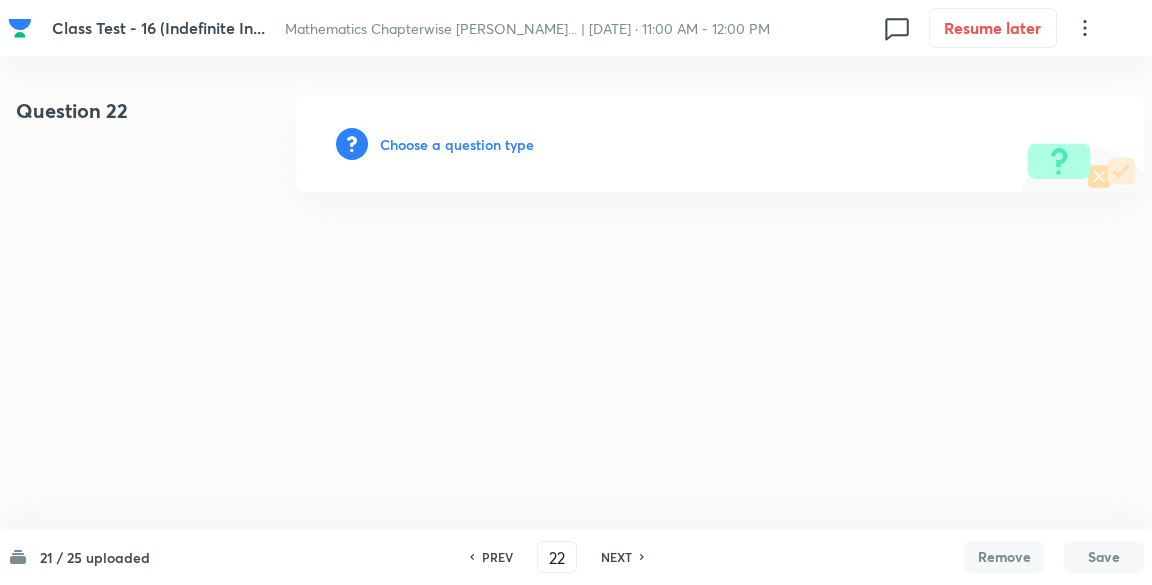click on "Choose a question type" at bounding box center (457, 144) 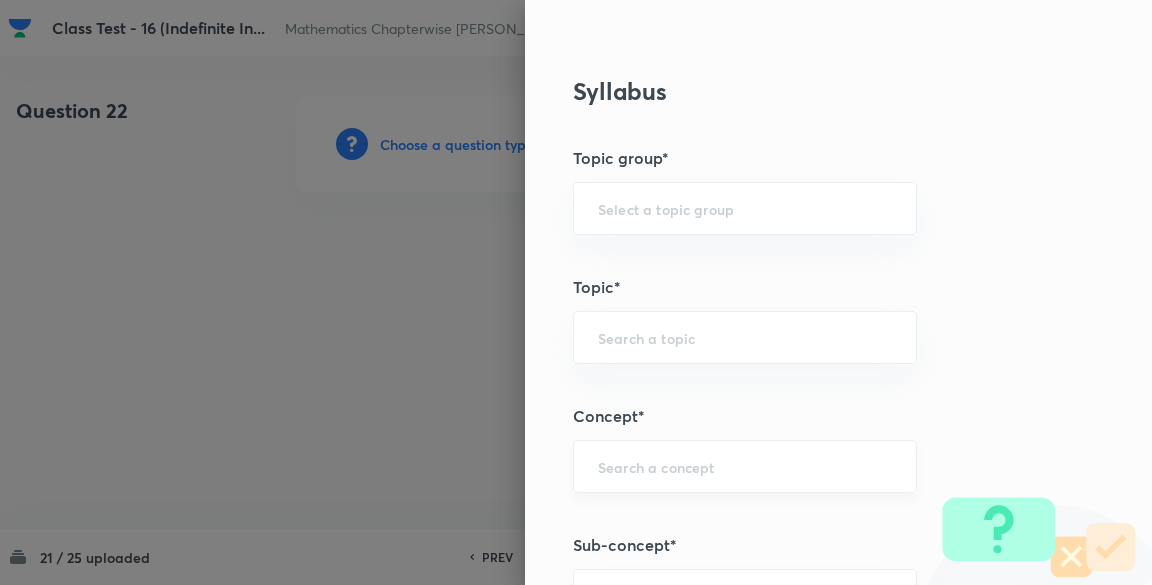 scroll, scrollTop: 1066, scrollLeft: 0, axis: vertical 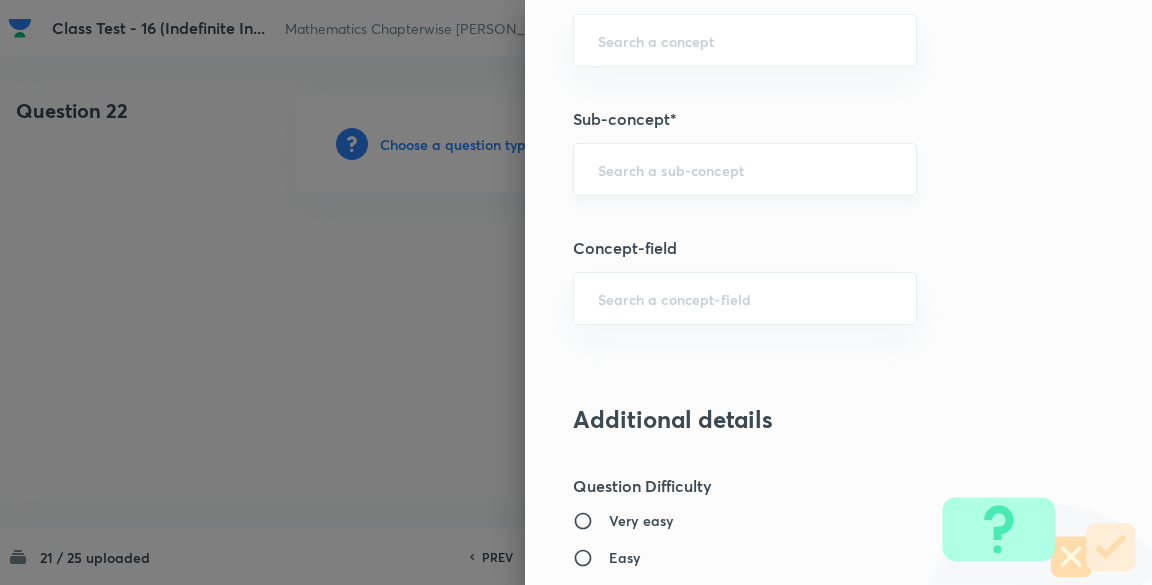 click at bounding box center (745, 169) 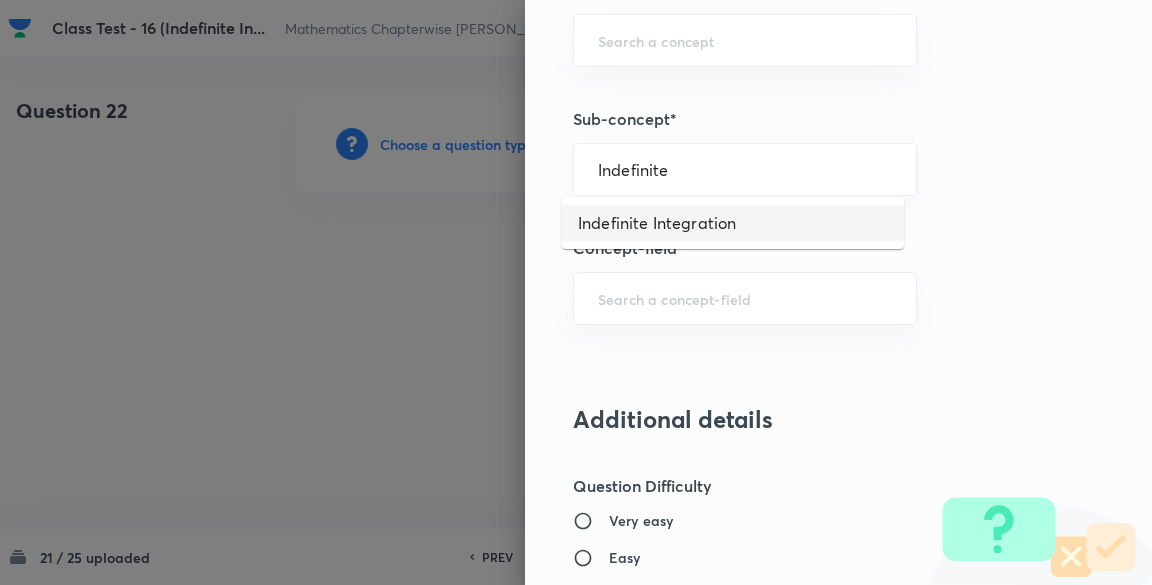 type on "Indefinite Integration" 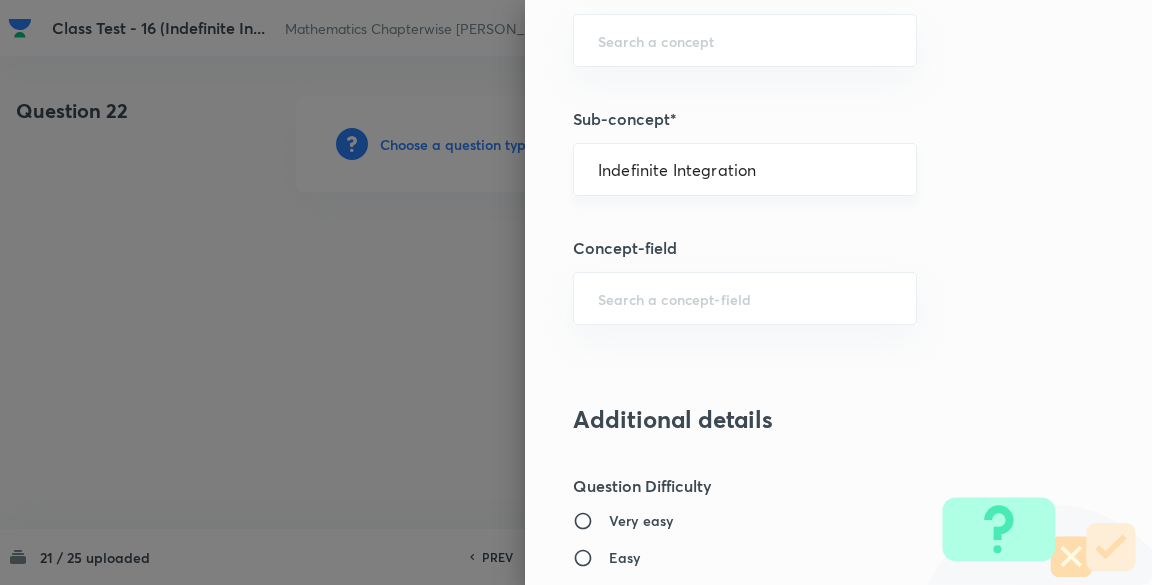 type on "Mathematics" 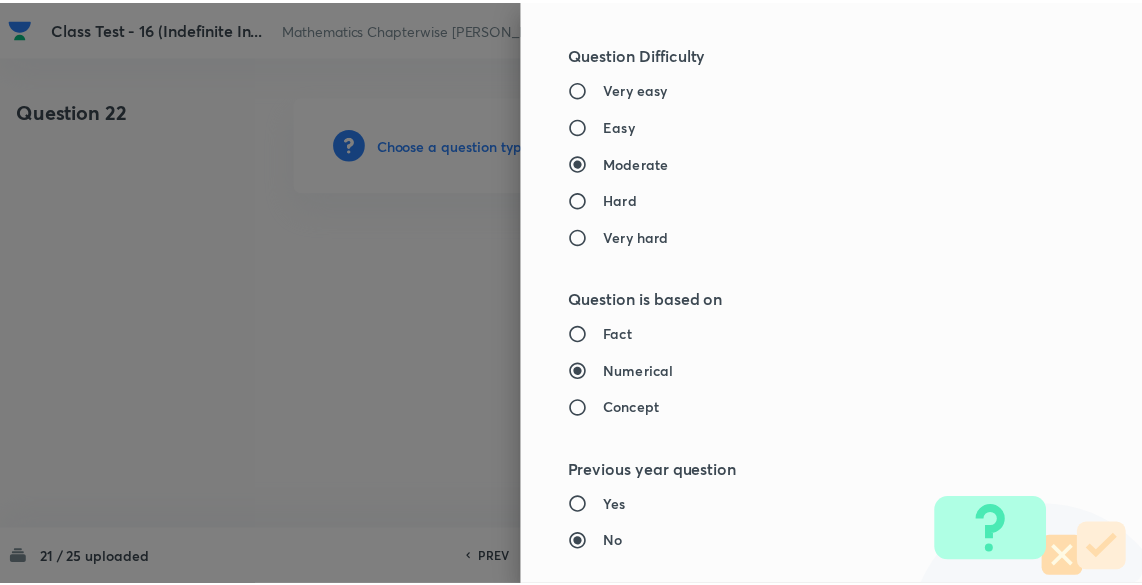 scroll, scrollTop: 2020, scrollLeft: 0, axis: vertical 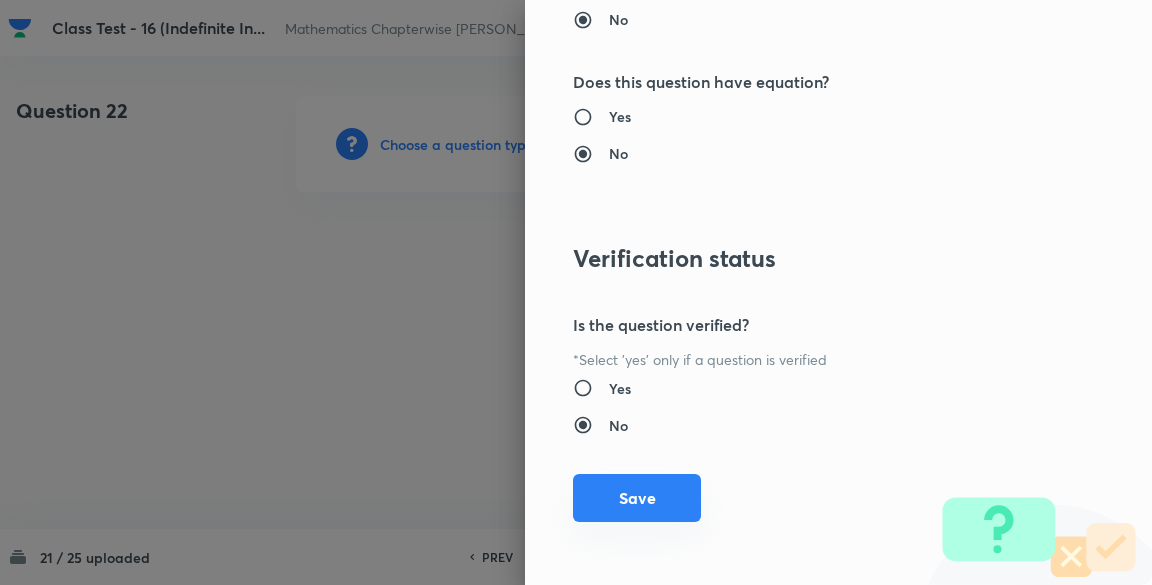 click on "Save" at bounding box center [637, 498] 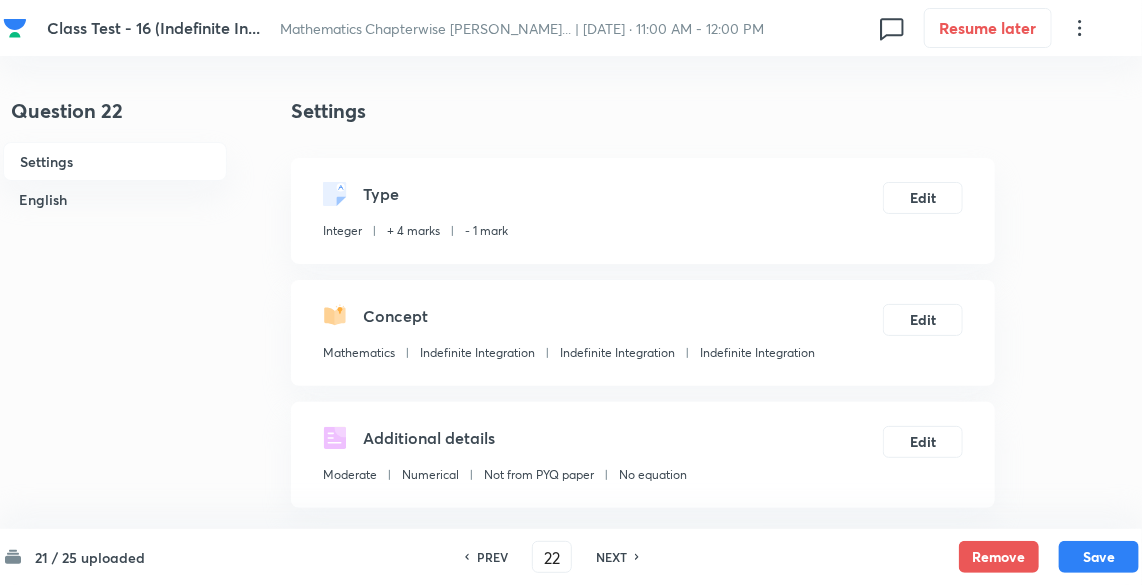 scroll, scrollTop: 640, scrollLeft: 0, axis: vertical 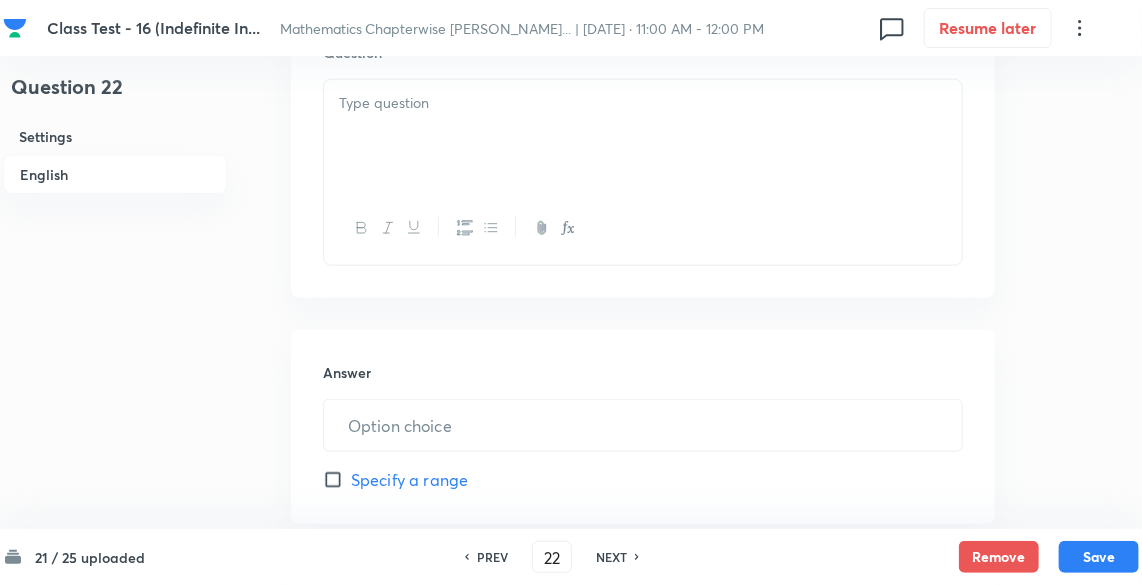 click at bounding box center (643, 136) 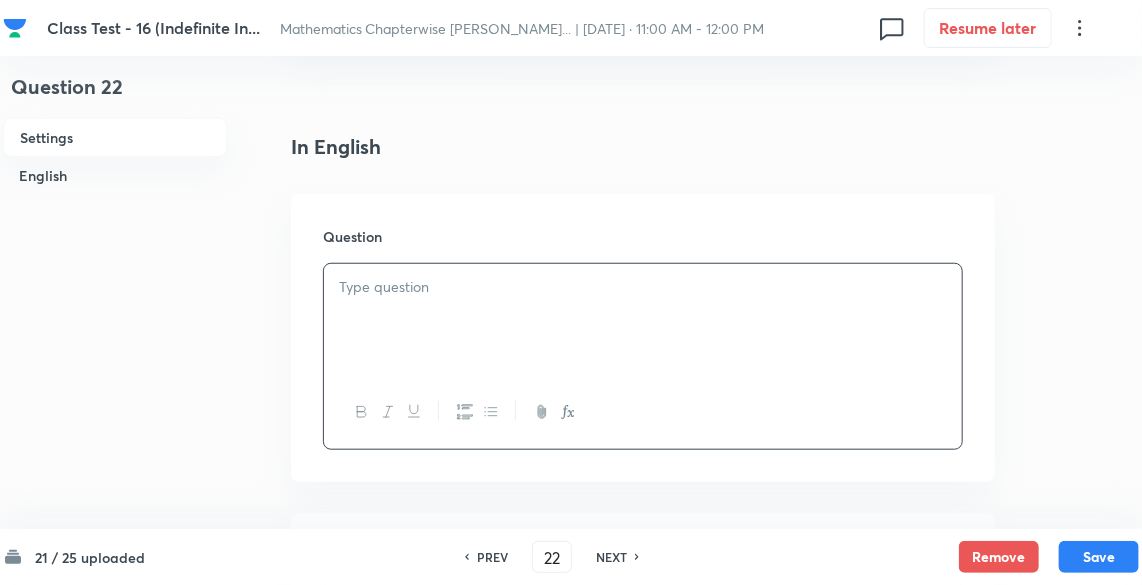 scroll, scrollTop: 426, scrollLeft: 0, axis: vertical 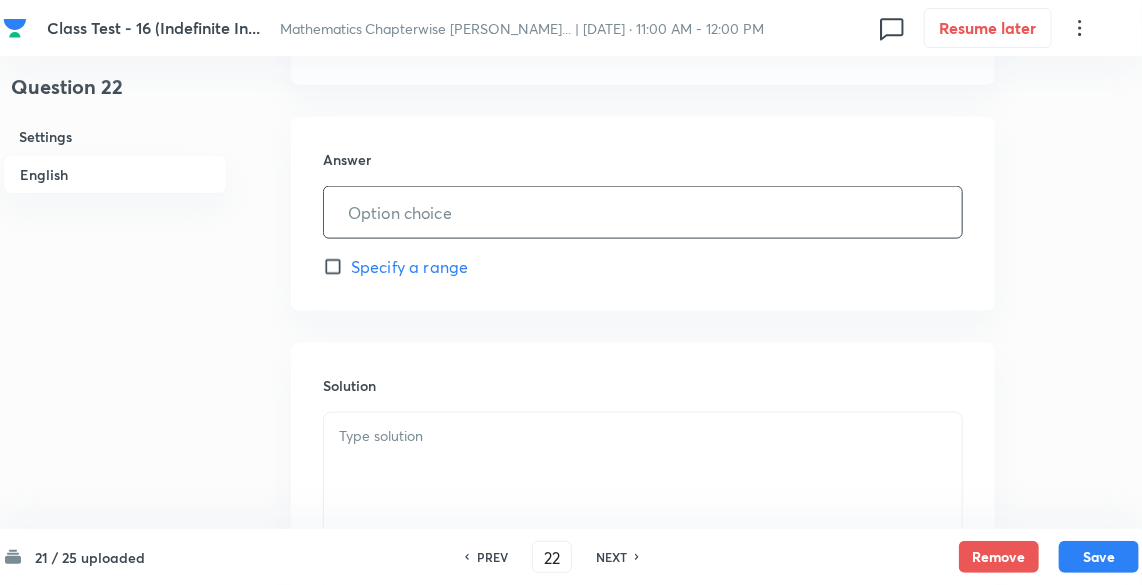 click at bounding box center [643, 212] 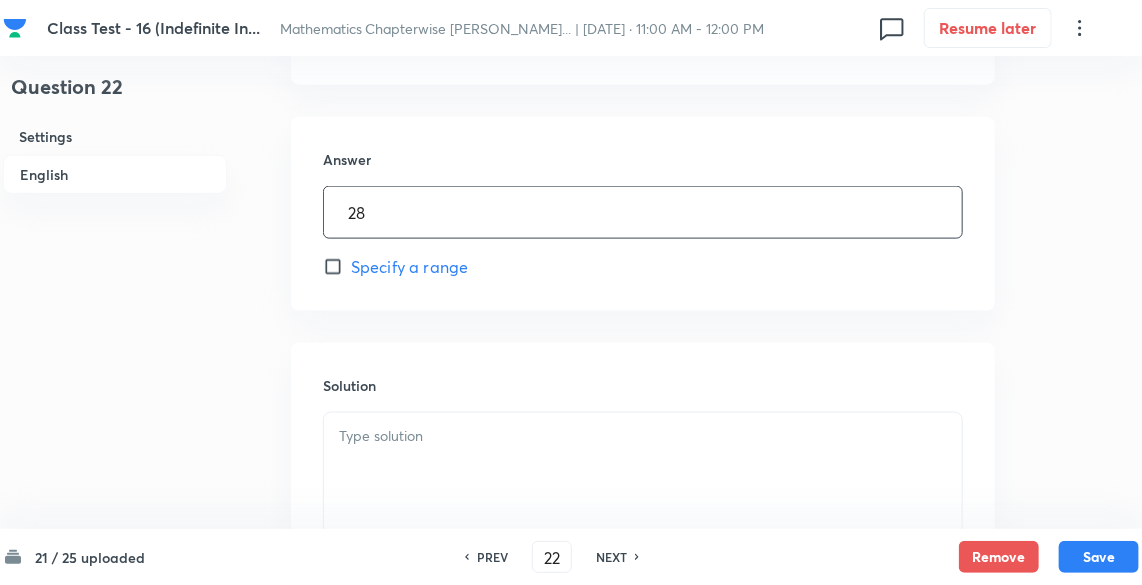 type on "28" 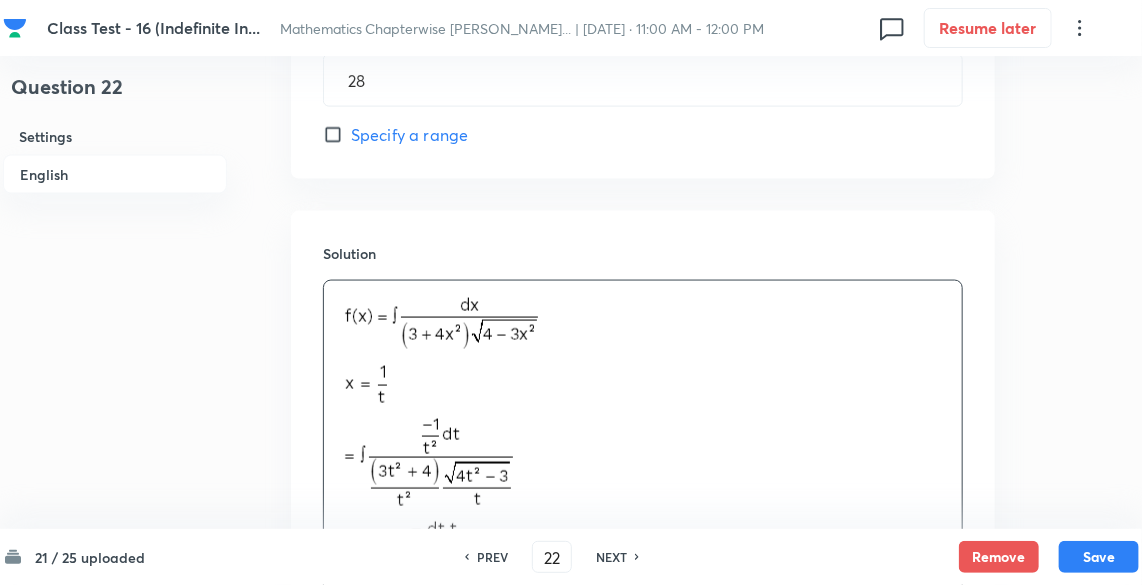 scroll, scrollTop: 1066, scrollLeft: 0, axis: vertical 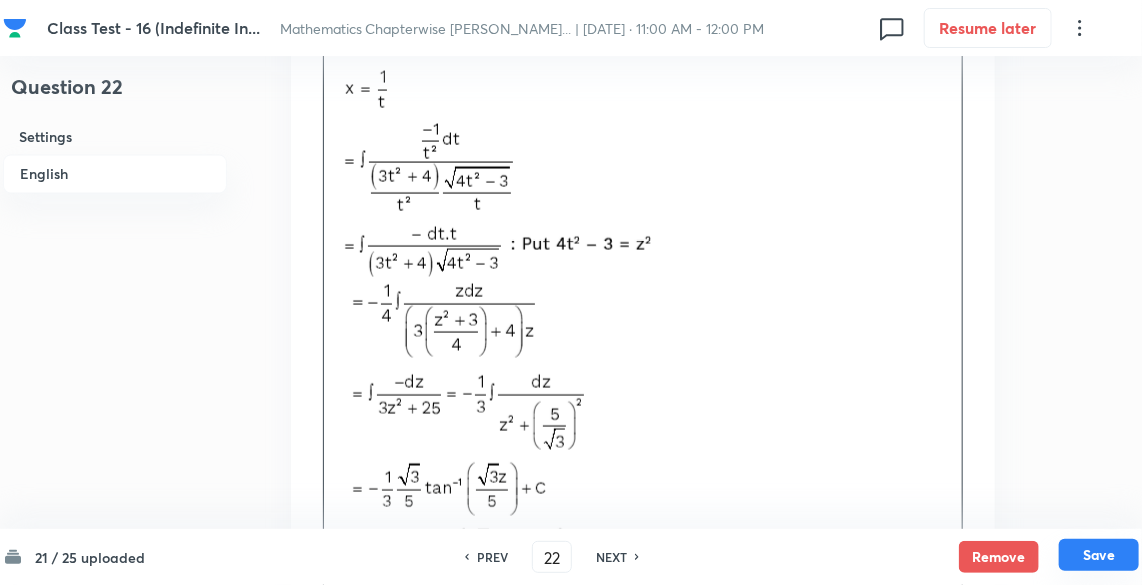click on "Save" at bounding box center (1099, 555) 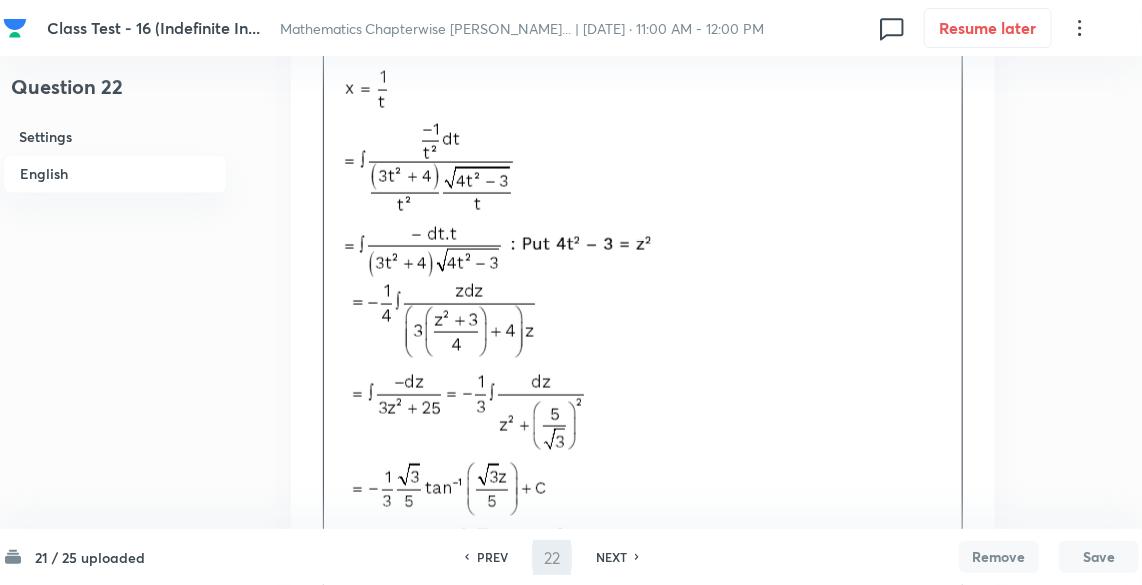type on "23" 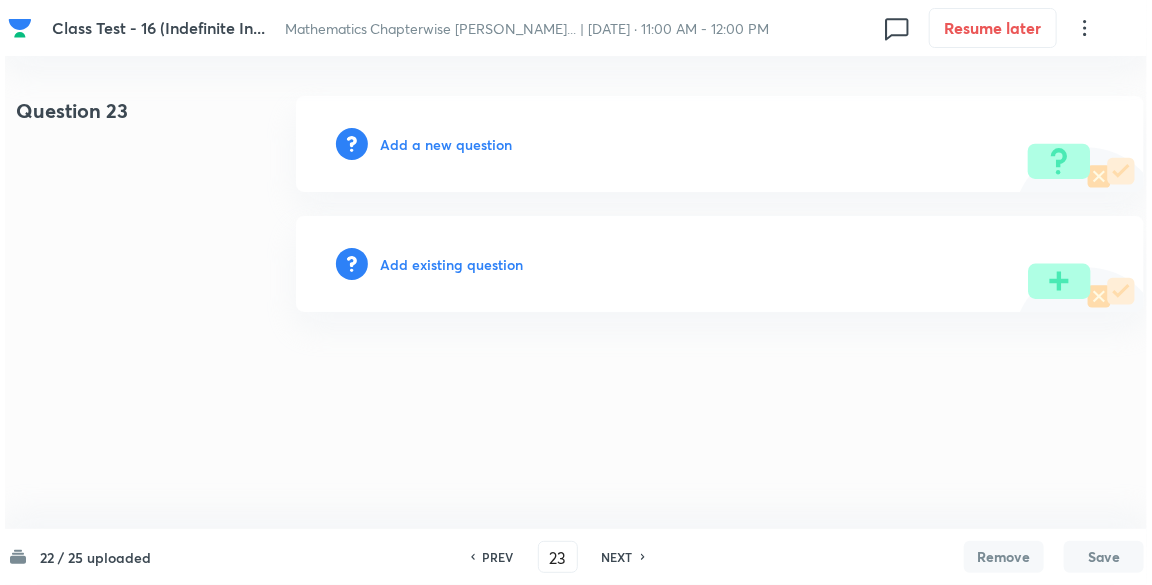 scroll, scrollTop: 0, scrollLeft: 0, axis: both 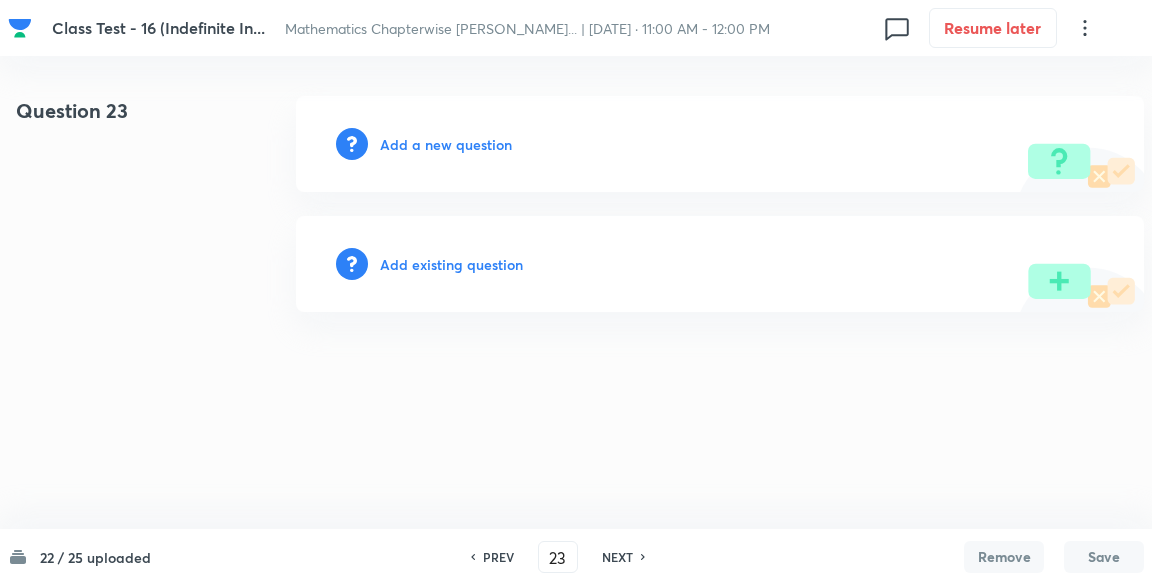 click on "Add a new question" at bounding box center (446, 144) 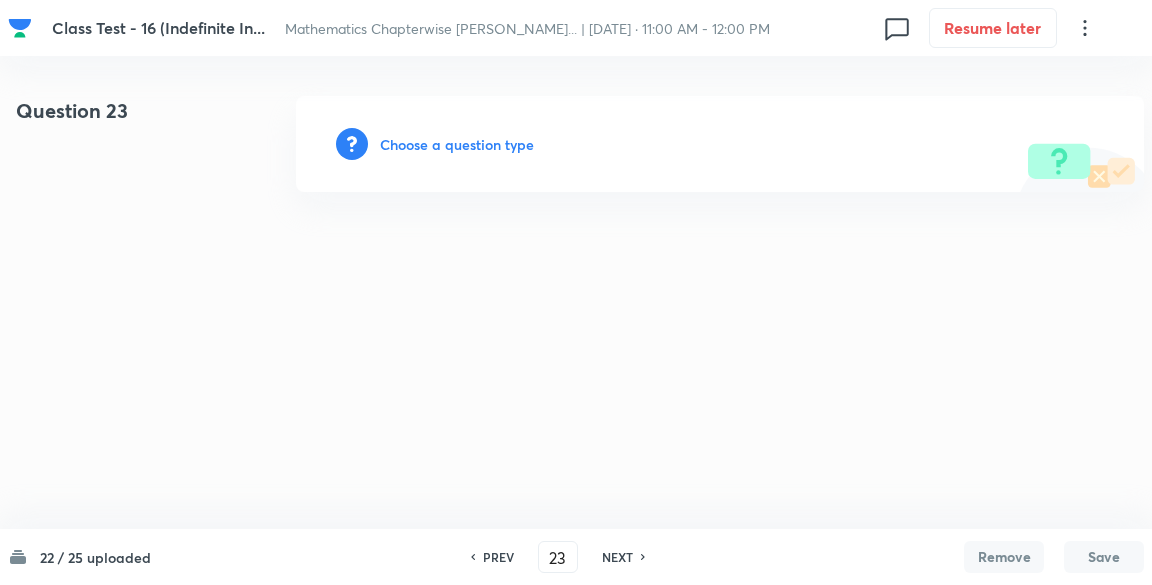click on "Choose a question type" at bounding box center (457, 144) 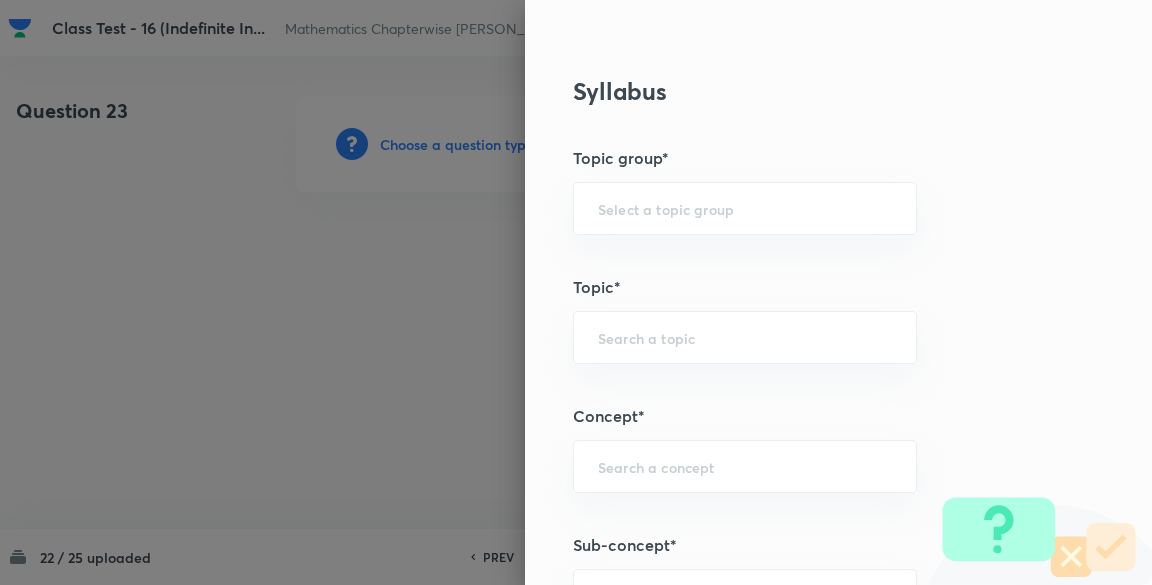 scroll, scrollTop: 853, scrollLeft: 0, axis: vertical 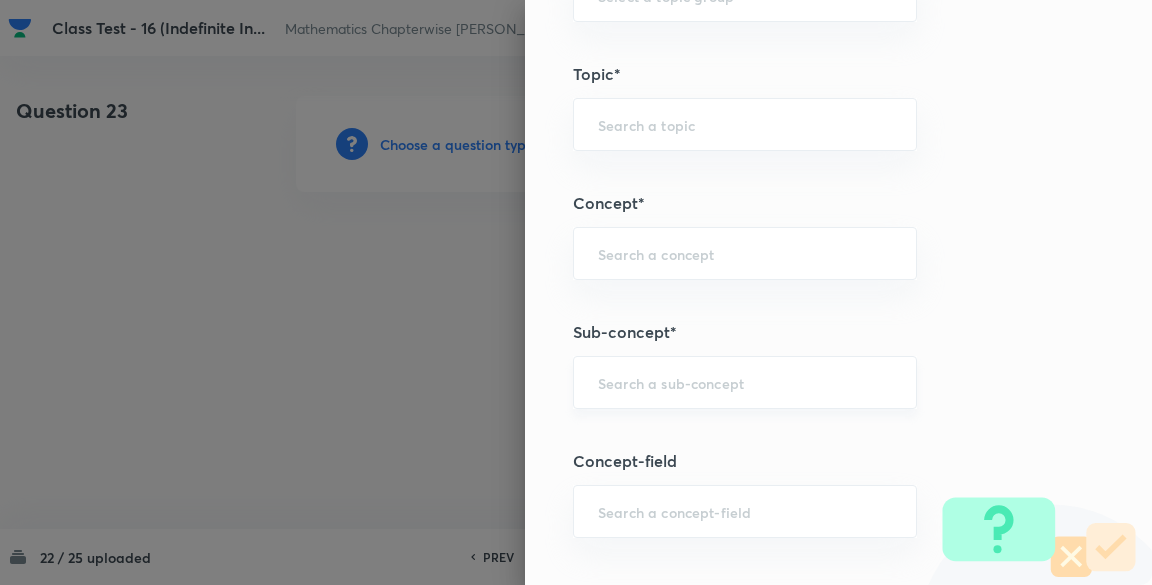 click on "​" at bounding box center (745, 382) 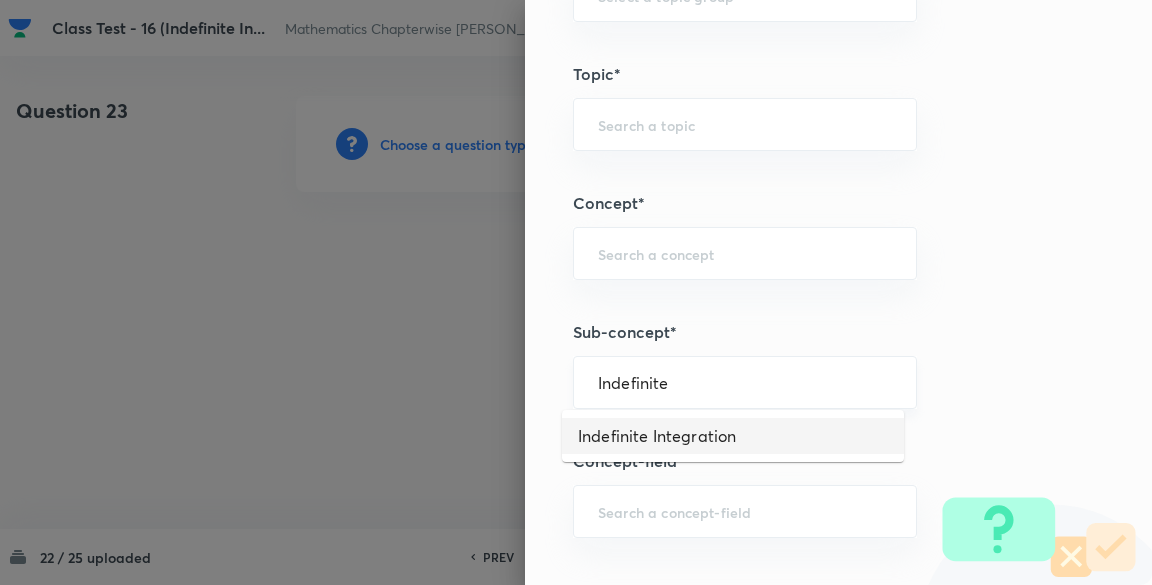 type on "Indefinite Integration" 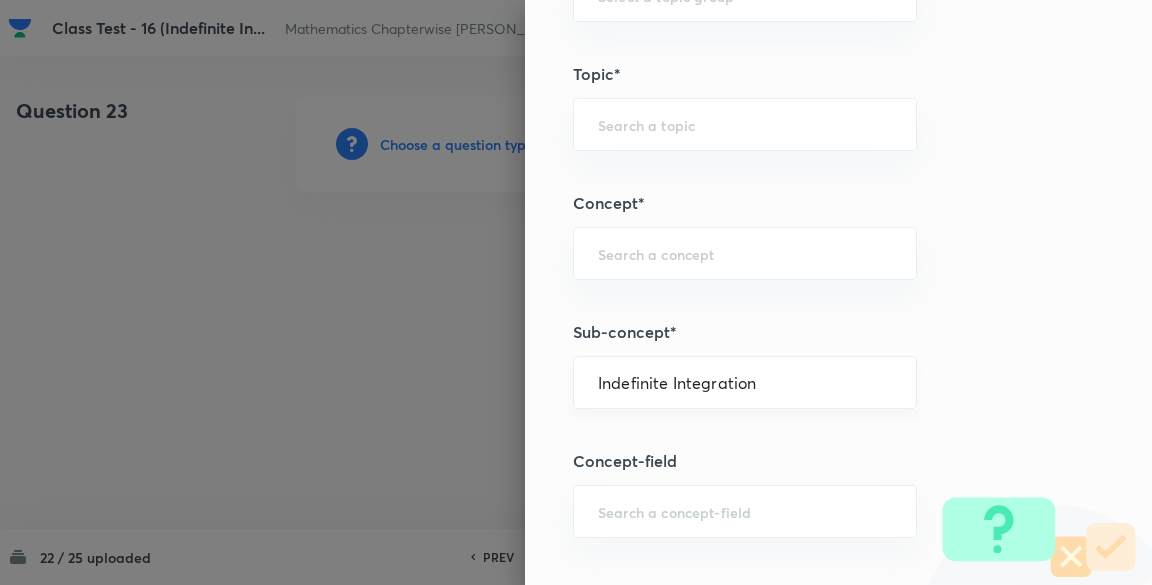 type on "Mathematics" 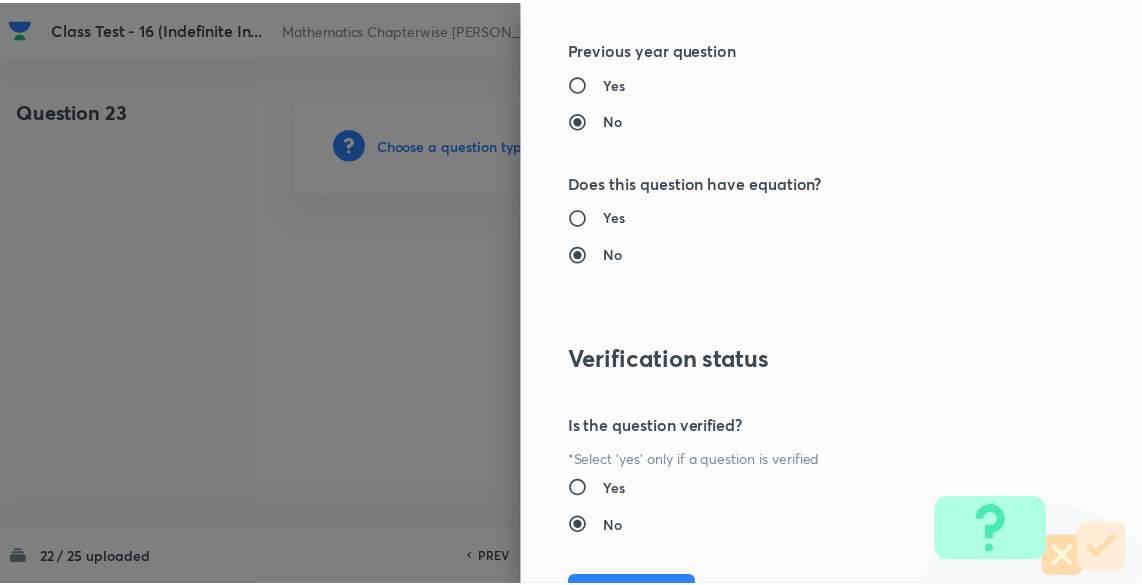 scroll, scrollTop: 2020, scrollLeft: 0, axis: vertical 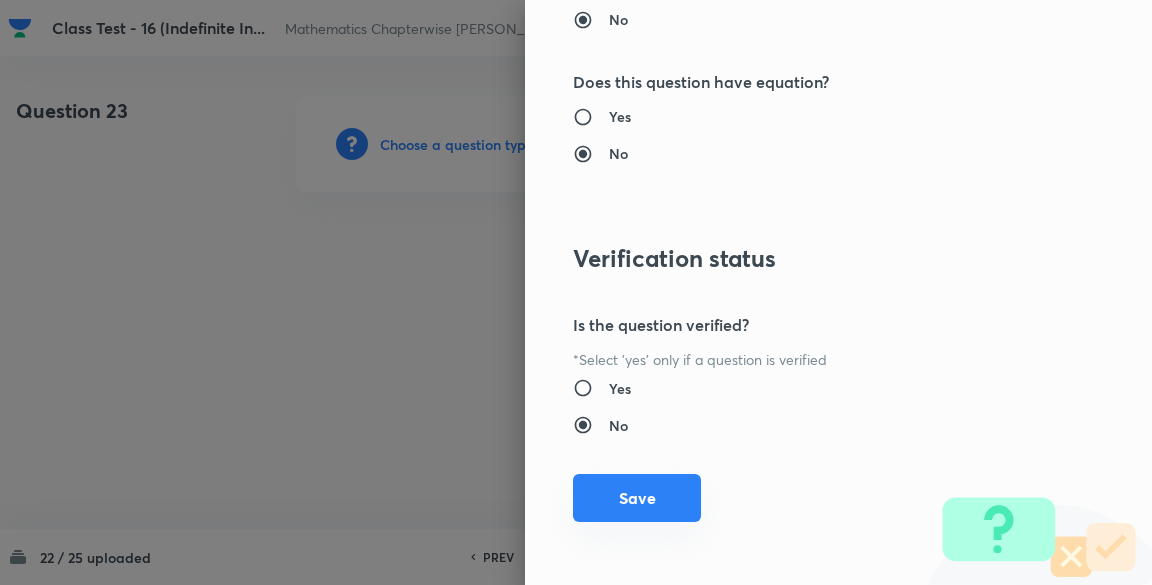 click on "Save" at bounding box center (637, 498) 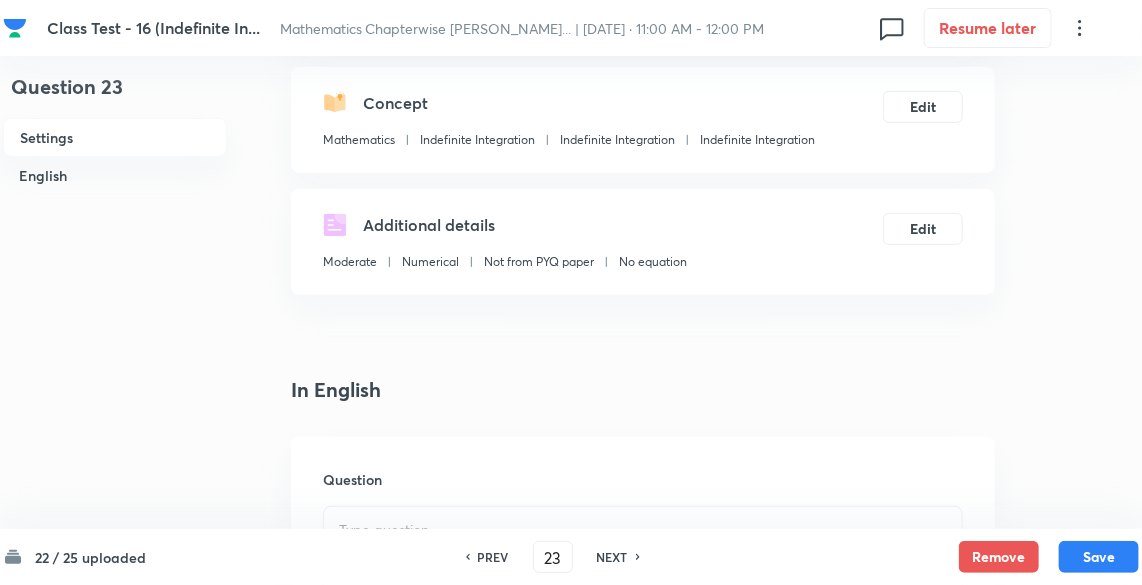scroll, scrollTop: 640, scrollLeft: 0, axis: vertical 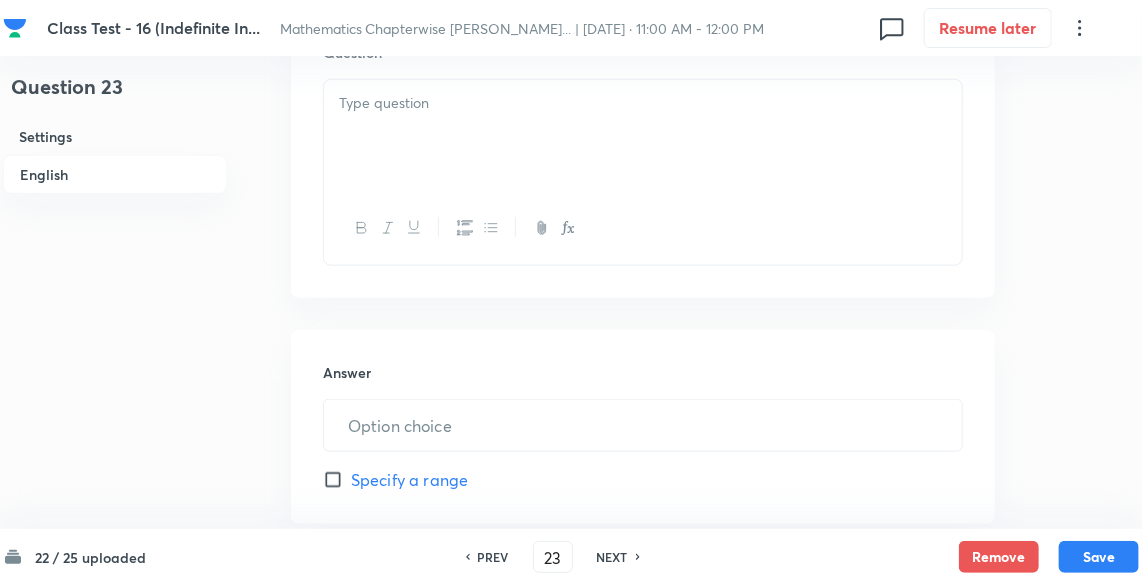 click at bounding box center (643, 136) 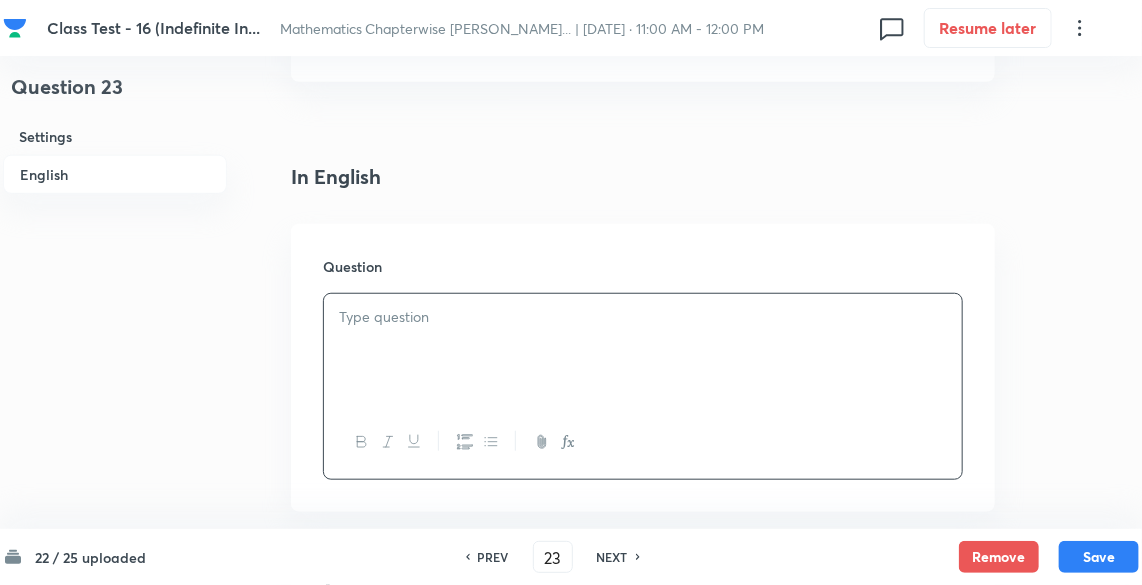 scroll, scrollTop: 640, scrollLeft: 0, axis: vertical 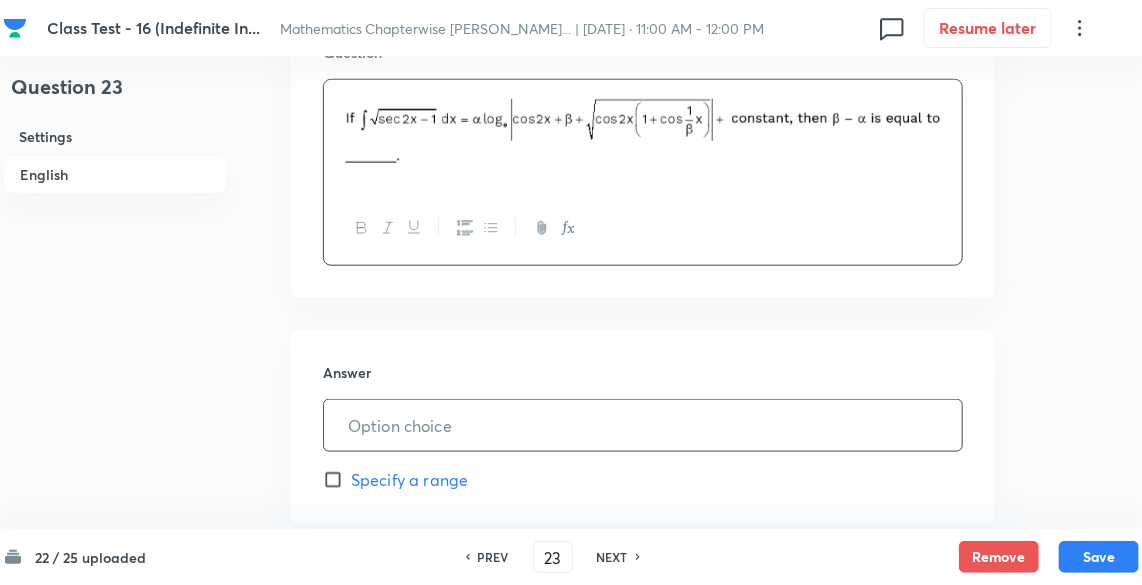click at bounding box center [643, 425] 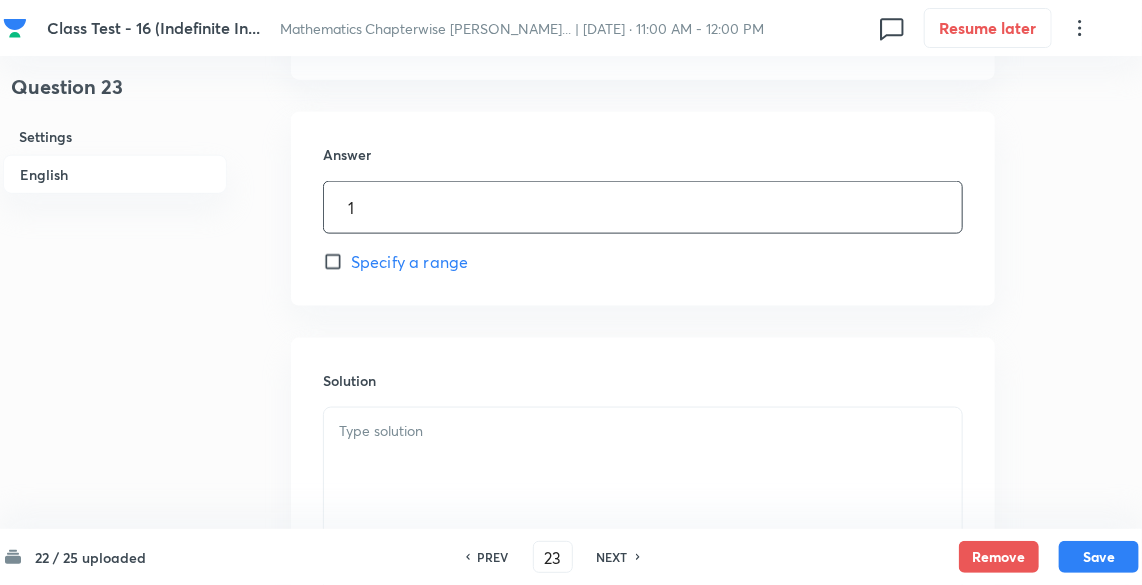 scroll, scrollTop: 1066, scrollLeft: 0, axis: vertical 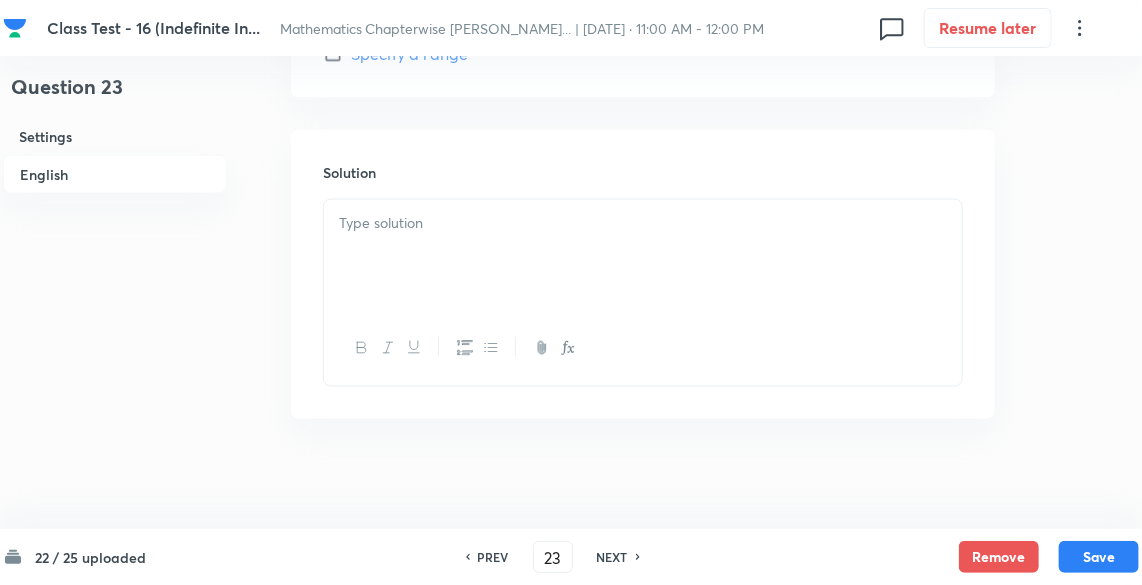 type on "1" 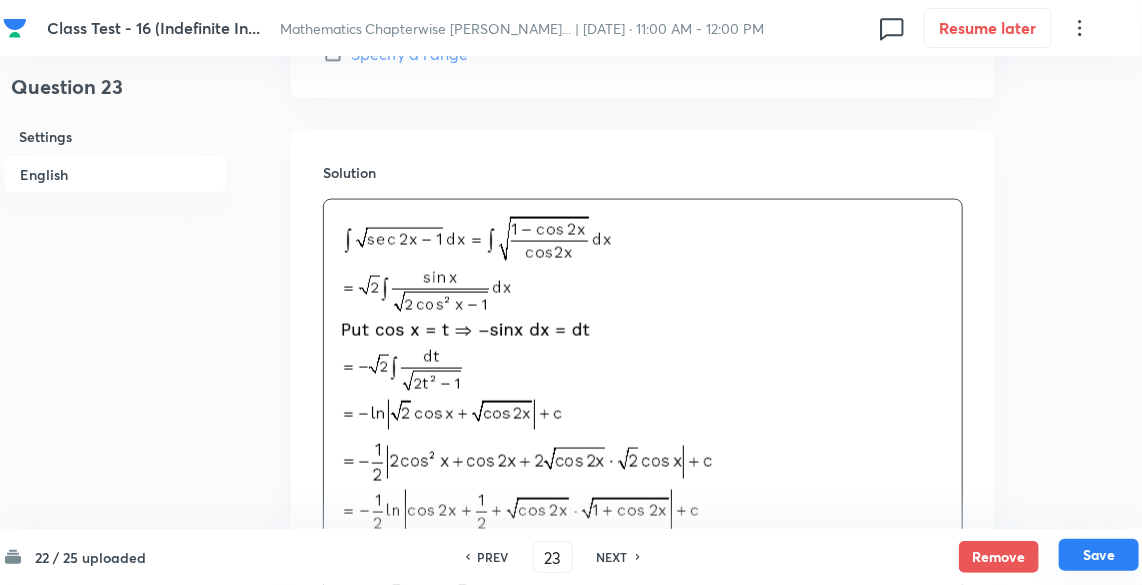 click on "Save" at bounding box center (1099, 555) 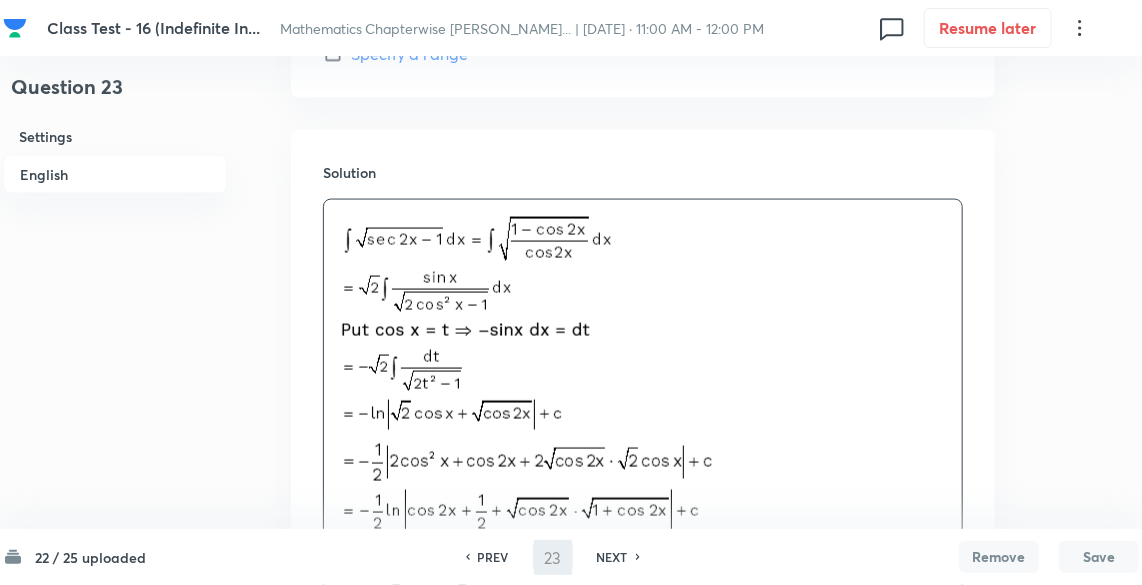 type on "24" 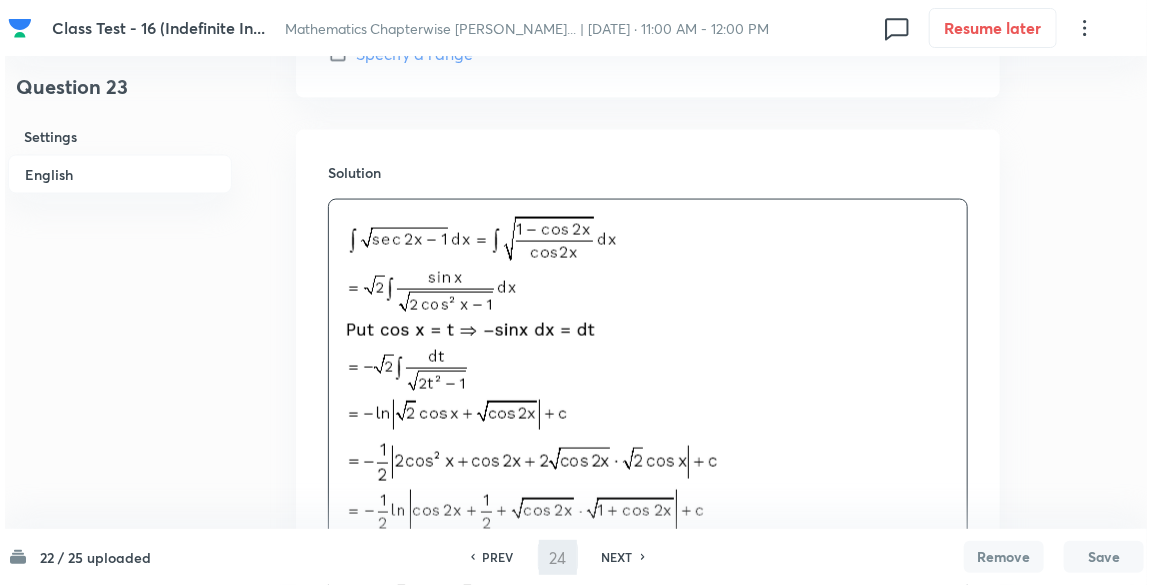 scroll, scrollTop: 0, scrollLeft: 0, axis: both 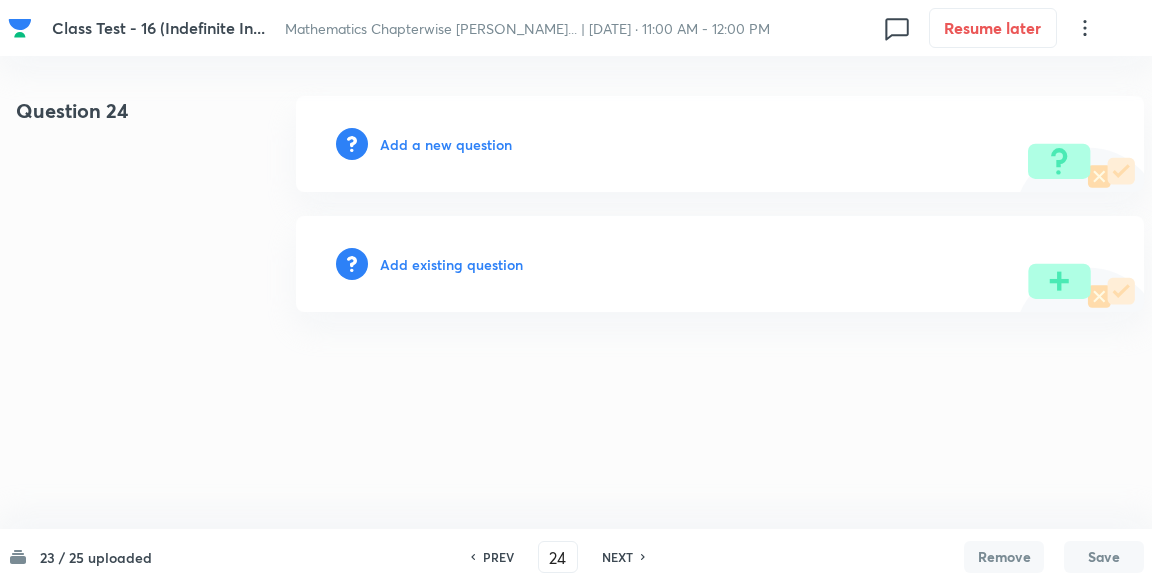 click on "Add a new question" at bounding box center (446, 144) 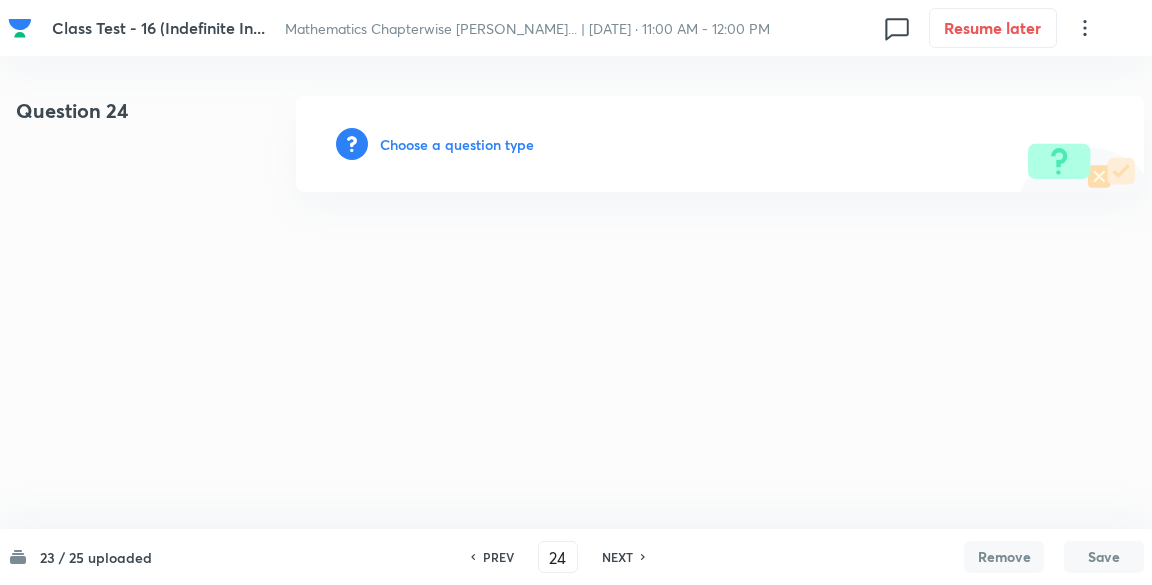 click on "Choose a question type" at bounding box center (457, 144) 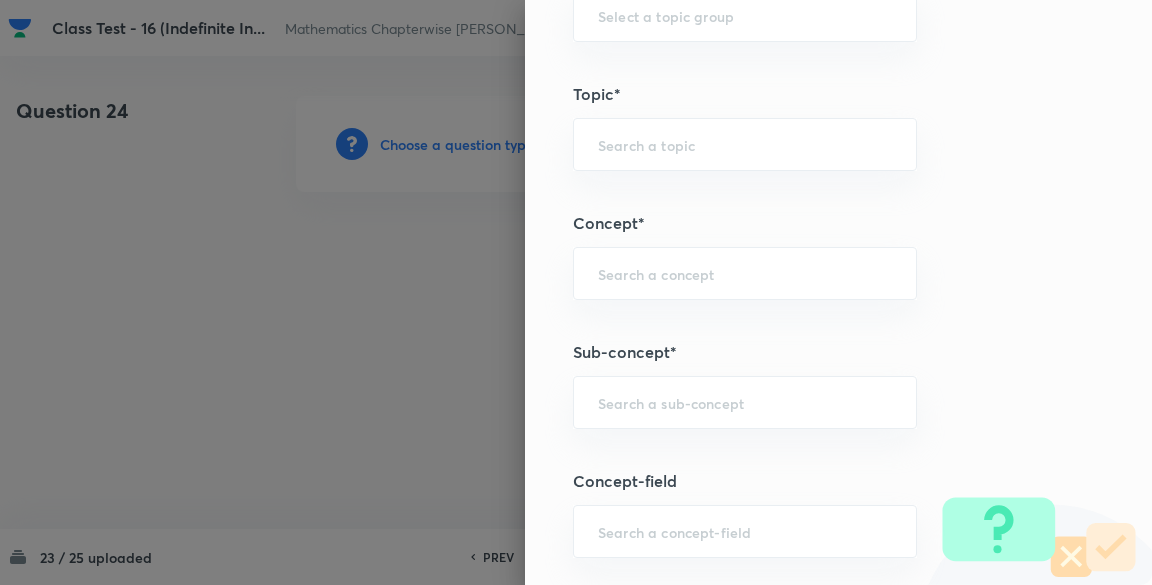 scroll, scrollTop: 853, scrollLeft: 0, axis: vertical 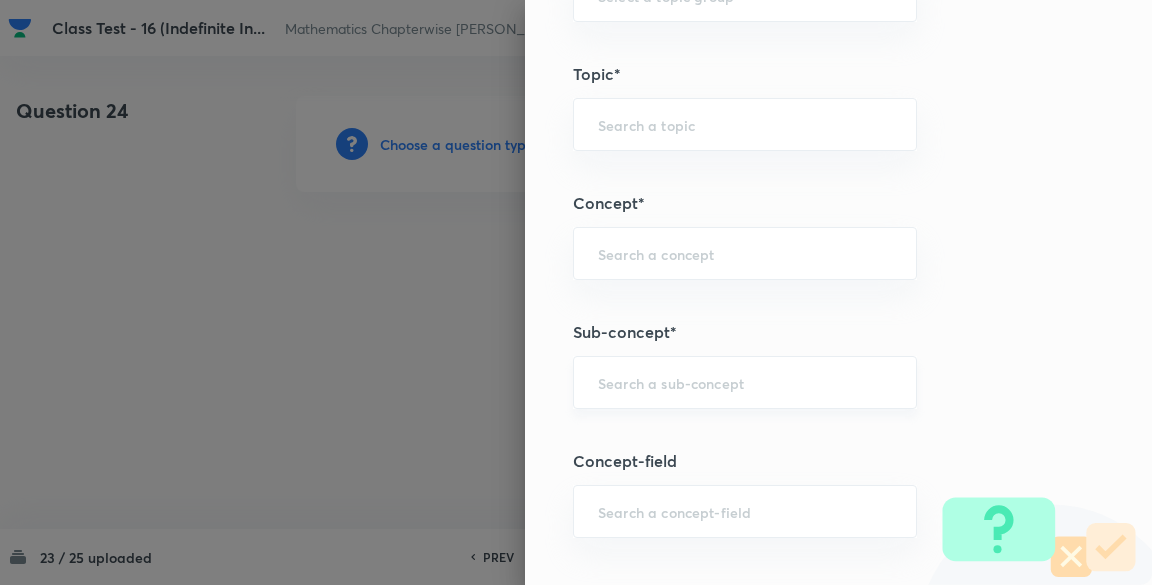 click at bounding box center (745, 382) 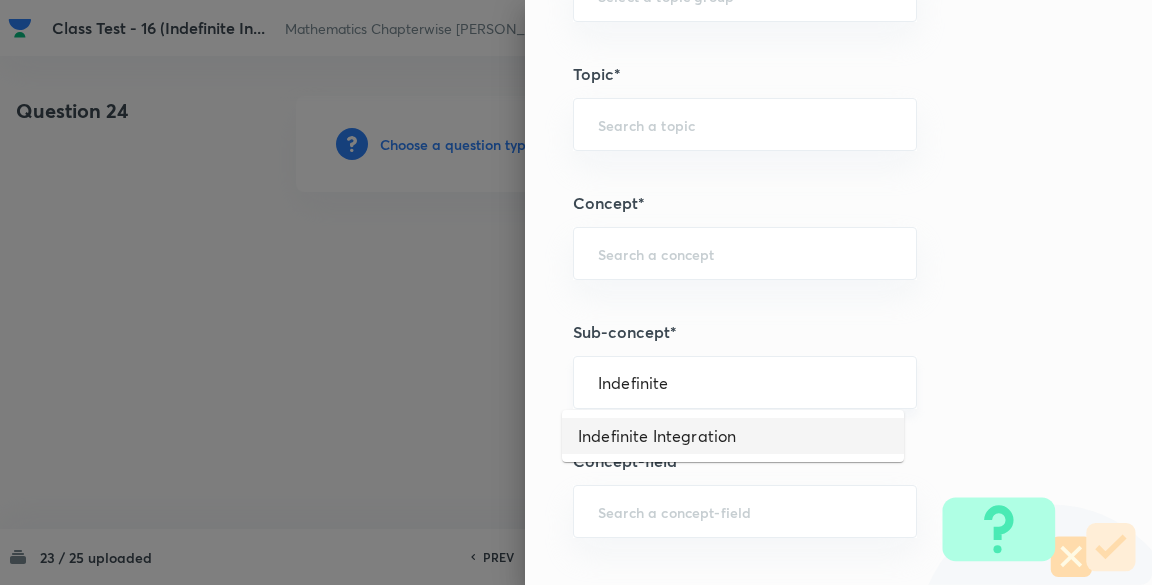 type on "Indefinite Integration" 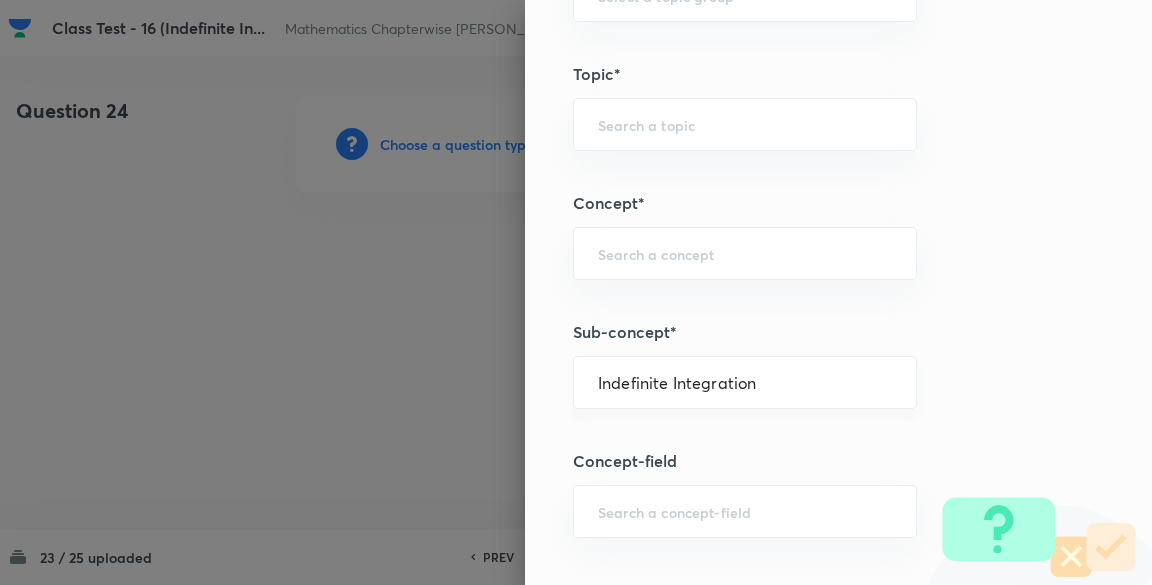 type on "Mathematics" 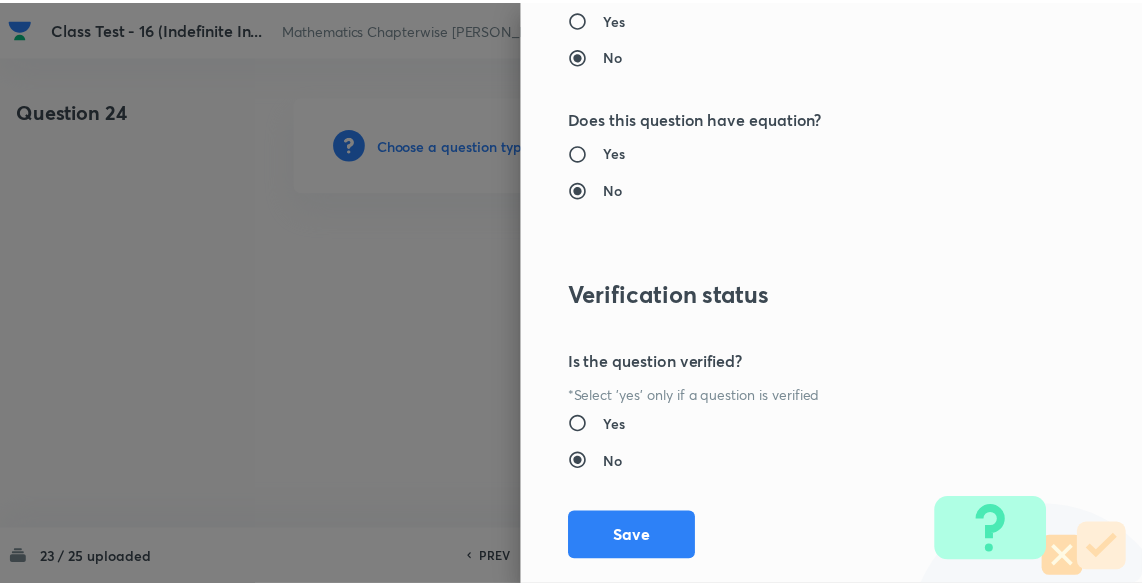scroll, scrollTop: 2020, scrollLeft: 0, axis: vertical 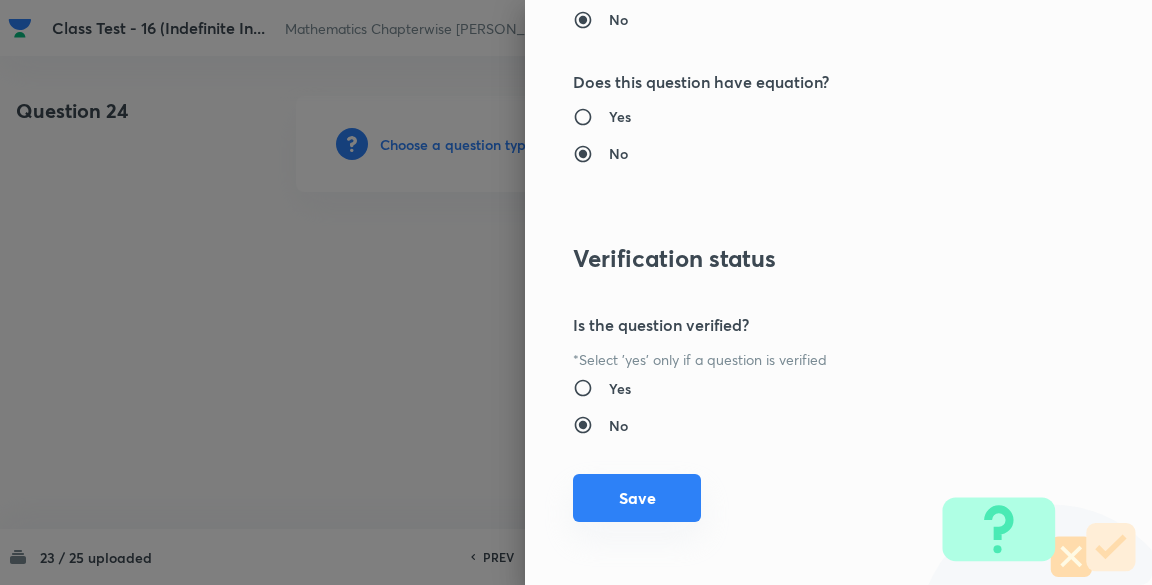 click on "Save" at bounding box center (637, 498) 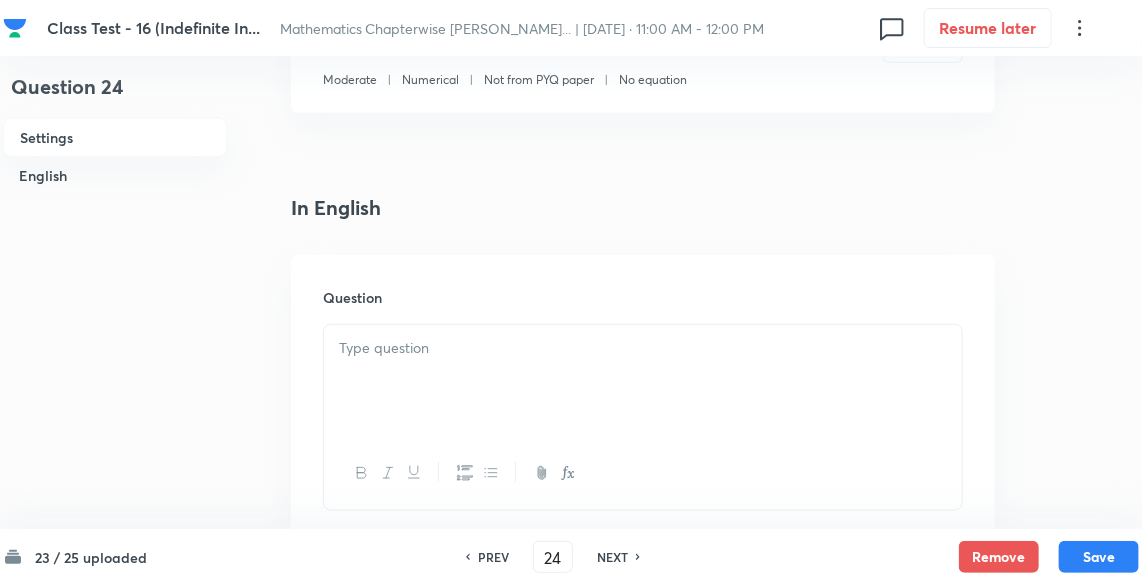 scroll, scrollTop: 426, scrollLeft: 0, axis: vertical 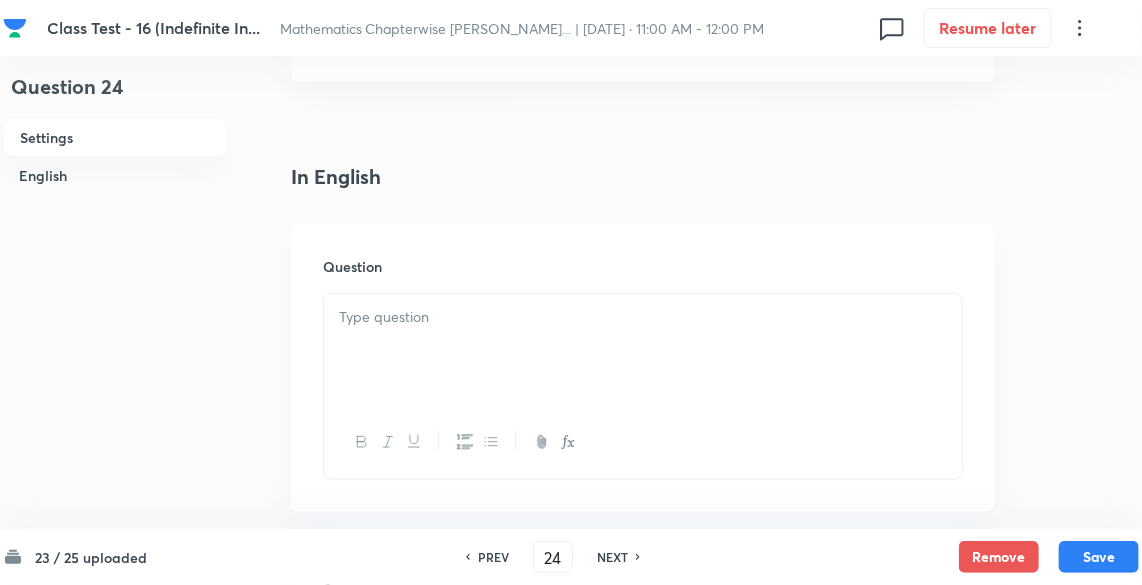 click at bounding box center [643, 317] 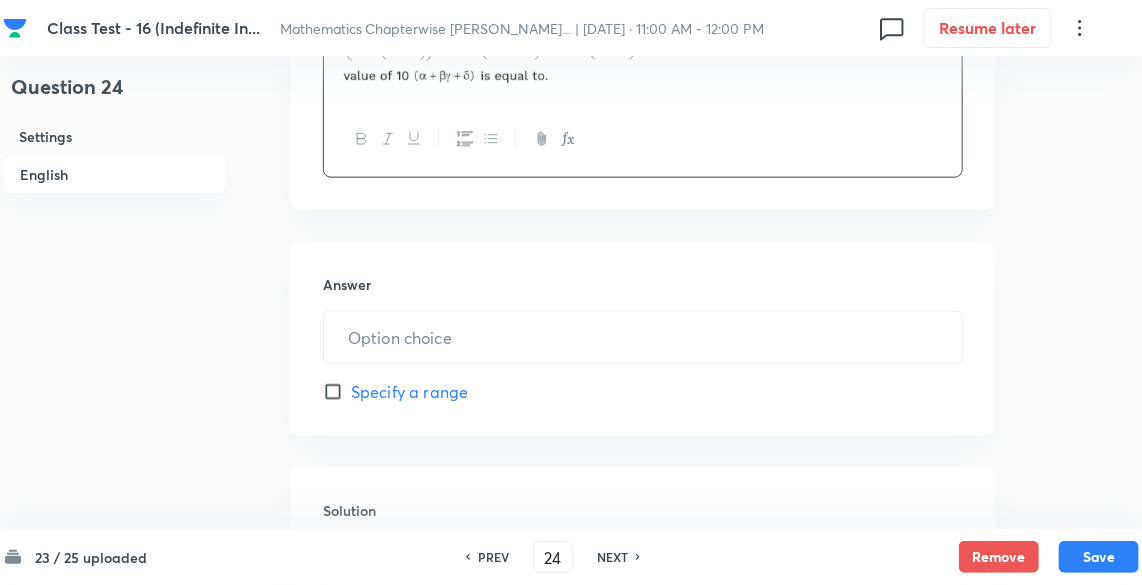 scroll, scrollTop: 853, scrollLeft: 0, axis: vertical 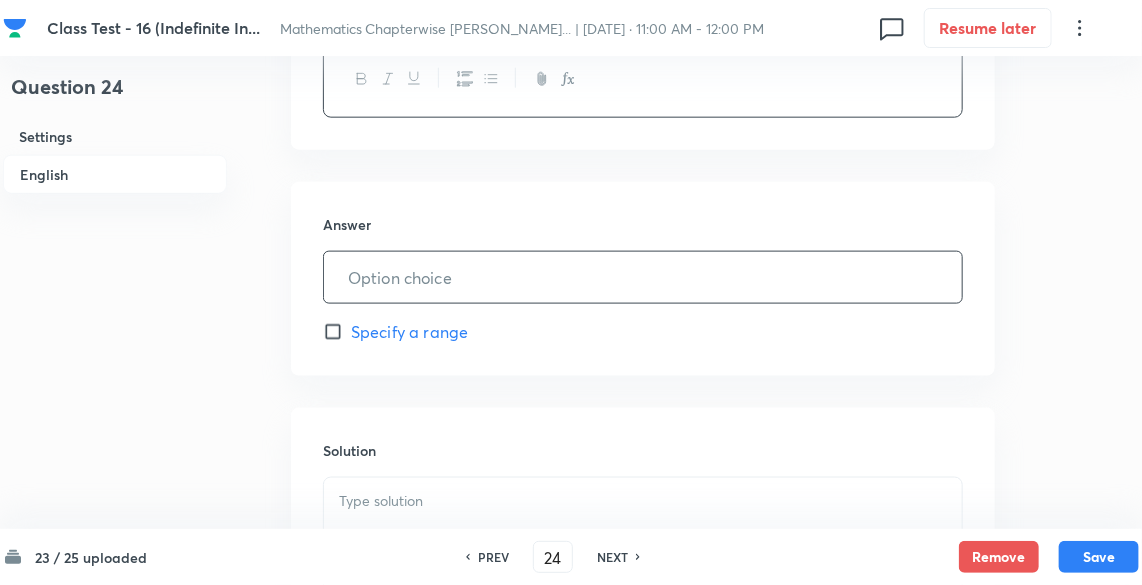 click at bounding box center [643, 277] 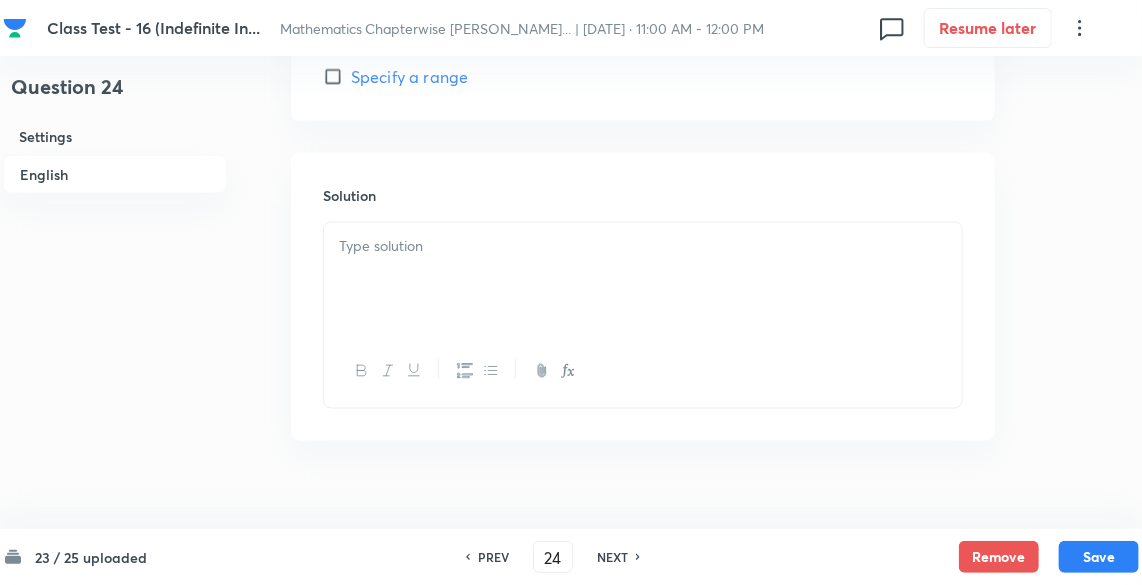 scroll, scrollTop: 1139, scrollLeft: 0, axis: vertical 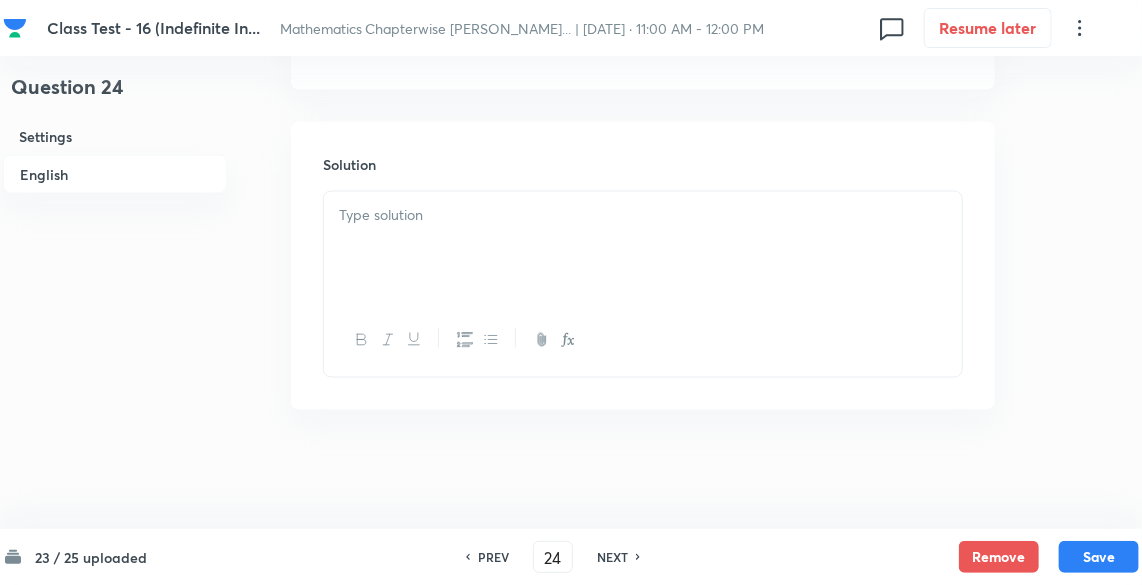 type on "6" 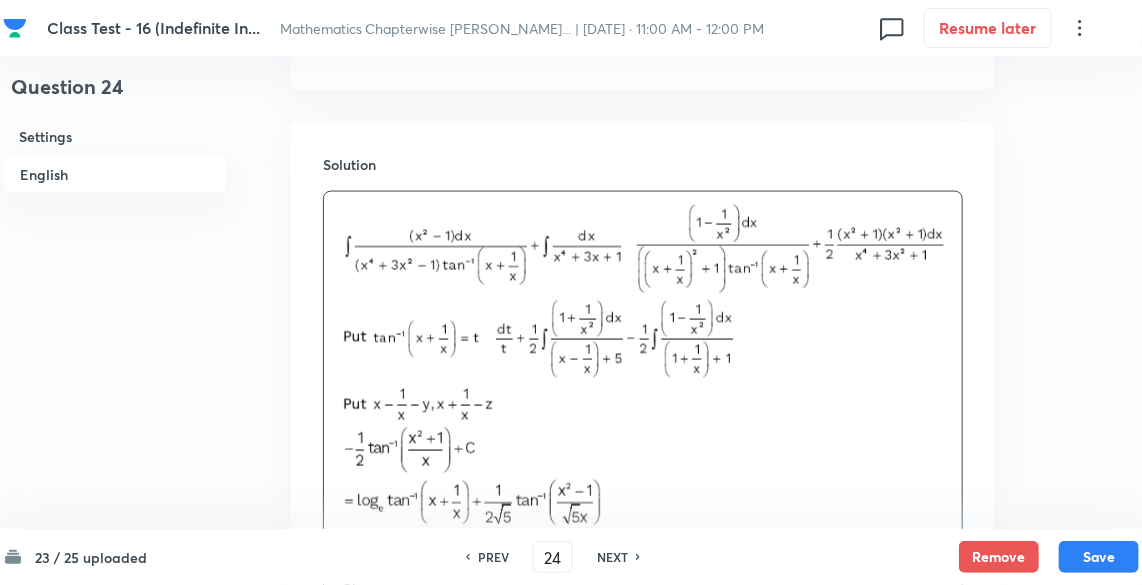 click on "23 / 25 uploaded
PREV 24 ​ NEXT Remove Save" at bounding box center (571, 557) 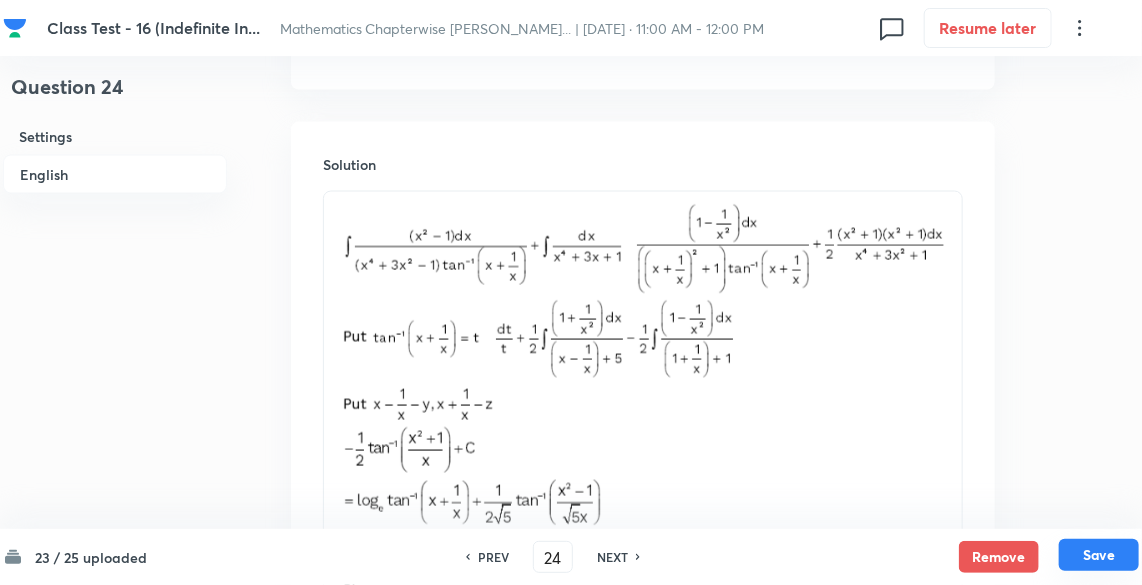 click on "Save" at bounding box center (1099, 555) 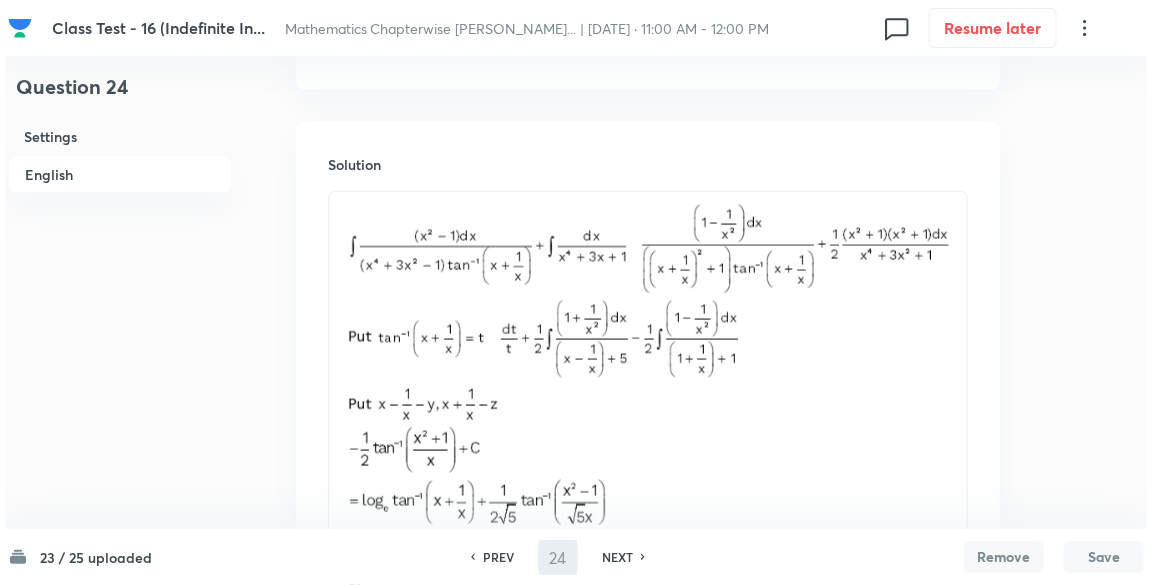 scroll, scrollTop: 0, scrollLeft: 0, axis: both 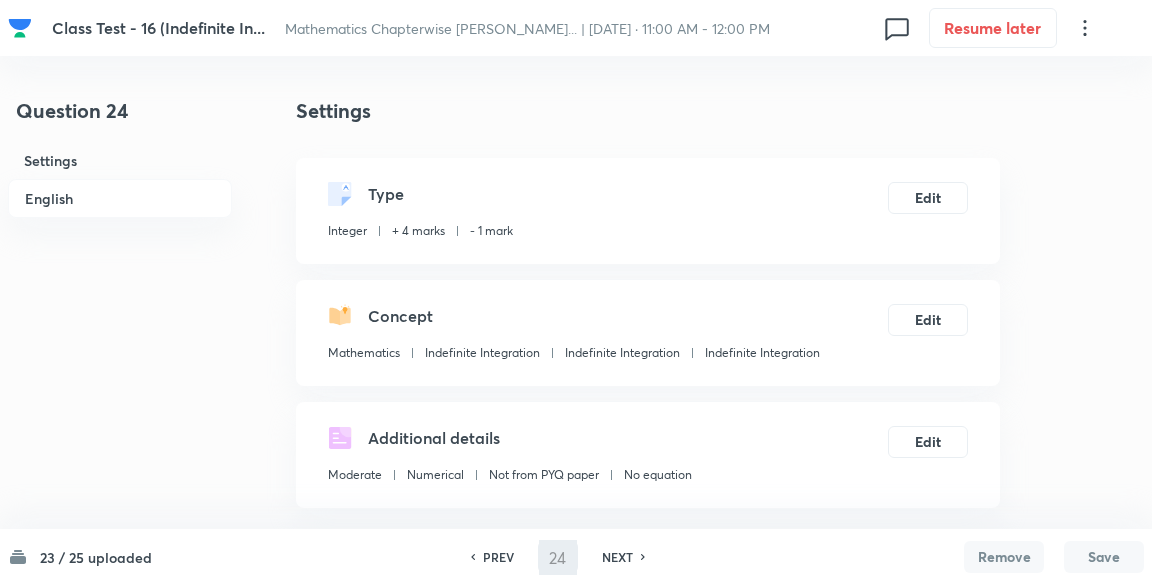type on "25" 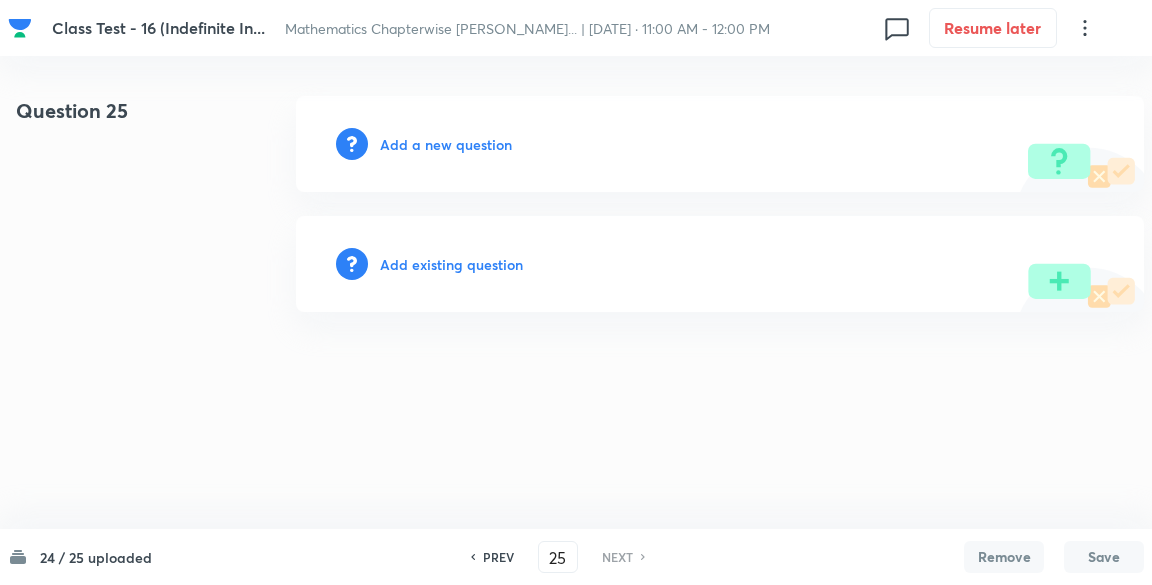 click on "Add a new question" at bounding box center [720, 144] 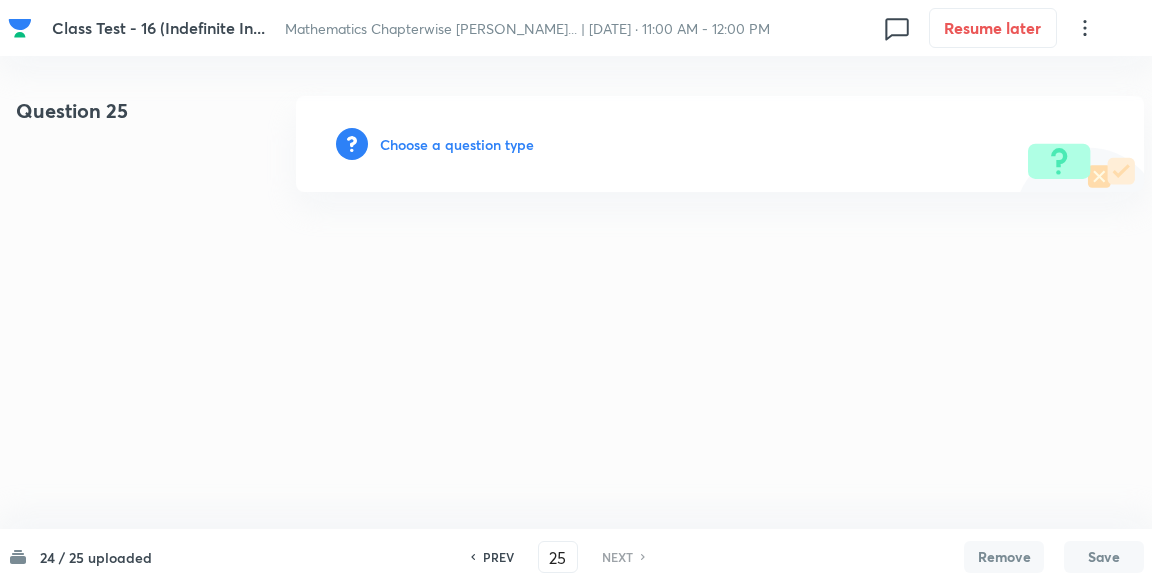 click on "Choose a question type" at bounding box center (457, 144) 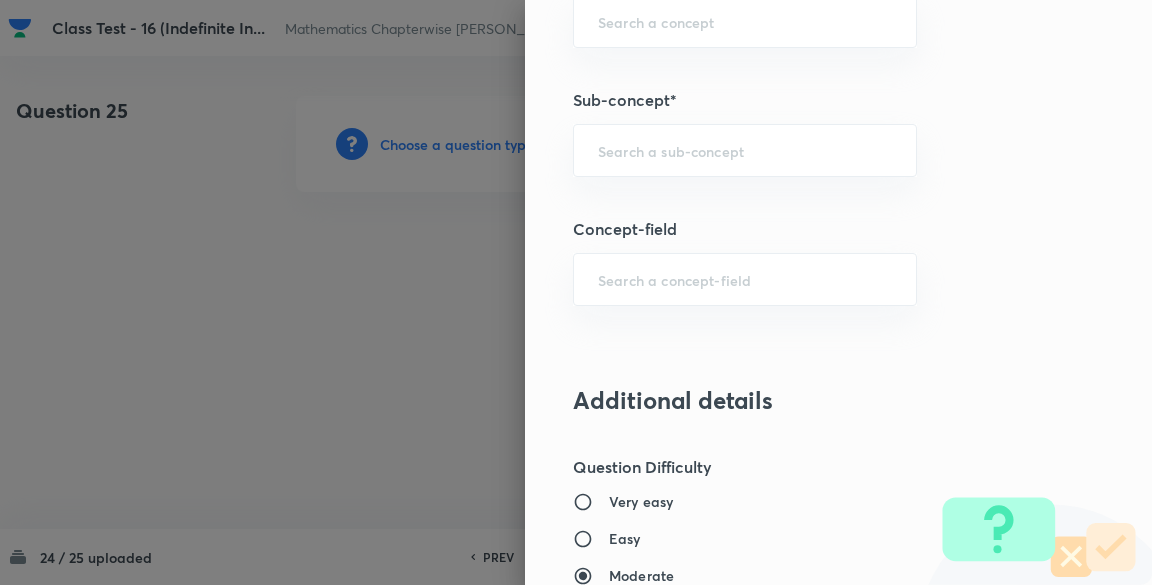 scroll, scrollTop: 1066, scrollLeft: 0, axis: vertical 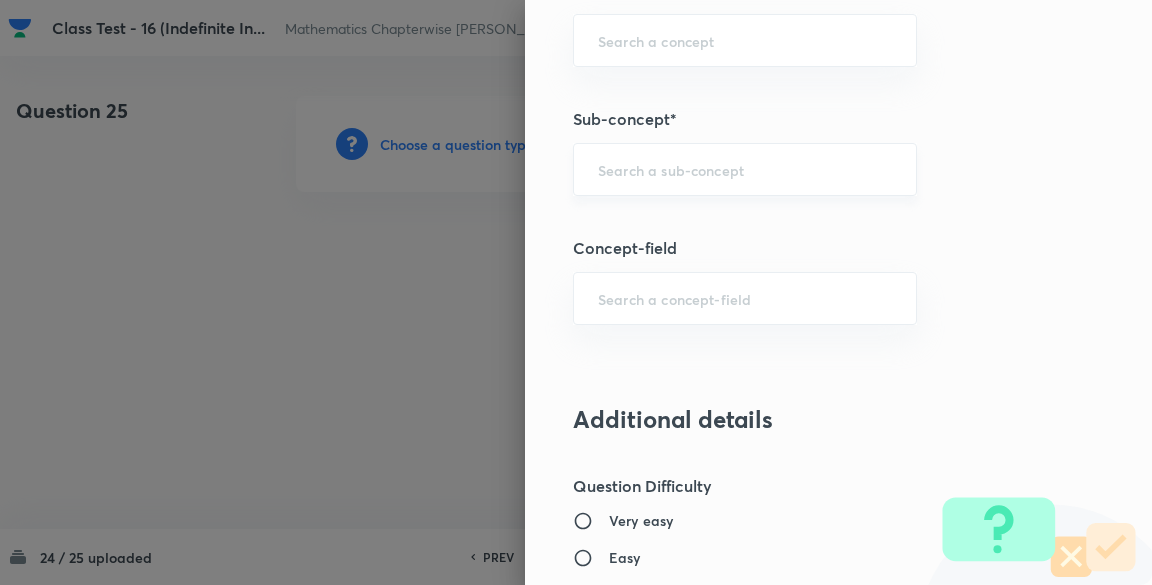 click at bounding box center [745, 169] 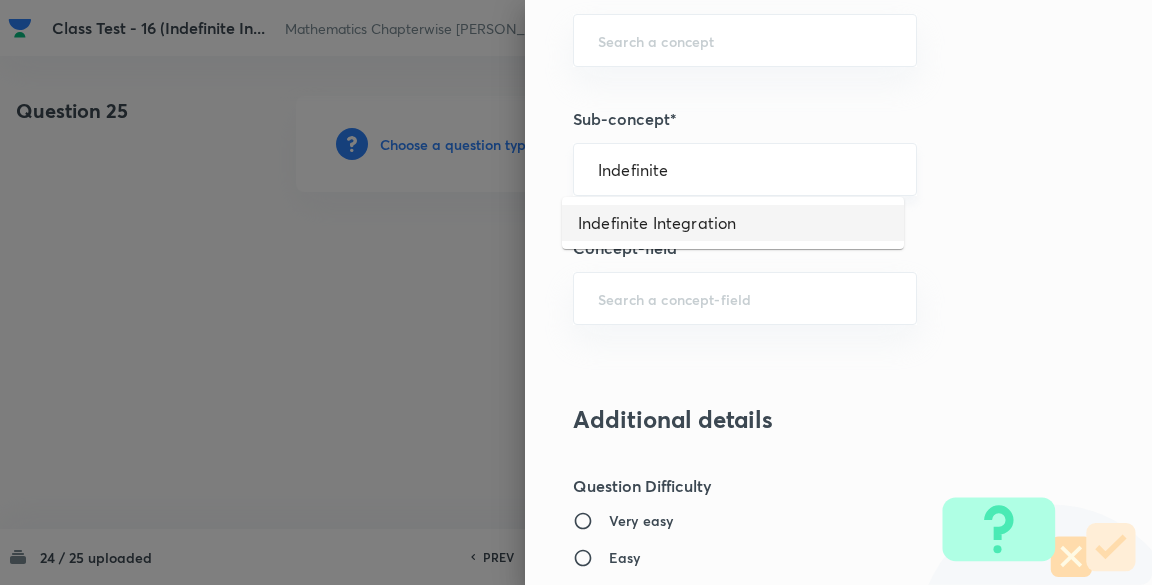 type on "Indefinite Integration" 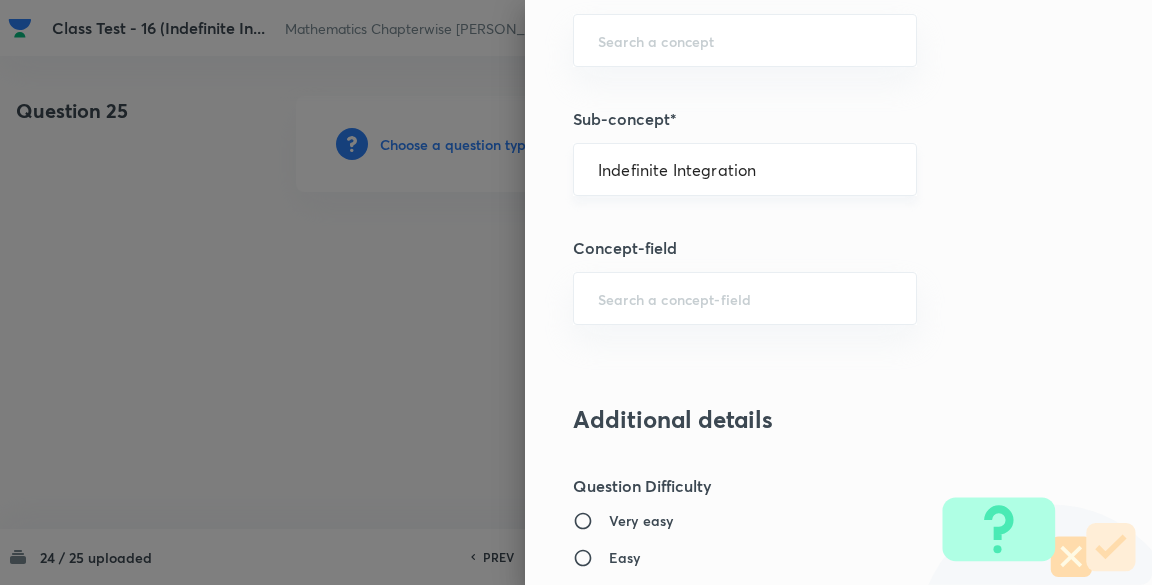 type on "Mathematics" 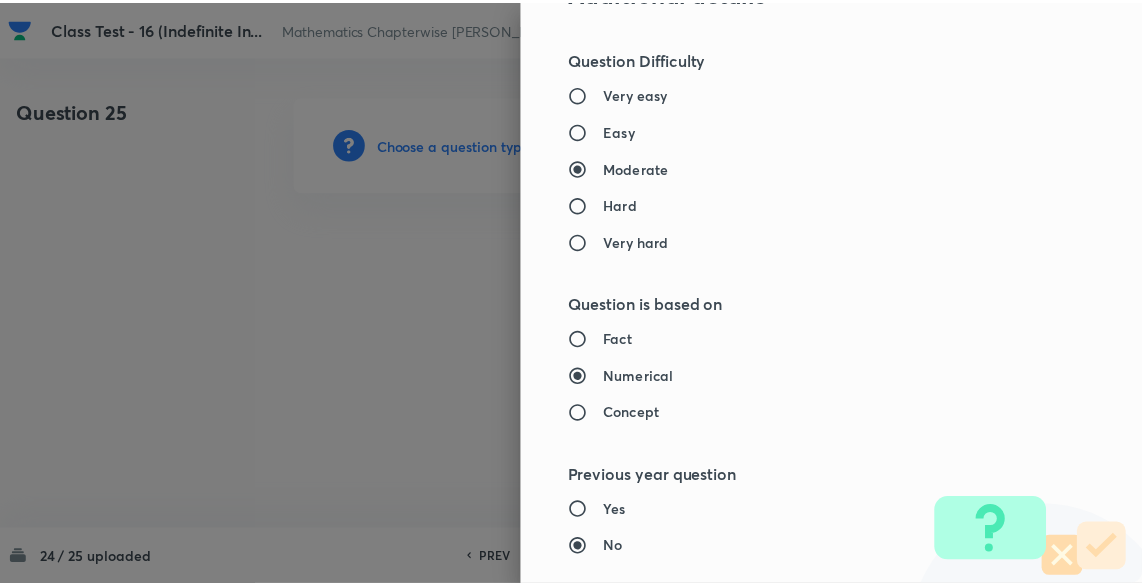 scroll, scrollTop: 2020, scrollLeft: 0, axis: vertical 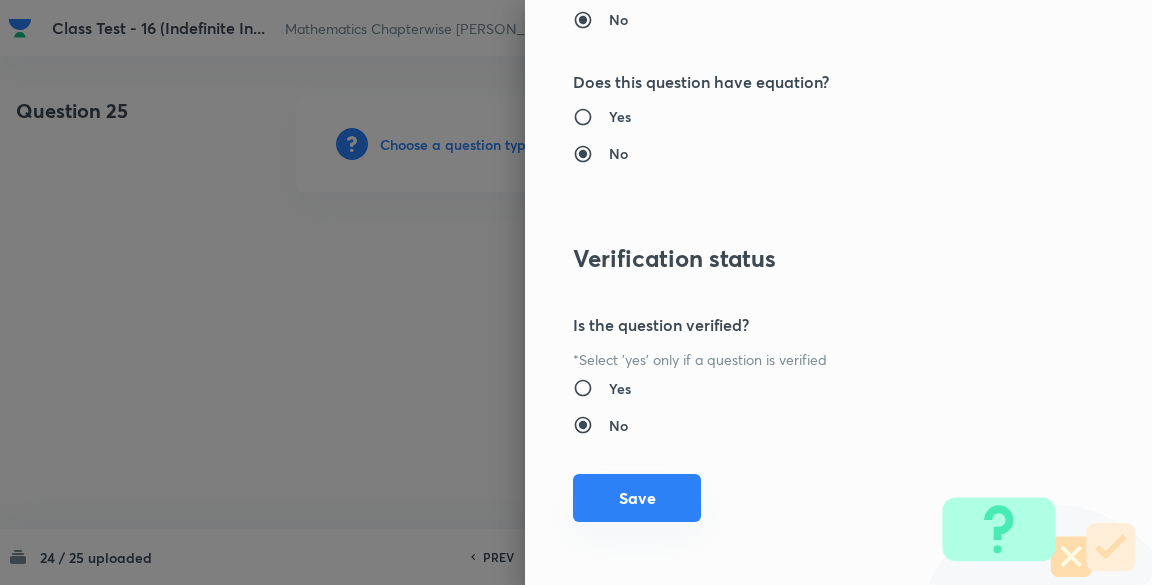 click on "Save" at bounding box center [637, 498] 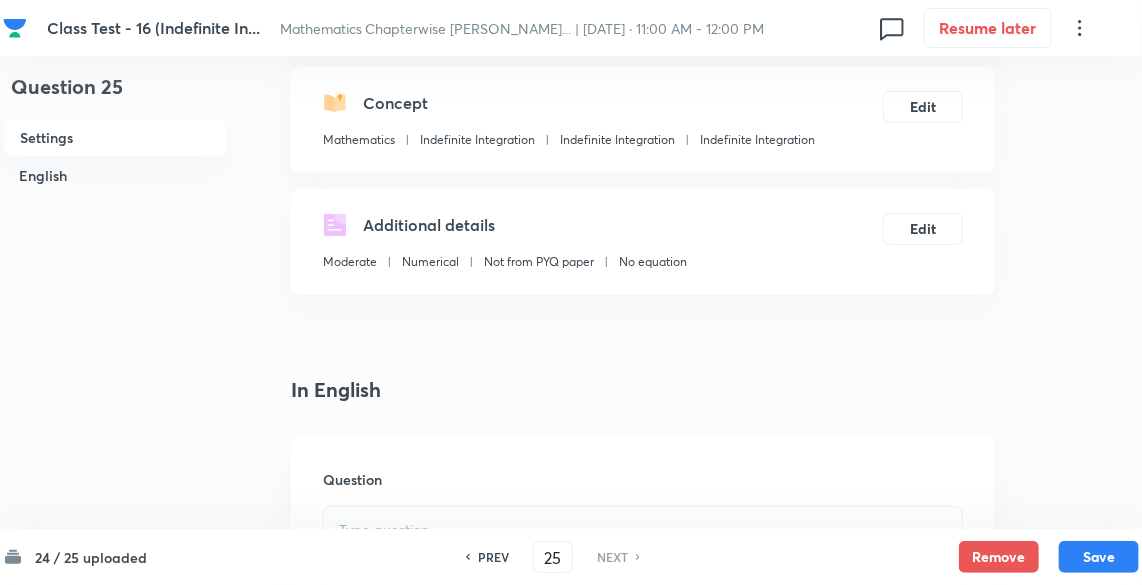 scroll, scrollTop: 426, scrollLeft: 0, axis: vertical 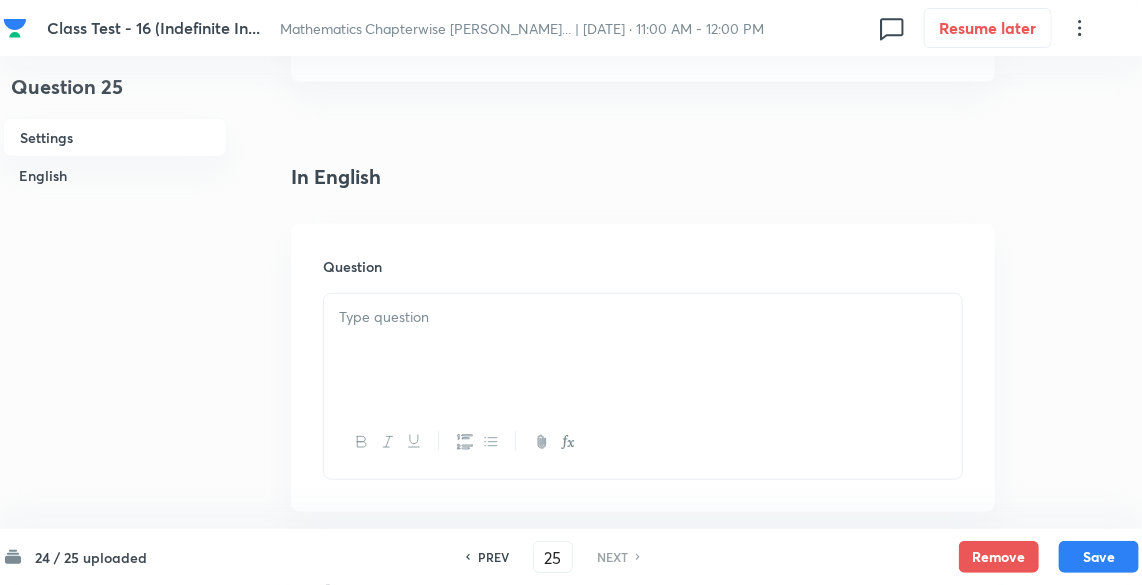 click at bounding box center [643, 350] 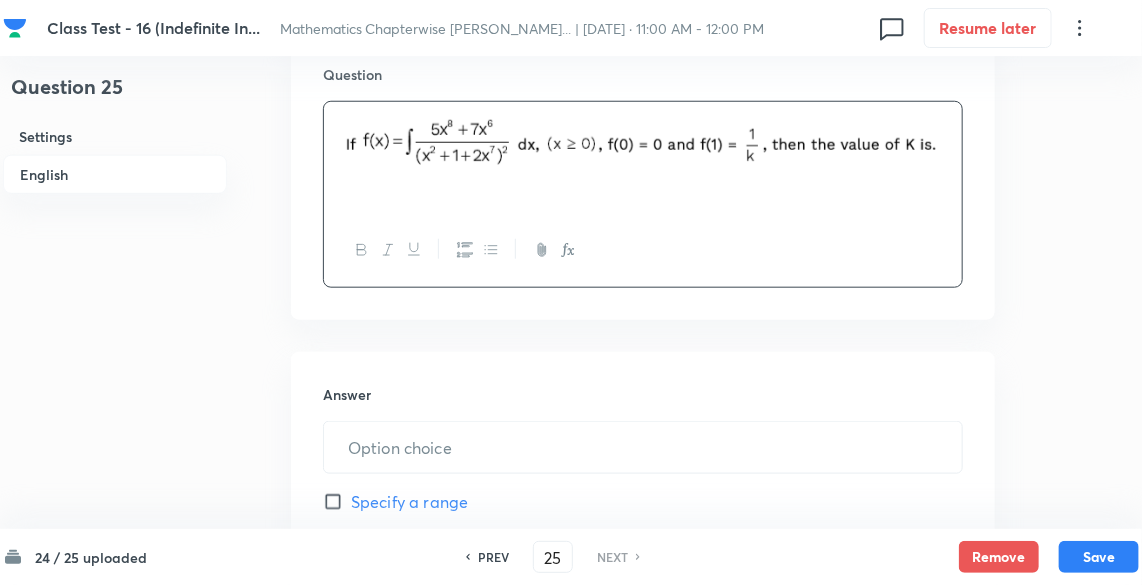 scroll, scrollTop: 640, scrollLeft: 0, axis: vertical 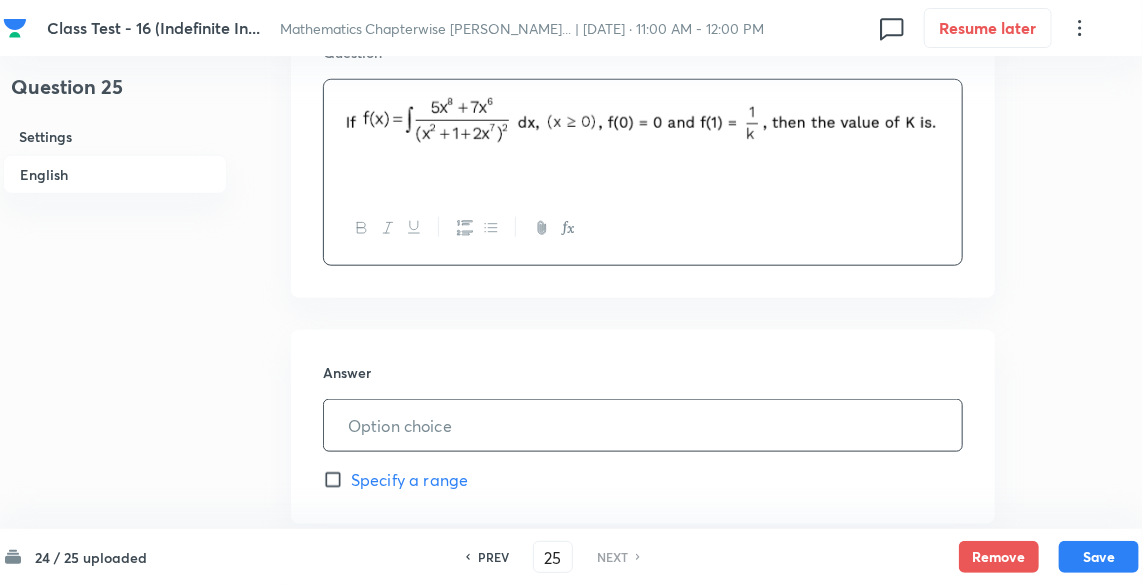 click at bounding box center (643, 425) 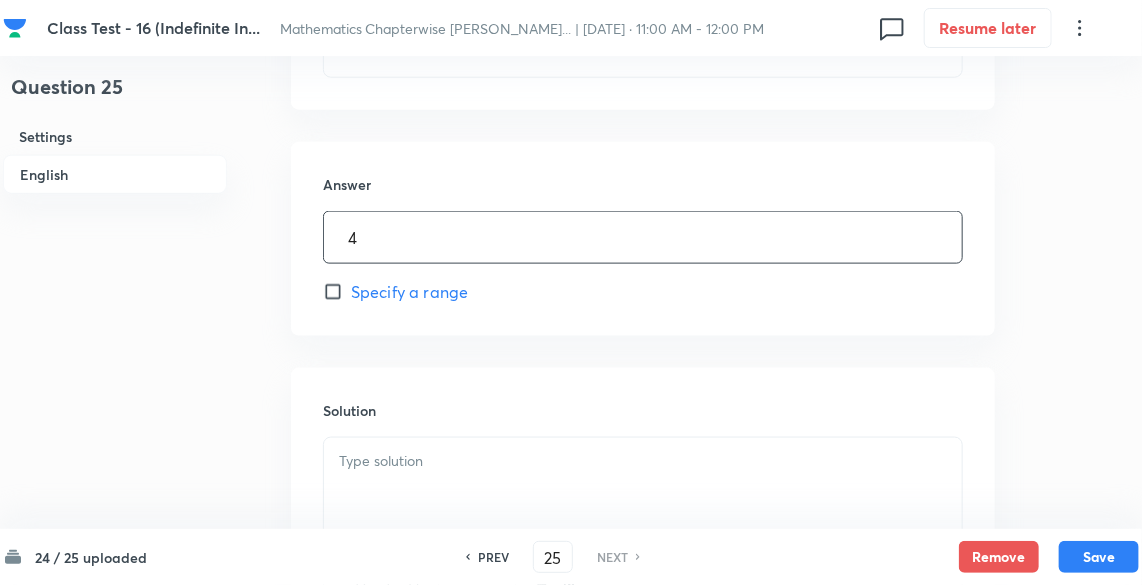 scroll, scrollTop: 853, scrollLeft: 0, axis: vertical 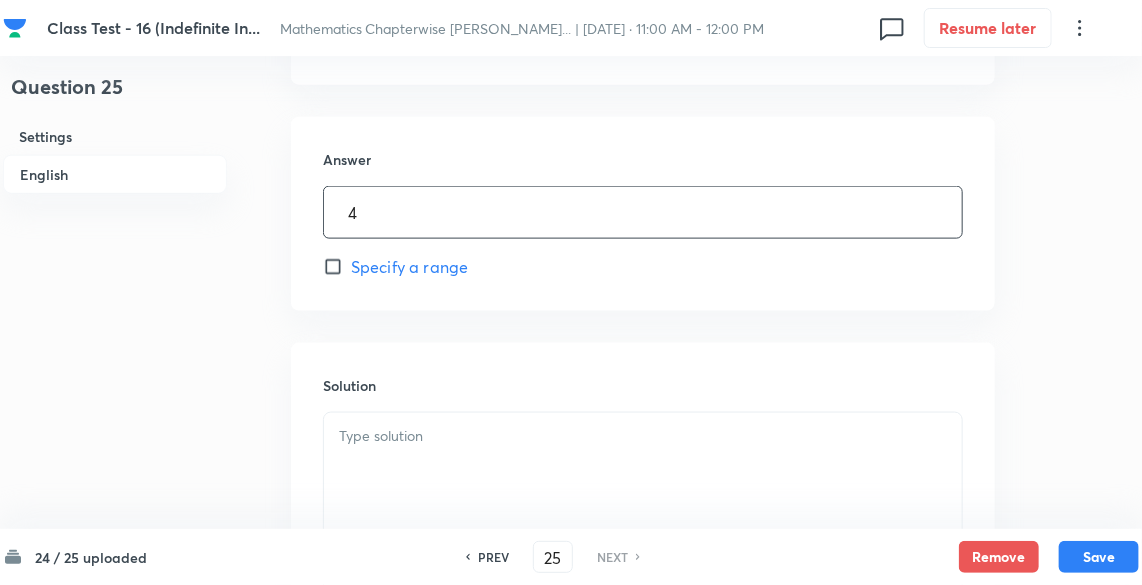 click on "Solution" at bounding box center (643, 385) 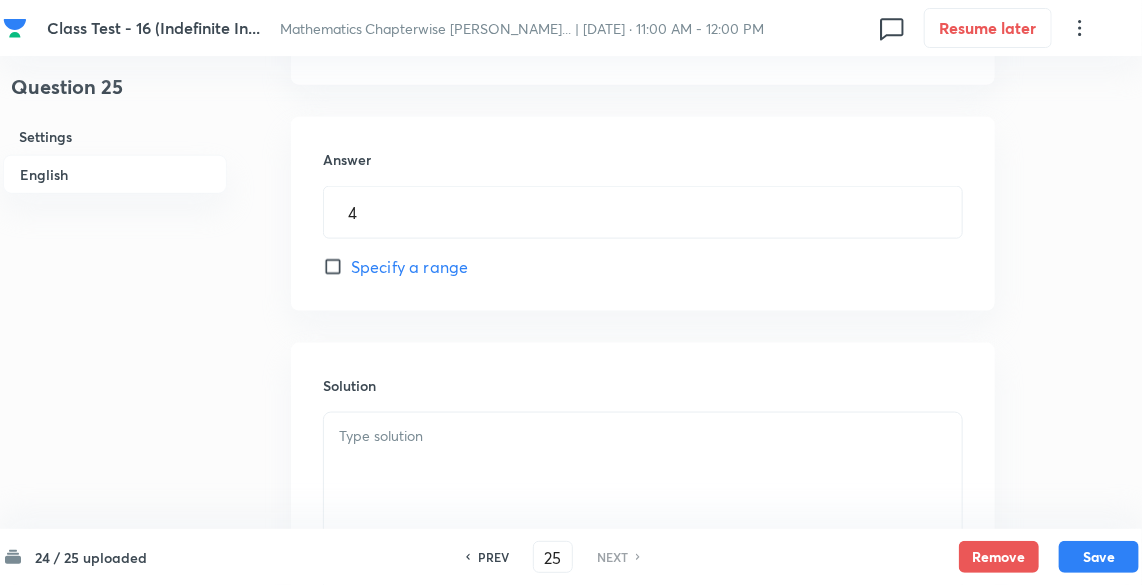 click at bounding box center [643, 469] 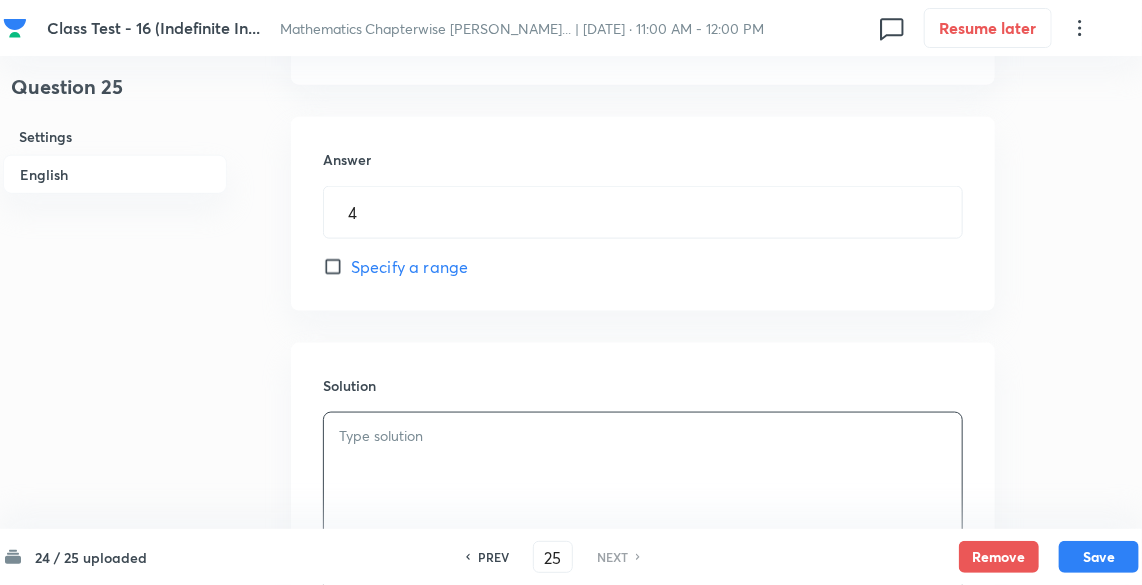 scroll, scrollTop: 1066, scrollLeft: 0, axis: vertical 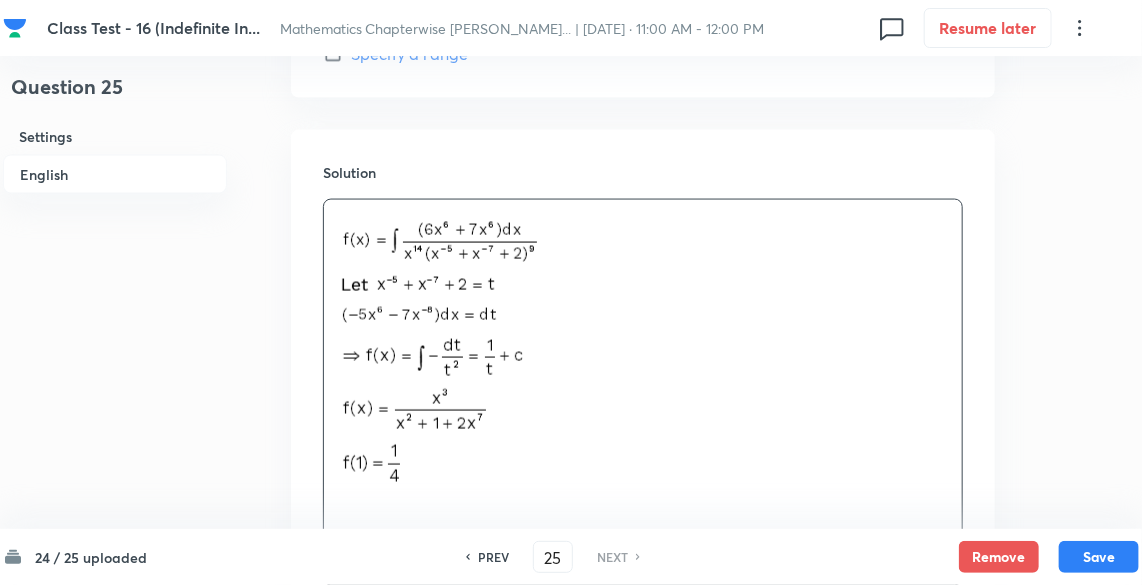 click on "24 / 25 uploaded
PREV 25 ​ NEXT Remove Save" at bounding box center (571, 557) 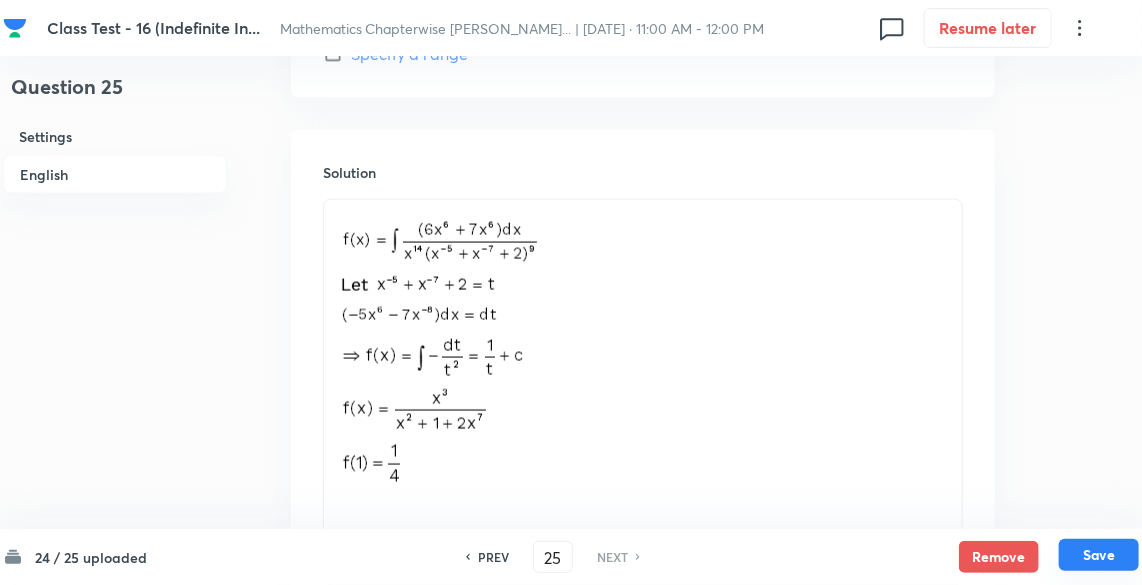 click on "Save" at bounding box center [1099, 555] 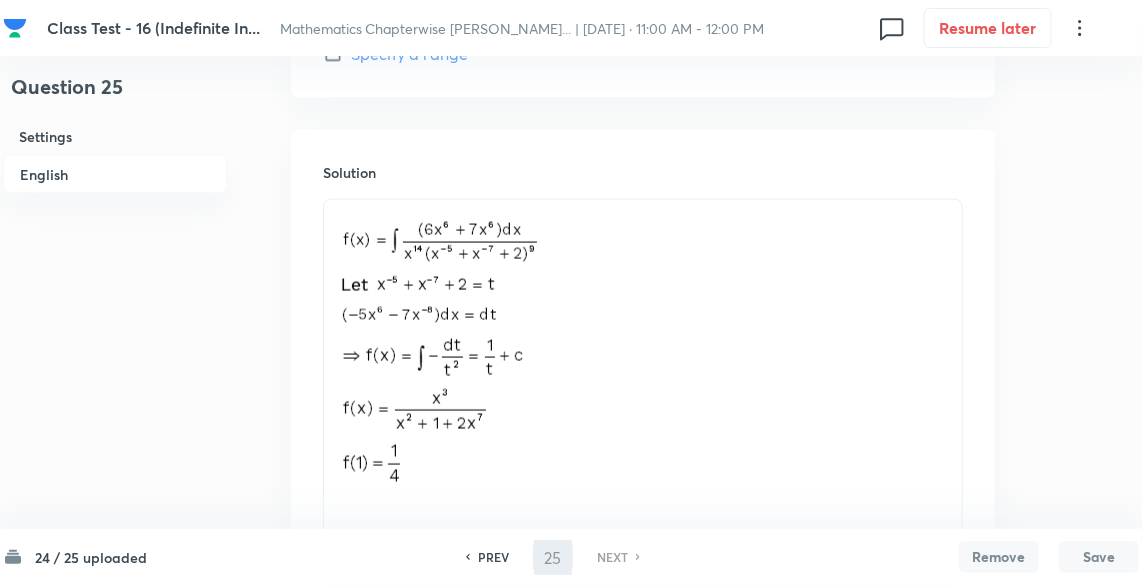 type on "4" 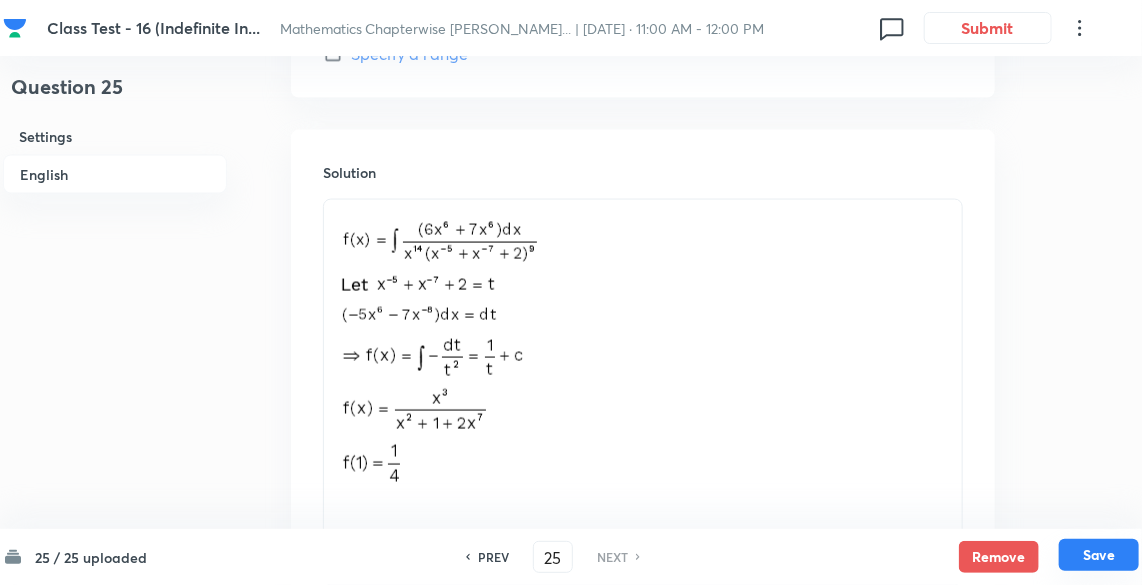 click on "Save" at bounding box center [1099, 555] 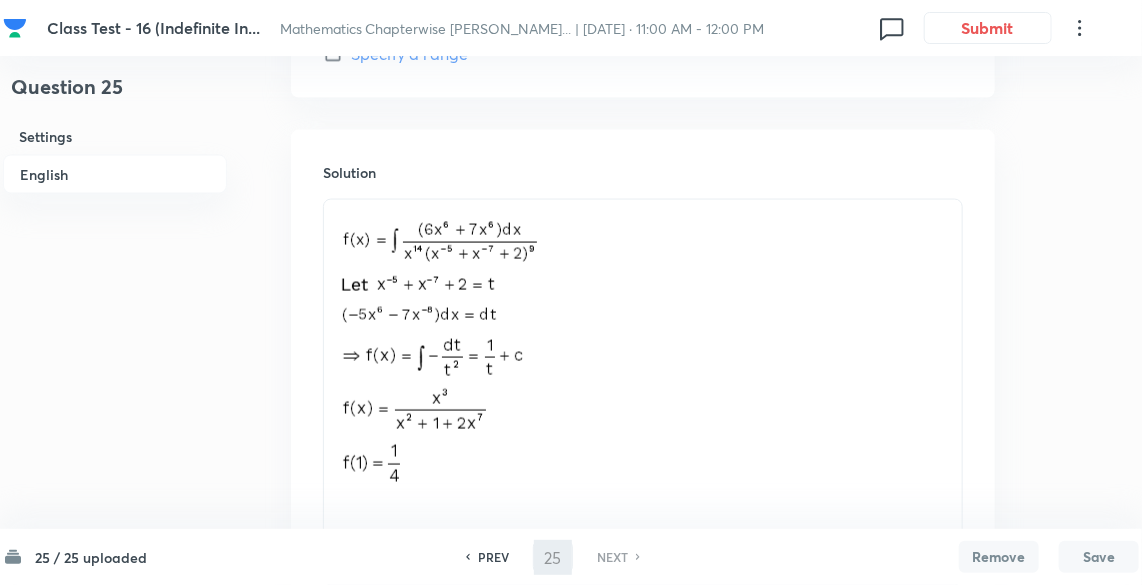 type on "4" 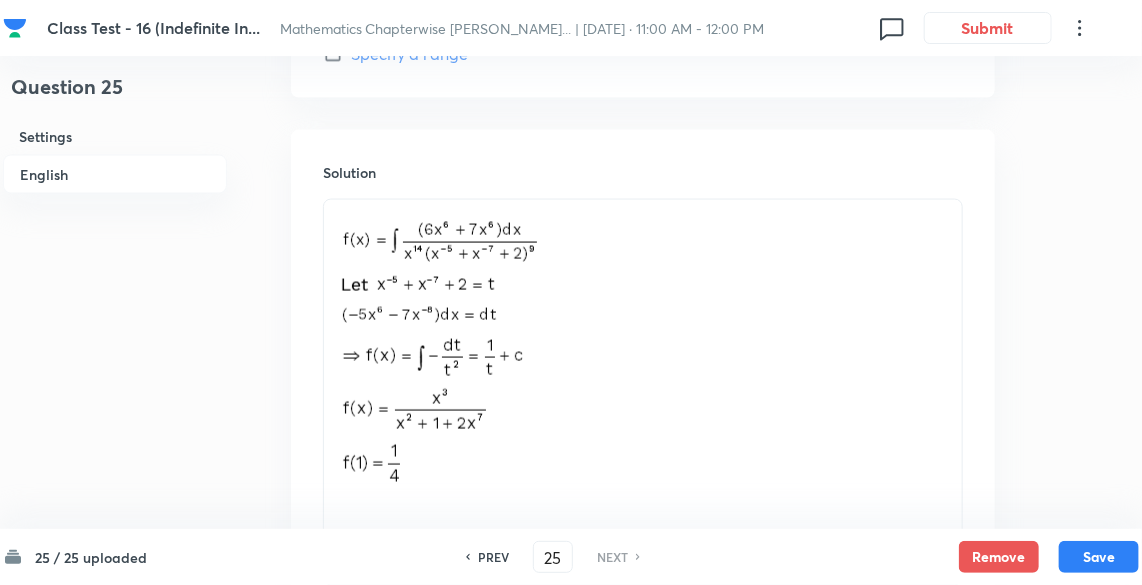 click at bounding box center (643, 355) 